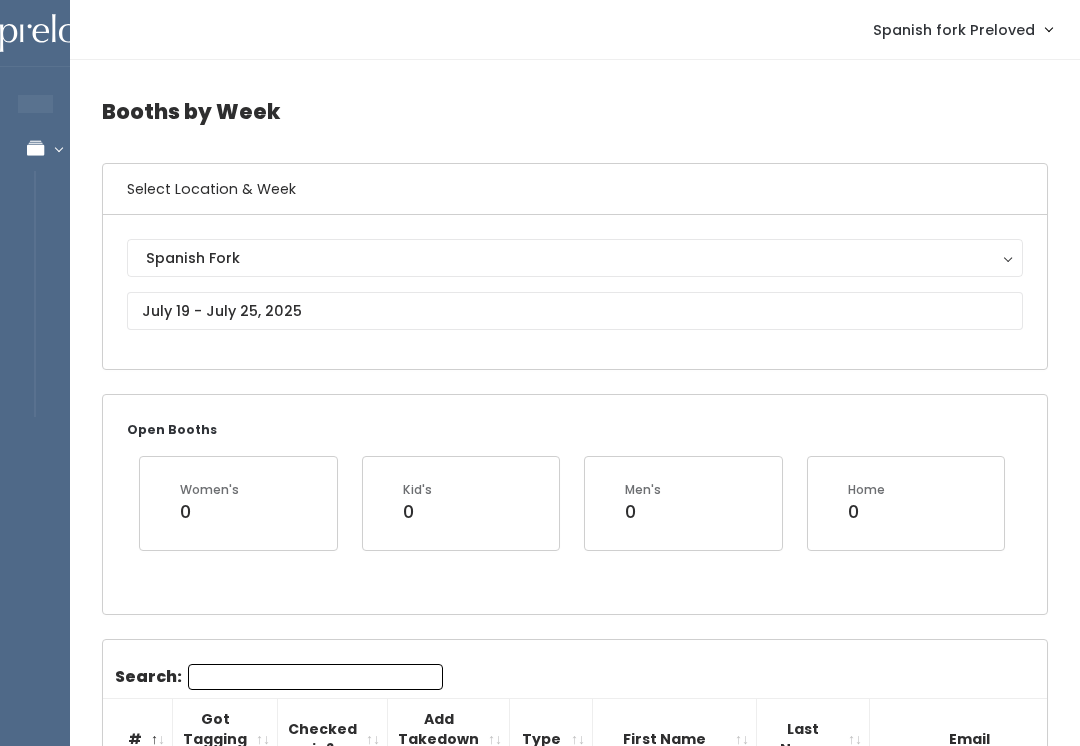 scroll, scrollTop: 2960, scrollLeft: 0, axis: vertical 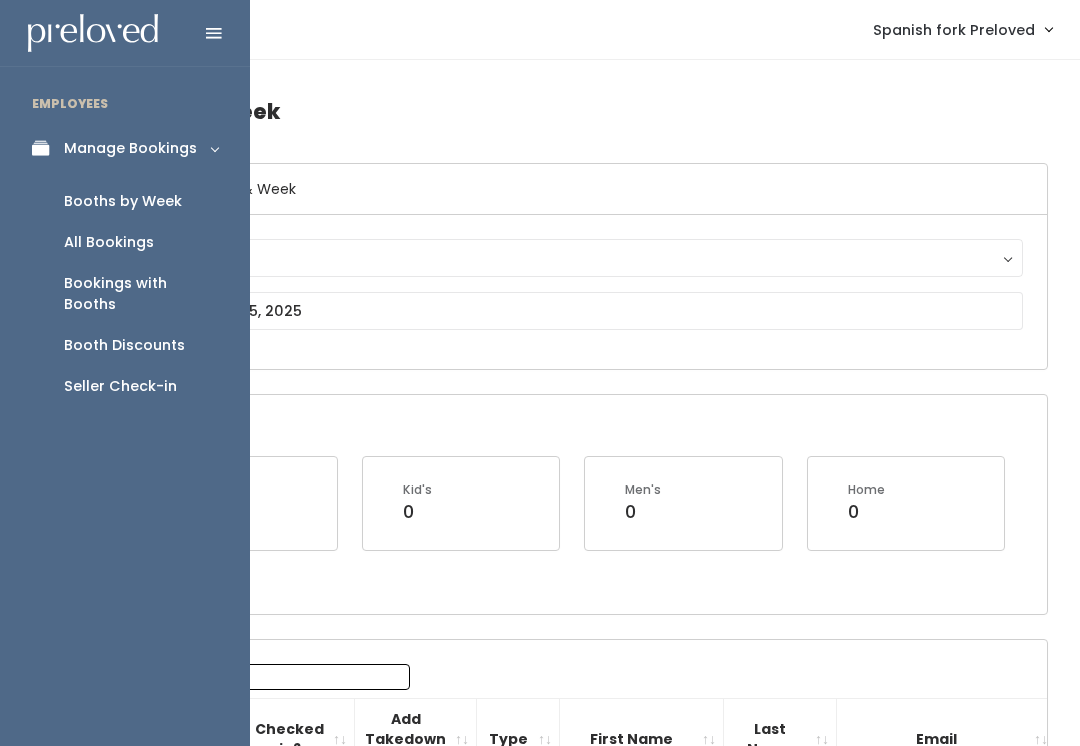 click at bounding box center (46, 148) 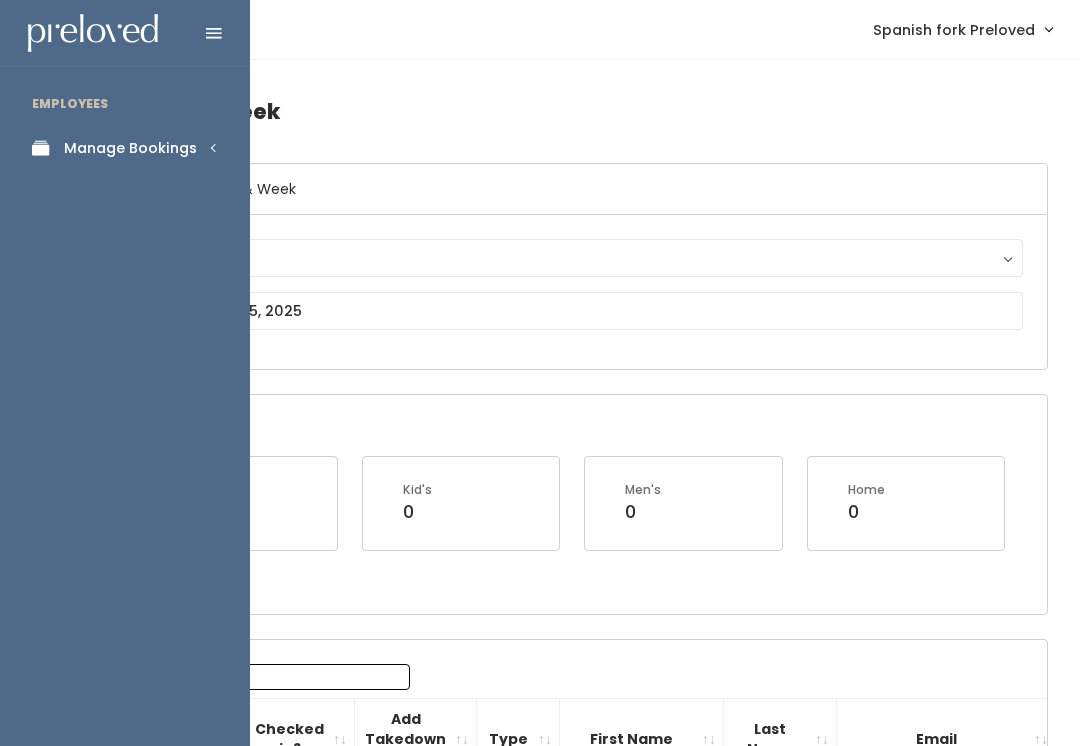 click on "Manage Bookings" at bounding box center (130, 148) 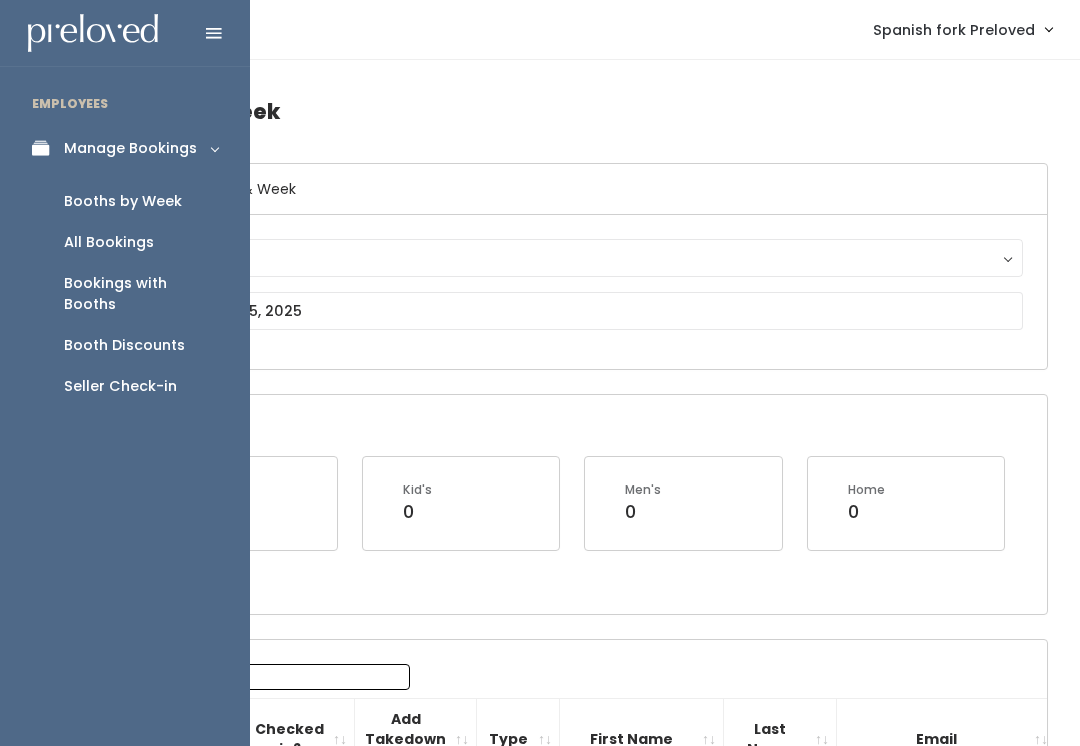 click on "Seller Check-in" at bounding box center (120, 386) 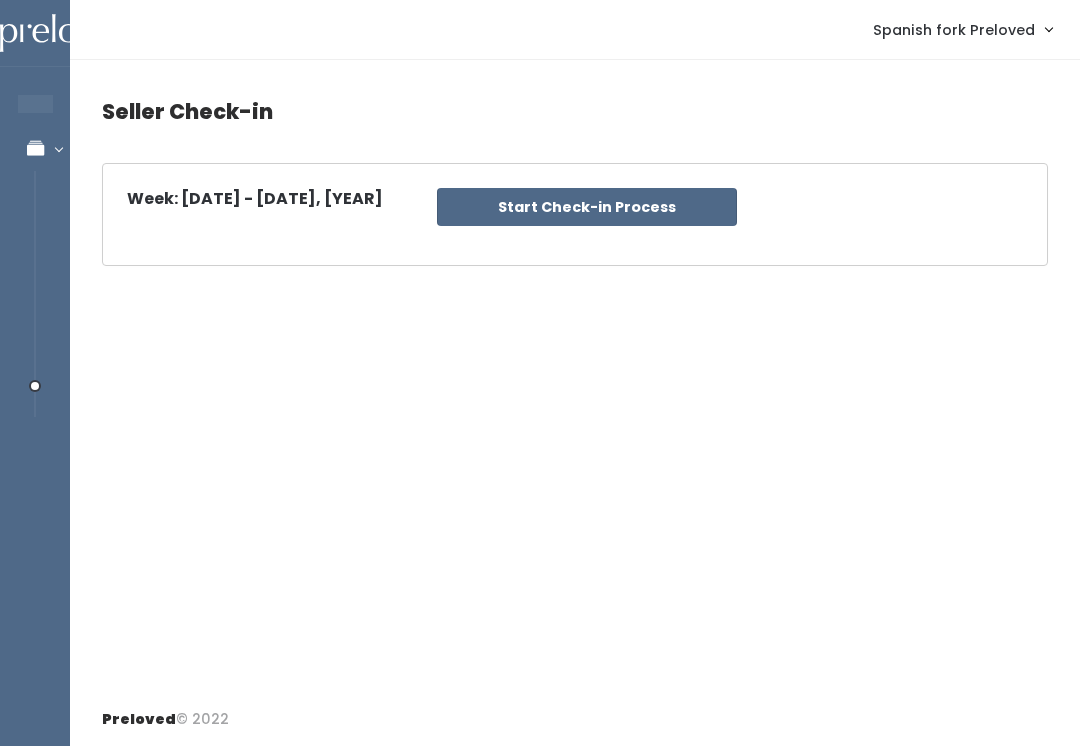 scroll, scrollTop: 0, scrollLeft: 0, axis: both 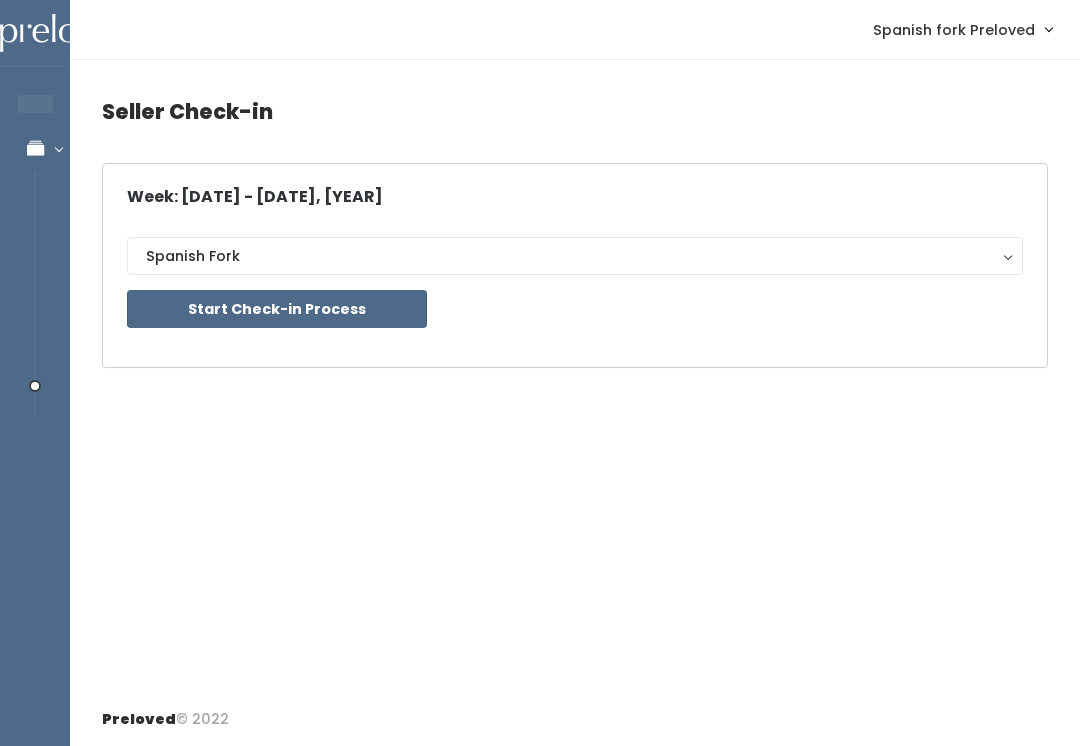 click on "Start Check-in Process" at bounding box center [277, 309] 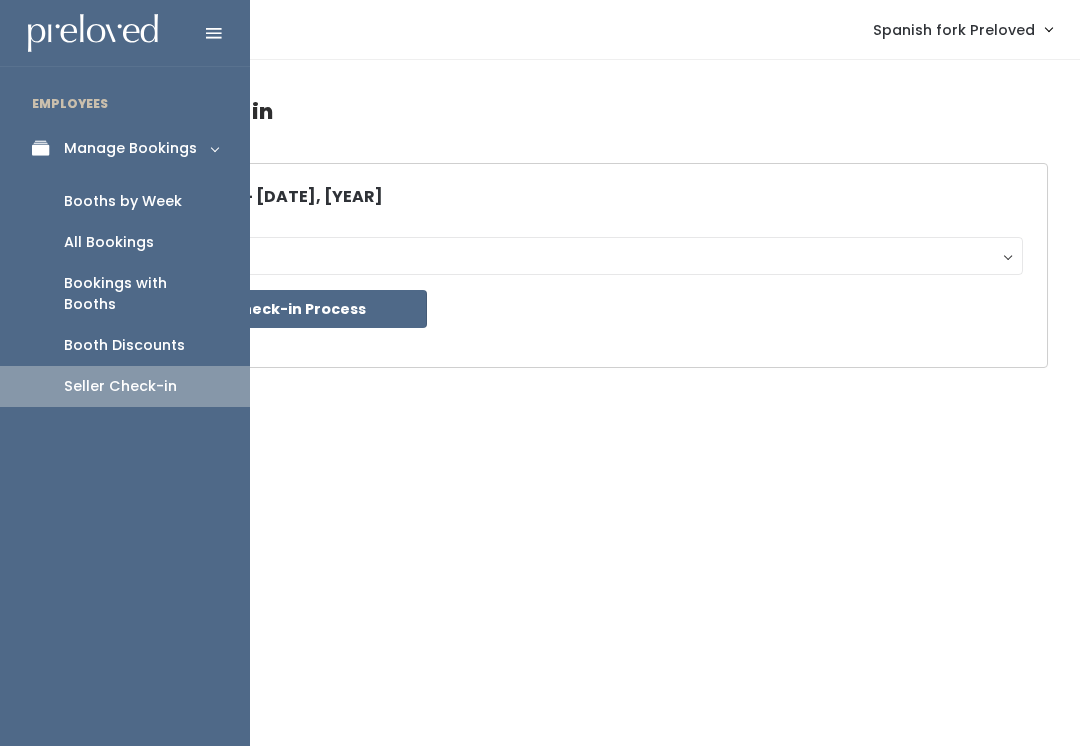 click on "Booths by Week" at bounding box center (125, 201) 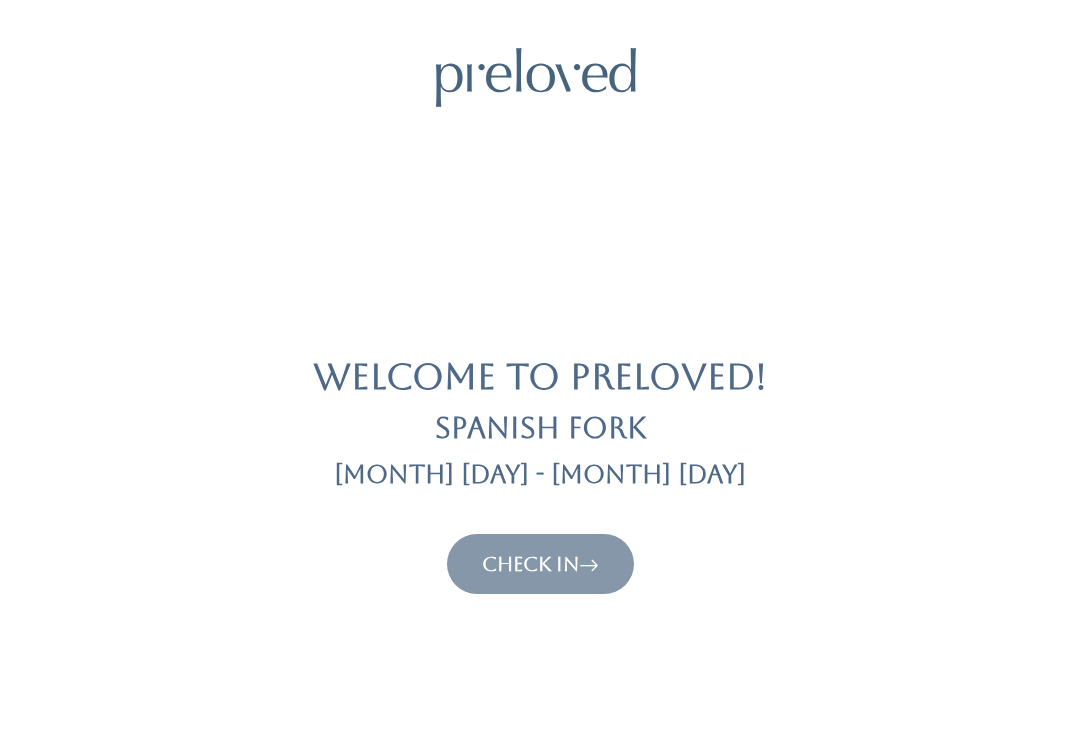 scroll, scrollTop: 0, scrollLeft: 0, axis: both 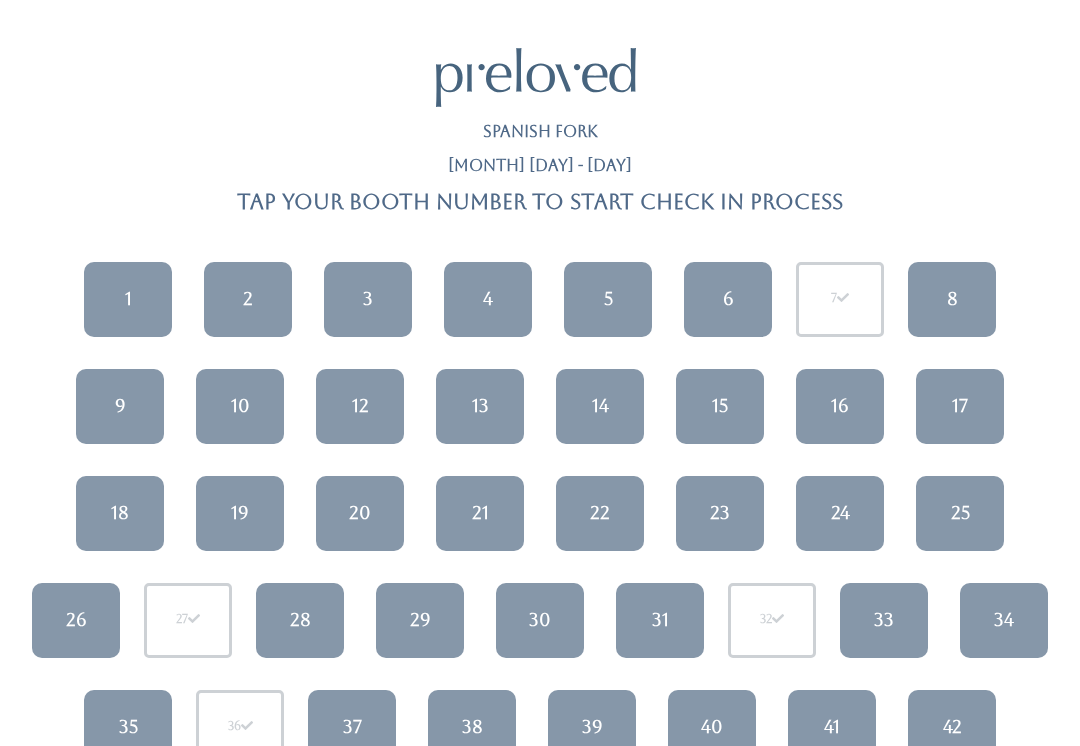 click on "3" at bounding box center (368, 299) 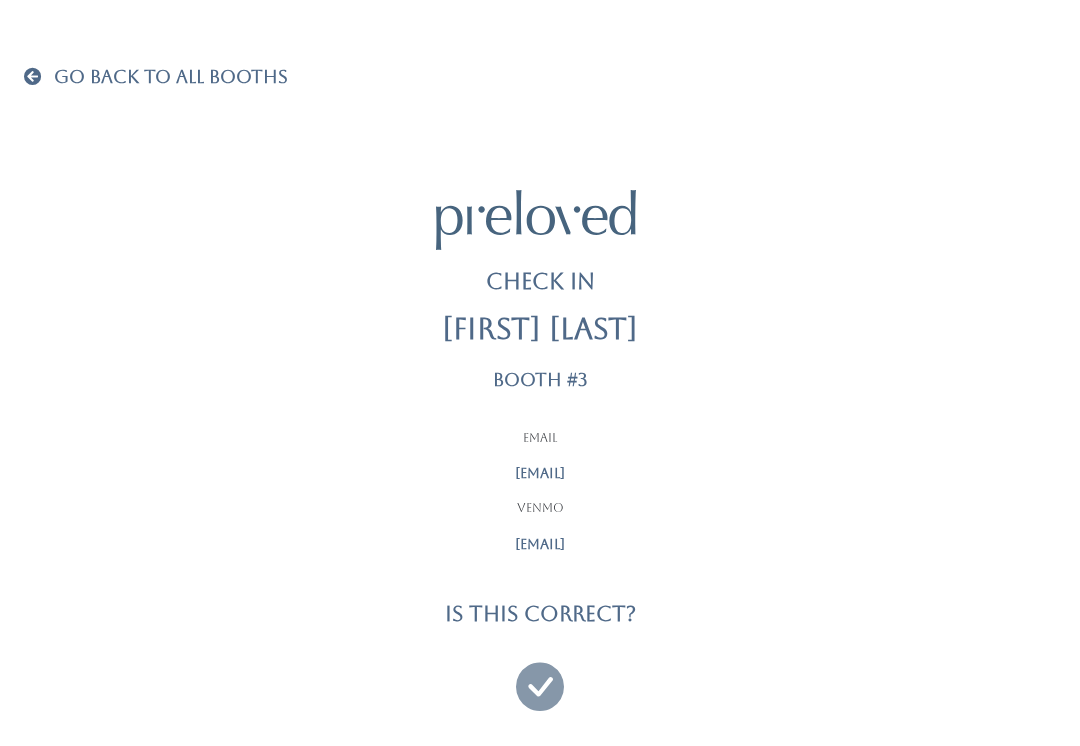 scroll, scrollTop: 0, scrollLeft: 0, axis: both 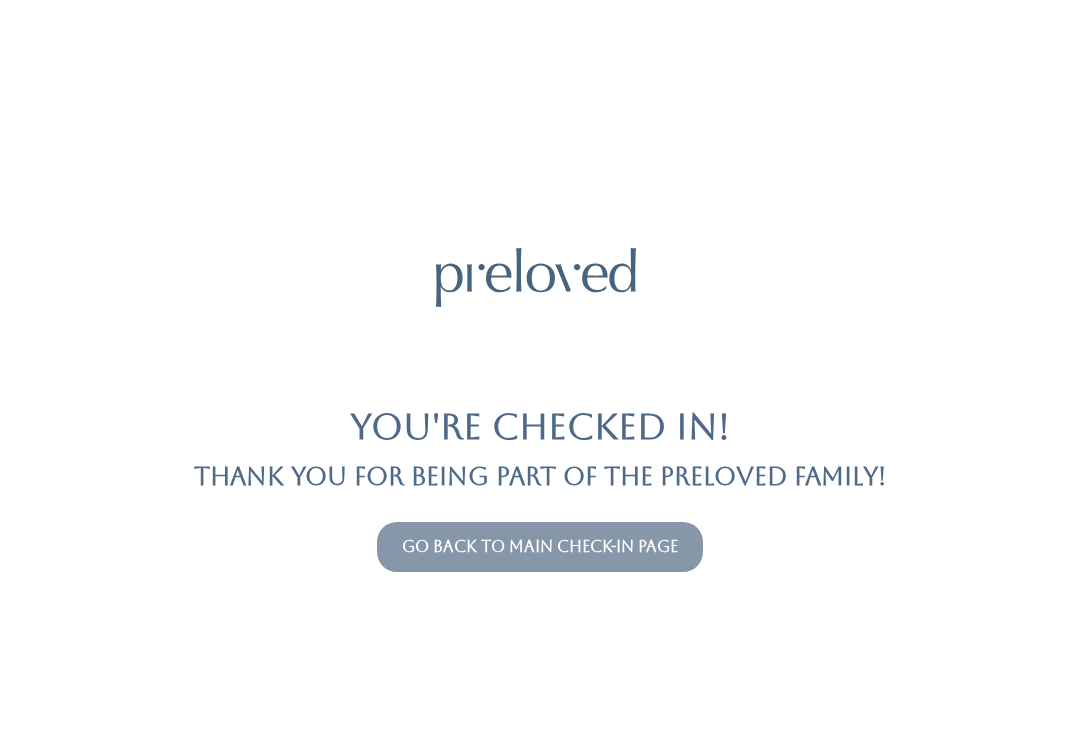 click on "Go back to main check-in page" at bounding box center (540, 546) 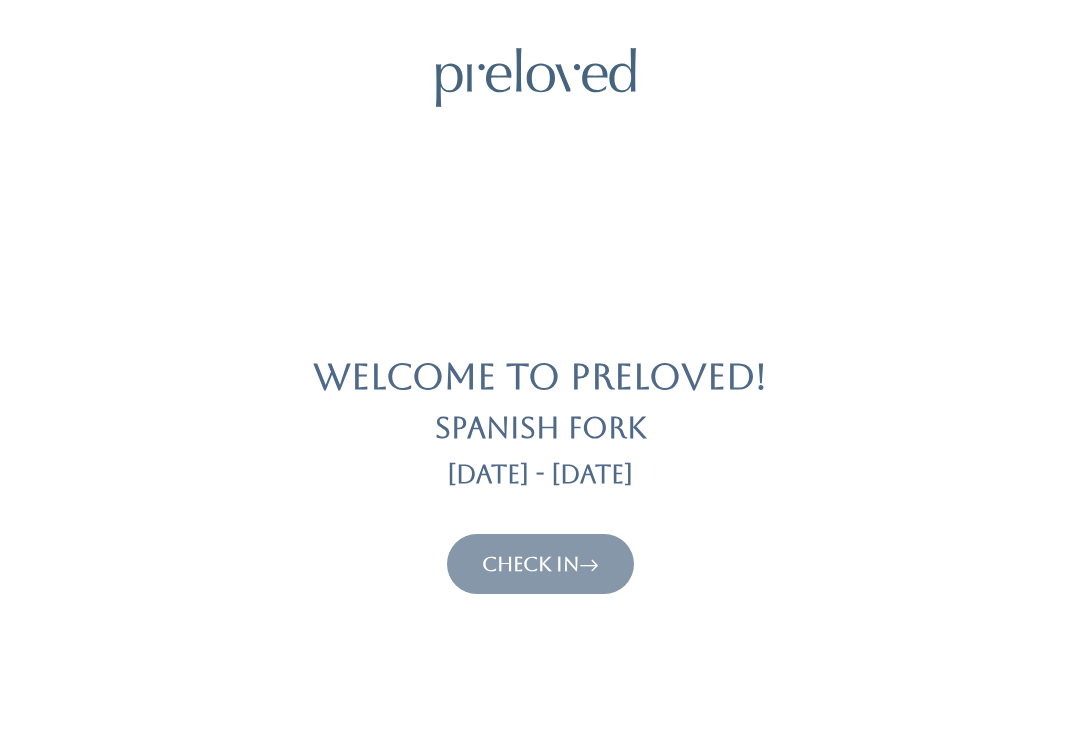 scroll, scrollTop: 0, scrollLeft: 0, axis: both 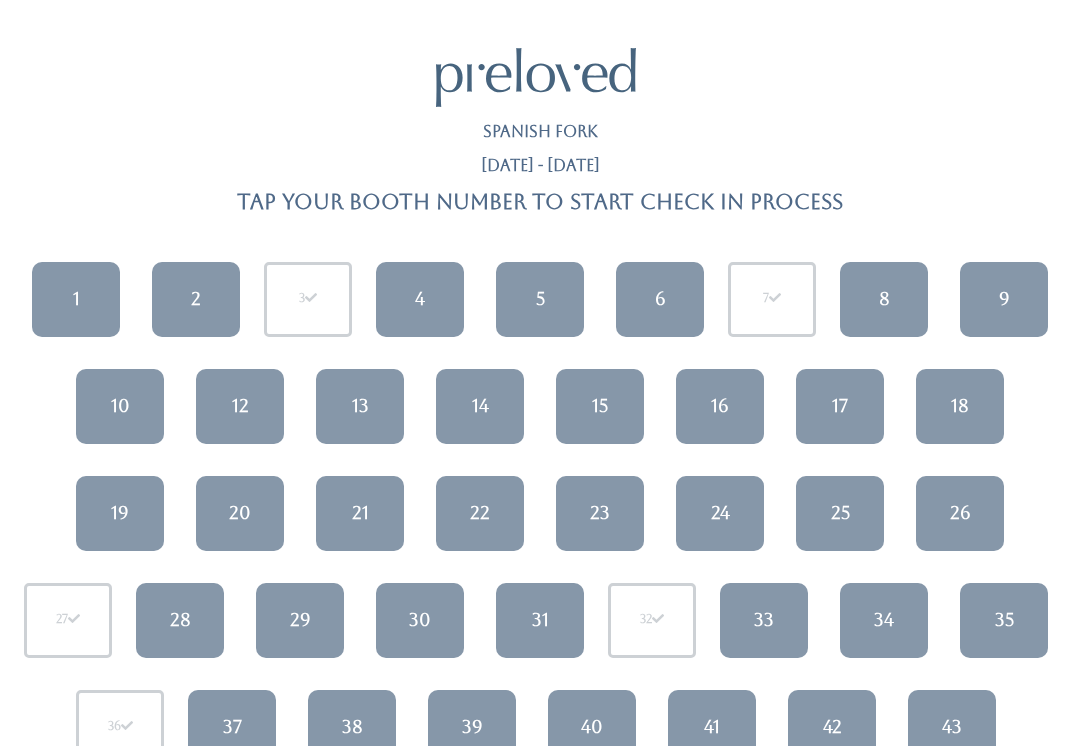 click on "21" at bounding box center [360, 513] 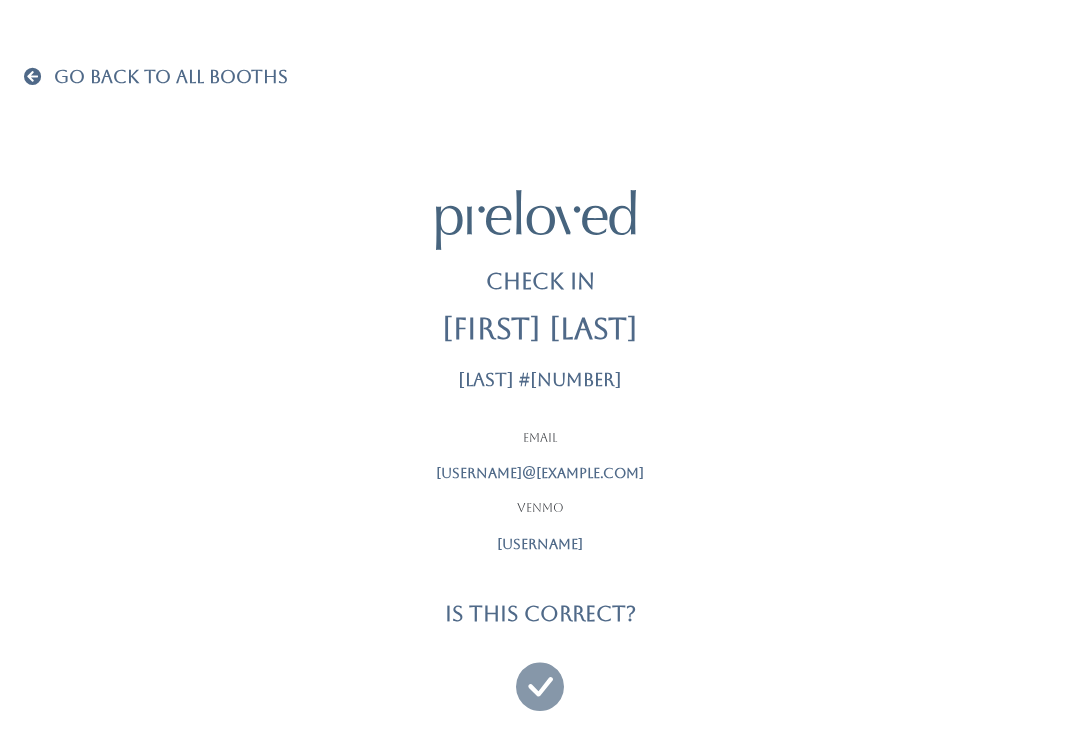 scroll, scrollTop: 0, scrollLeft: 0, axis: both 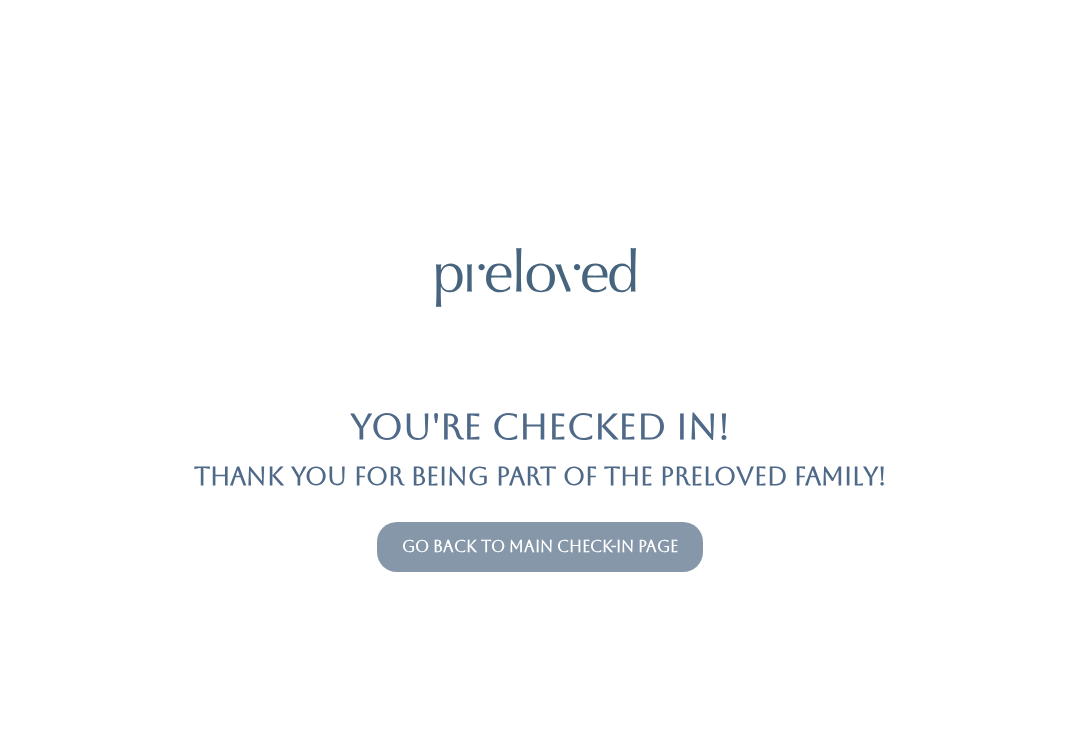 click on "Go back to main check-in page" at bounding box center [540, 547] 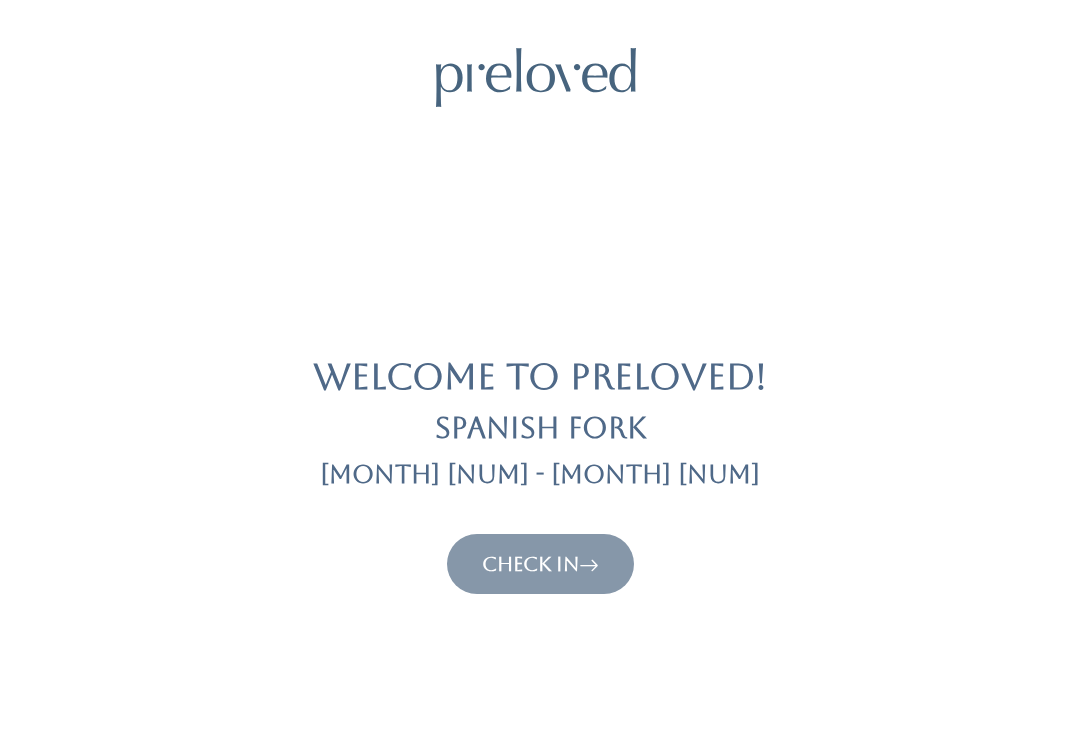 scroll, scrollTop: 0, scrollLeft: 0, axis: both 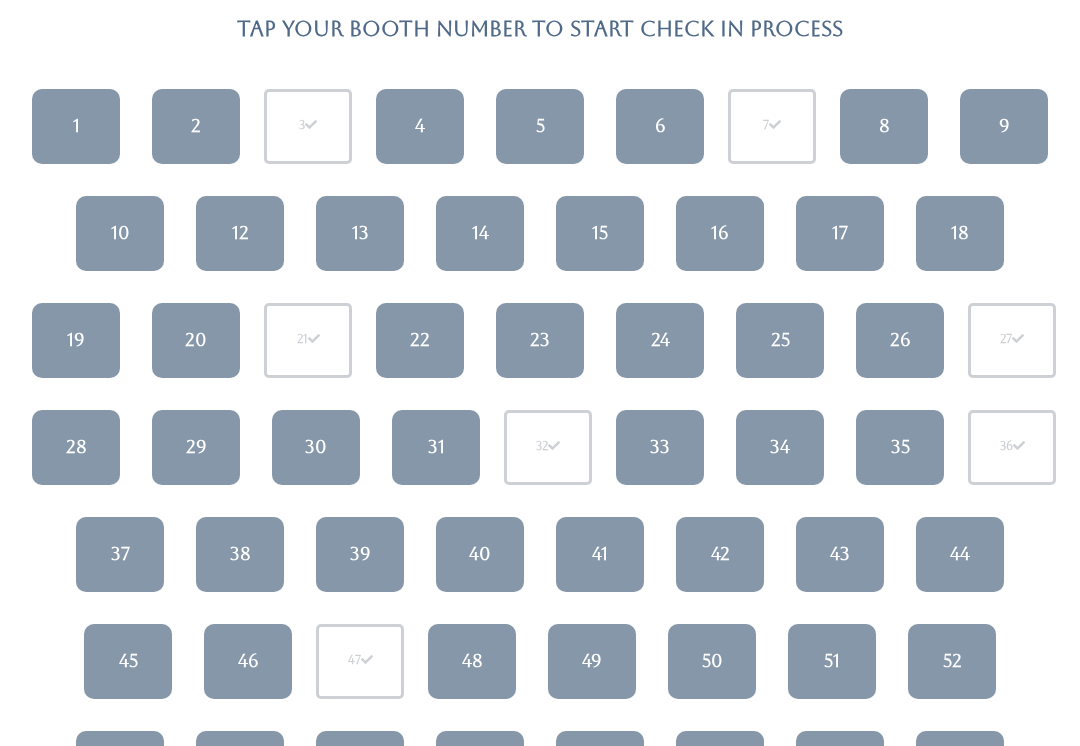 click on "41" at bounding box center (600, 554) 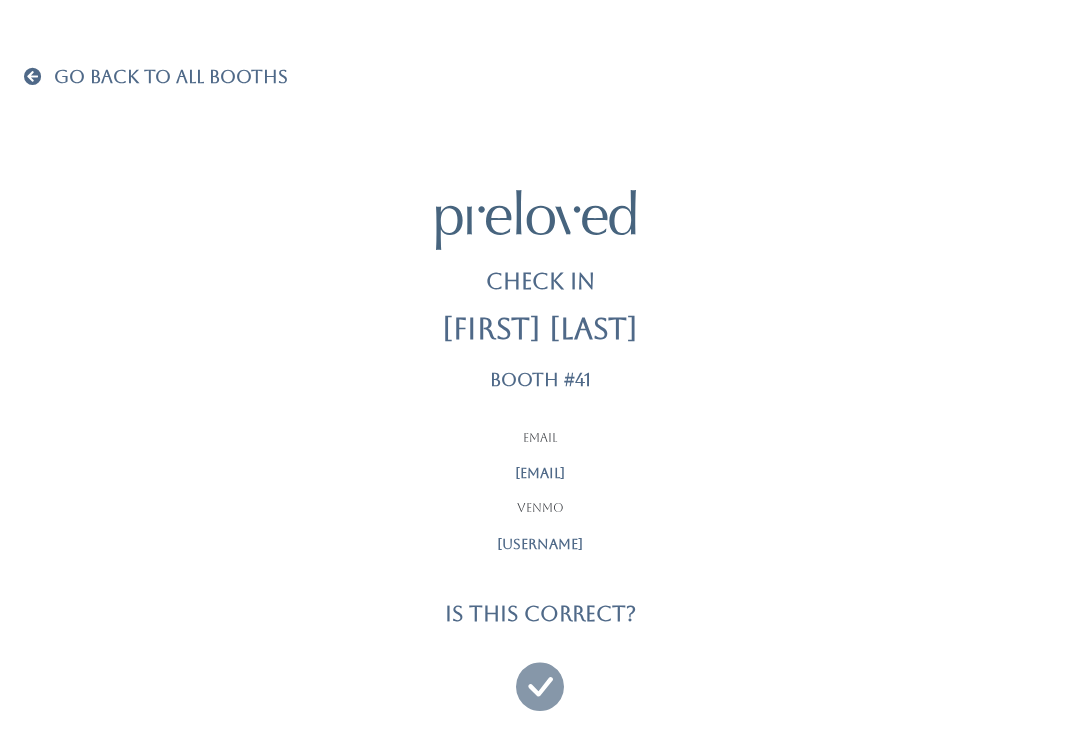 scroll, scrollTop: 19, scrollLeft: 0, axis: vertical 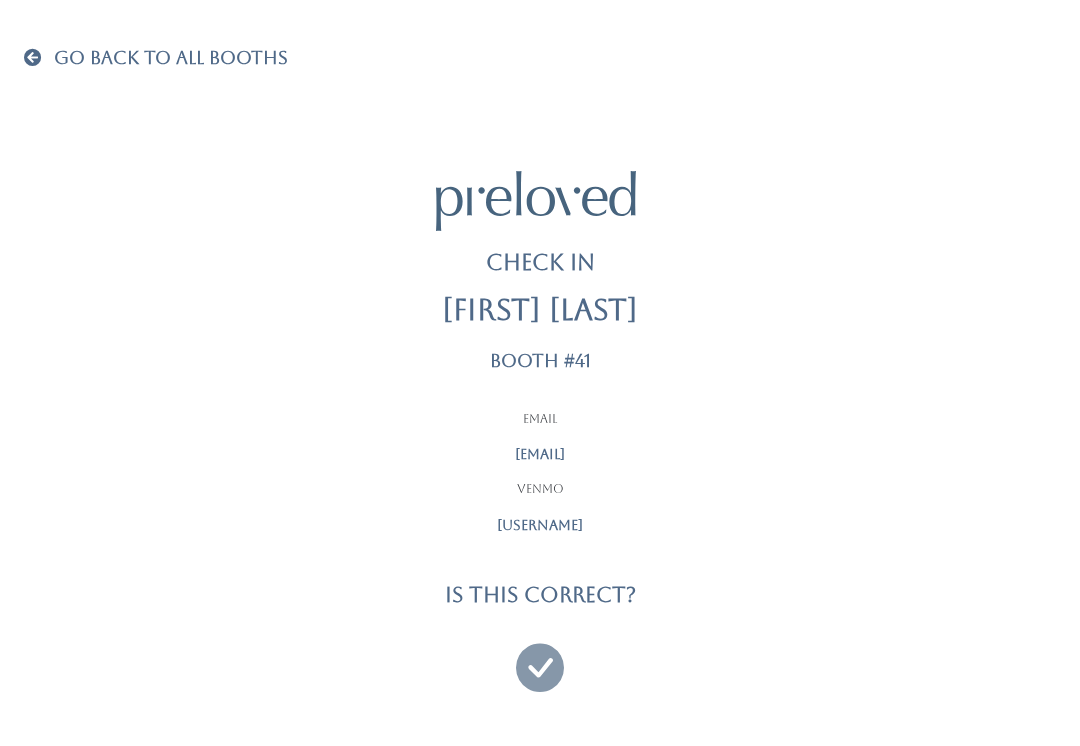 click at bounding box center [540, 658] 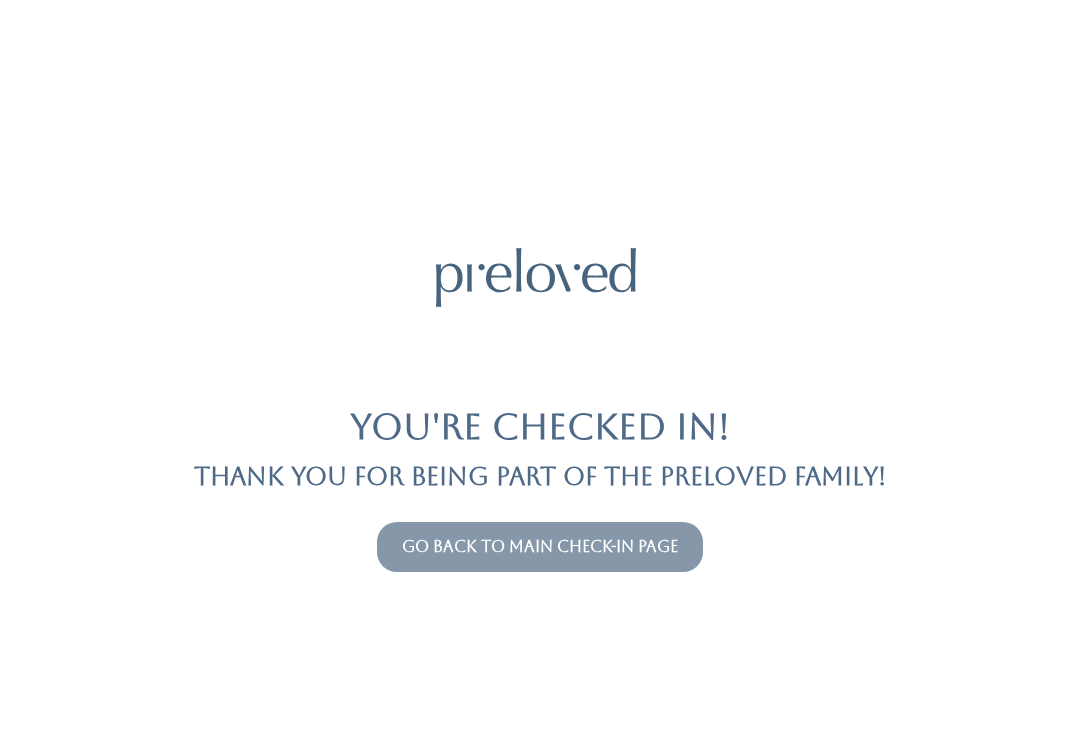scroll, scrollTop: 0, scrollLeft: 0, axis: both 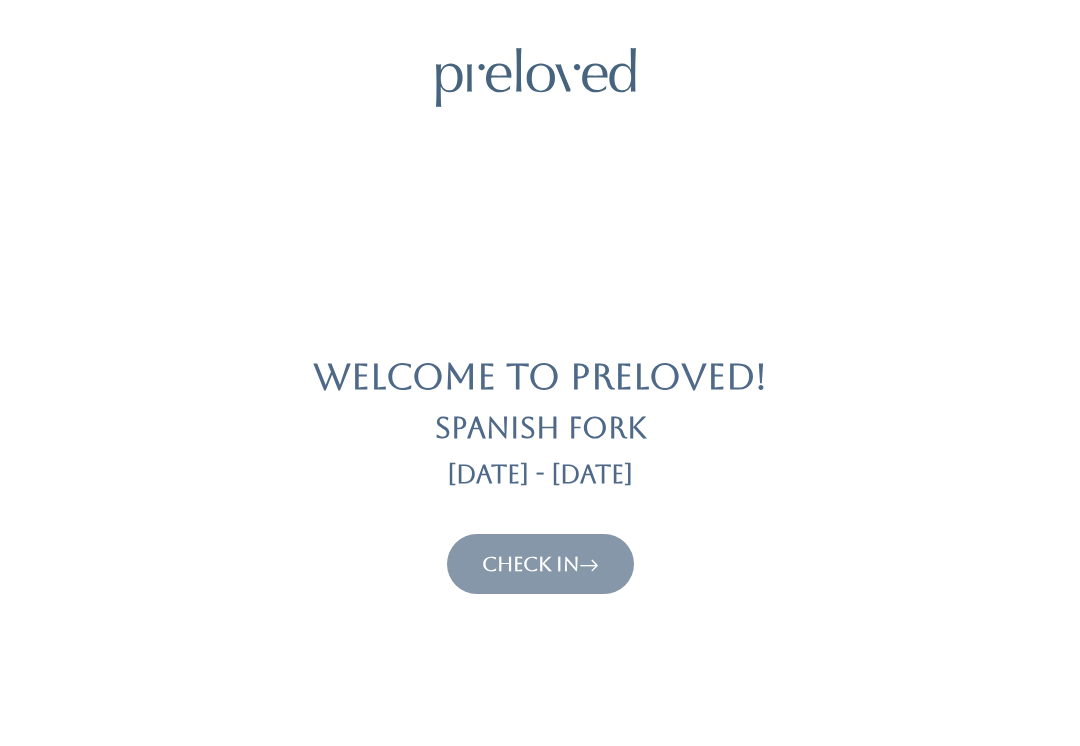 click on "Check In" at bounding box center (540, 564) 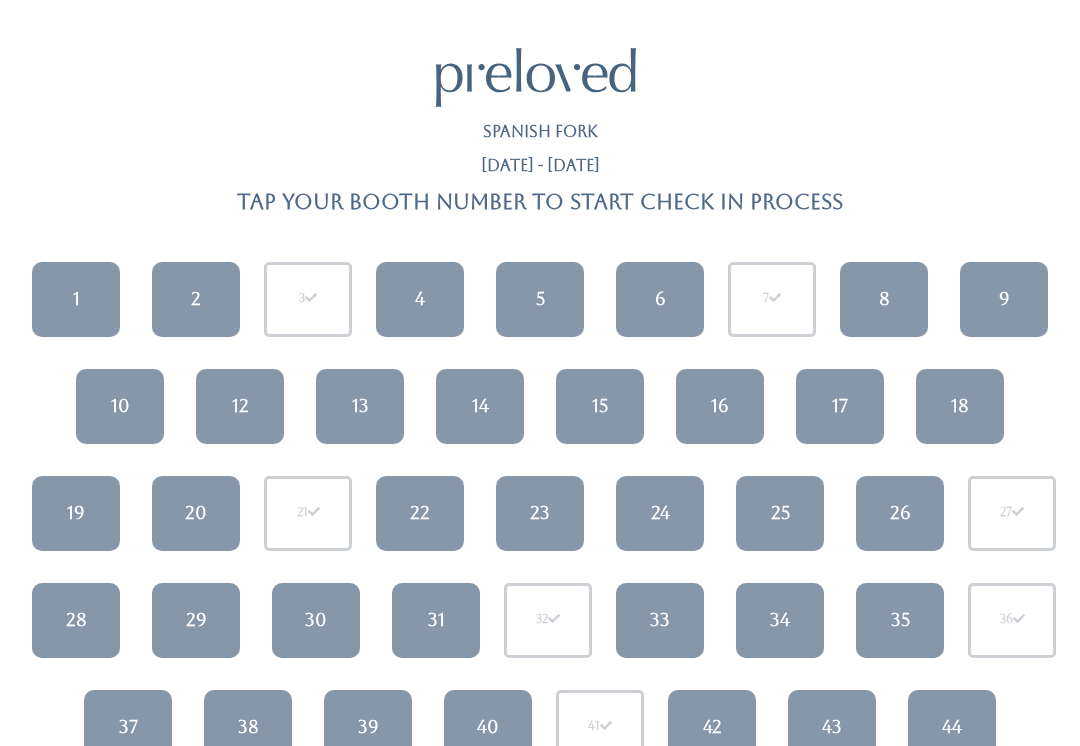 scroll, scrollTop: 0, scrollLeft: 0, axis: both 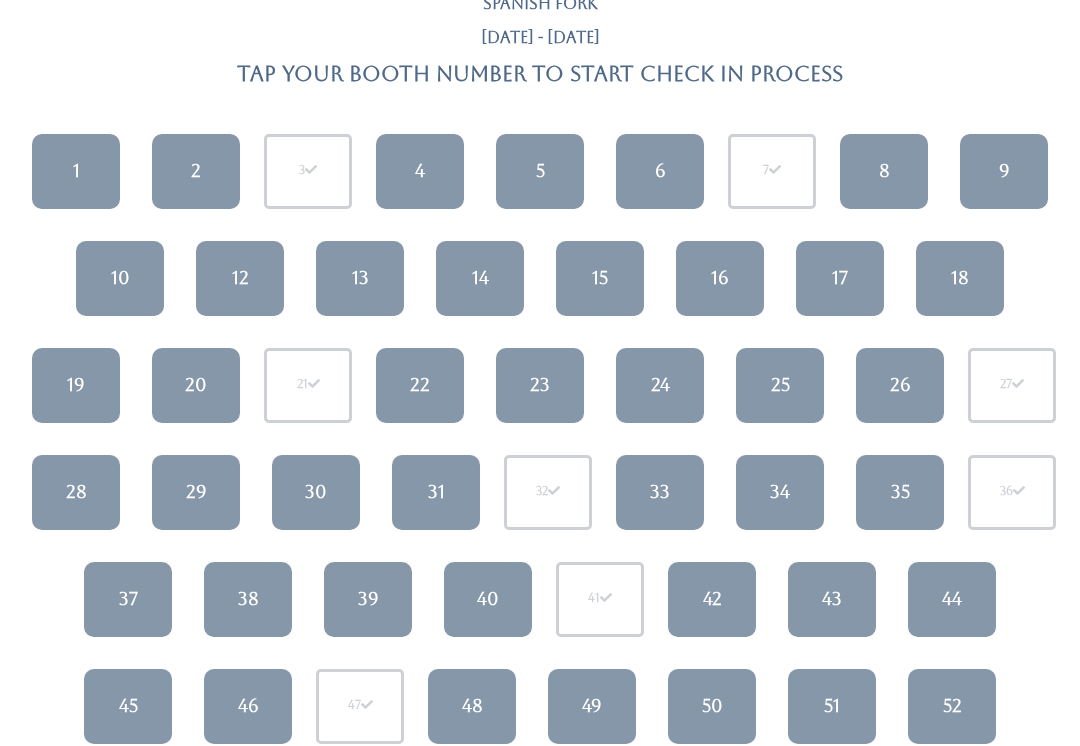 click on "42" at bounding box center (712, 599) 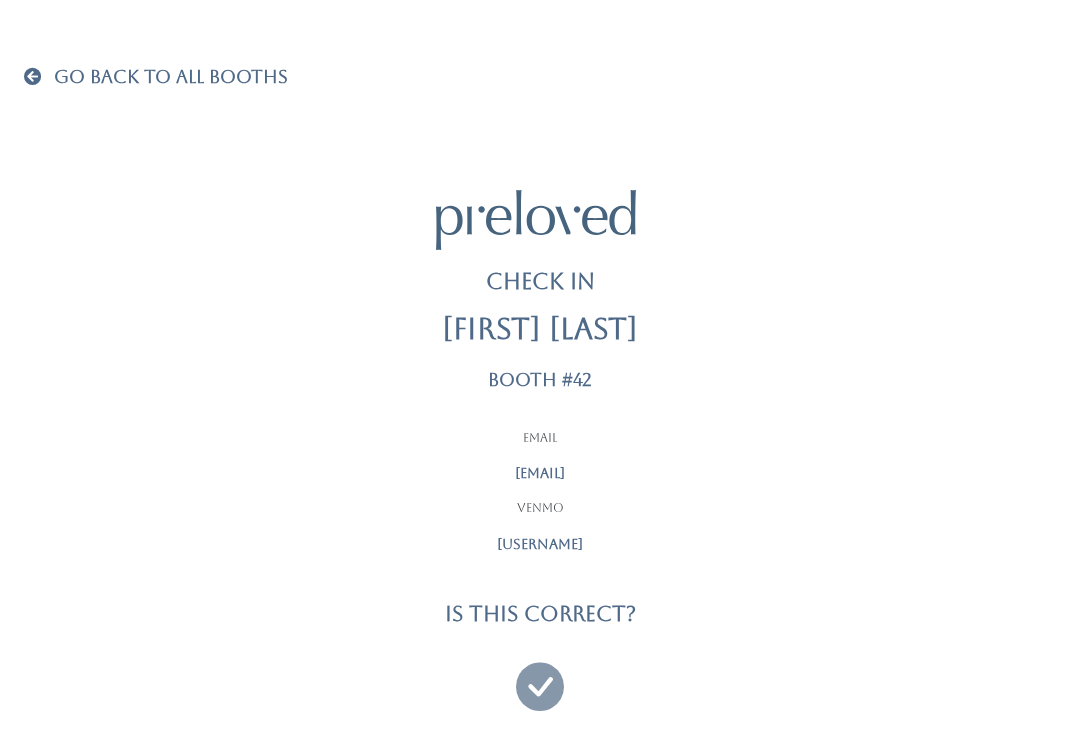scroll, scrollTop: 19, scrollLeft: 0, axis: vertical 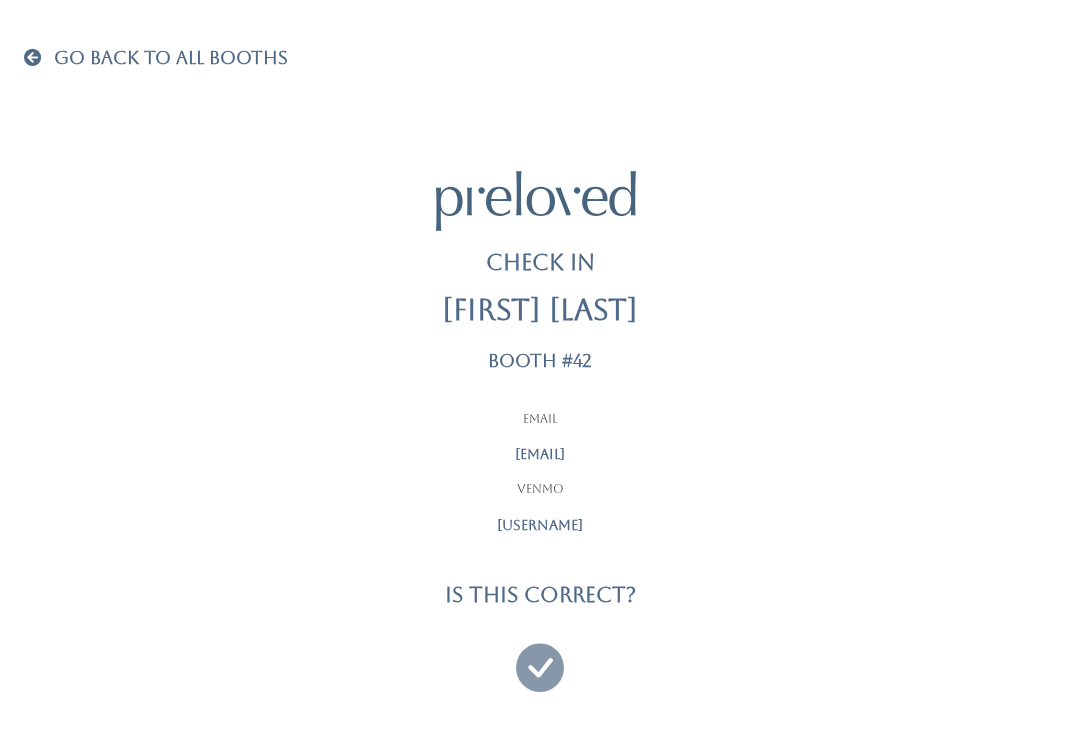 click at bounding box center [540, 658] 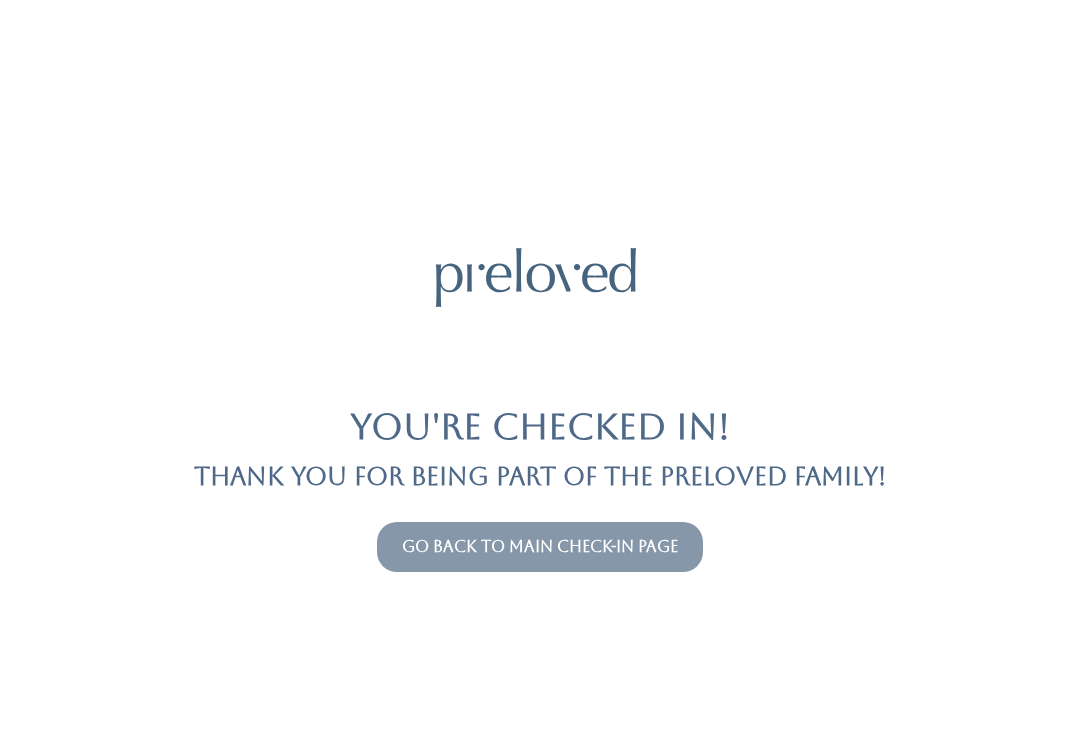 scroll, scrollTop: 0, scrollLeft: 0, axis: both 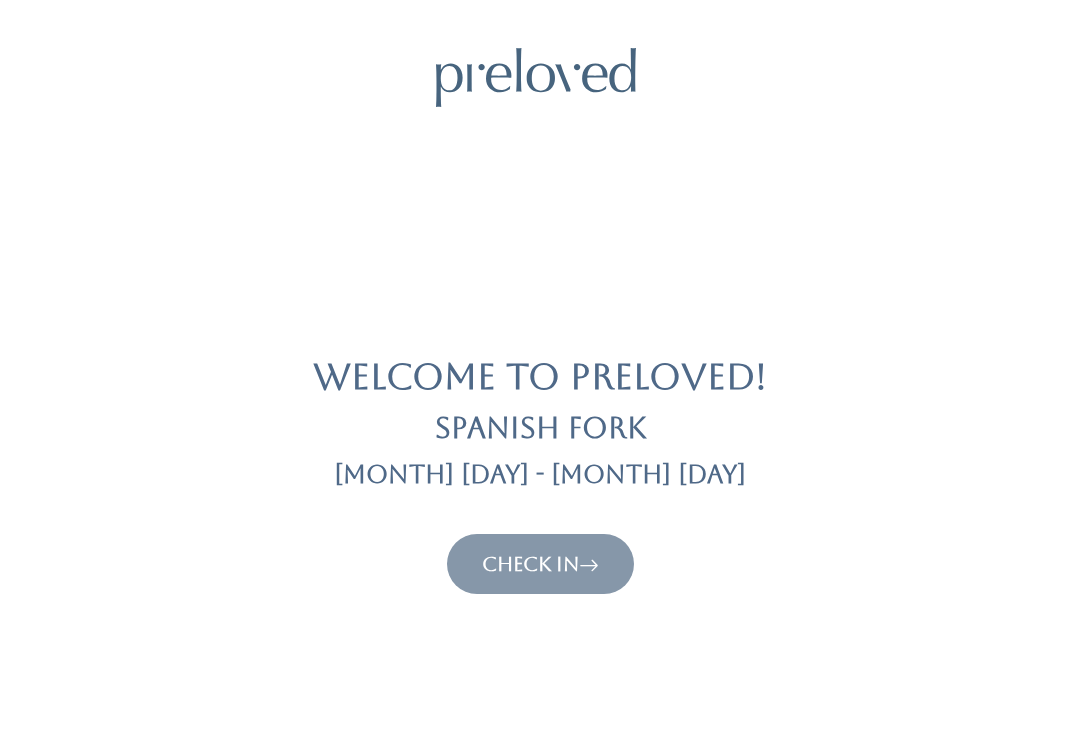 click on "Check In" at bounding box center (540, 564) 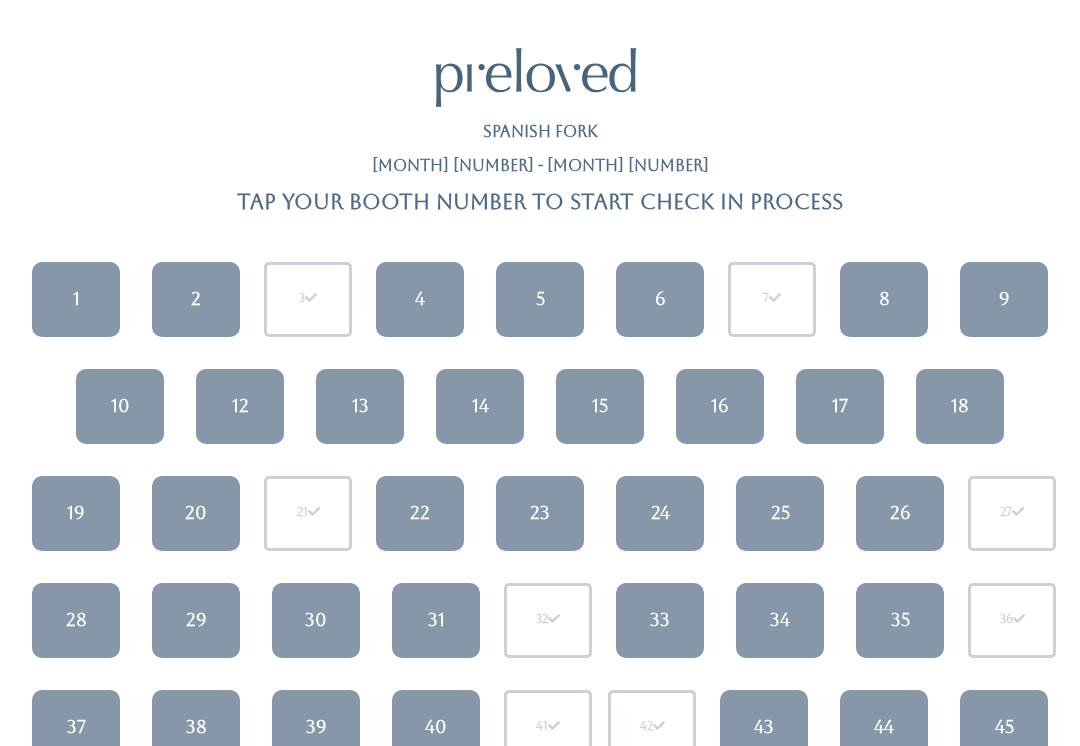 scroll, scrollTop: 0, scrollLeft: 0, axis: both 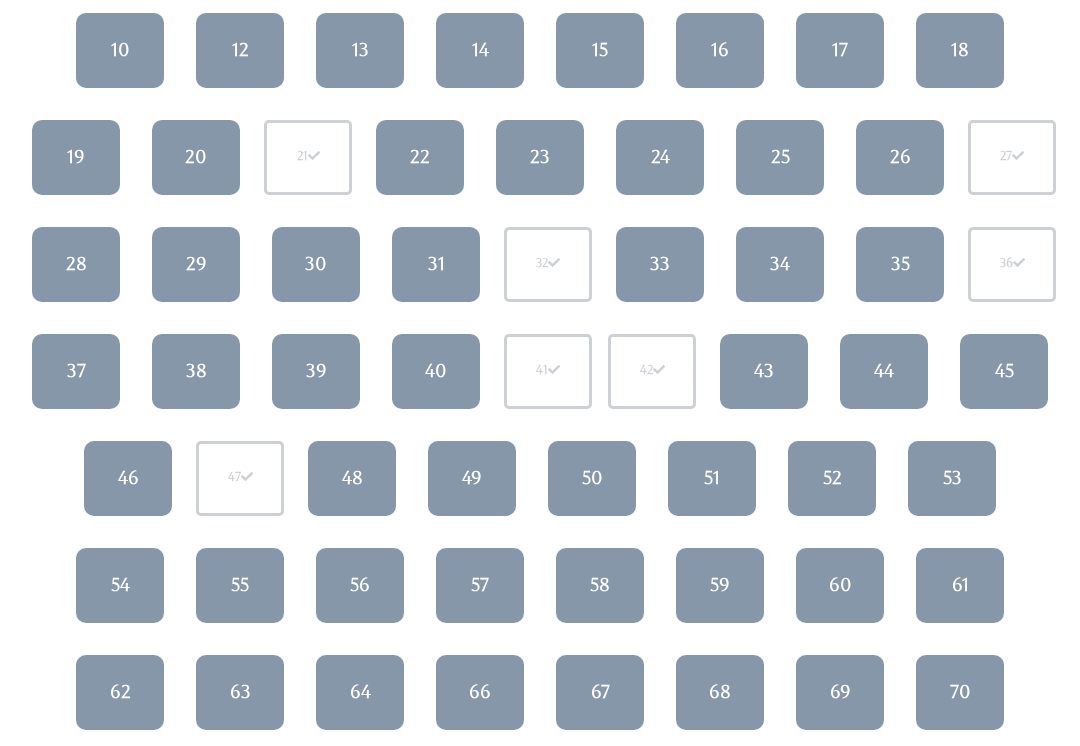 click on "53" at bounding box center [952, 479] 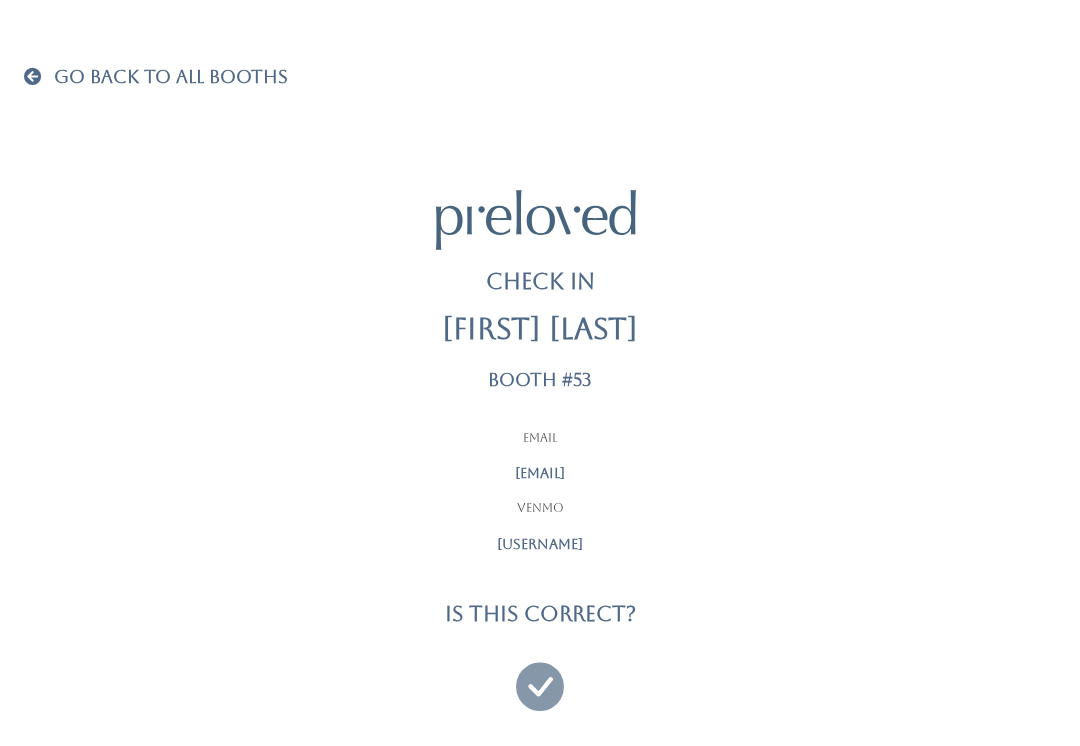scroll, scrollTop: 19, scrollLeft: 0, axis: vertical 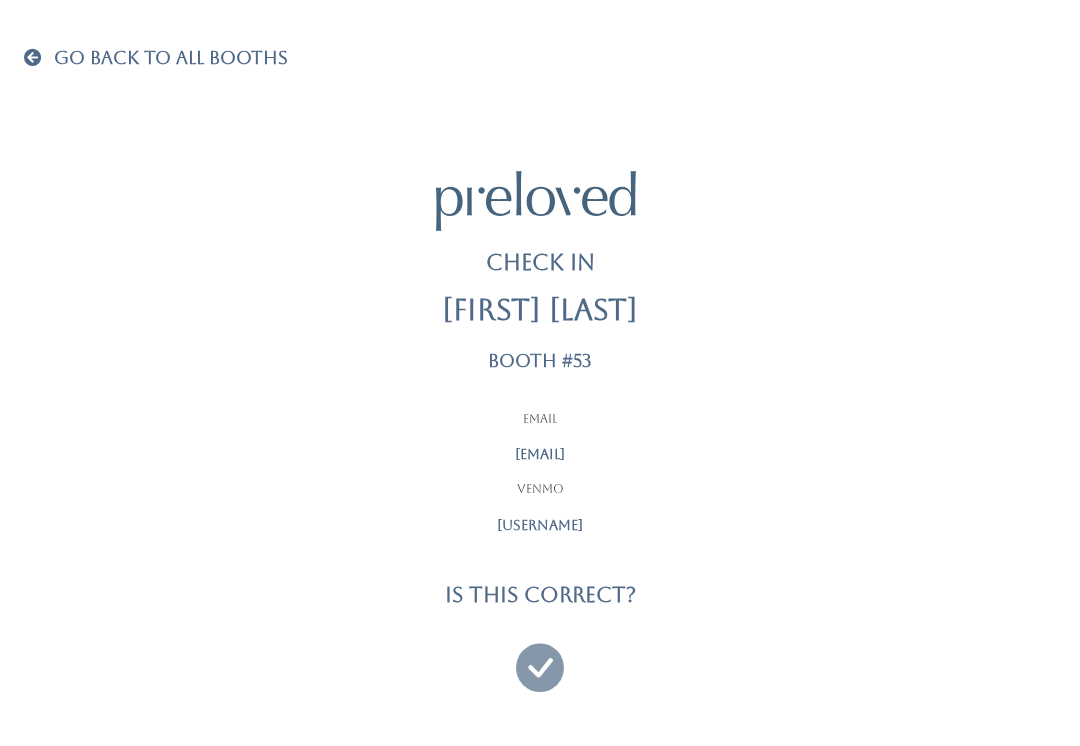 click at bounding box center (540, 658) 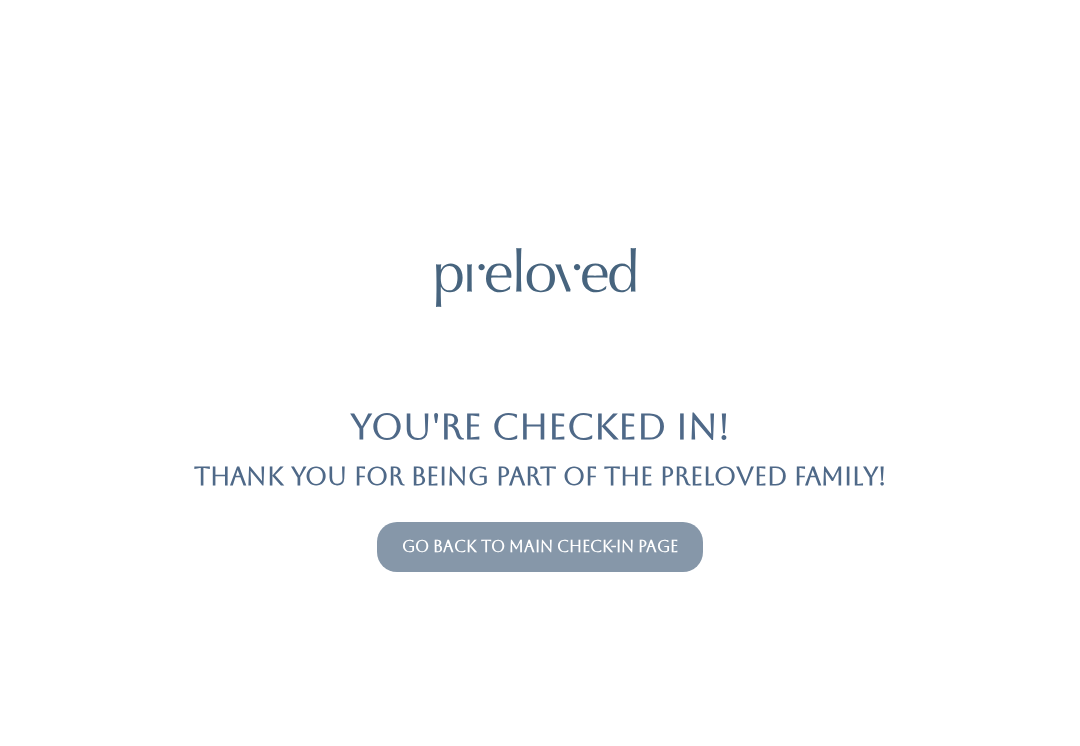 scroll, scrollTop: 0, scrollLeft: 0, axis: both 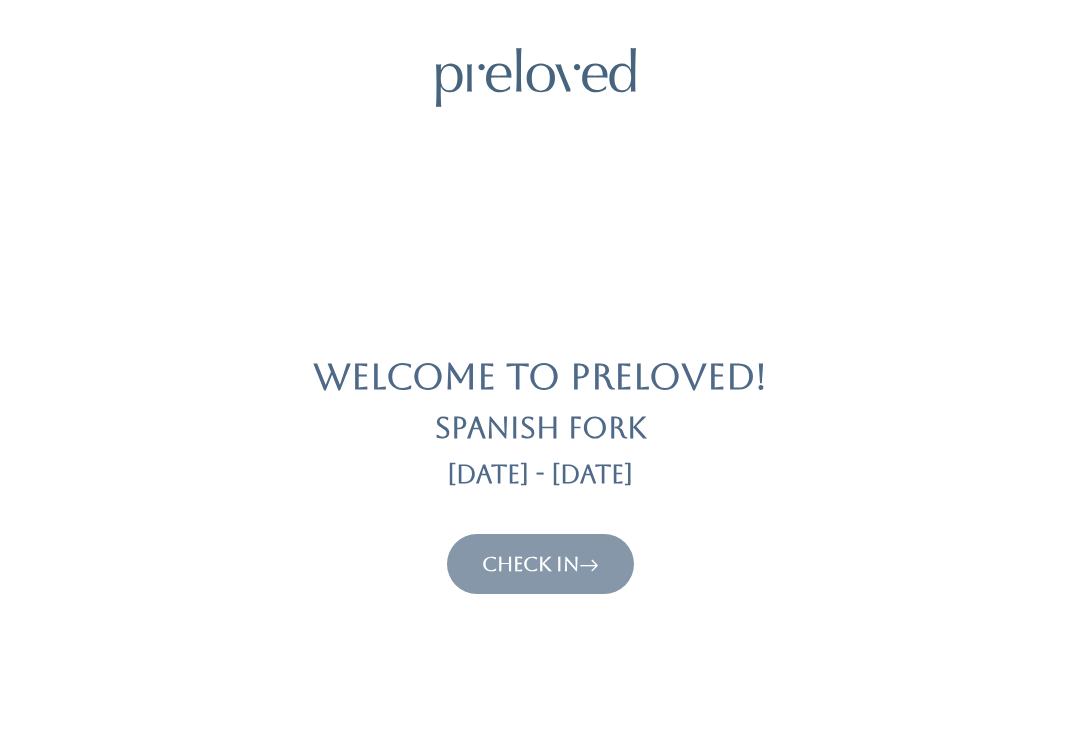 click on "Check In" at bounding box center (540, 564) 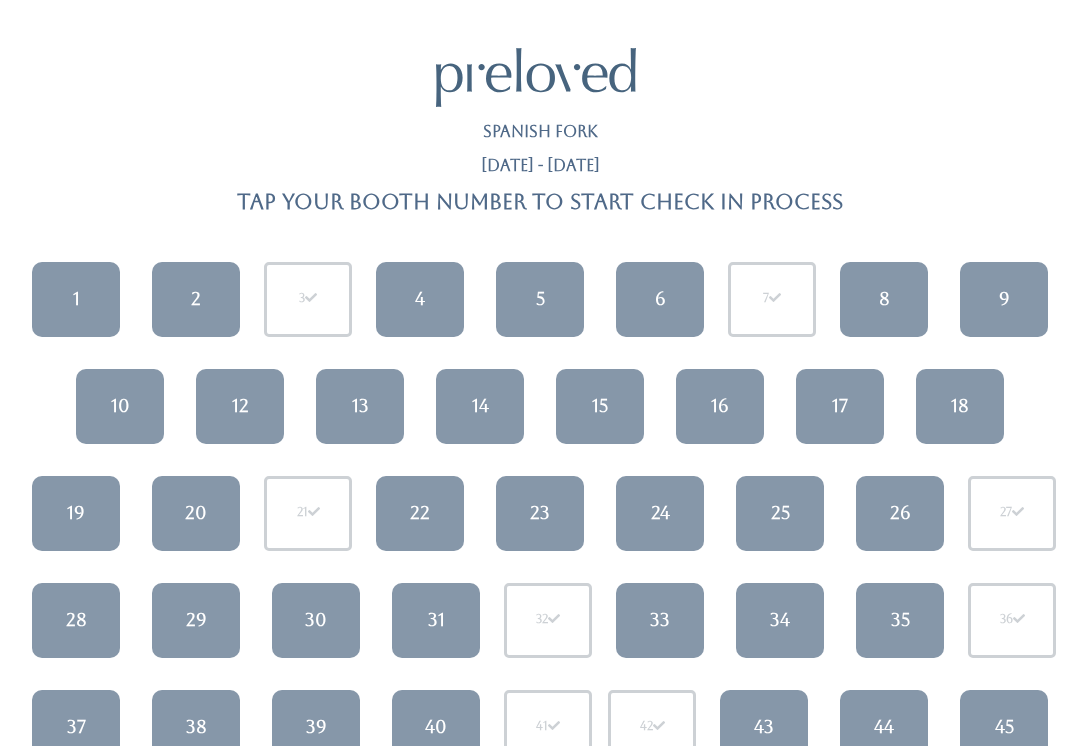 scroll, scrollTop: 0, scrollLeft: 0, axis: both 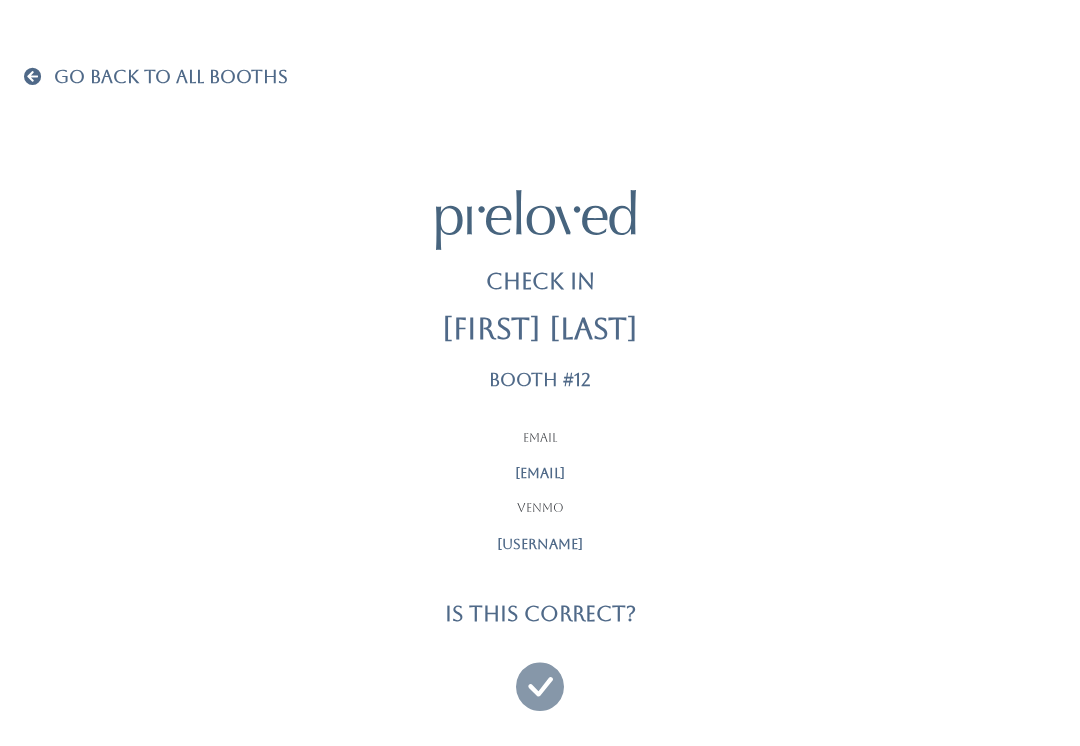 click at bounding box center [540, 677] 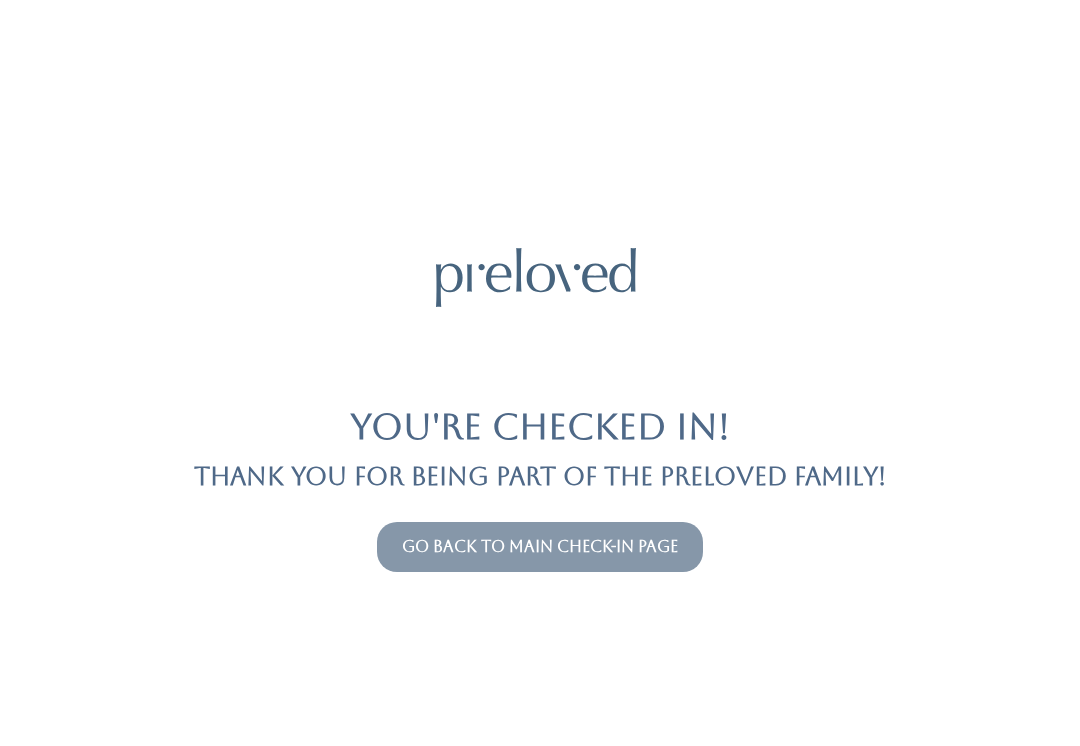 scroll, scrollTop: 0, scrollLeft: 0, axis: both 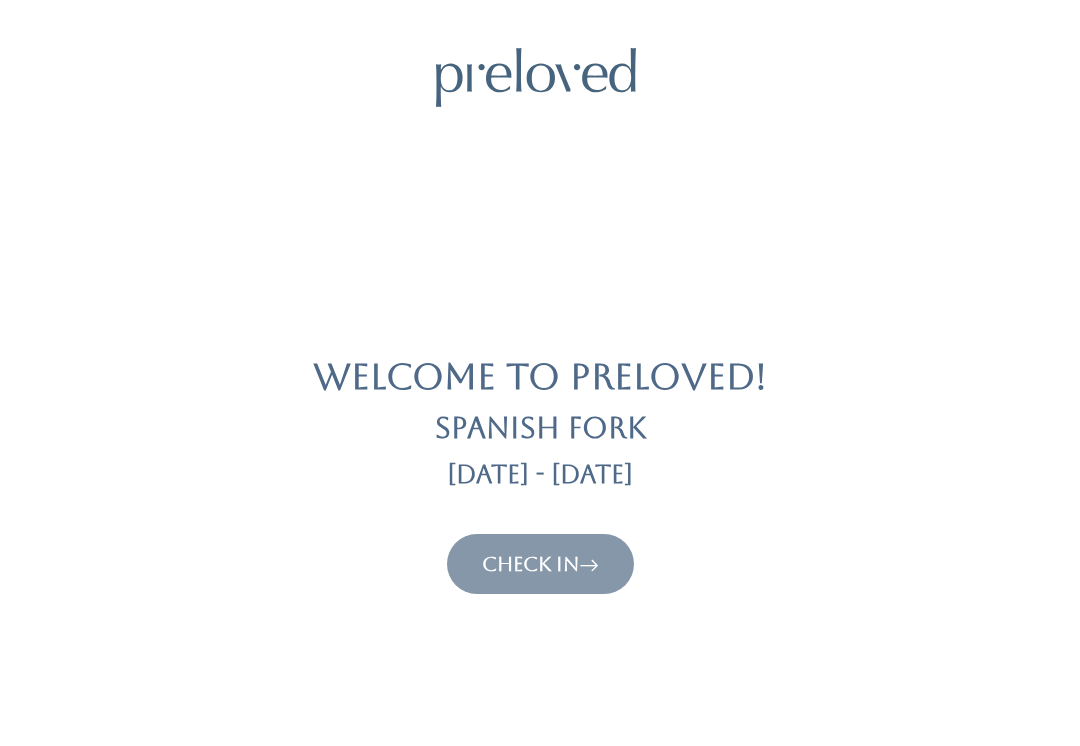 click at bounding box center (589, 564) 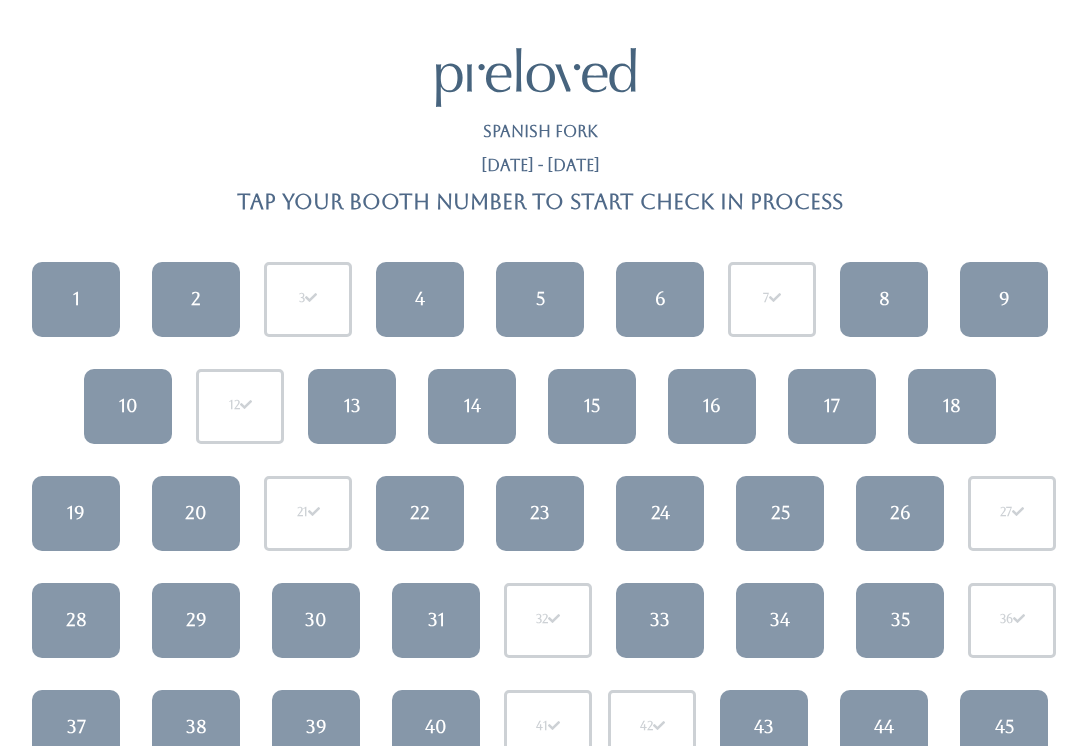 scroll, scrollTop: 0, scrollLeft: 0, axis: both 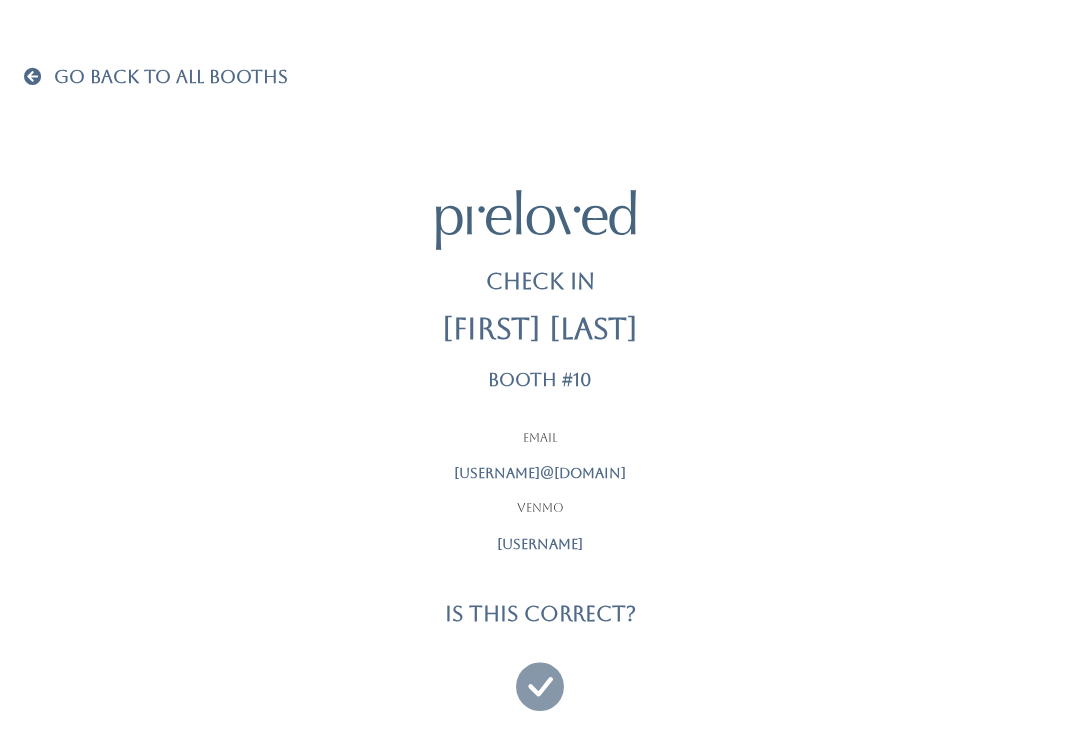 click at bounding box center (540, 677) 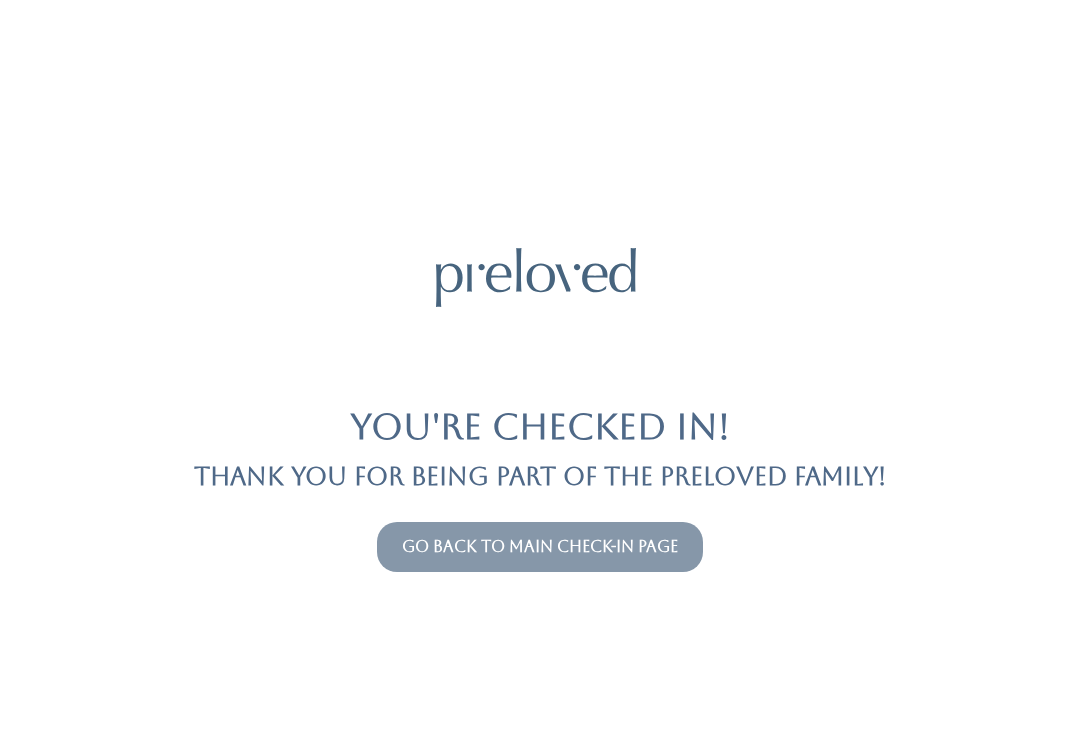 scroll, scrollTop: 0, scrollLeft: 0, axis: both 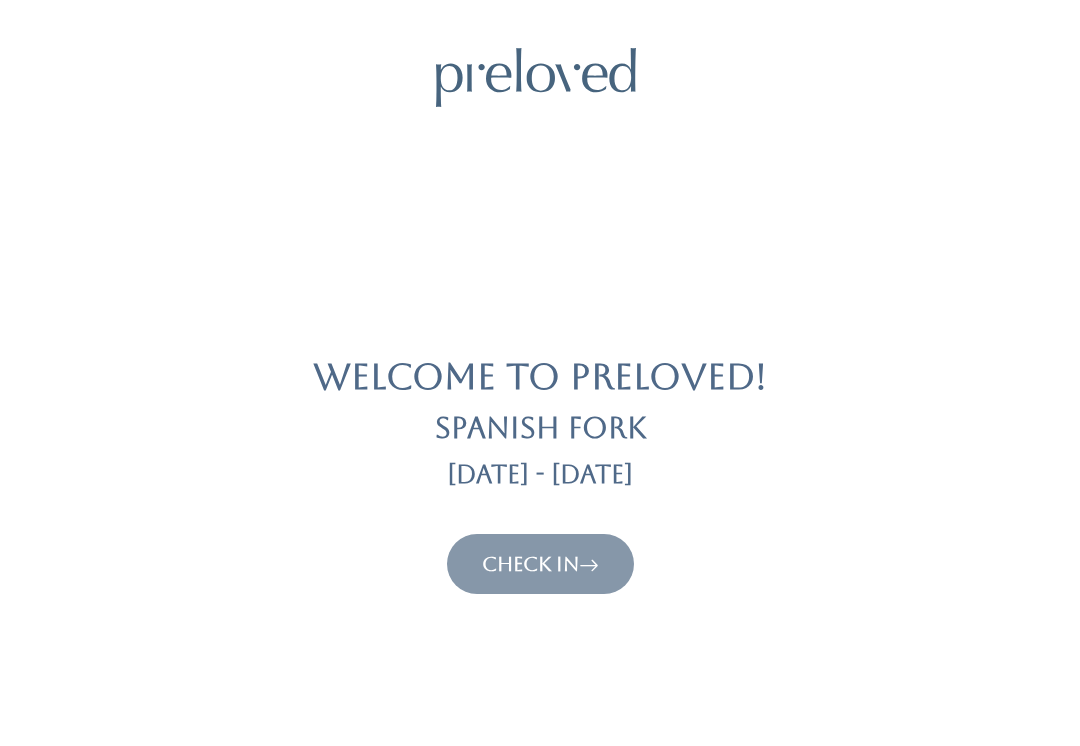 click on "Check In" at bounding box center [540, 564] 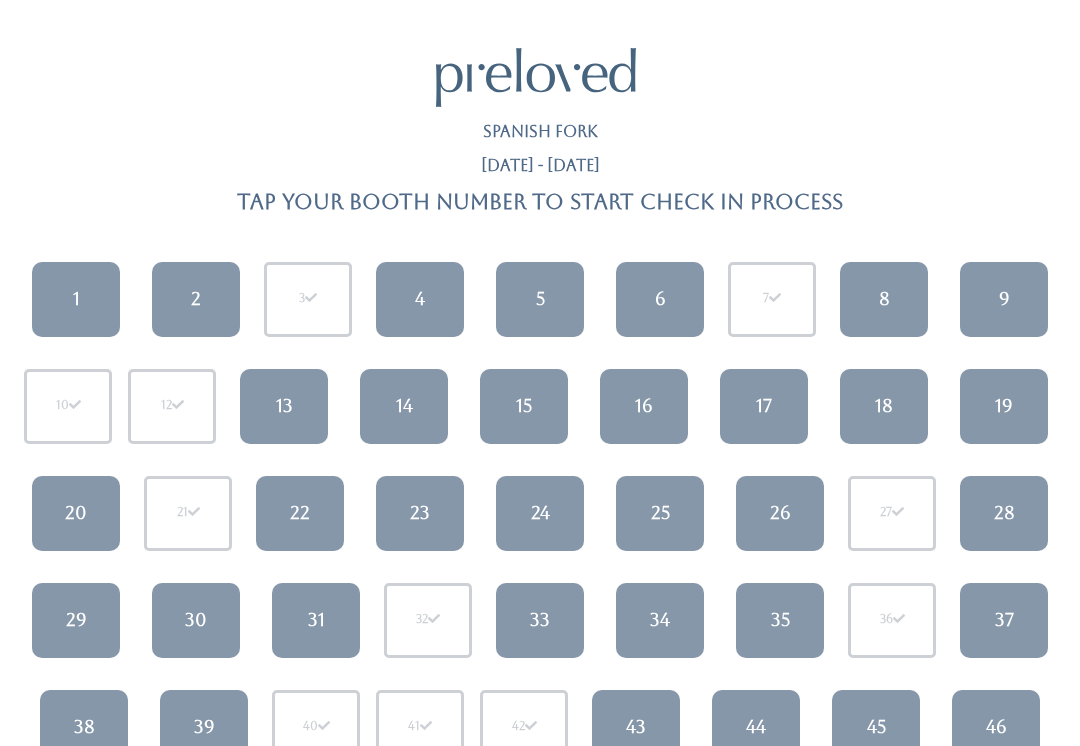scroll, scrollTop: 0, scrollLeft: 0, axis: both 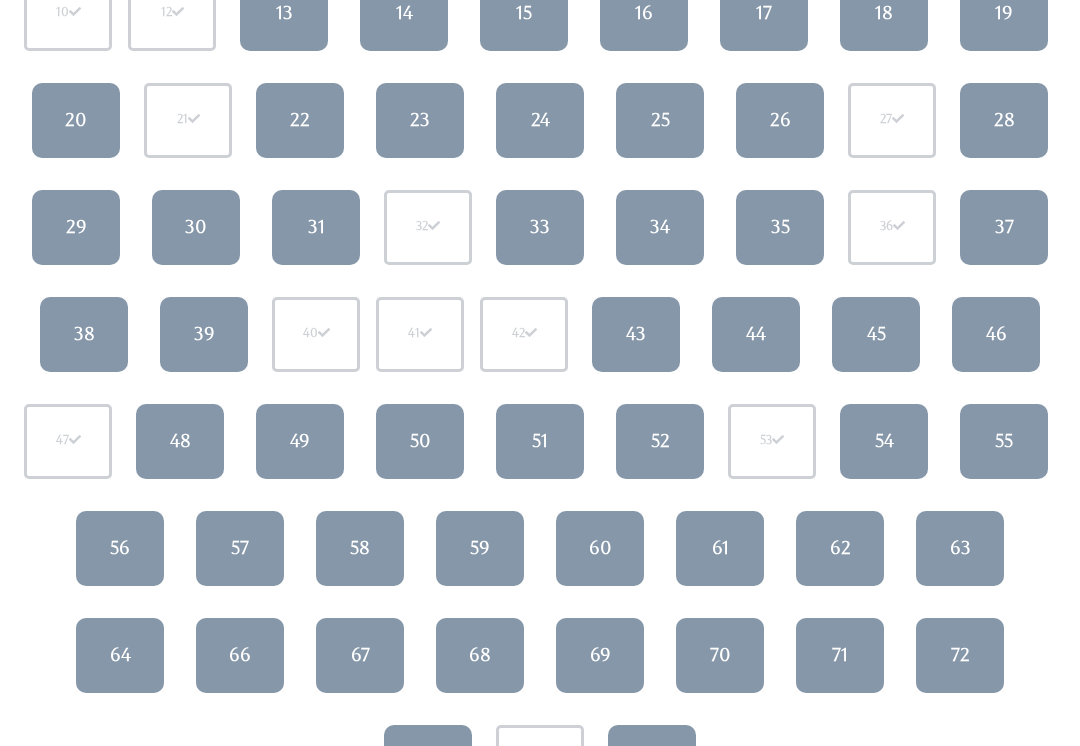 click on "32" at bounding box center [428, 227] 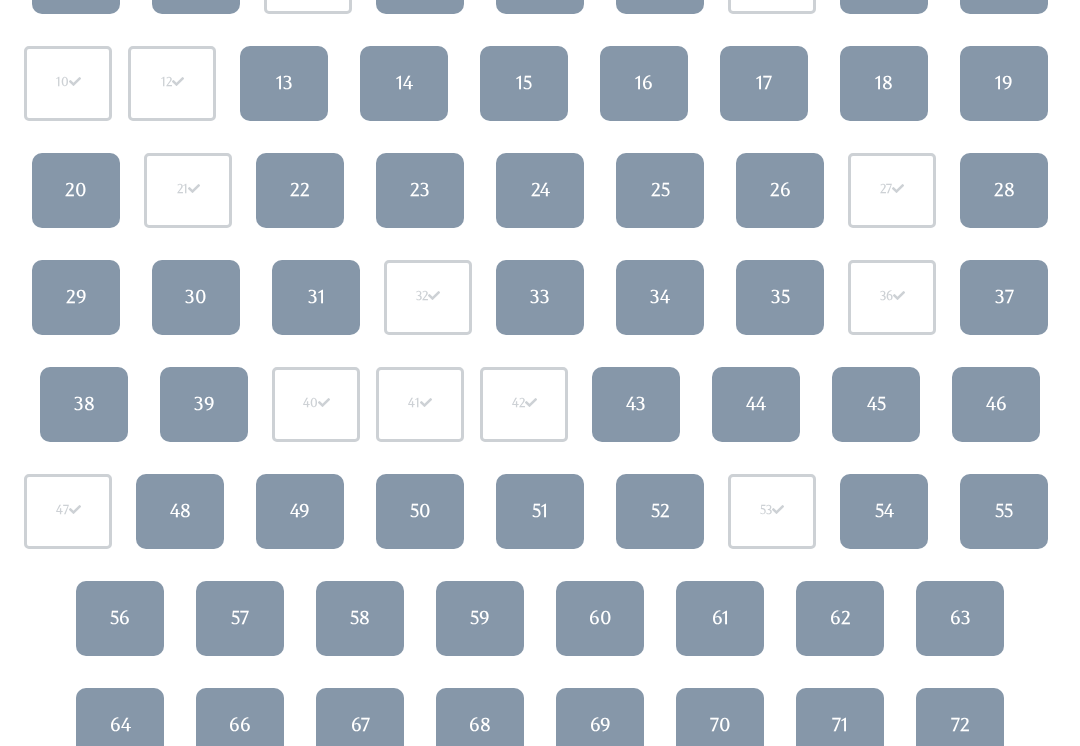 scroll, scrollTop: 322, scrollLeft: 0, axis: vertical 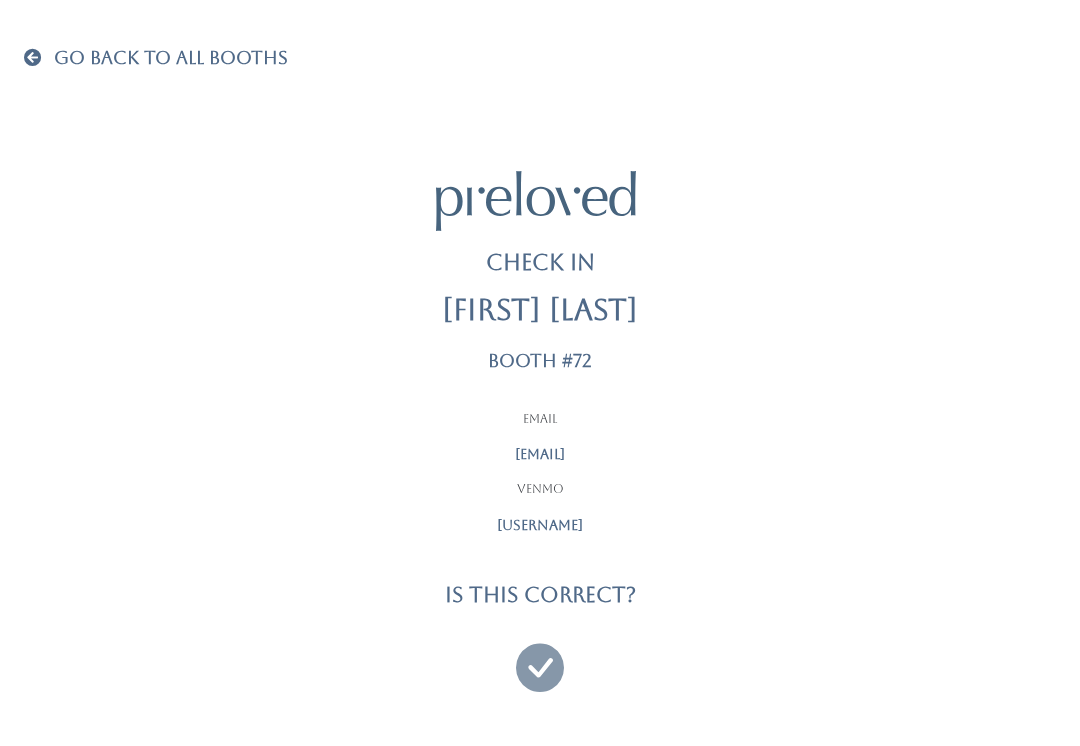 click at bounding box center (37, 57) 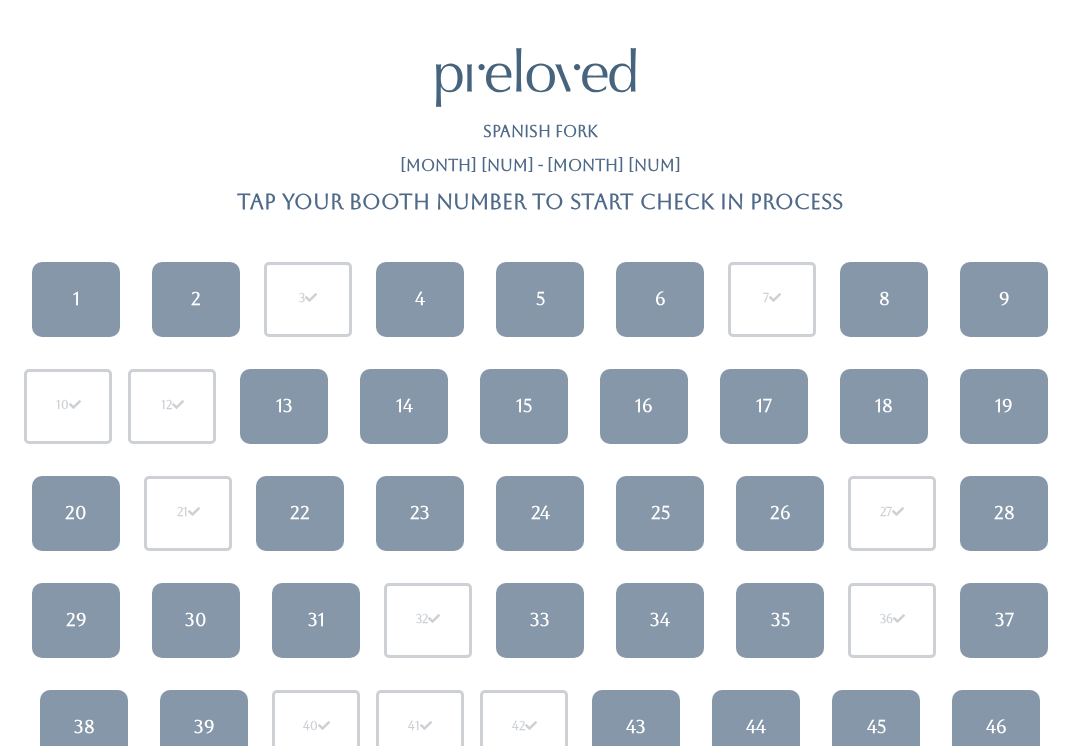 scroll, scrollTop: 0, scrollLeft: 0, axis: both 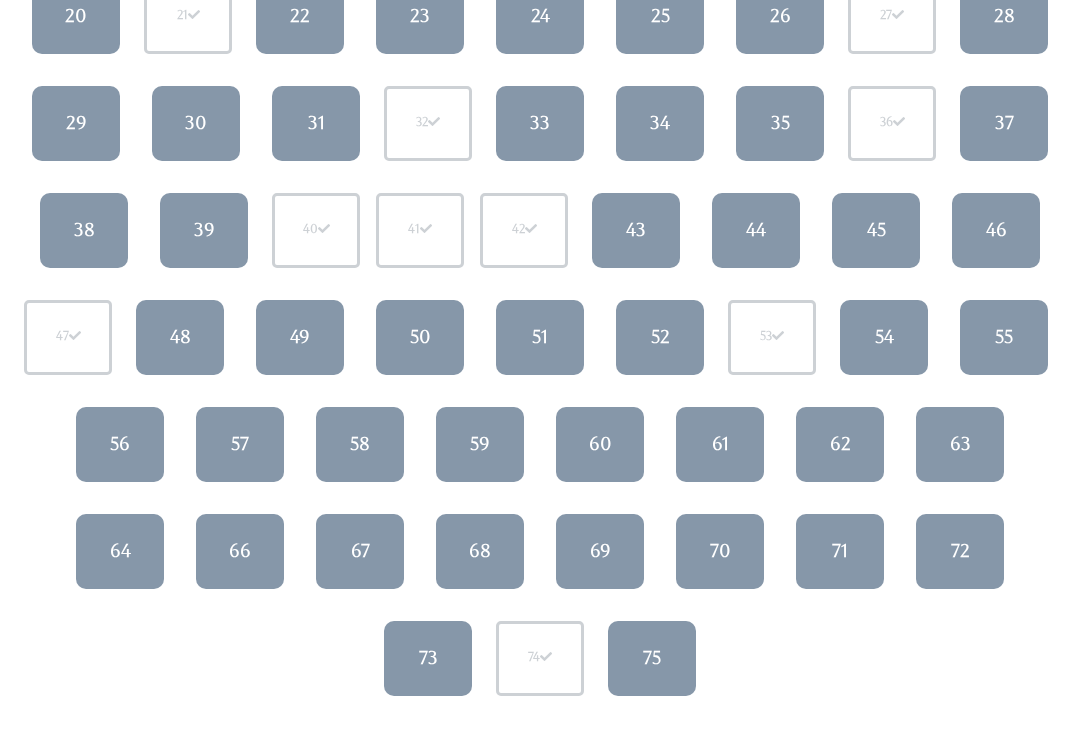 click on "61" at bounding box center [720, 445] 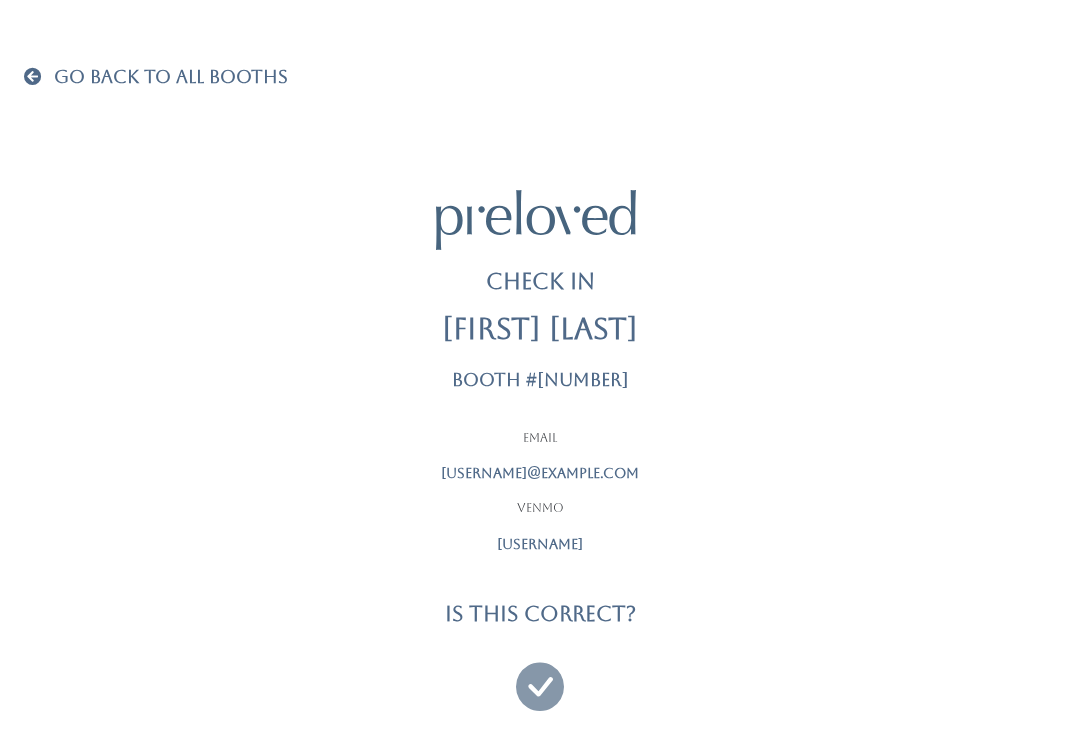 scroll, scrollTop: 19, scrollLeft: 0, axis: vertical 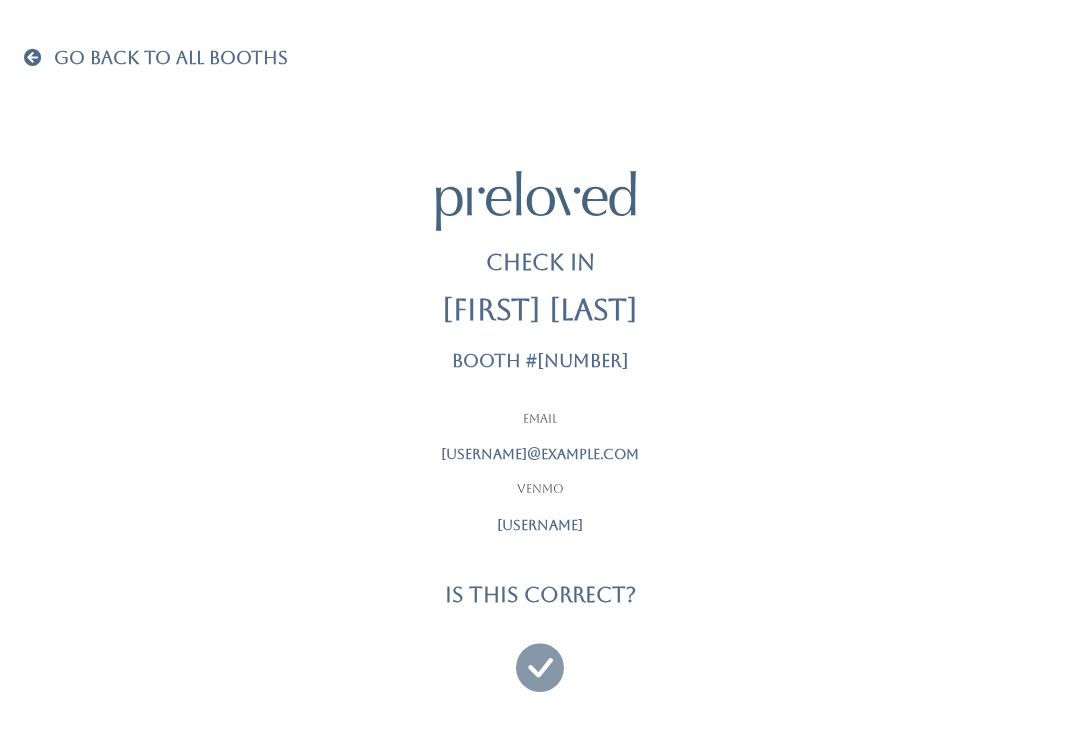 click at bounding box center [540, 658] 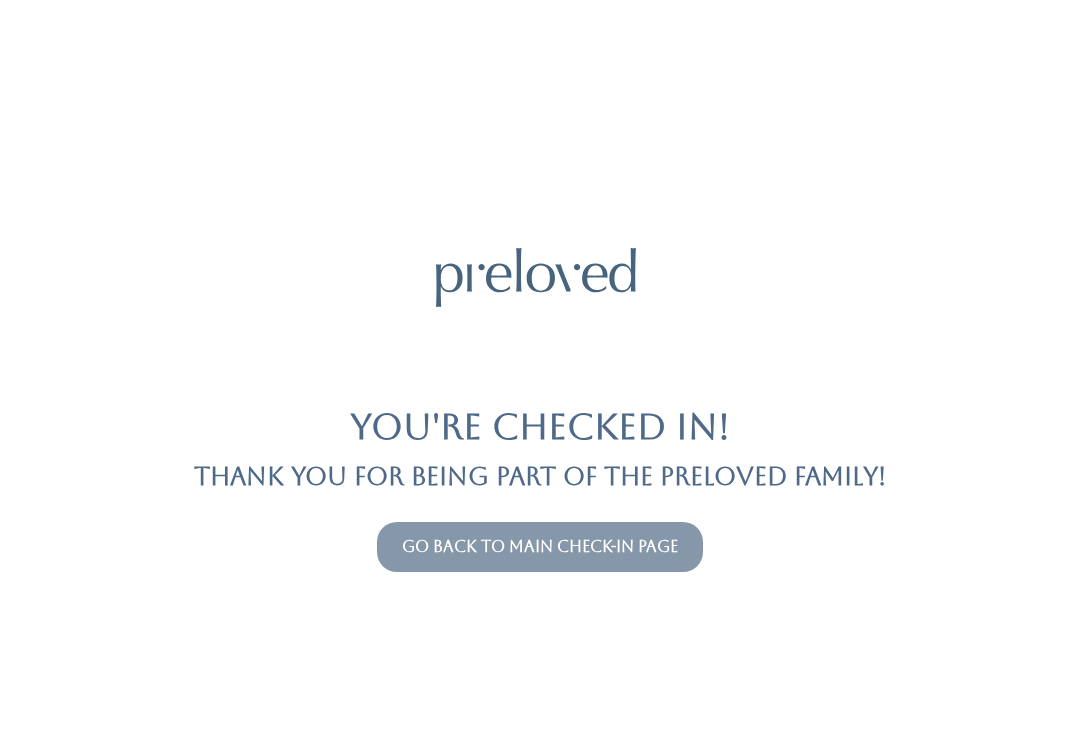 scroll, scrollTop: 0, scrollLeft: 0, axis: both 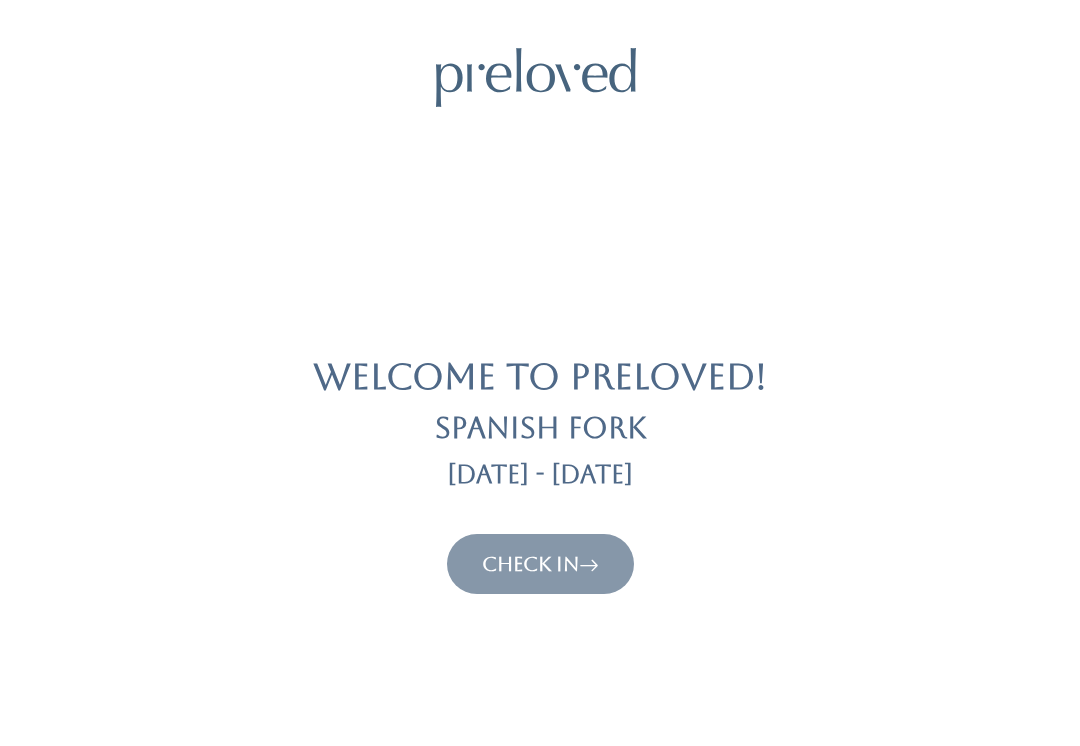 click on "Check In" at bounding box center (540, 564) 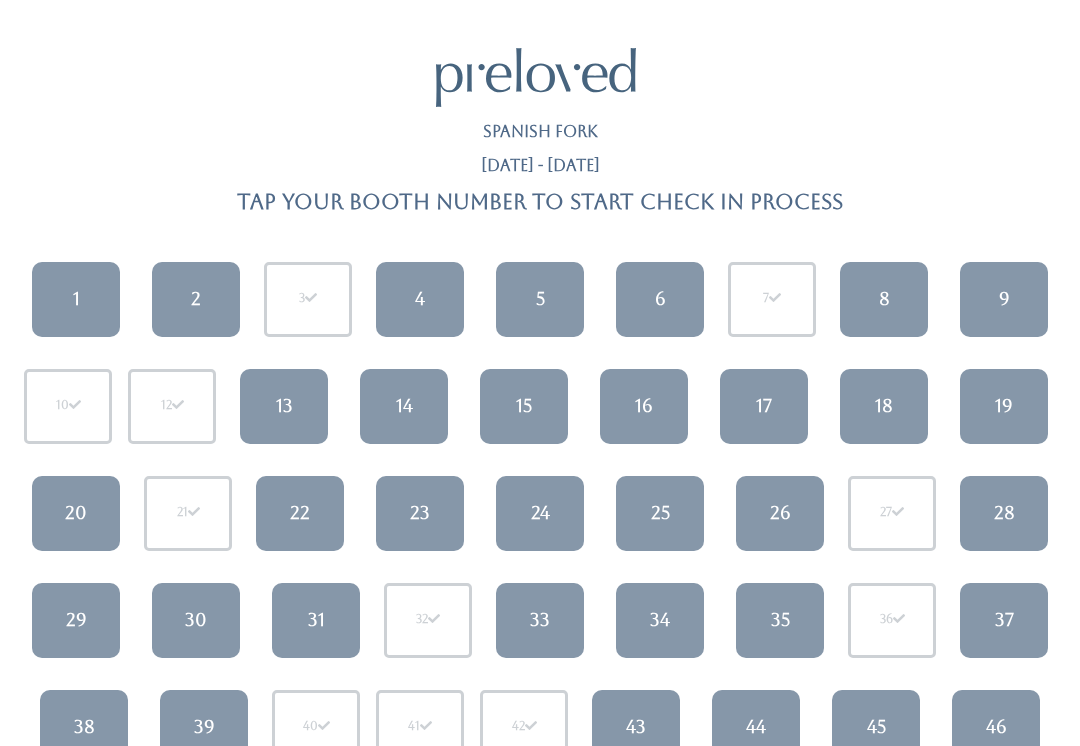 scroll, scrollTop: 0, scrollLeft: 0, axis: both 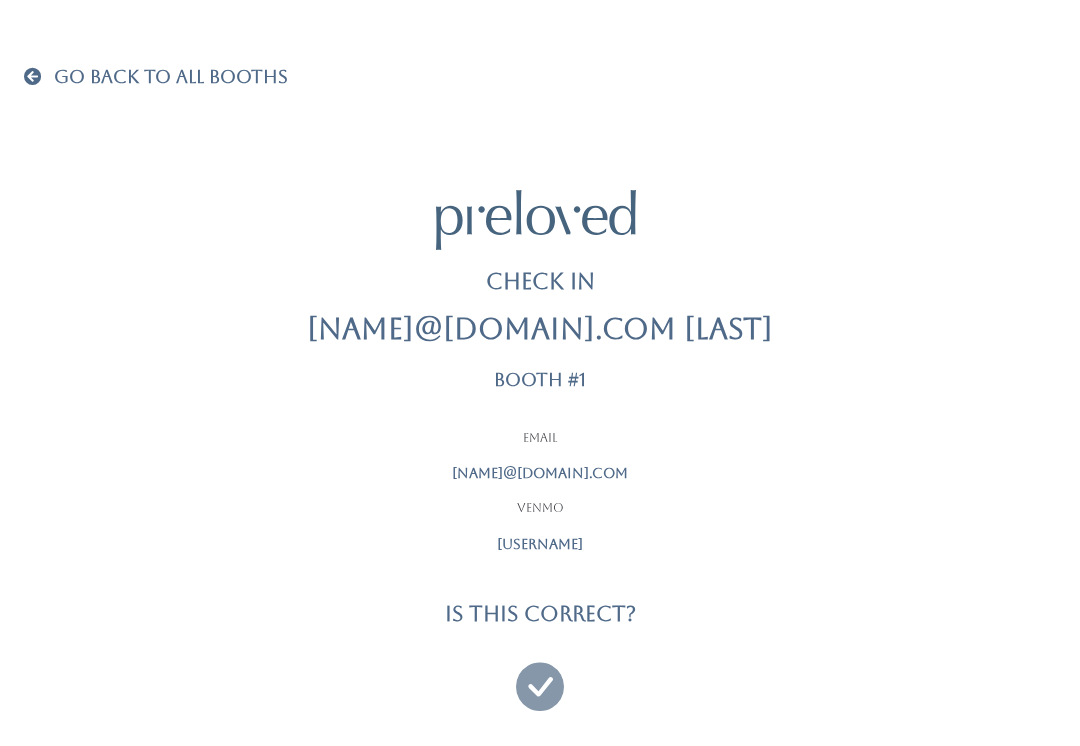 click at bounding box center [540, 677] 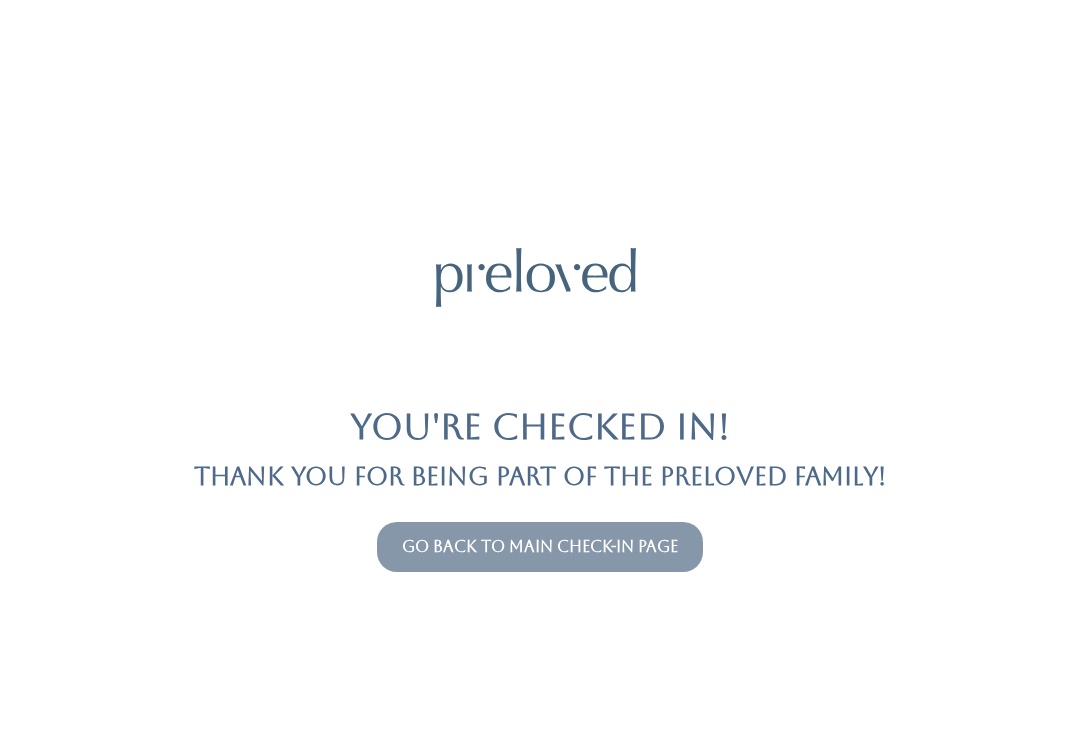 scroll, scrollTop: 0, scrollLeft: 0, axis: both 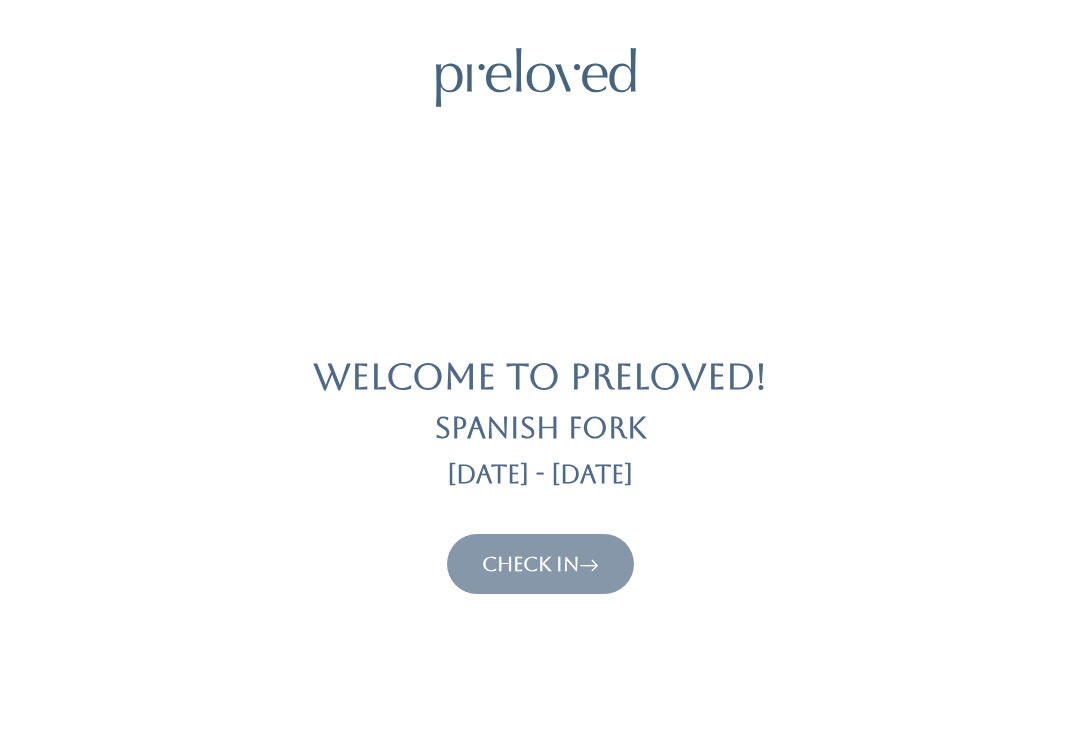 click on "Check In" at bounding box center (540, 564) 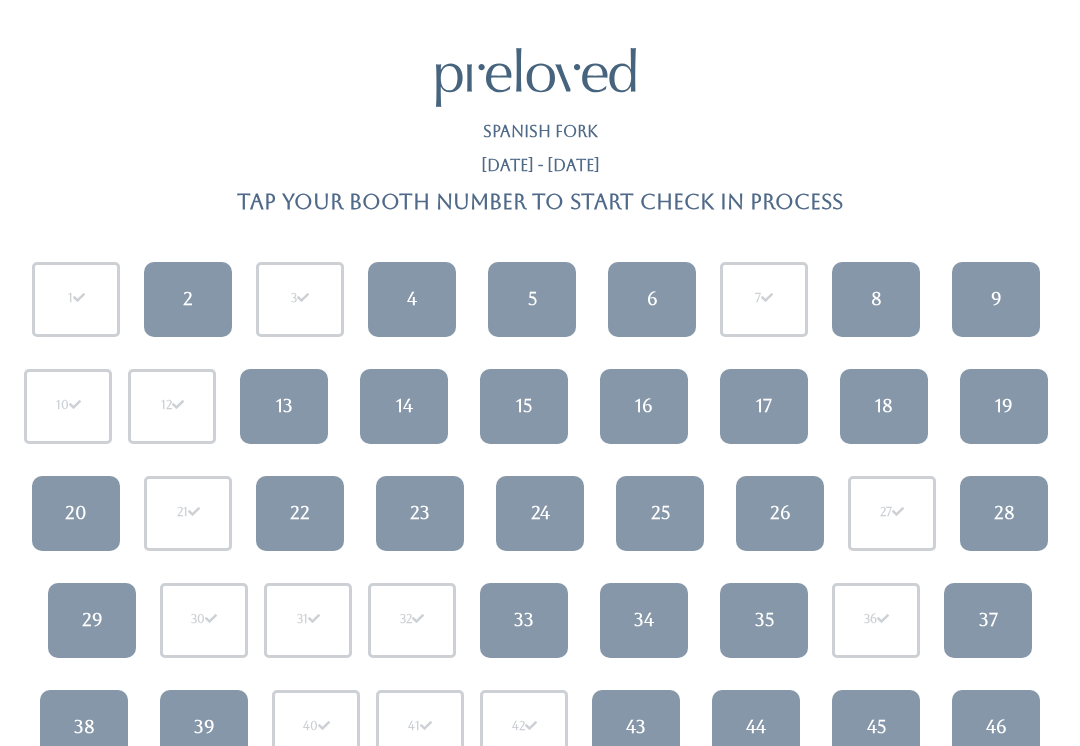 scroll, scrollTop: 0, scrollLeft: 0, axis: both 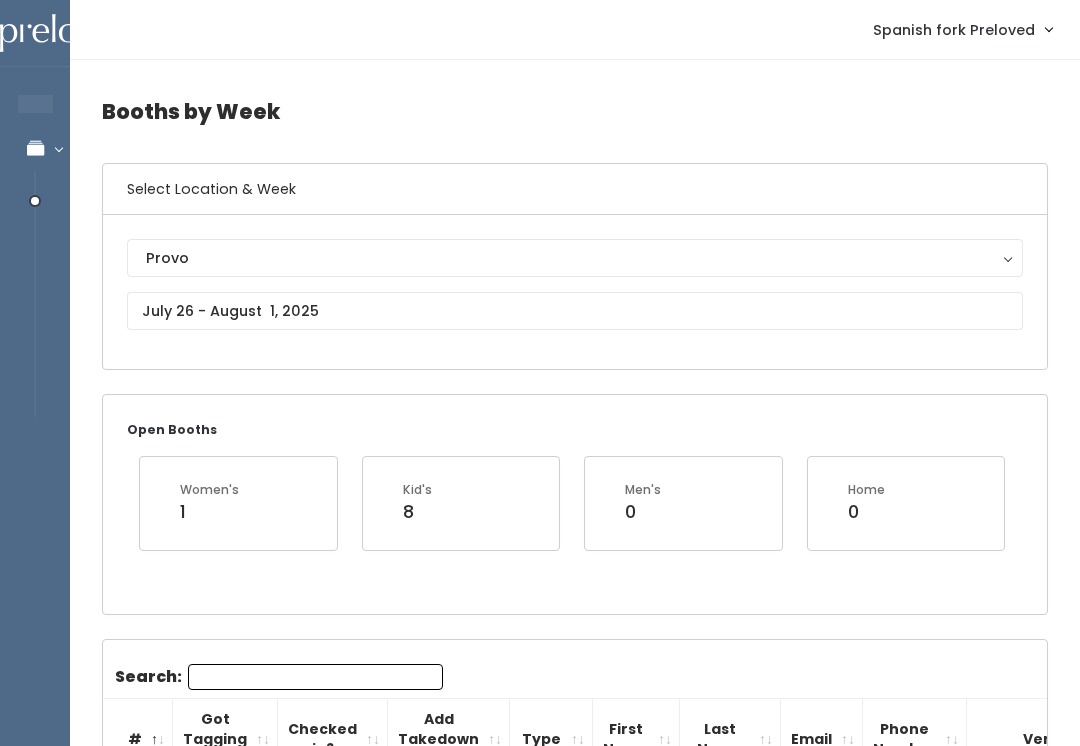 click on "Provo" at bounding box center [575, 258] 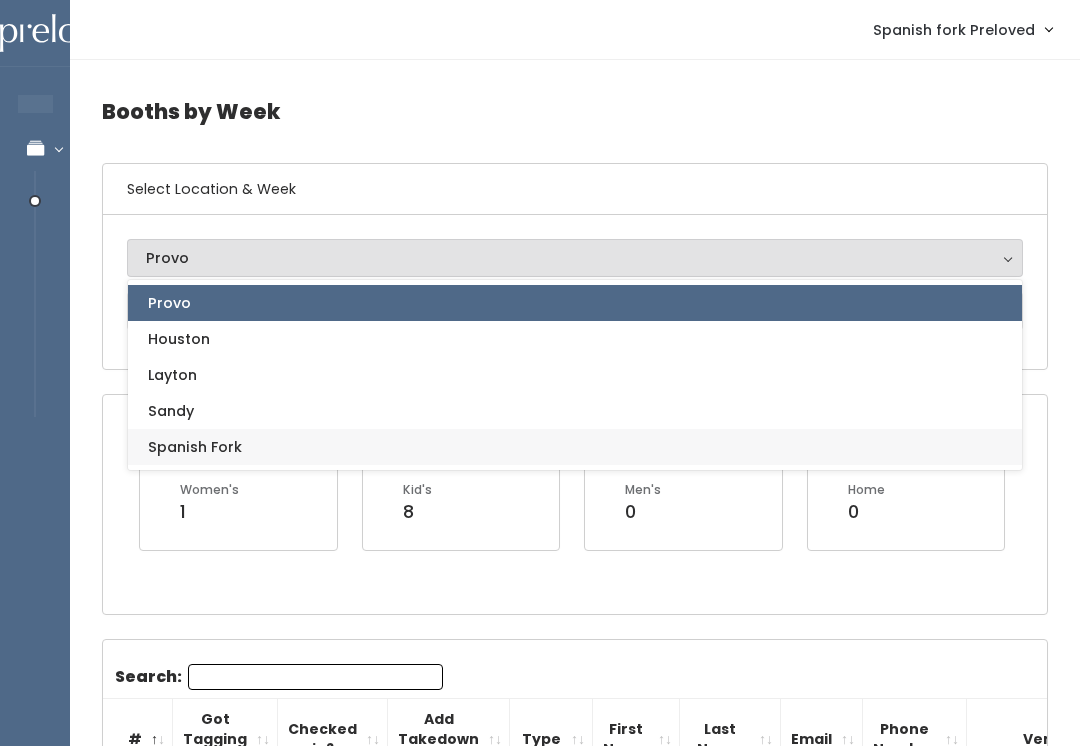 click on "Spanish Fork" at bounding box center [575, 447] 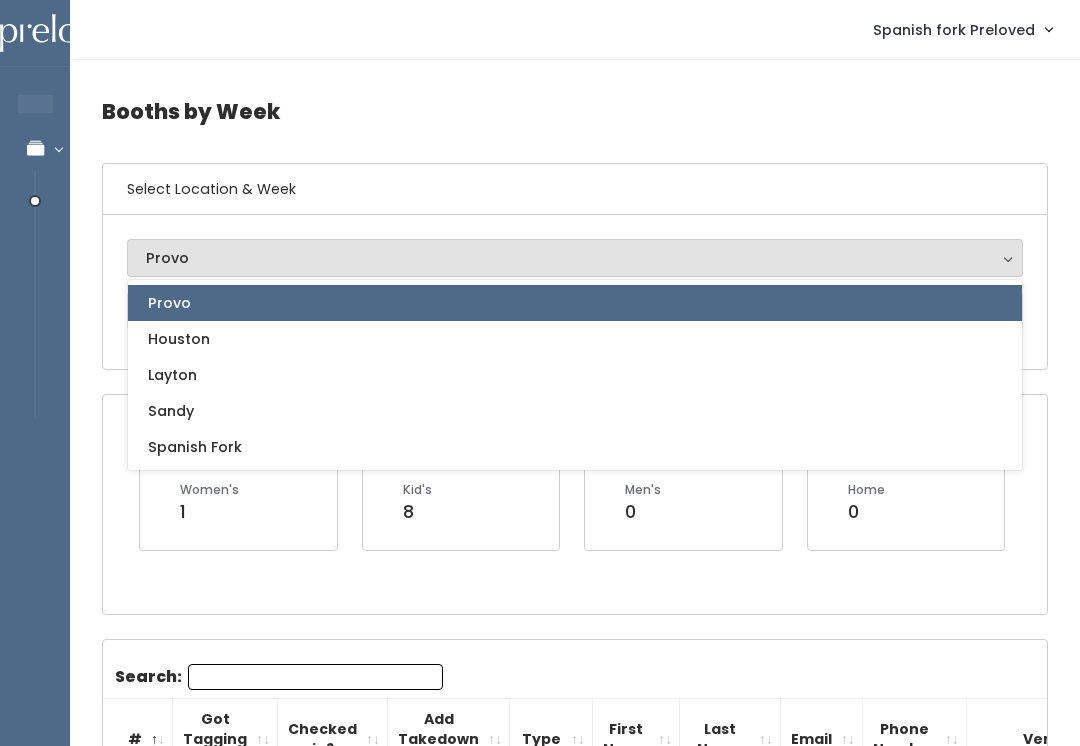 select on "2" 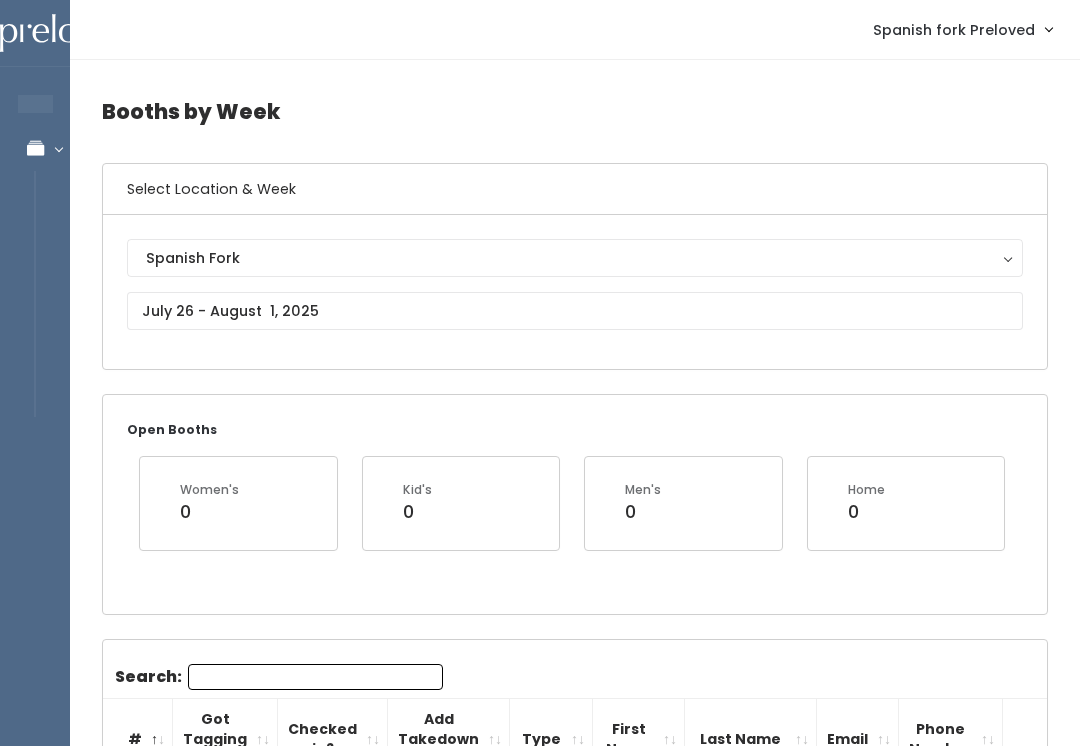 scroll, scrollTop: 0, scrollLeft: 0, axis: both 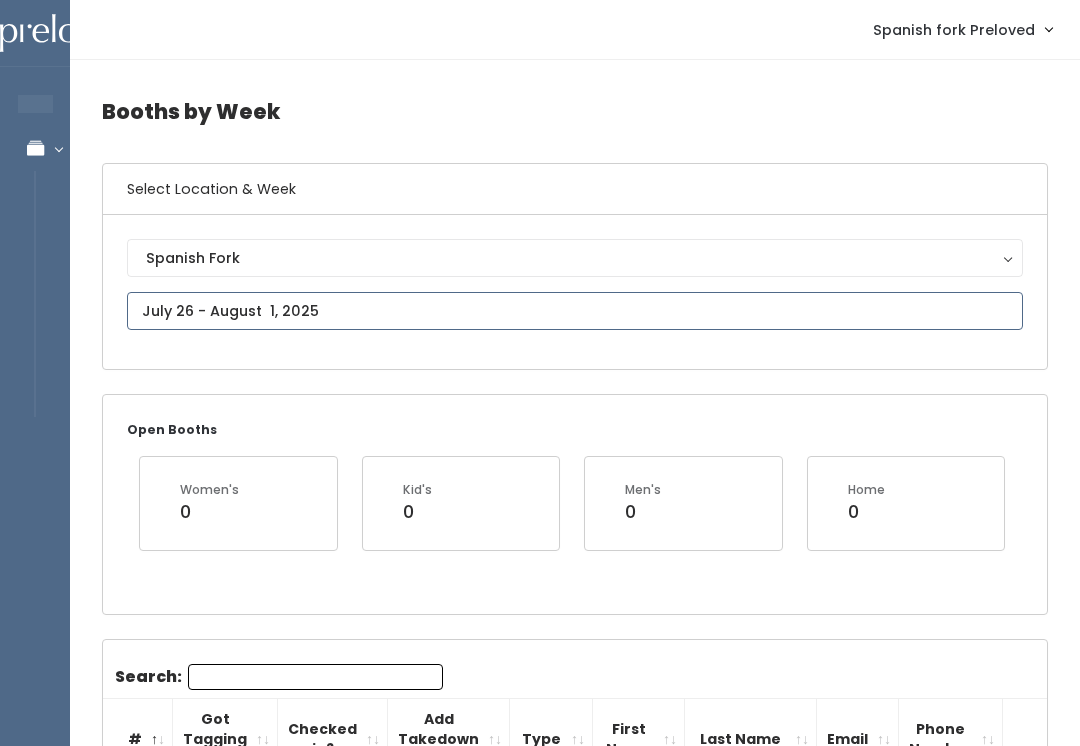 click on "EMPLOYEES
Manage Bookings
Booths by Week
All Bookings
Bookings with Booths
Booth Discounts
Seller Check-in
Spanish fork Preloved
Admin Home
My bookings" at bounding box center [540, 2025] 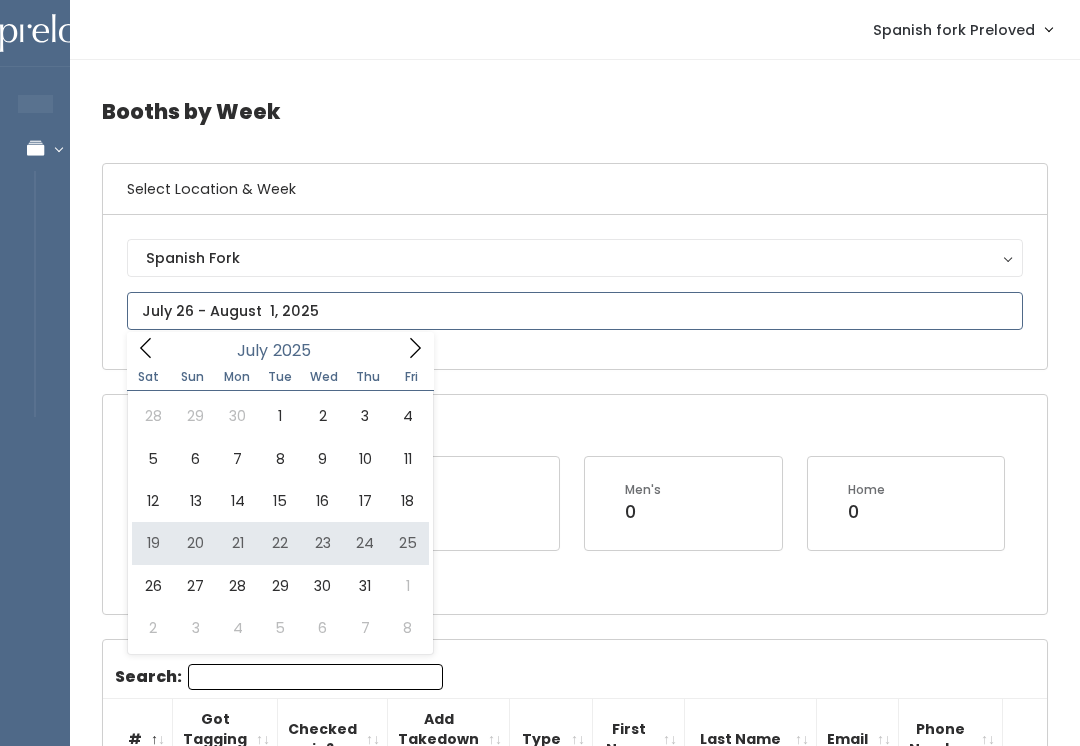type on "July 19 to July 25" 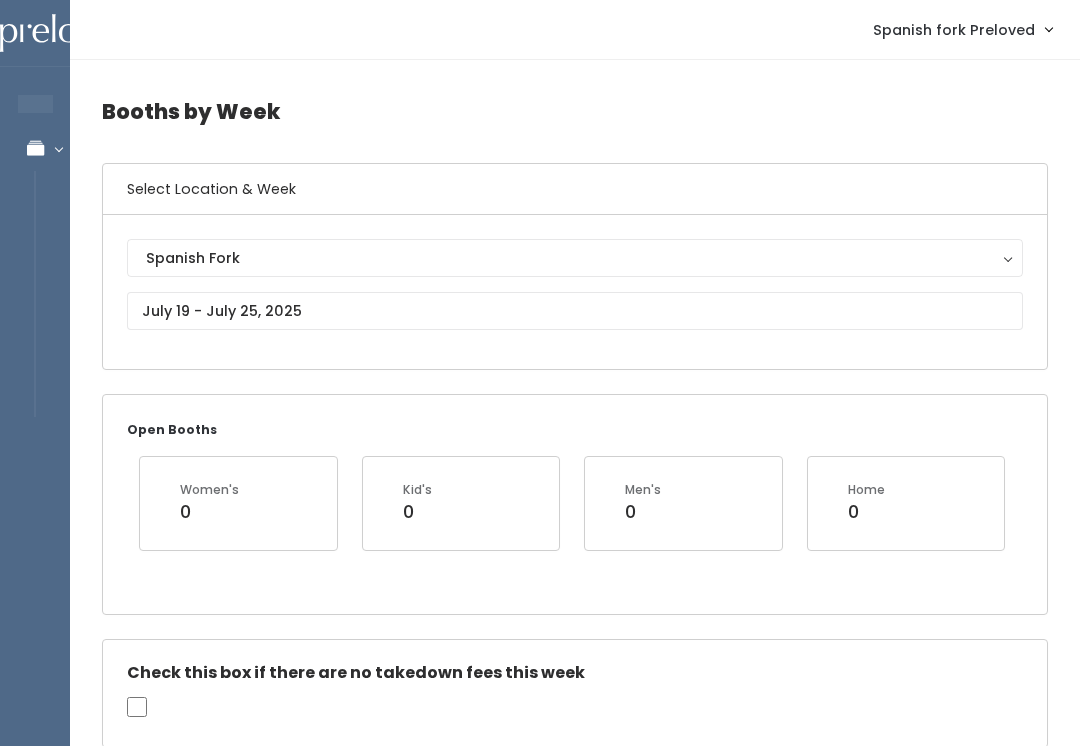 scroll, scrollTop: 272, scrollLeft: 0, axis: vertical 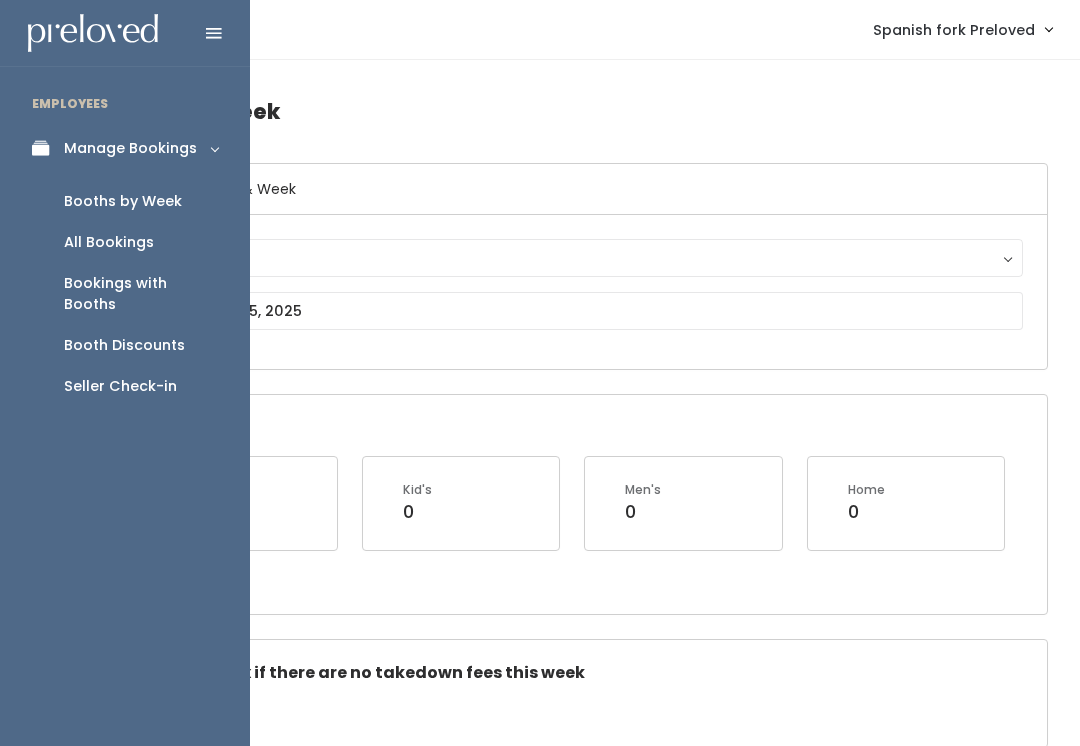 click on "Seller Check-in" at bounding box center [120, 386] 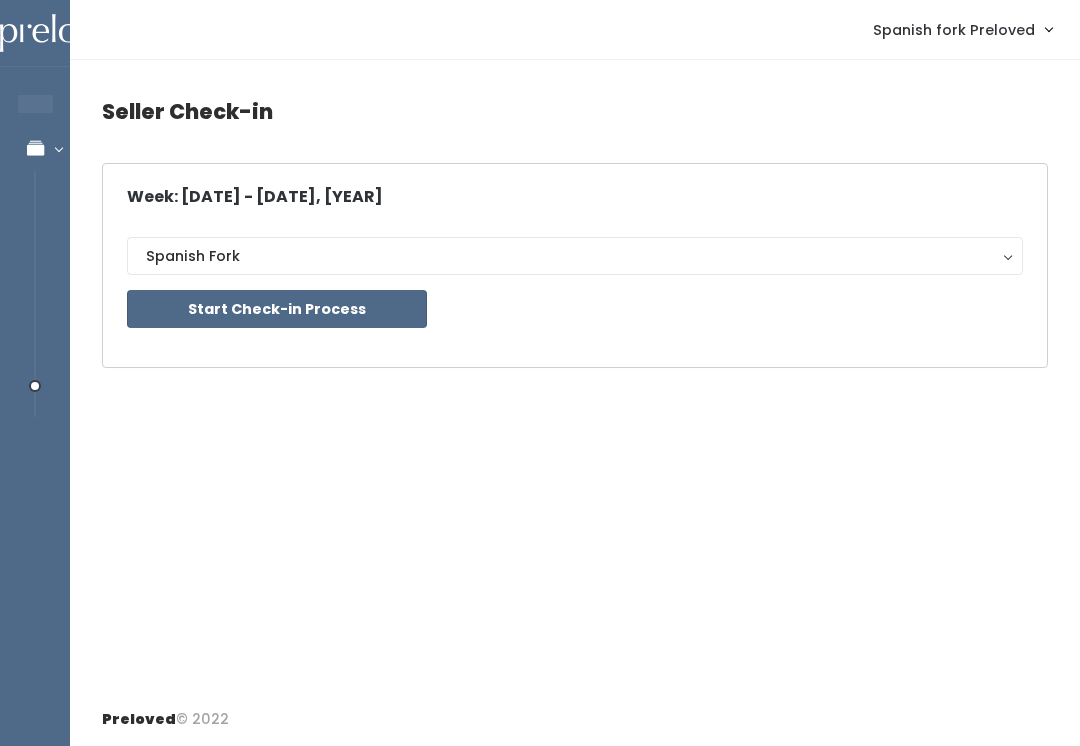 scroll, scrollTop: 0, scrollLeft: 0, axis: both 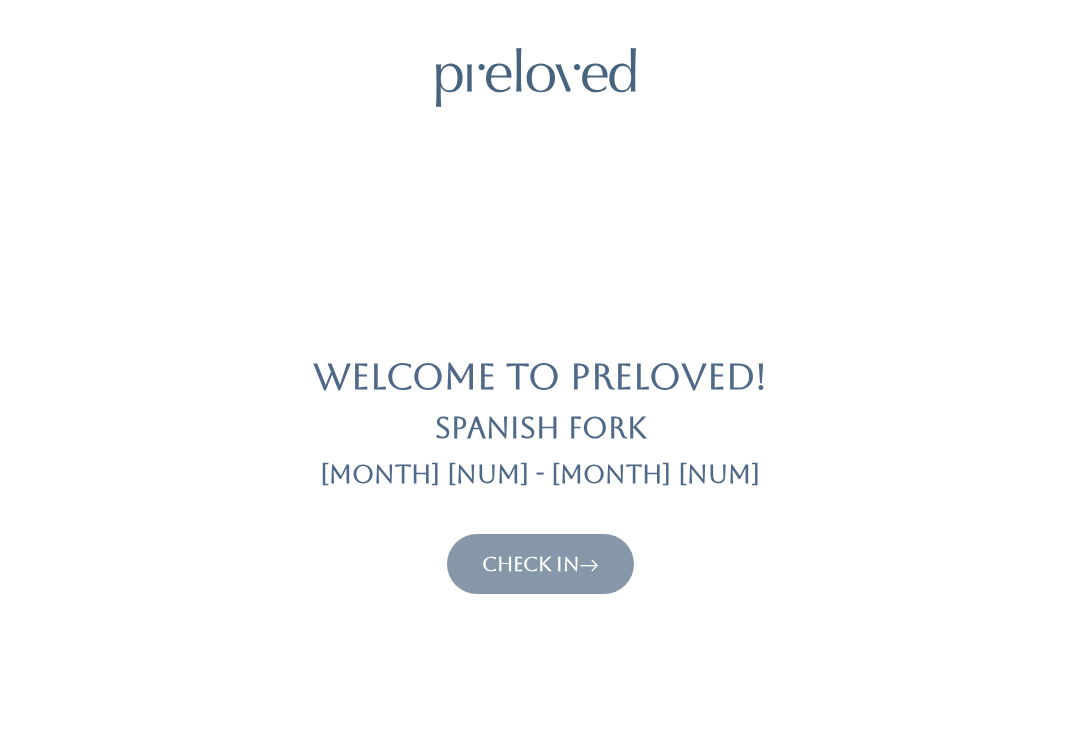 click on "Check In" at bounding box center [540, 564] 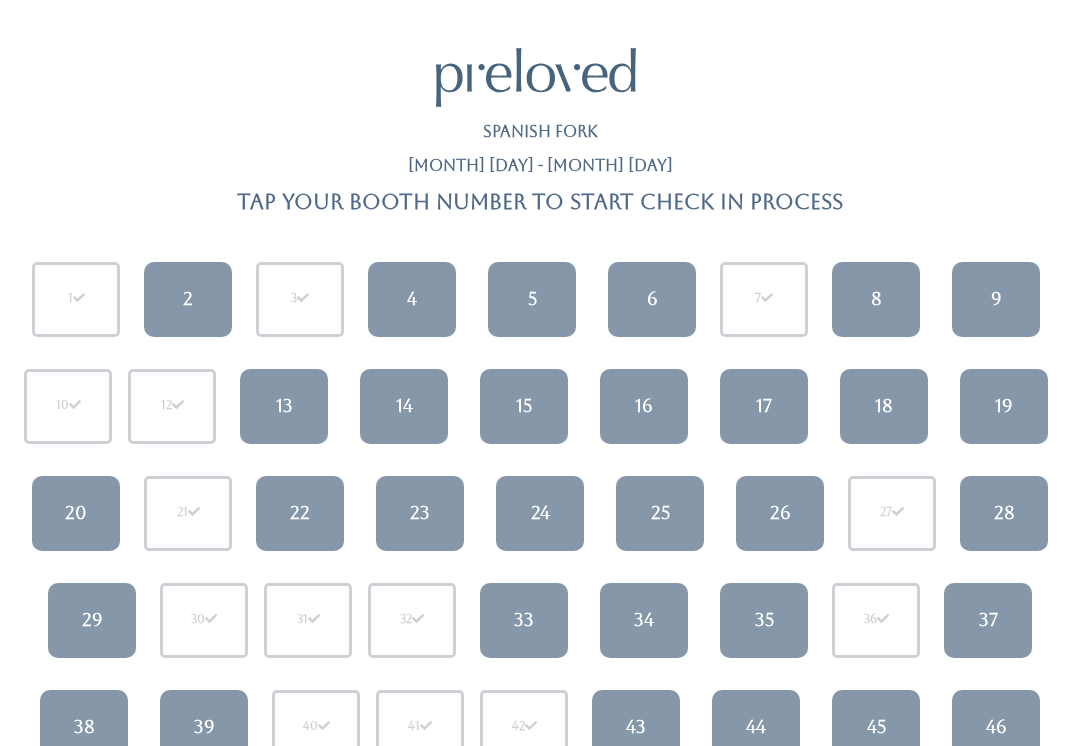 scroll, scrollTop: 0, scrollLeft: 0, axis: both 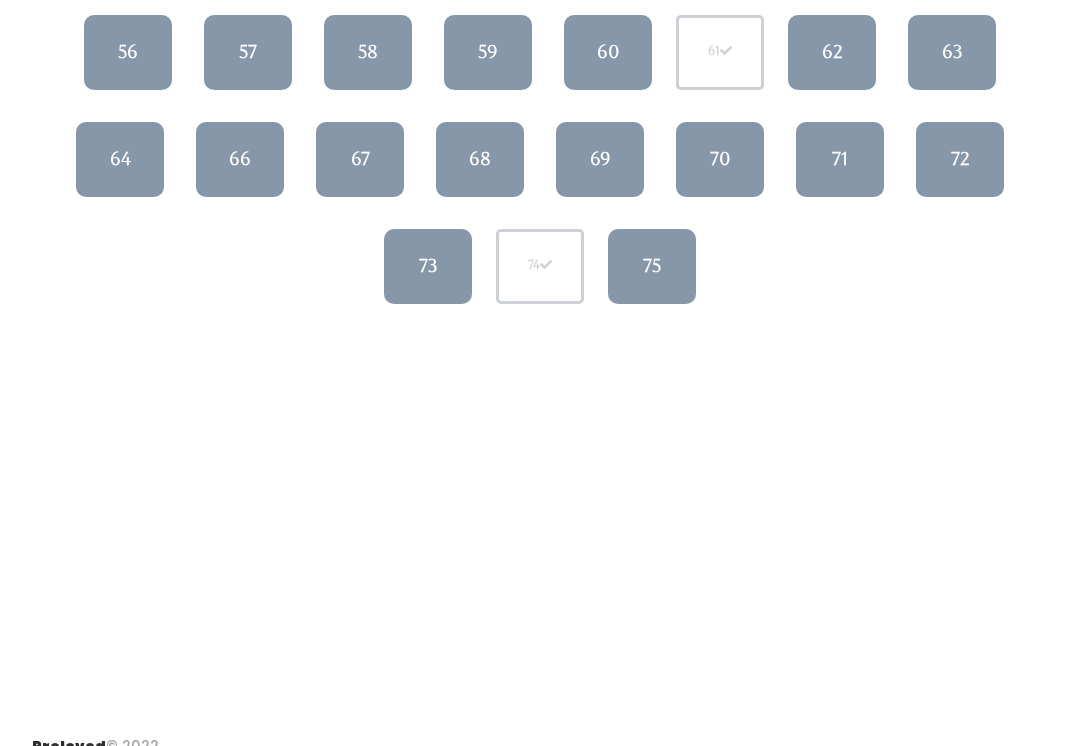 click on "70" at bounding box center [720, 159] 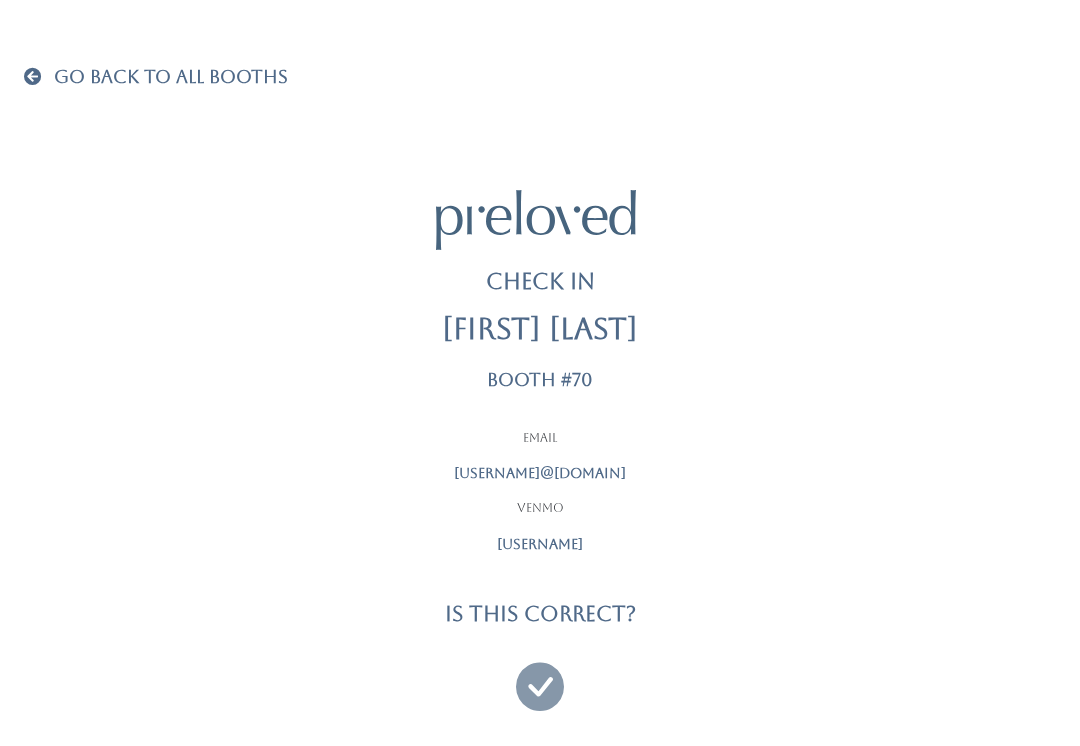 scroll, scrollTop: 19, scrollLeft: 0, axis: vertical 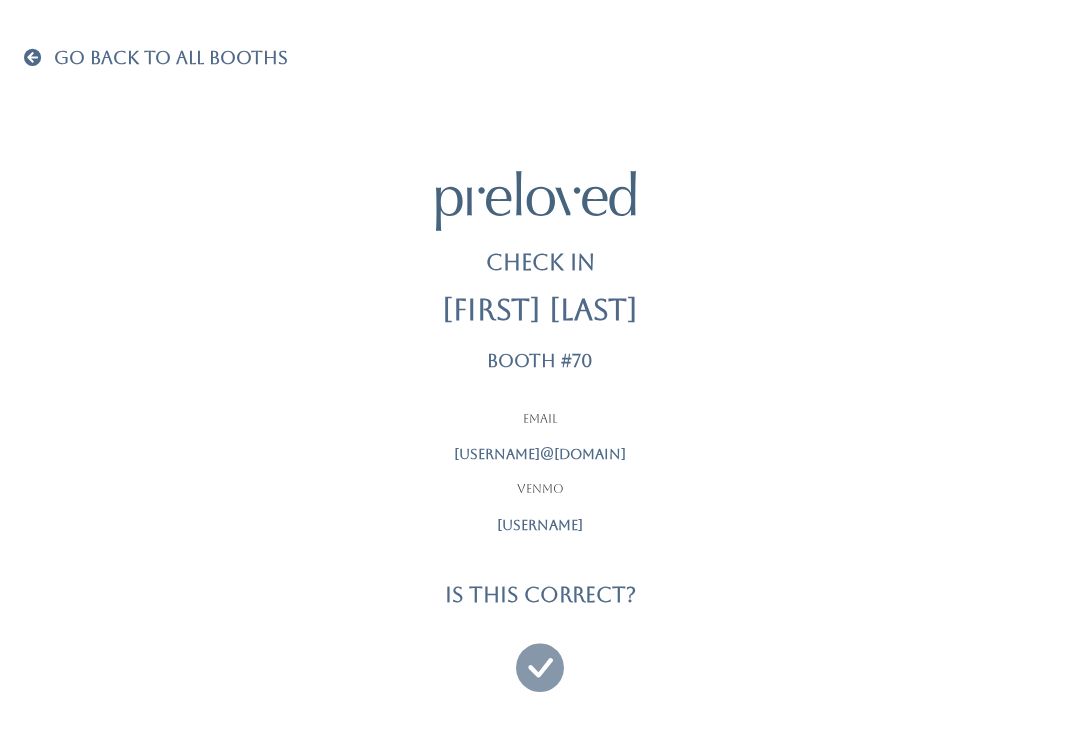 click at bounding box center (540, 658) 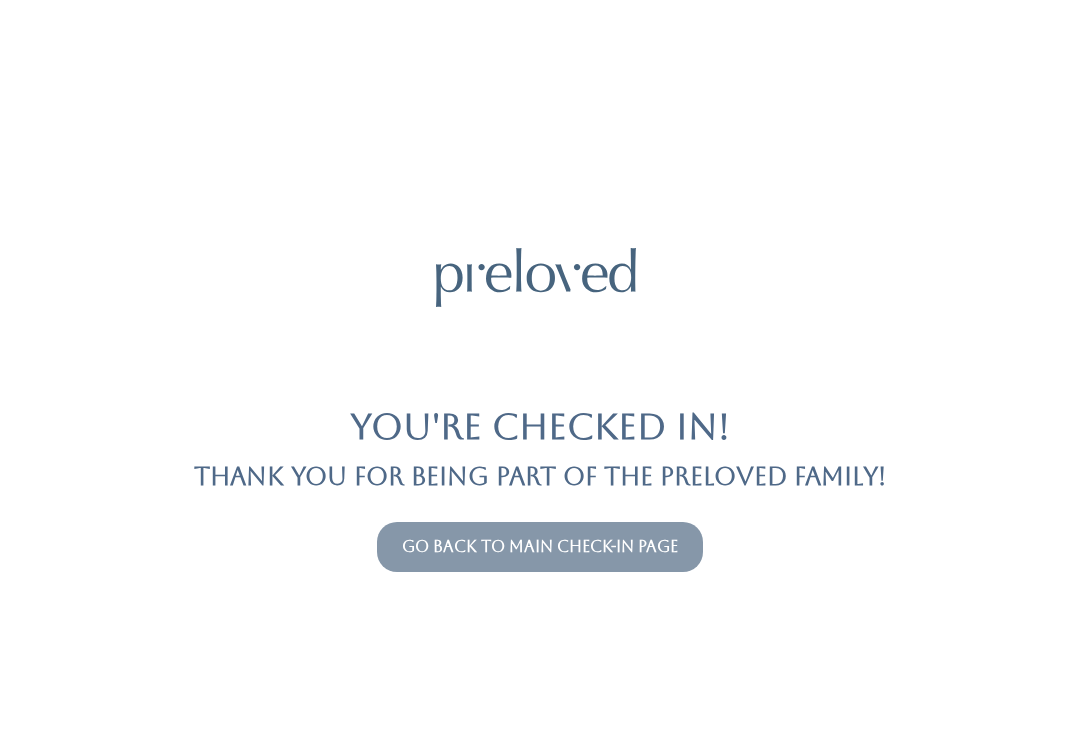 scroll, scrollTop: 0, scrollLeft: 0, axis: both 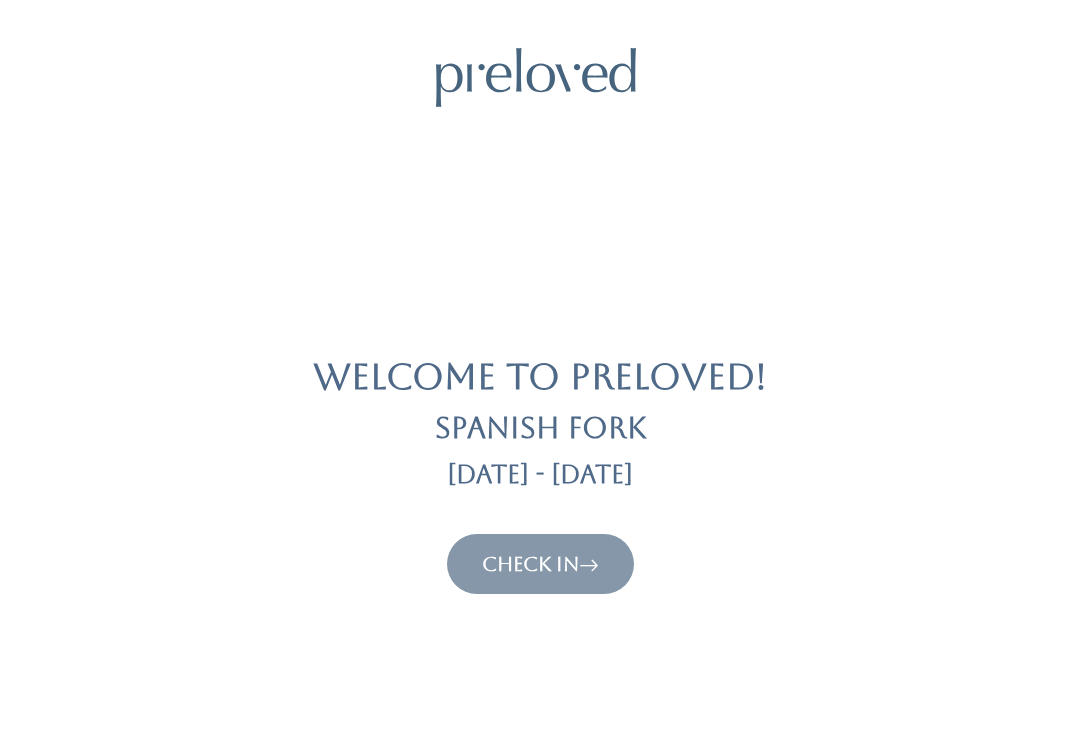 click on "Check In" at bounding box center [540, 564] 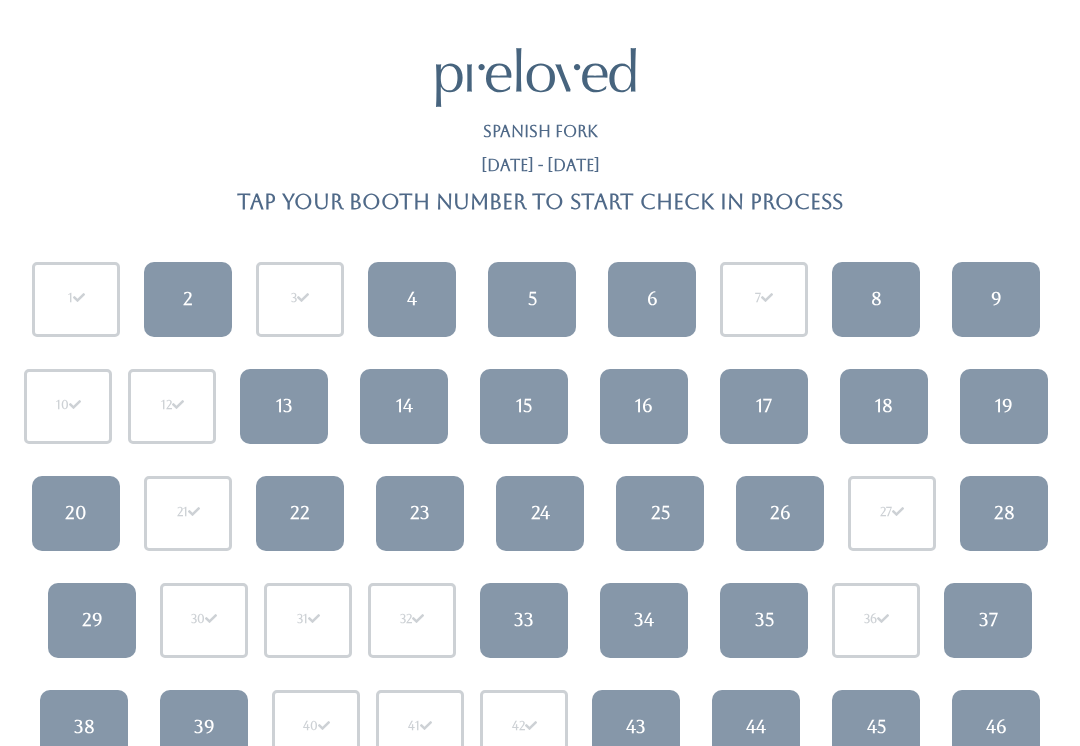 scroll, scrollTop: 0, scrollLeft: 0, axis: both 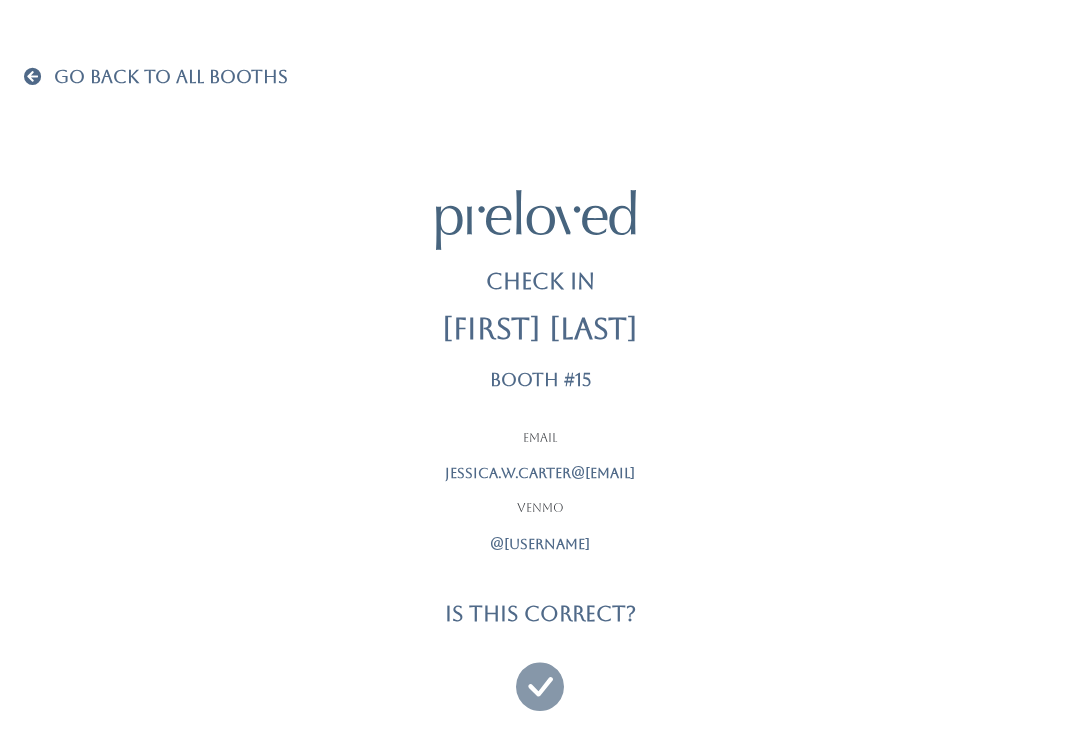 click at bounding box center (540, 677) 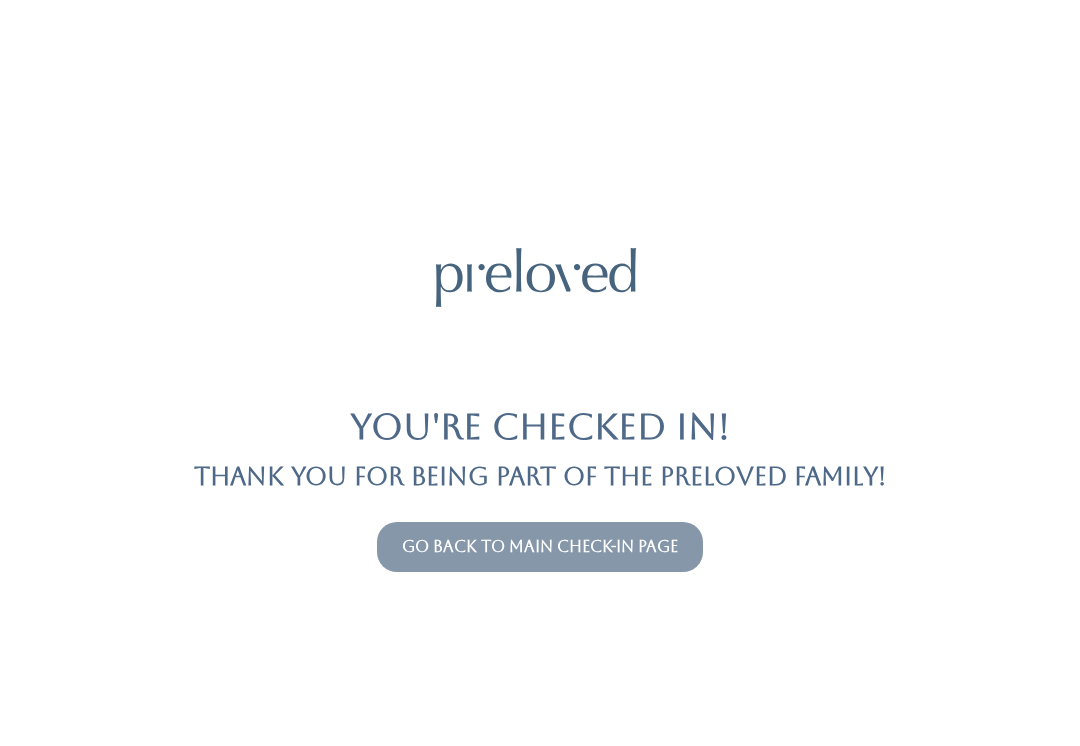 scroll, scrollTop: 0, scrollLeft: 0, axis: both 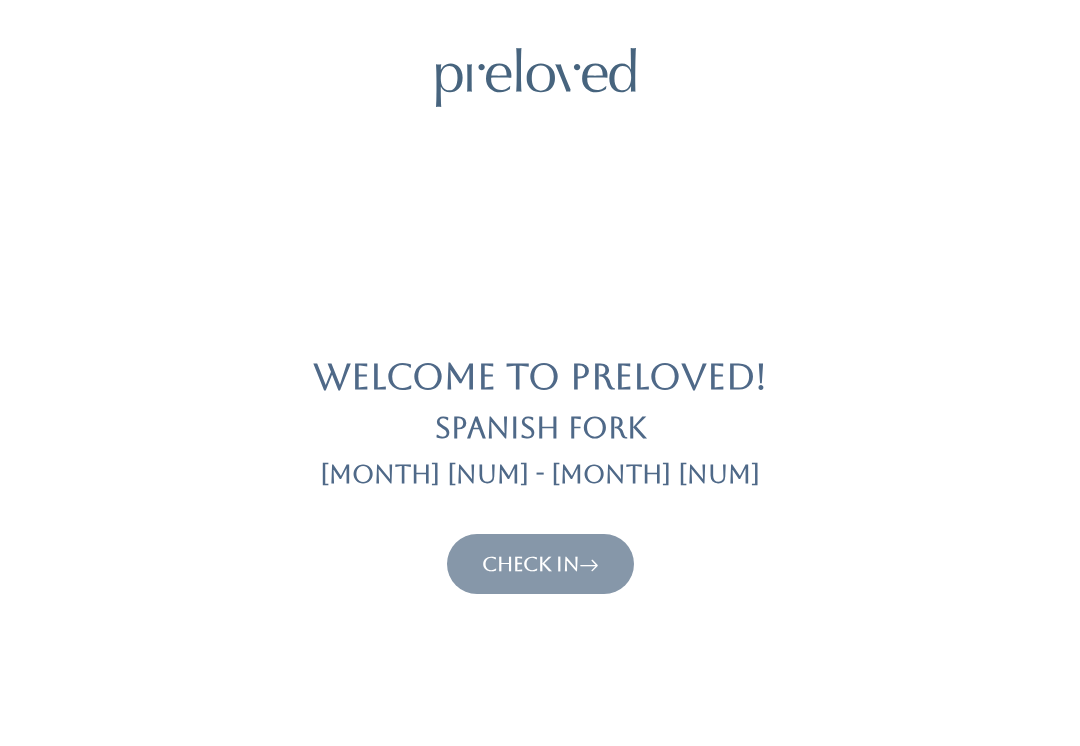 click on "Check In" at bounding box center (540, 564) 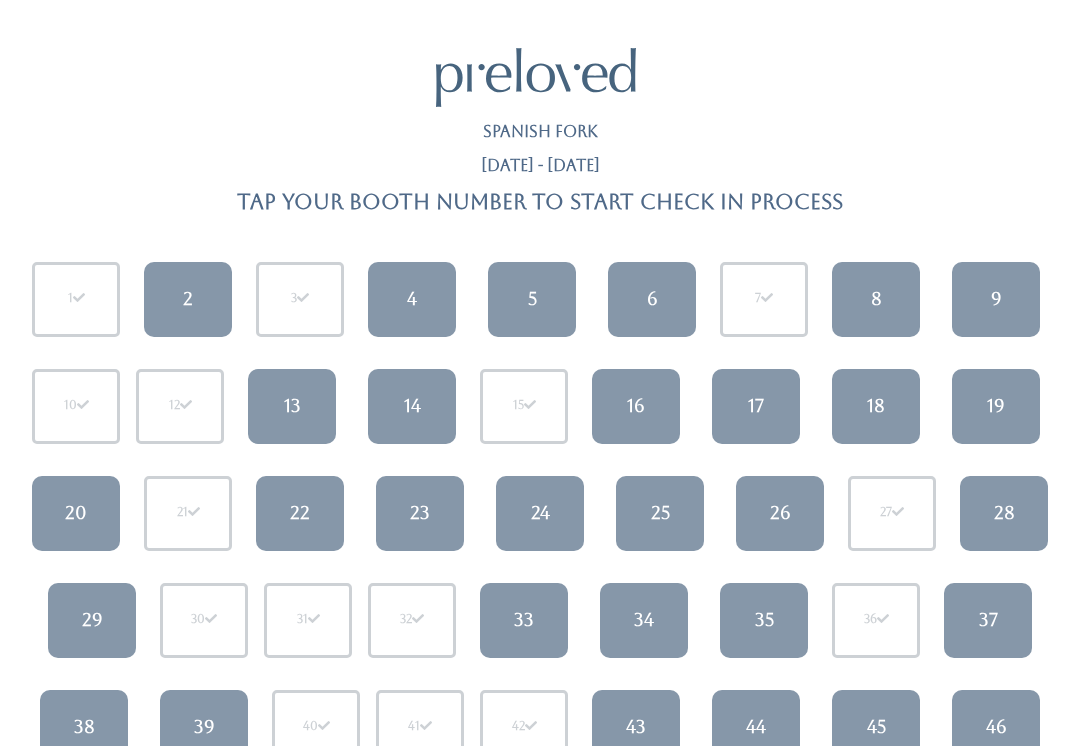 scroll, scrollTop: 0, scrollLeft: 0, axis: both 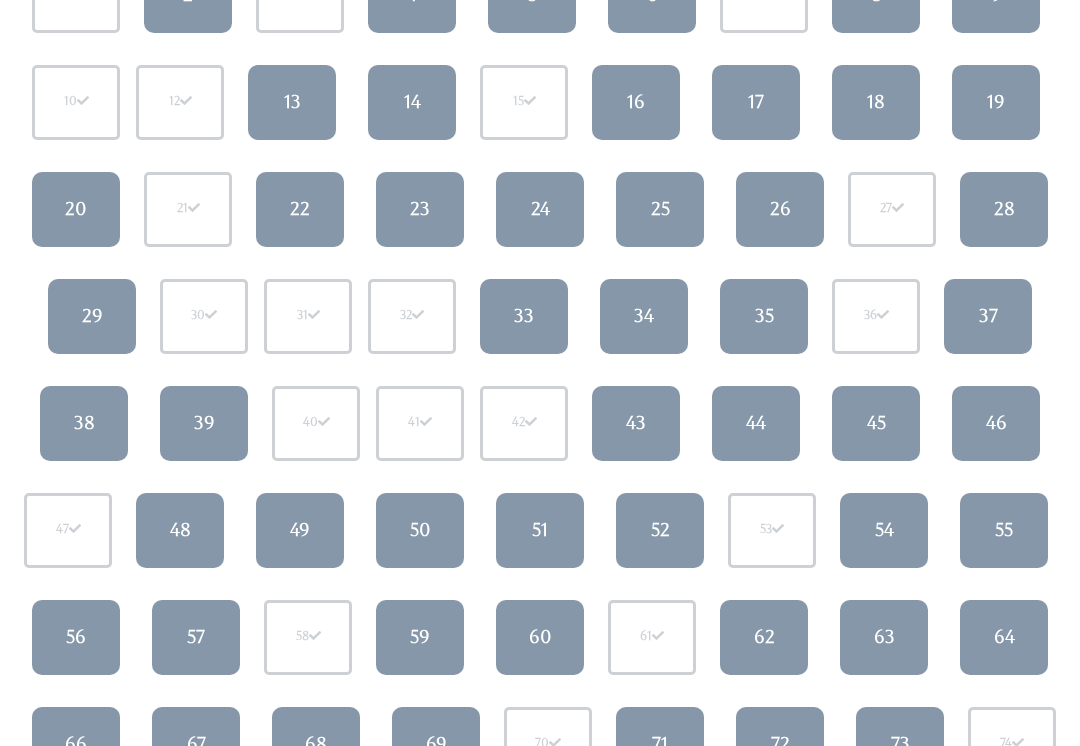click on "62" at bounding box center (764, 638) 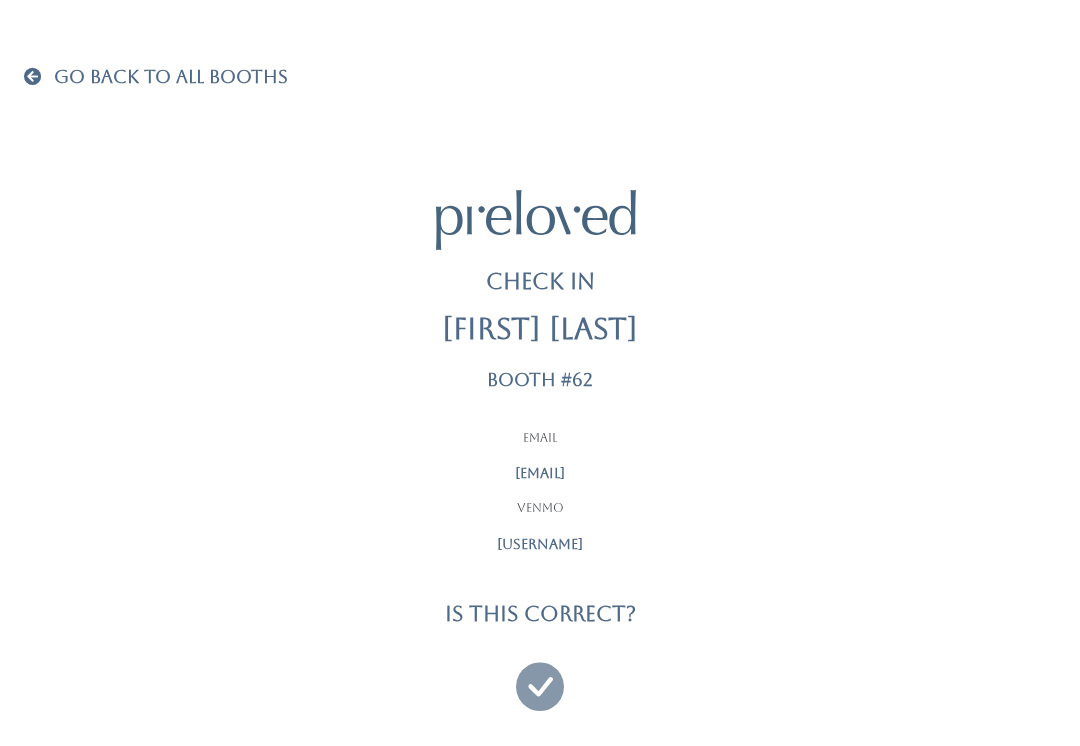 scroll, scrollTop: 19, scrollLeft: 0, axis: vertical 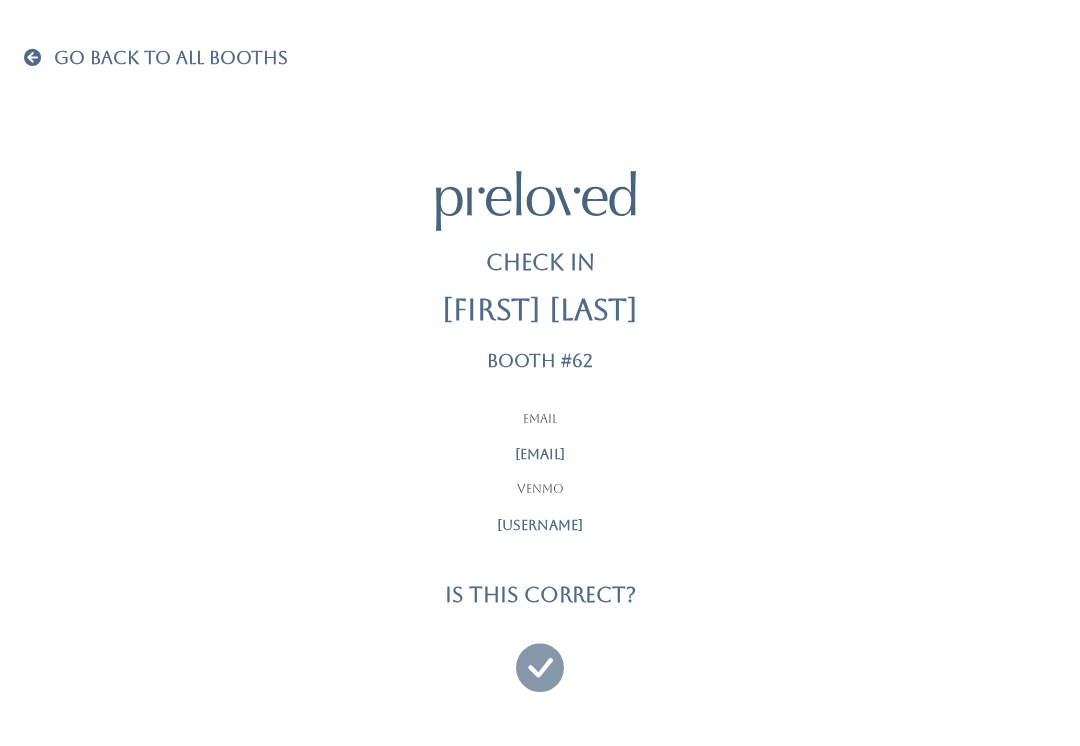 click at bounding box center (540, 658) 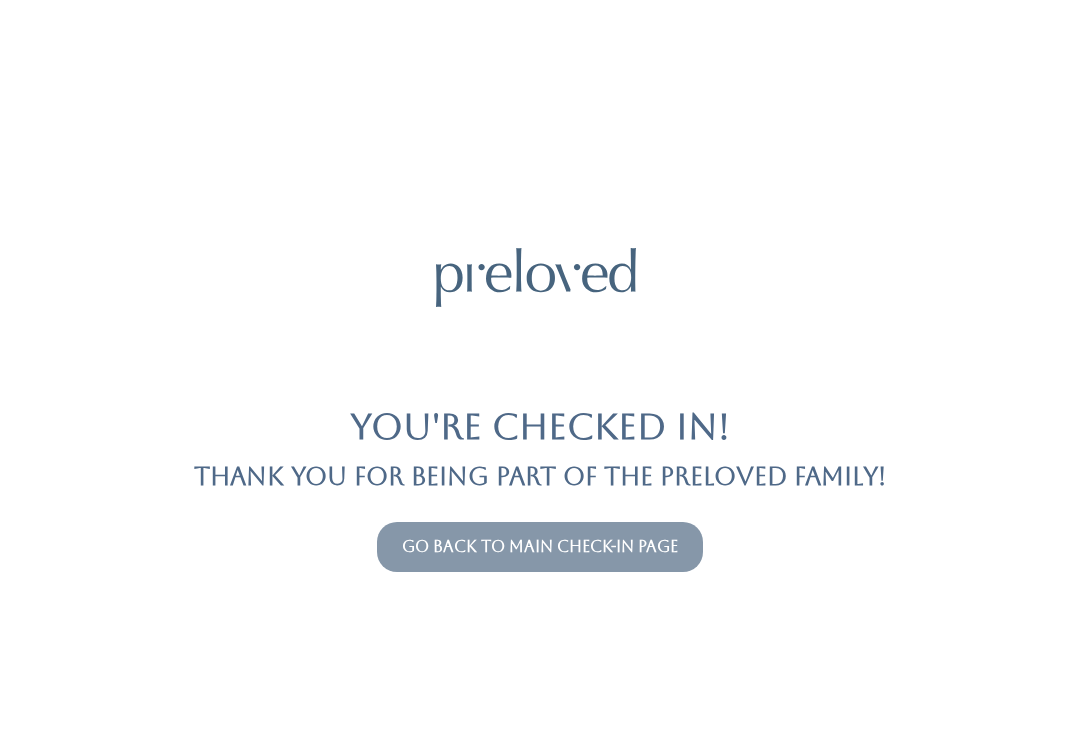 scroll, scrollTop: 0, scrollLeft: 0, axis: both 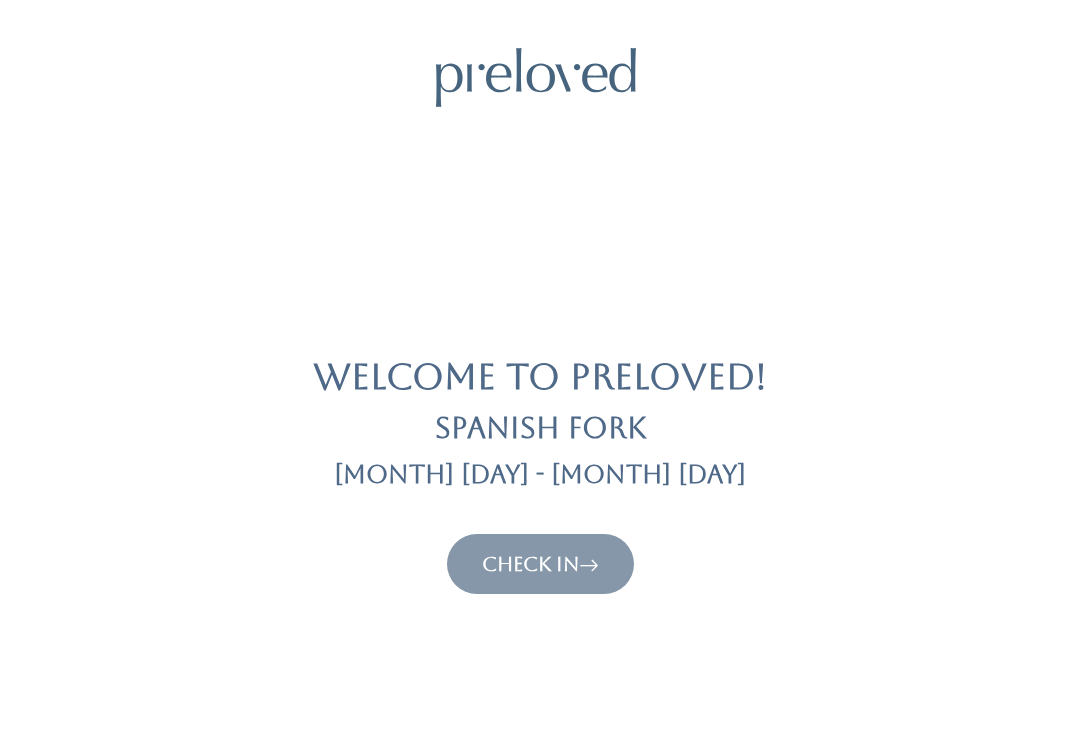 click on "Check In" at bounding box center [540, 564] 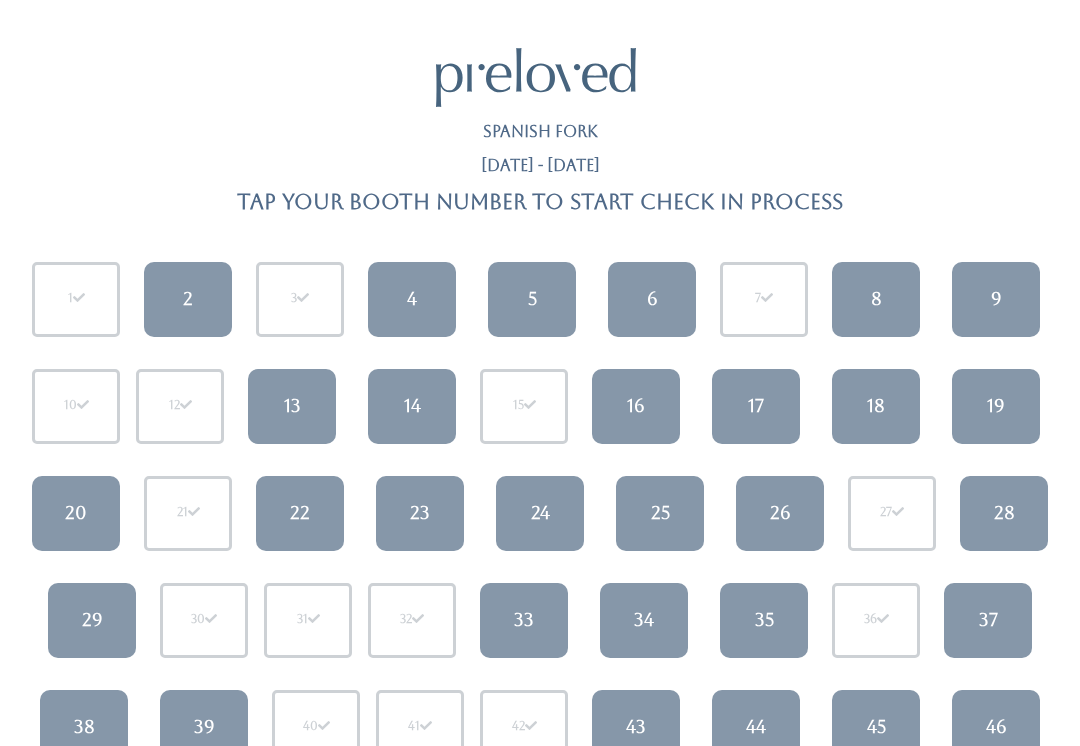 scroll, scrollTop: 0, scrollLeft: 0, axis: both 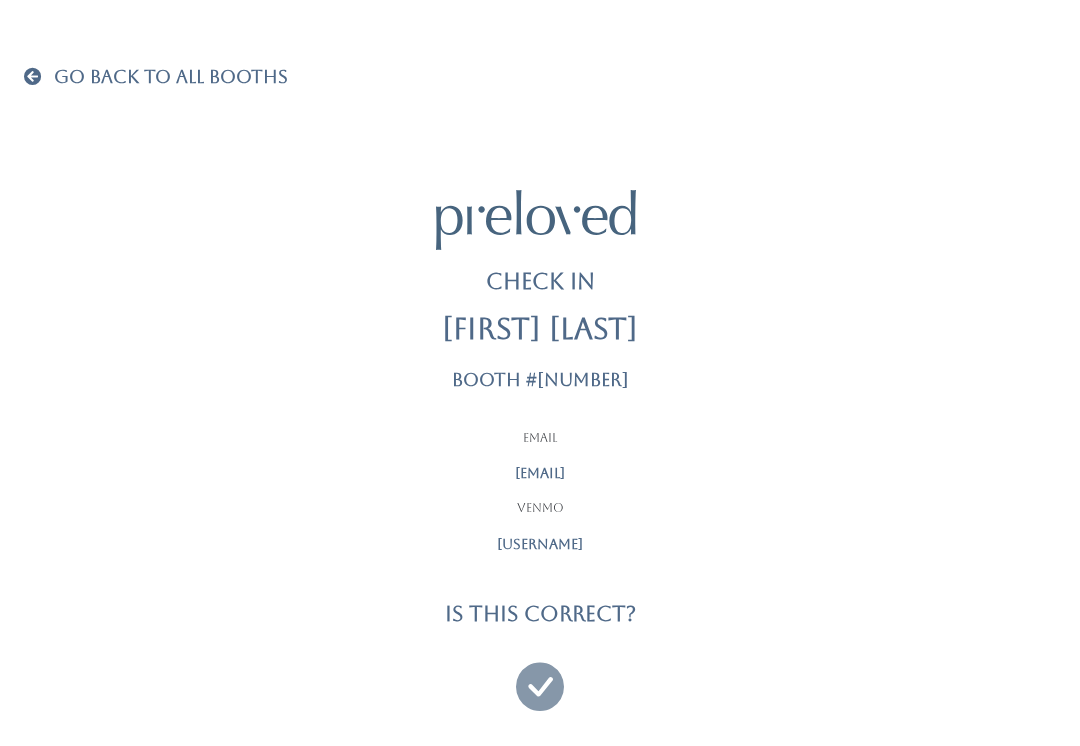 click at bounding box center (540, 677) 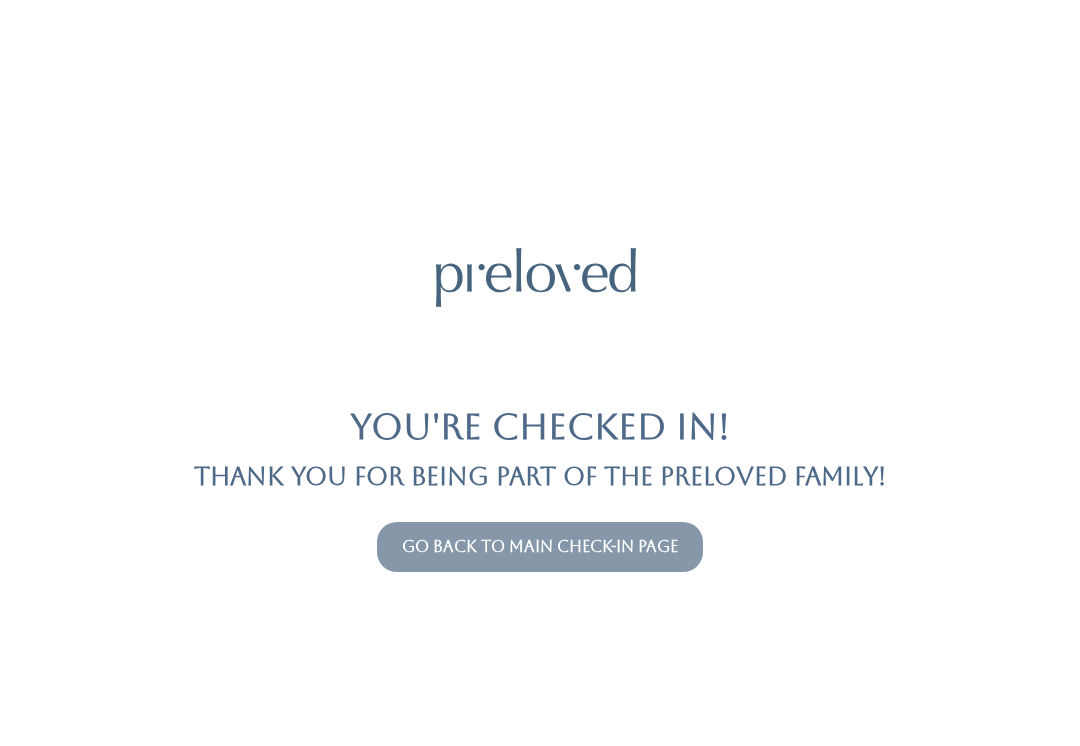 scroll, scrollTop: 0, scrollLeft: 0, axis: both 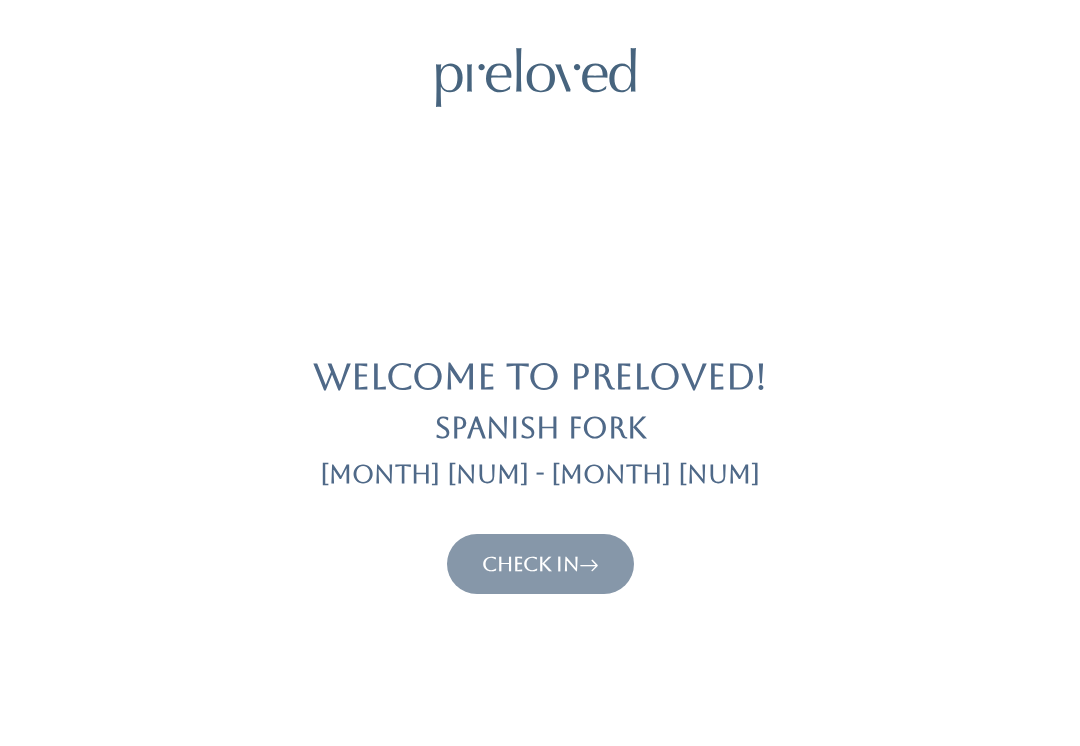 click on "Check In" at bounding box center [540, 564] 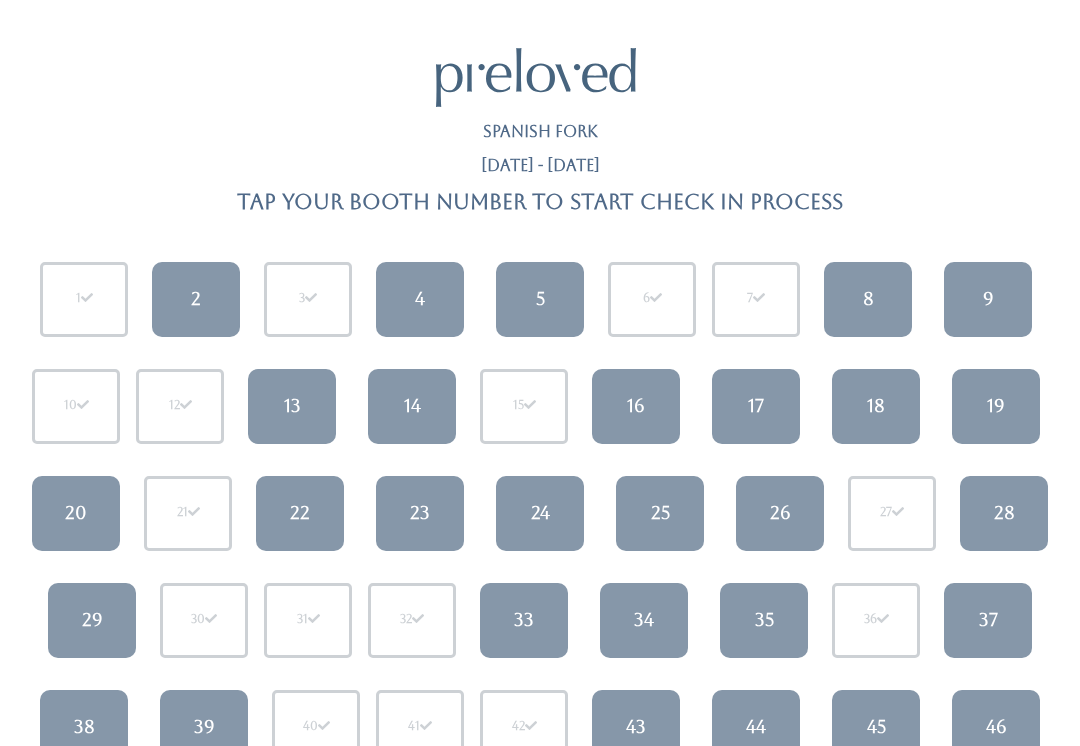 scroll, scrollTop: 0, scrollLeft: 0, axis: both 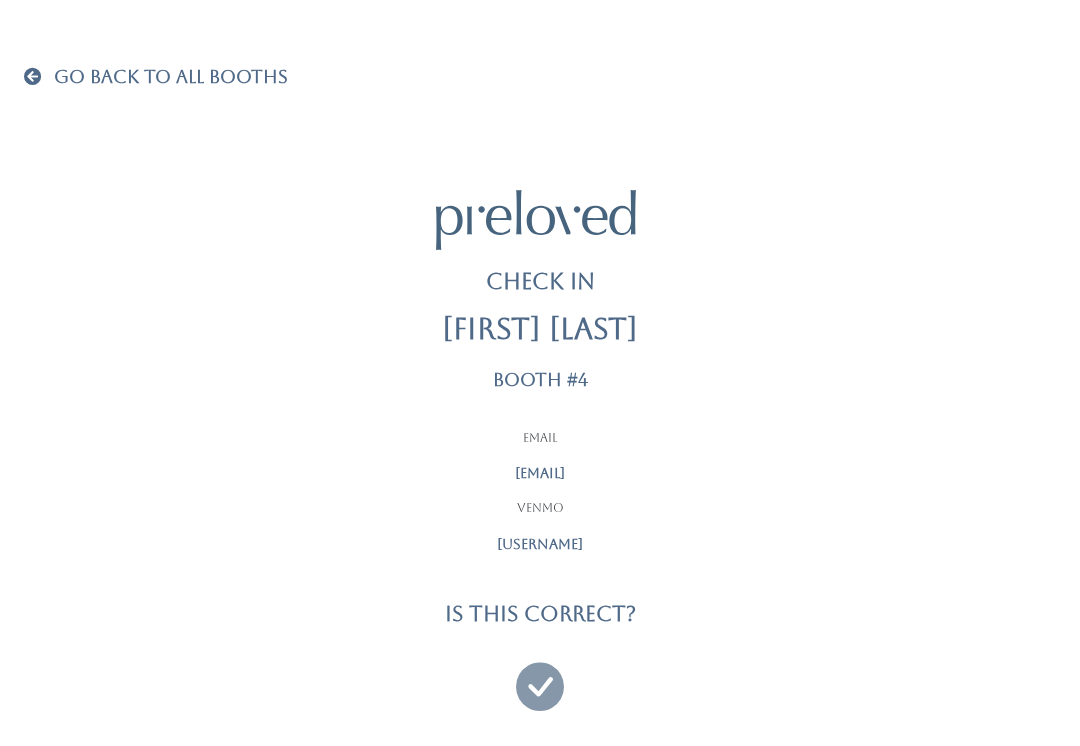 click at bounding box center (540, 677) 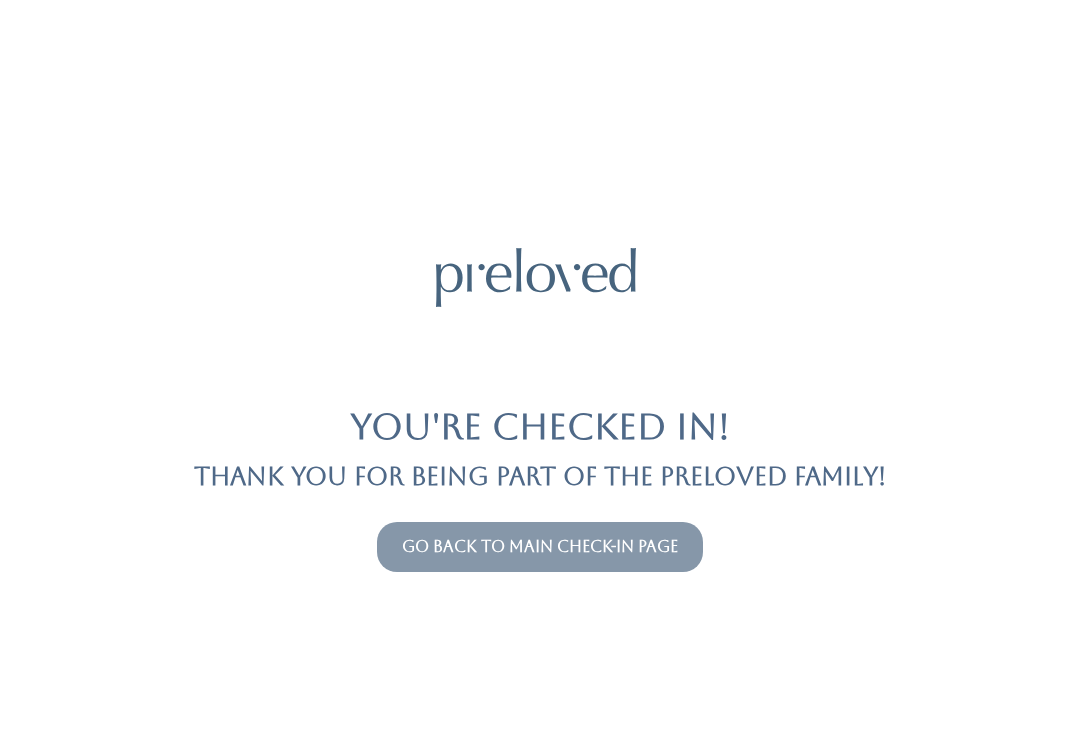 scroll, scrollTop: 0, scrollLeft: 0, axis: both 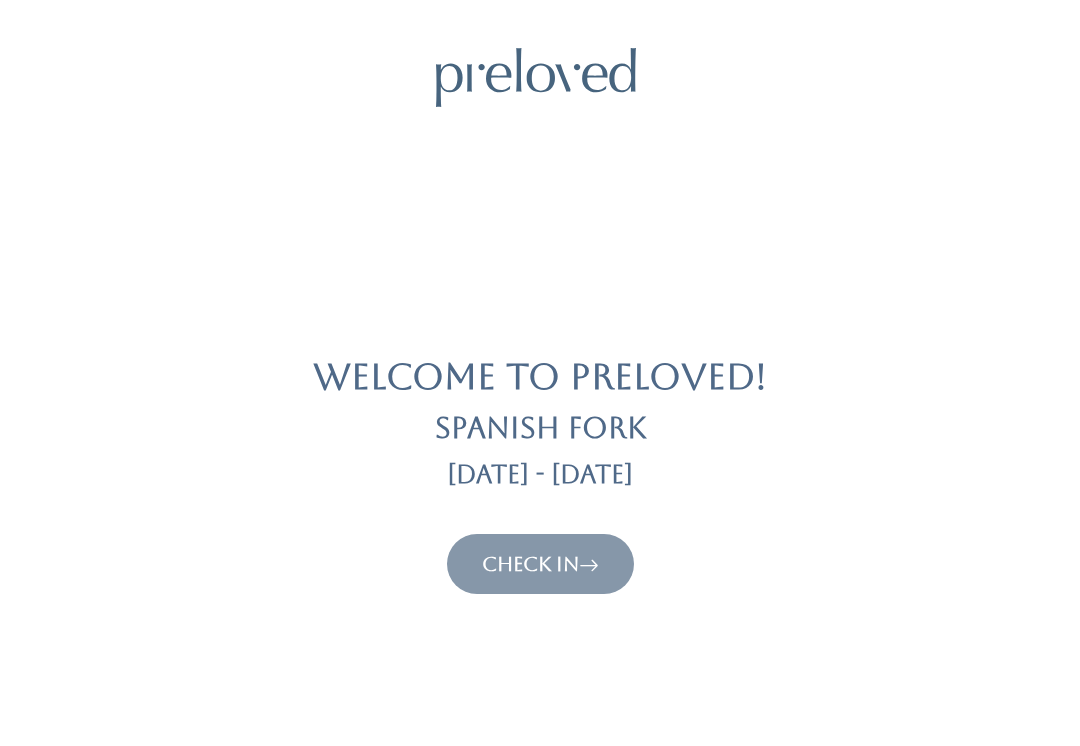 click on "Check In" at bounding box center [540, 564] 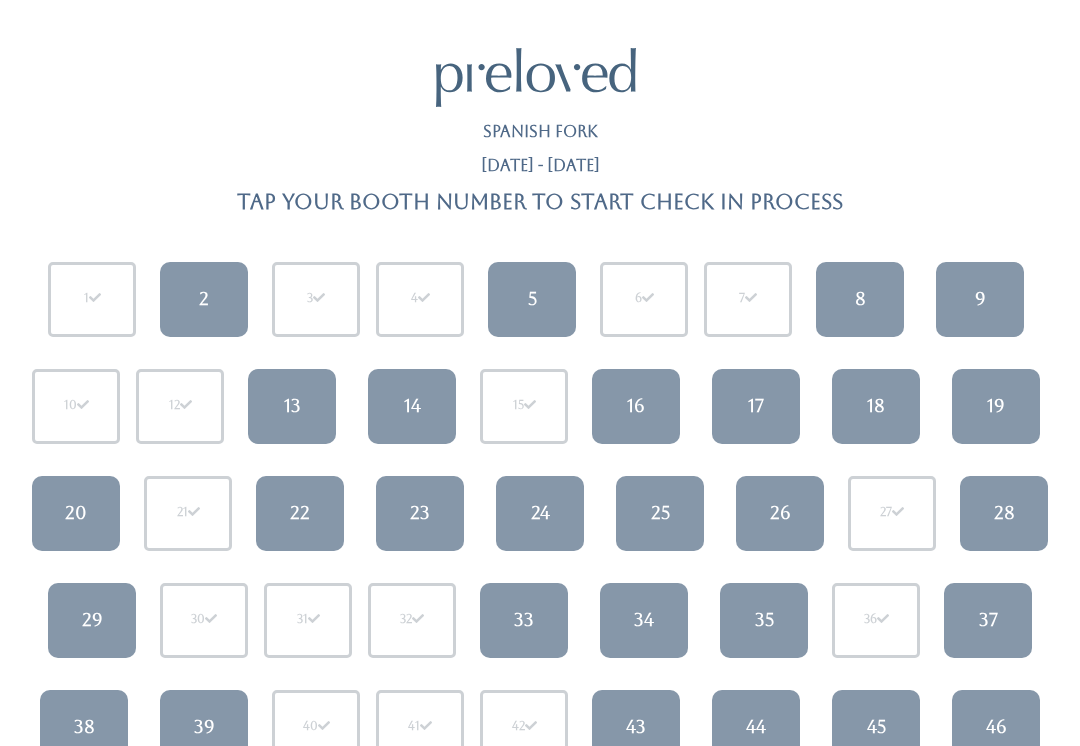 scroll, scrollTop: 0, scrollLeft: 0, axis: both 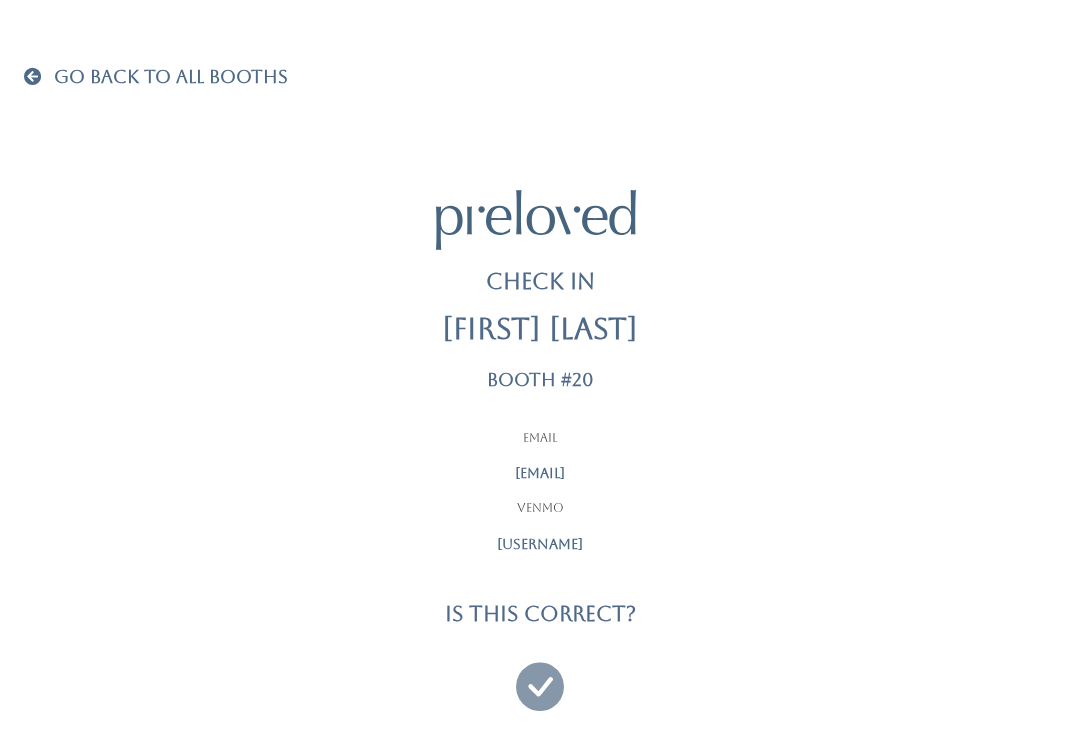 click at bounding box center (540, 677) 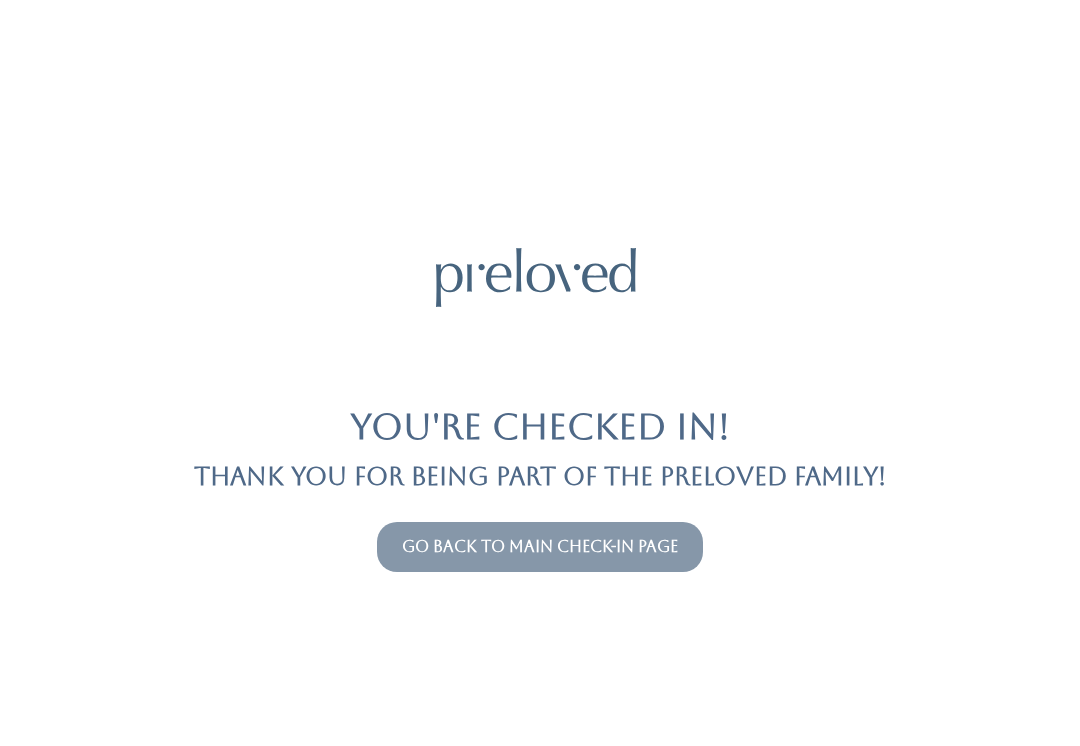 scroll, scrollTop: 0, scrollLeft: 0, axis: both 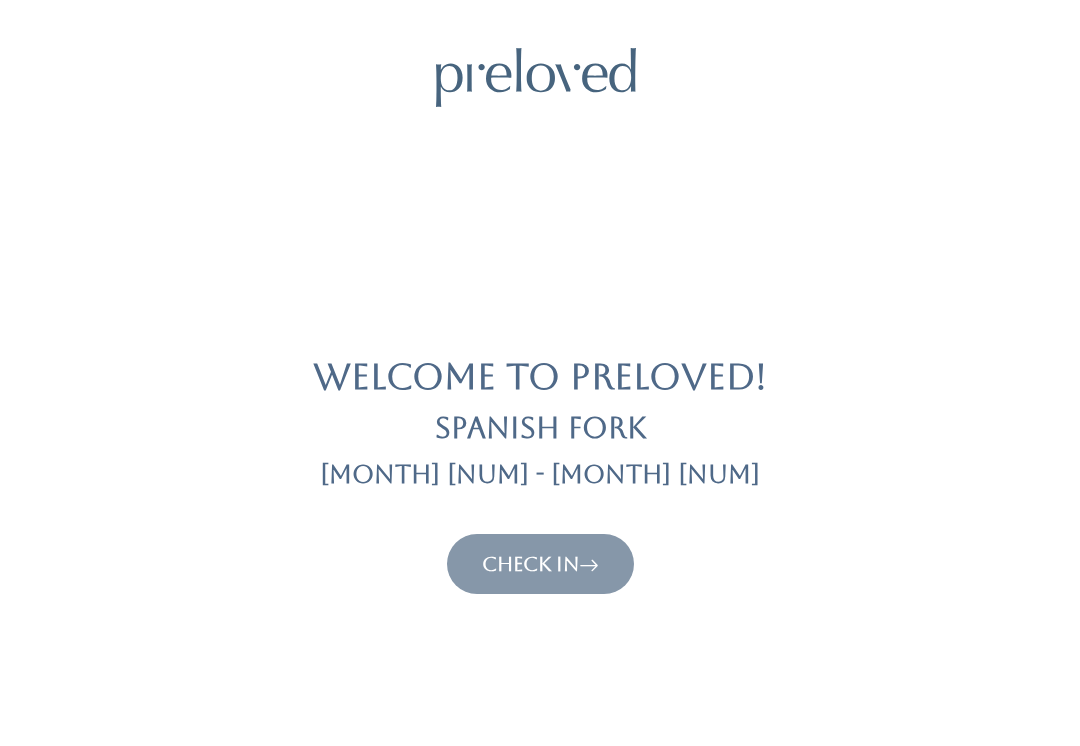 click on "Check In" at bounding box center (540, 564) 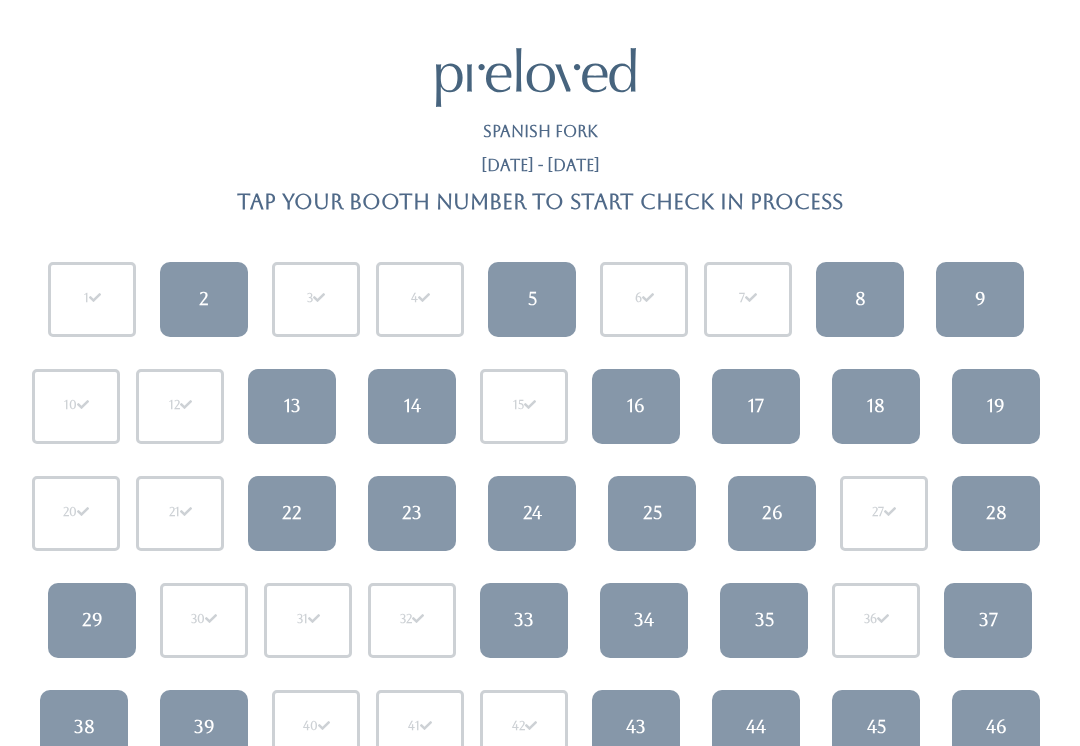 scroll, scrollTop: 0, scrollLeft: 0, axis: both 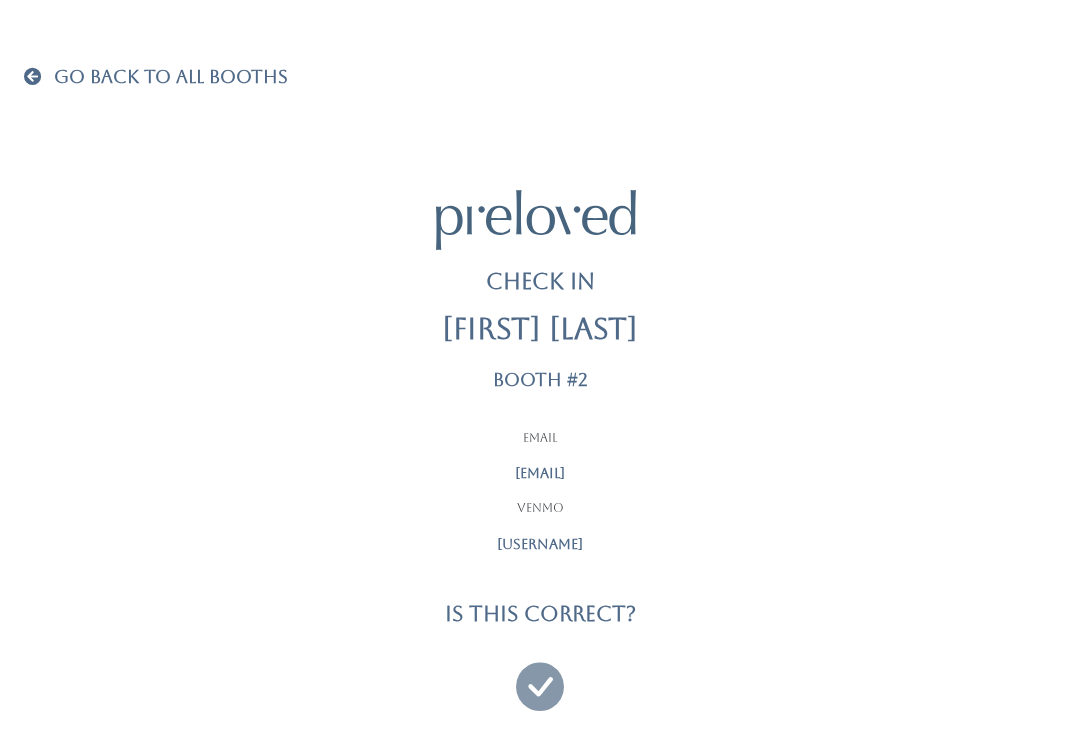 click at bounding box center [540, 677] 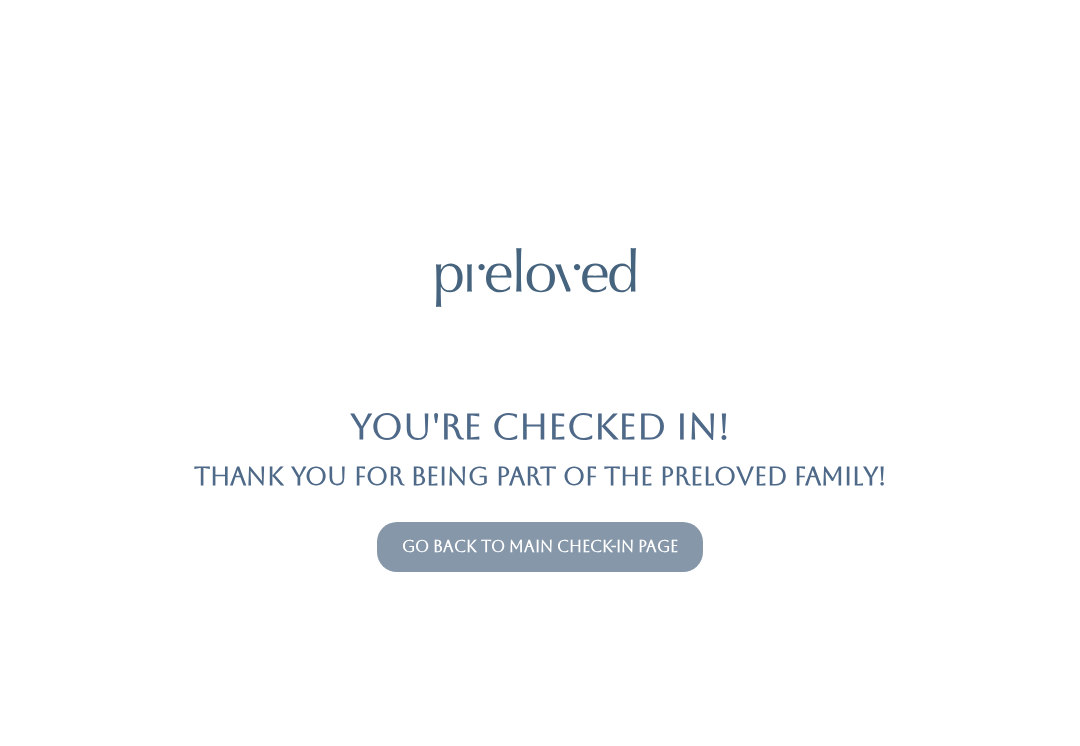 scroll, scrollTop: 0, scrollLeft: 0, axis: both 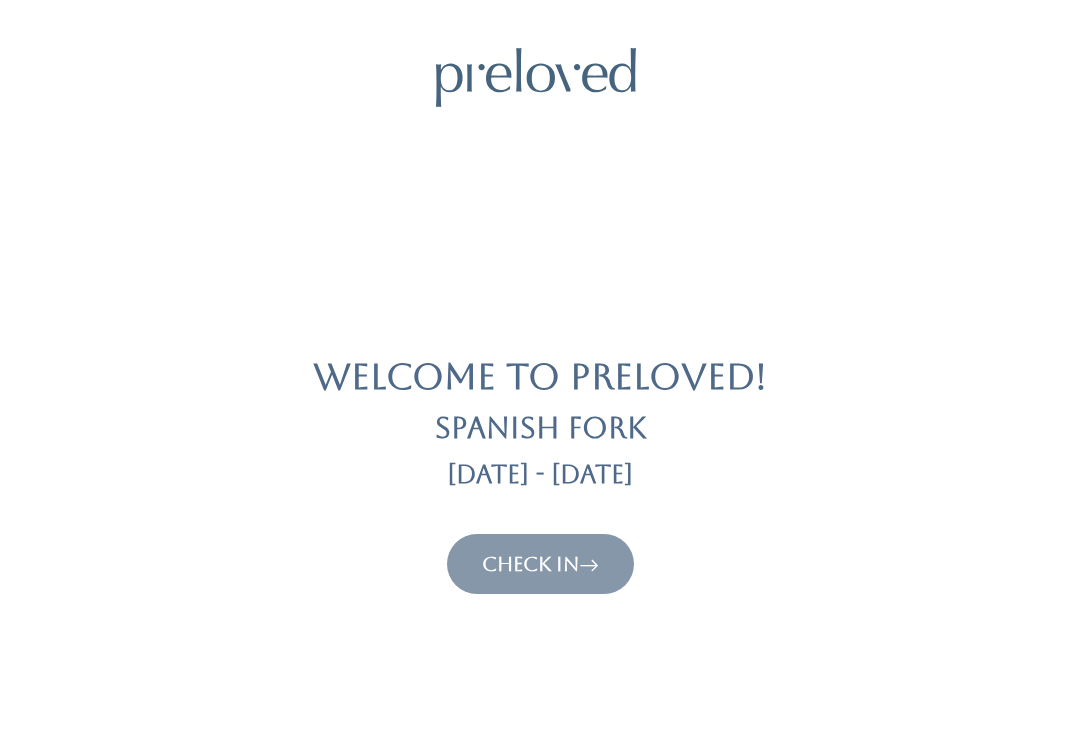 click on "Check In" at bounding box center [540, 564] 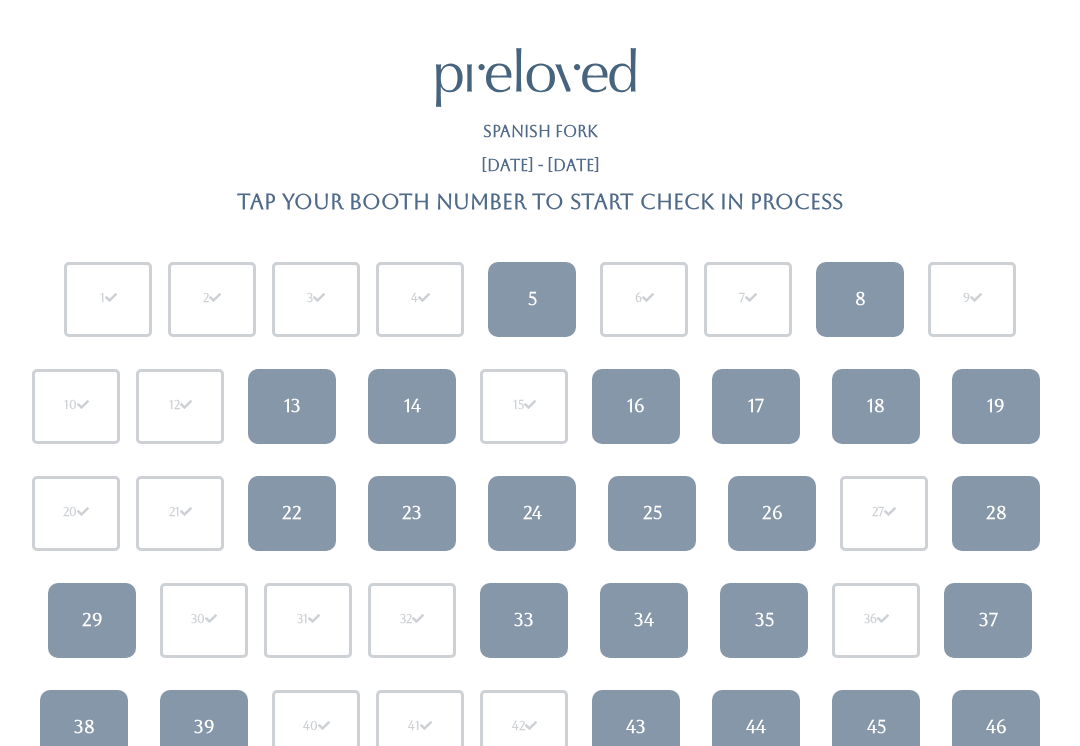 scroll, scrollTop: 0, scrollLeft: 0, axis: both 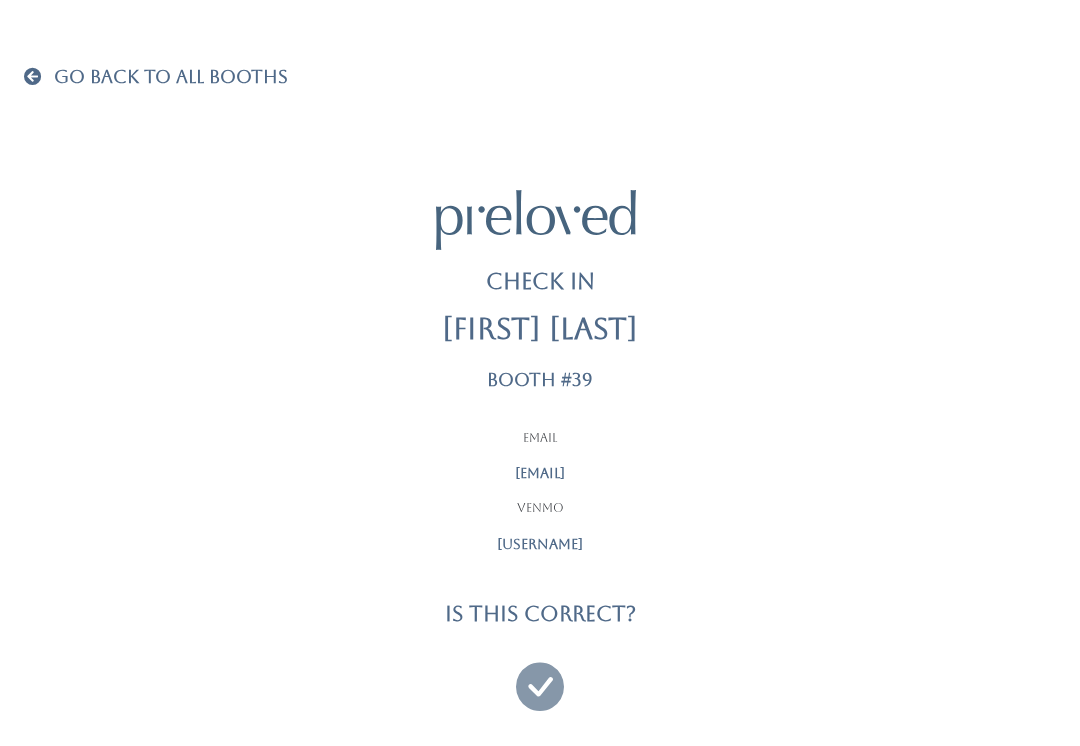 click at bounding box center (540, 677) 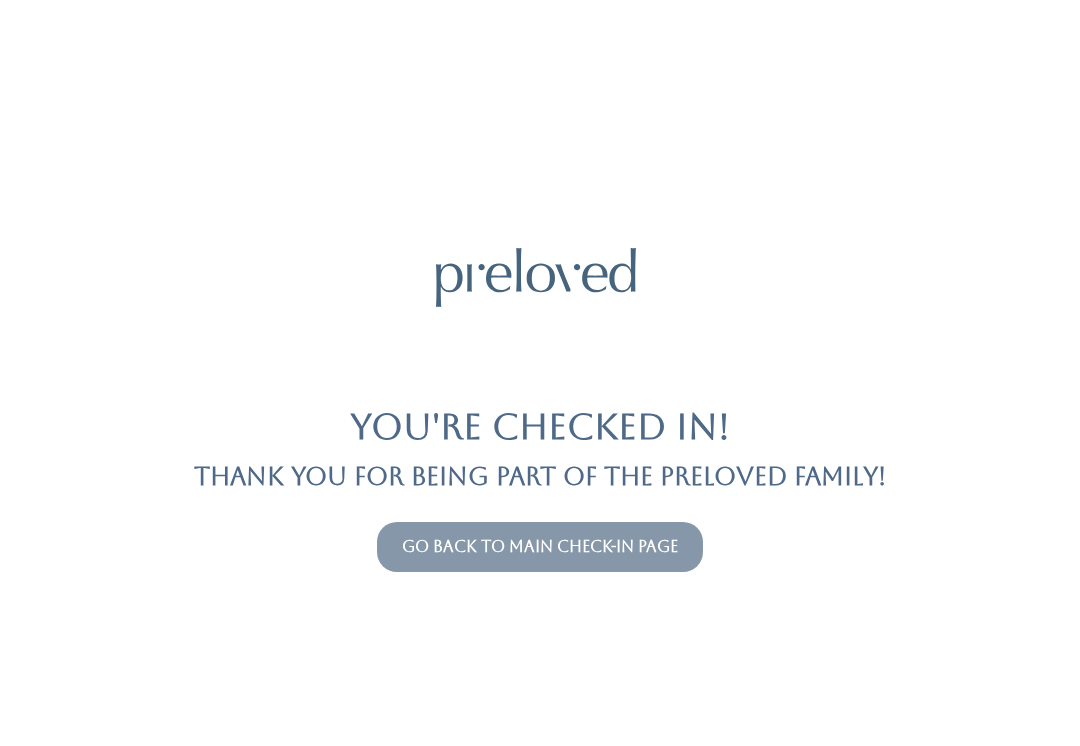 scroll, scrollTop: 0, scrollLeft: 0, axis: both 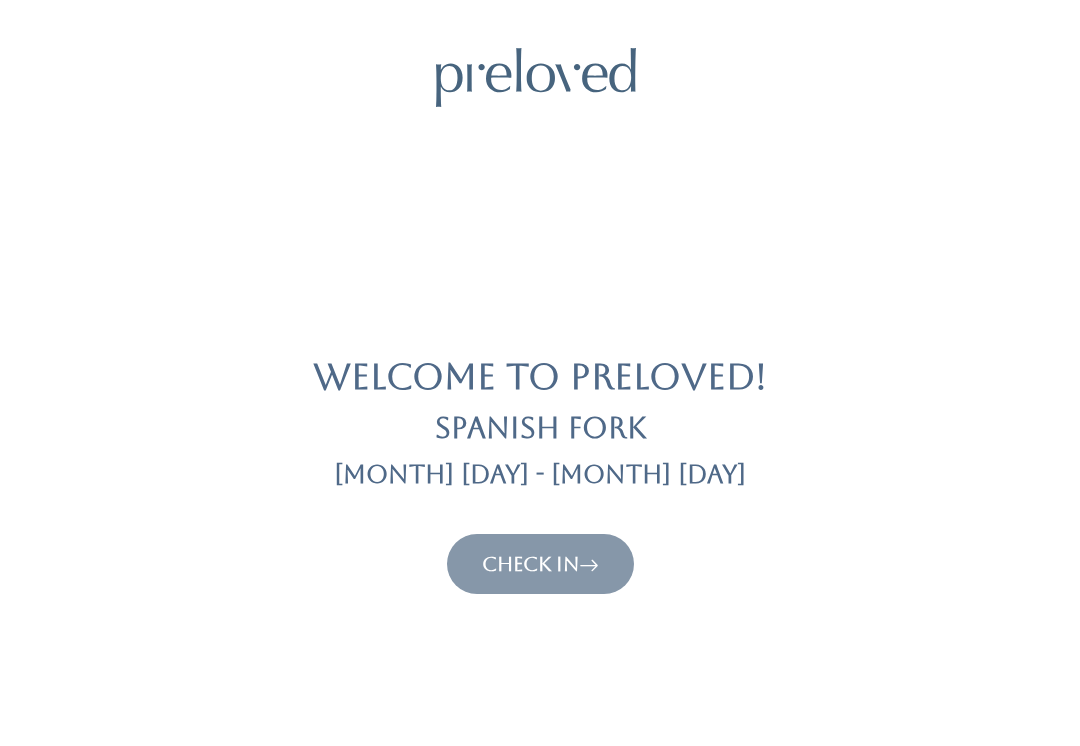 click on "Check In" at bounding box center (540, 564) 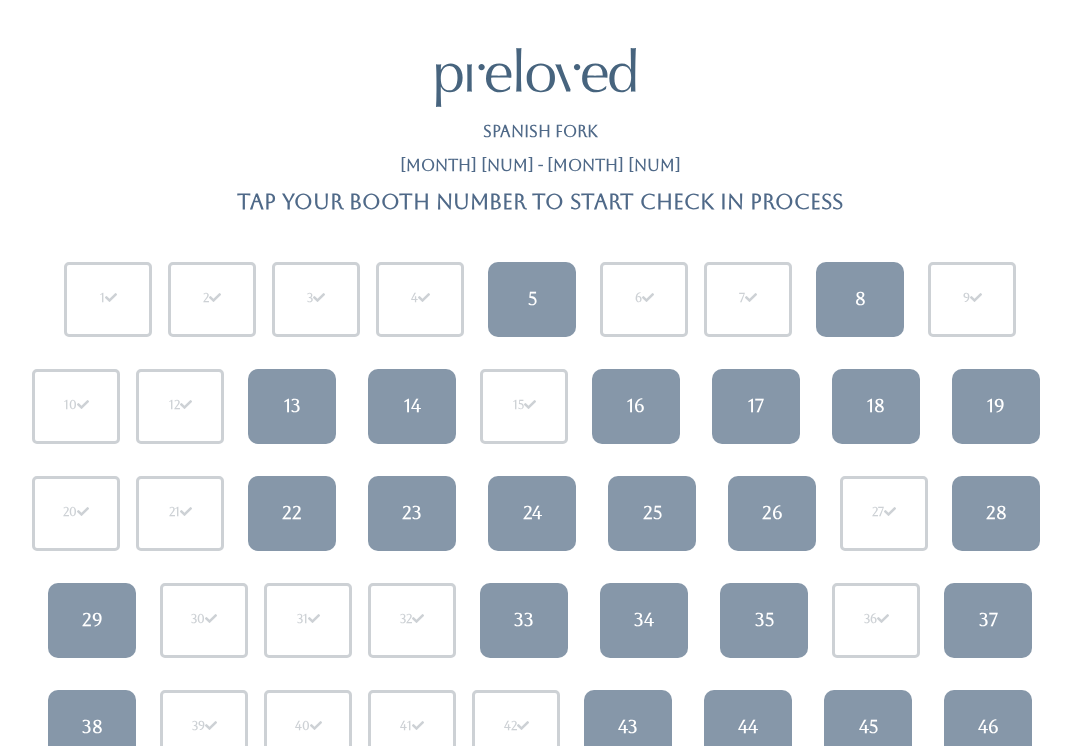 scroll, scrollTop: 0, scrollLeft: 0, axis: both 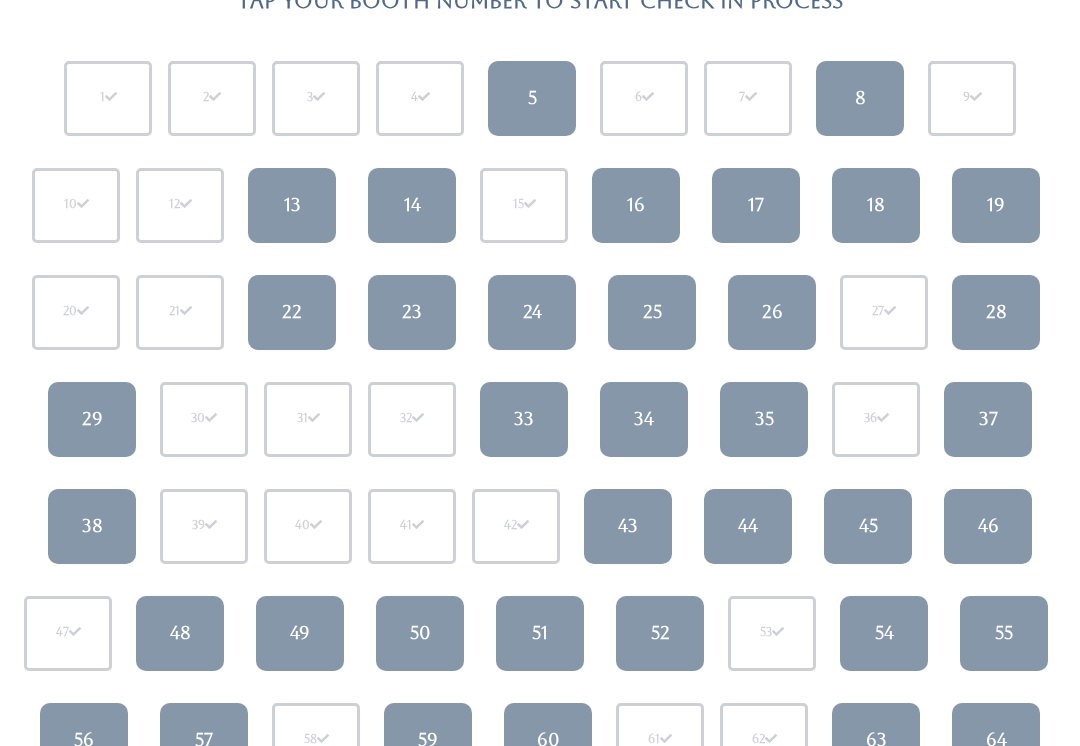 click on "16" at bounding box center [636, 205] 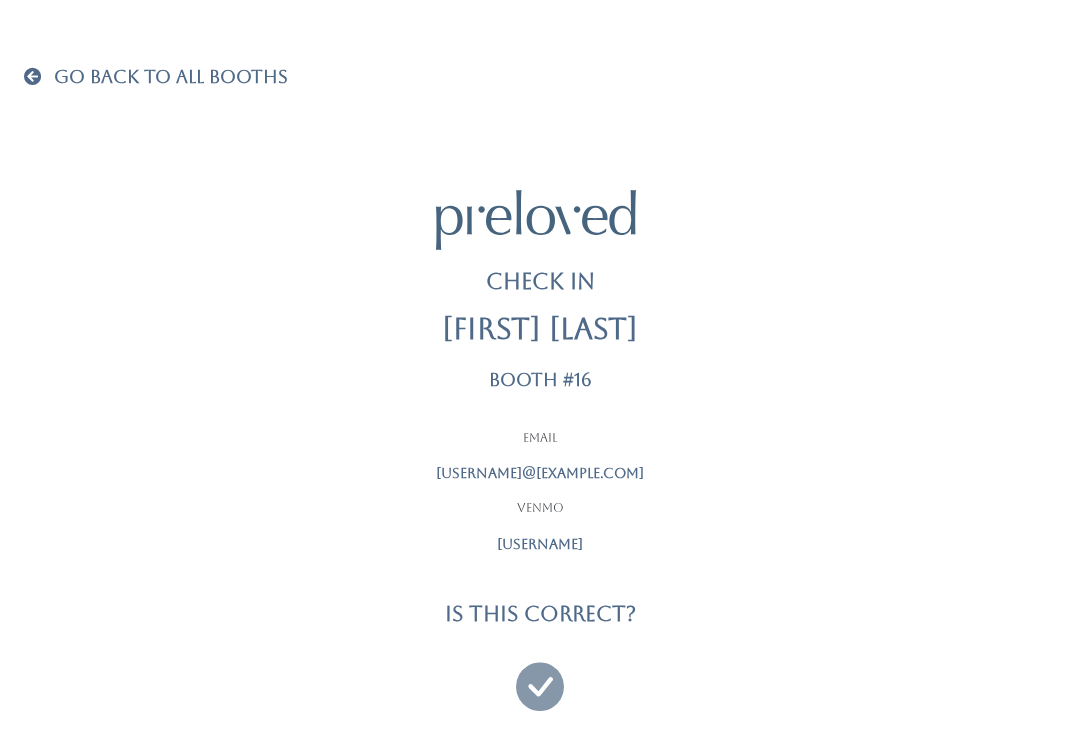 scroll, scrollTop: 19, scrollLeft: 0, axis: vertical 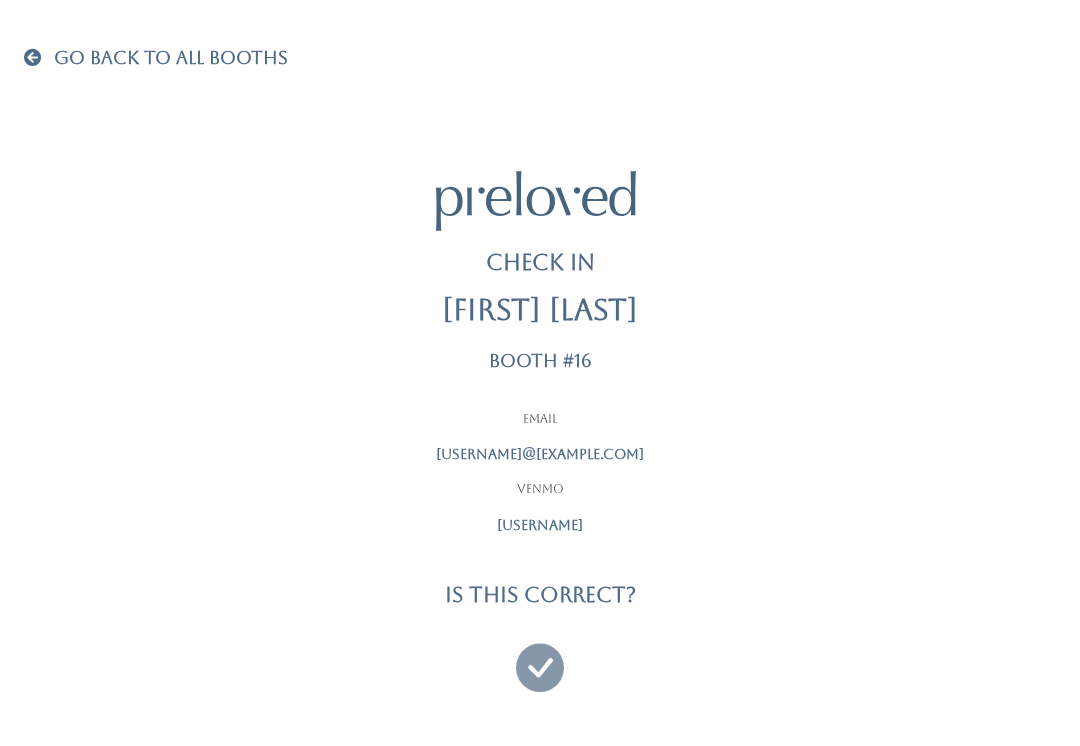 click at bounding box center [540, 658] 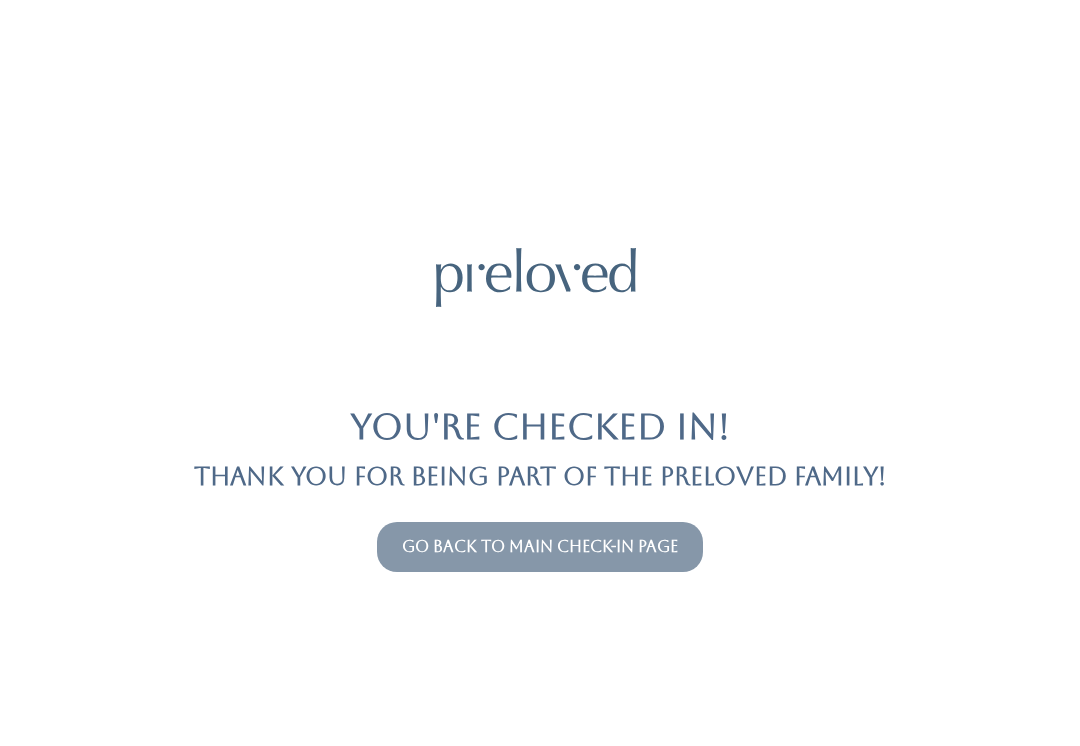 scroll, scrollTop: 0, scrollLeft: 0, axis: both 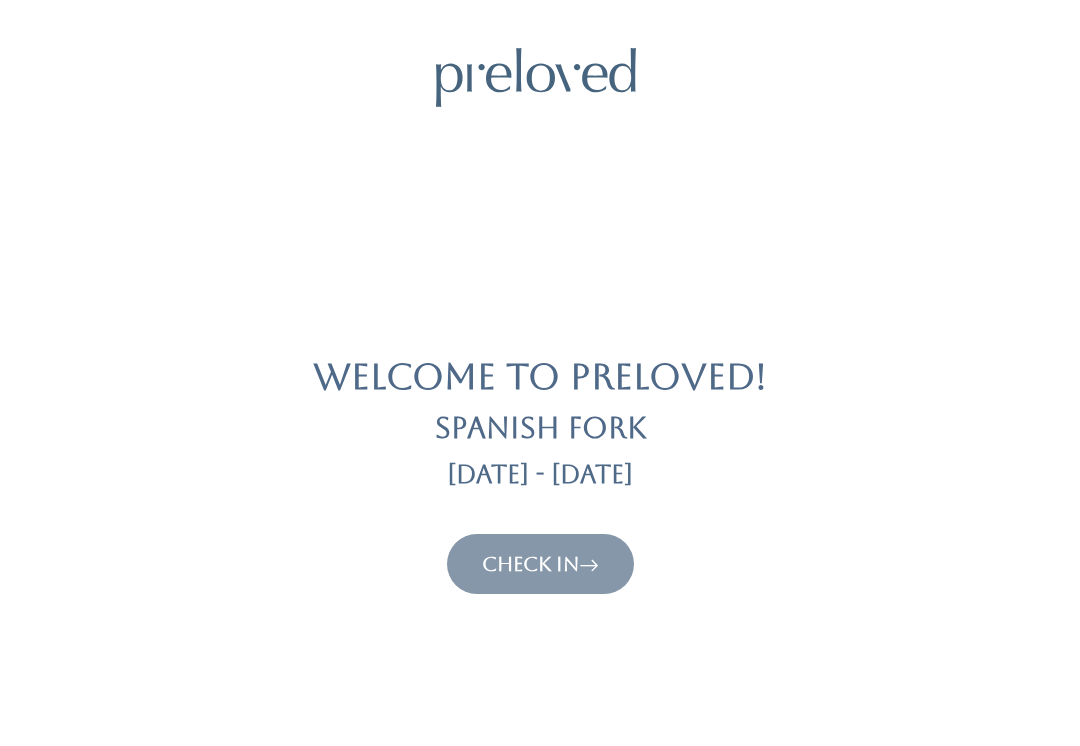 click on "Check In" at bounding box center [540, 564] 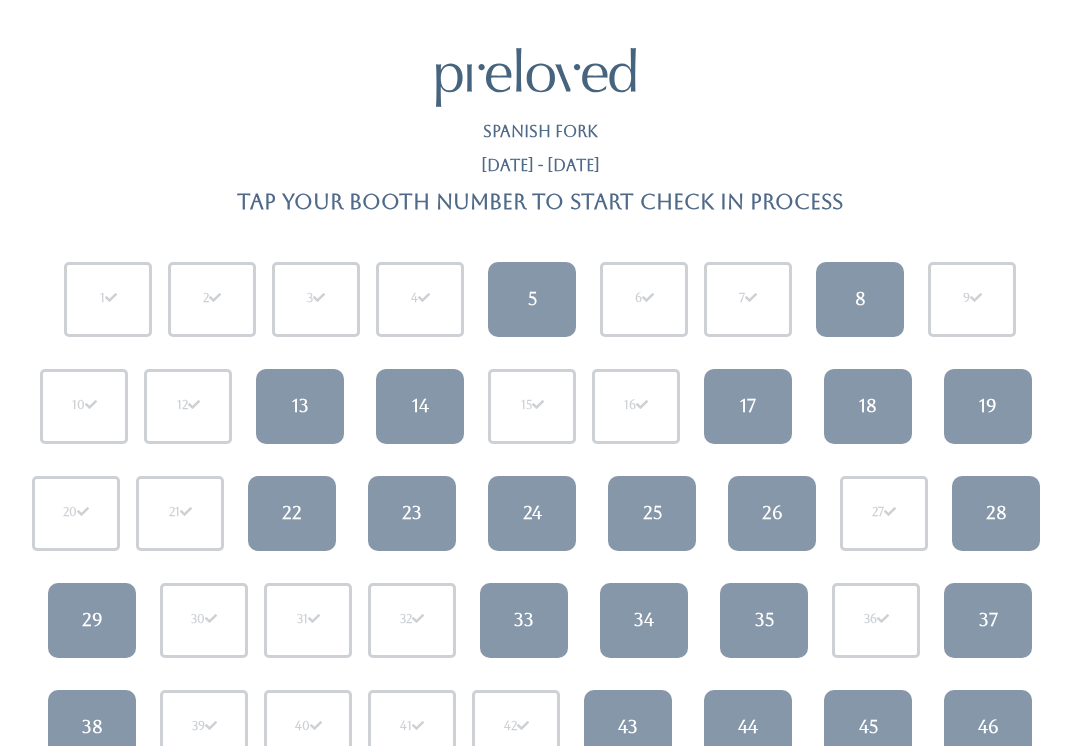 scroll, scrollTop: 0, scrollLeft: 0, axis: both 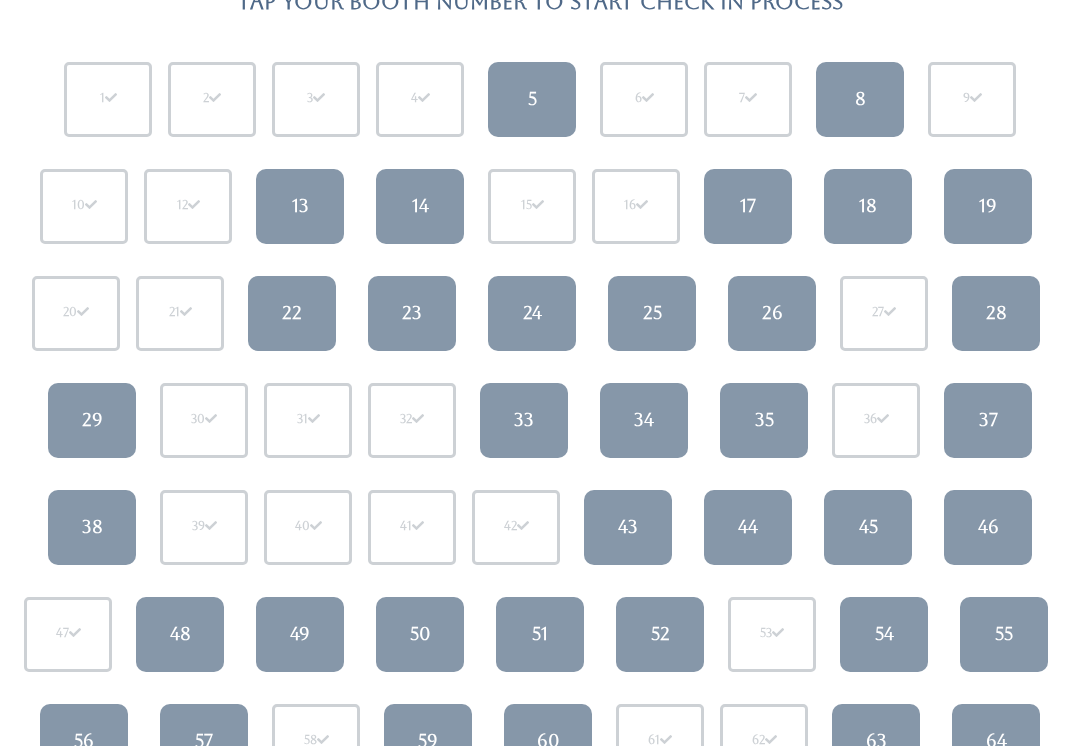 click on "49" at bounding box center [300, 634] 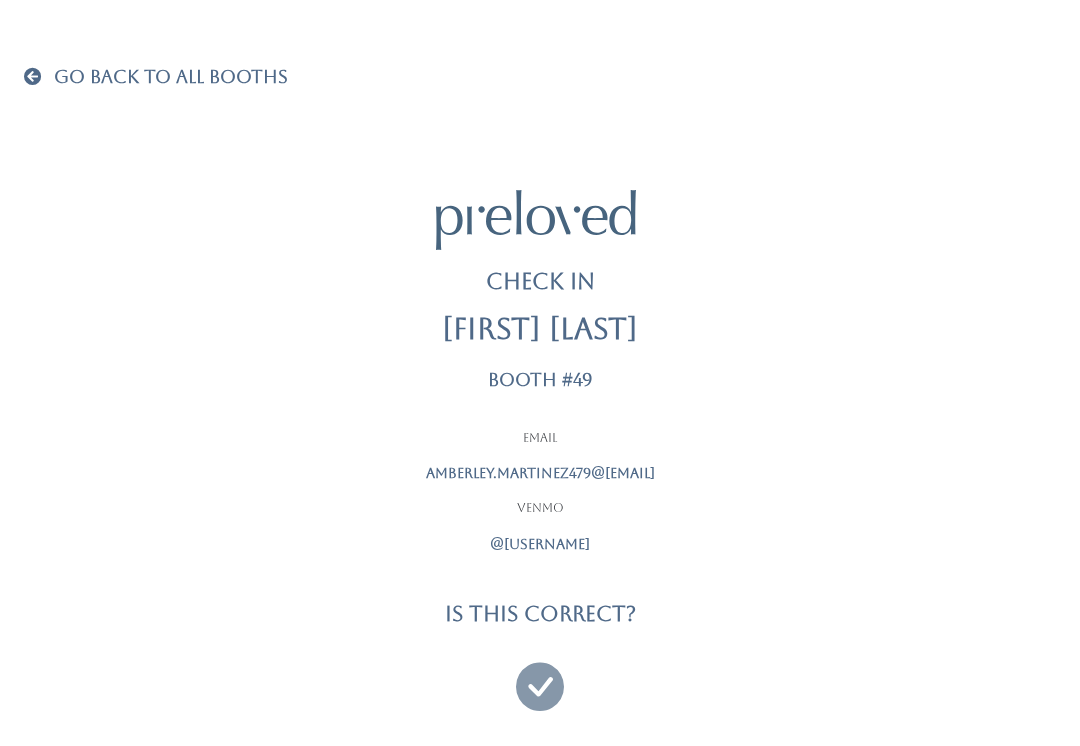 scroll, scrollTop: 19, scrollLeft: 0, axis: vertical 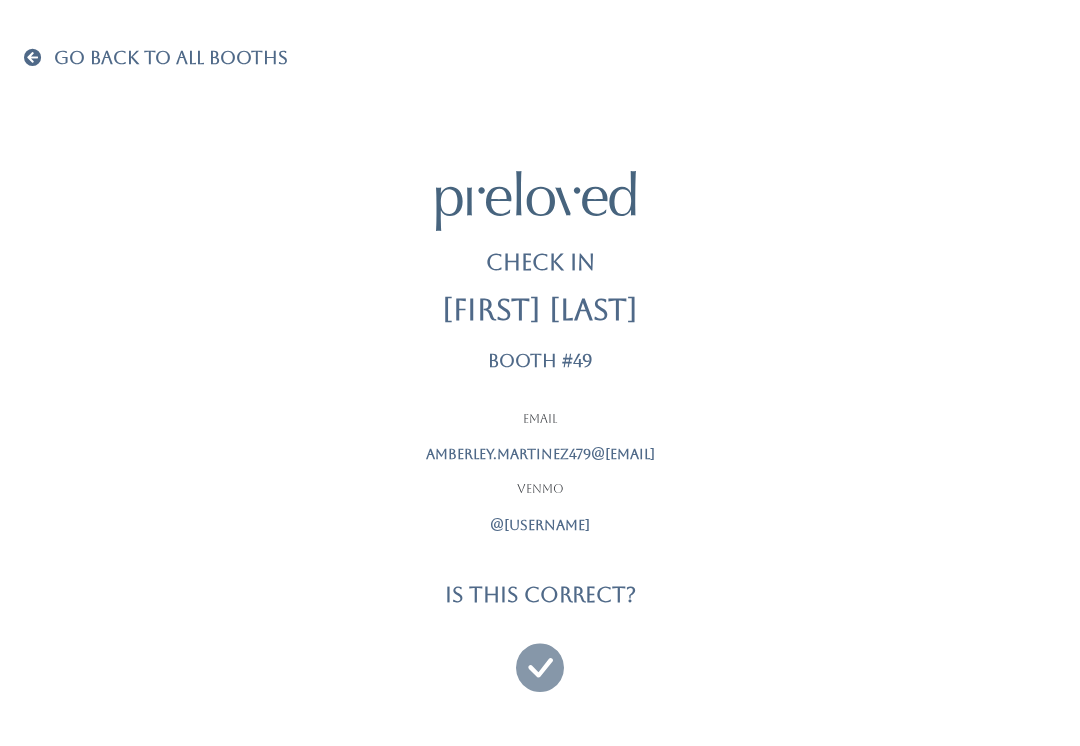 click at bounding box center [540, 658] 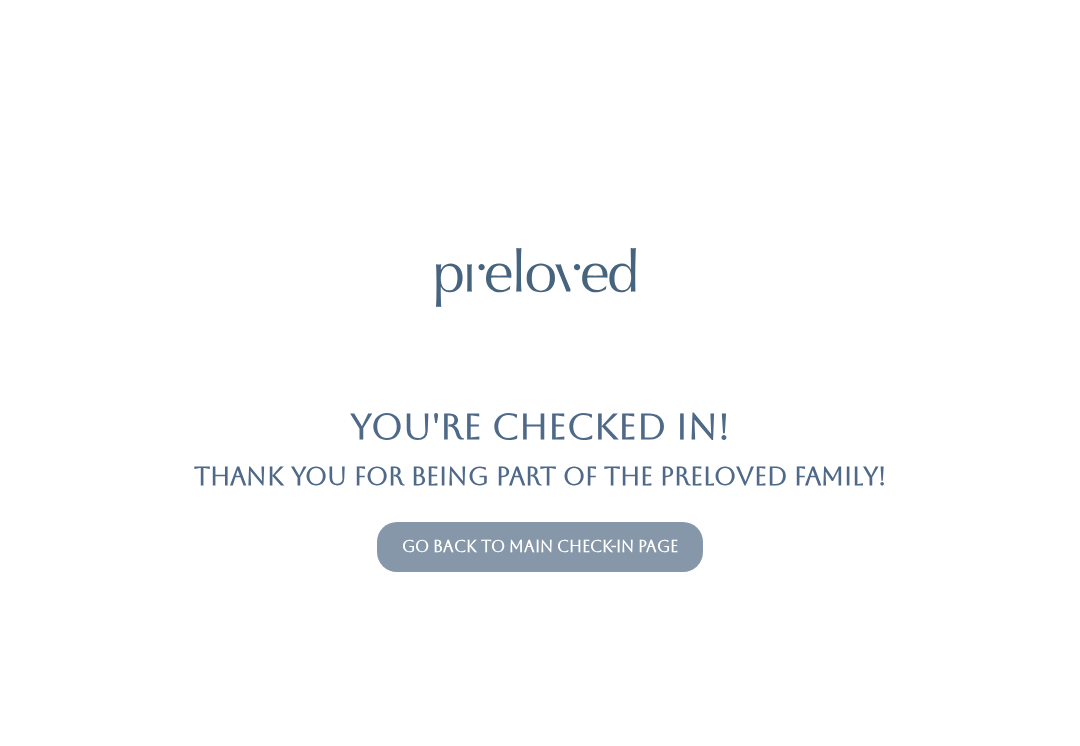 scroll, scrollTop: 0, scrollLeft: 0, axis: both 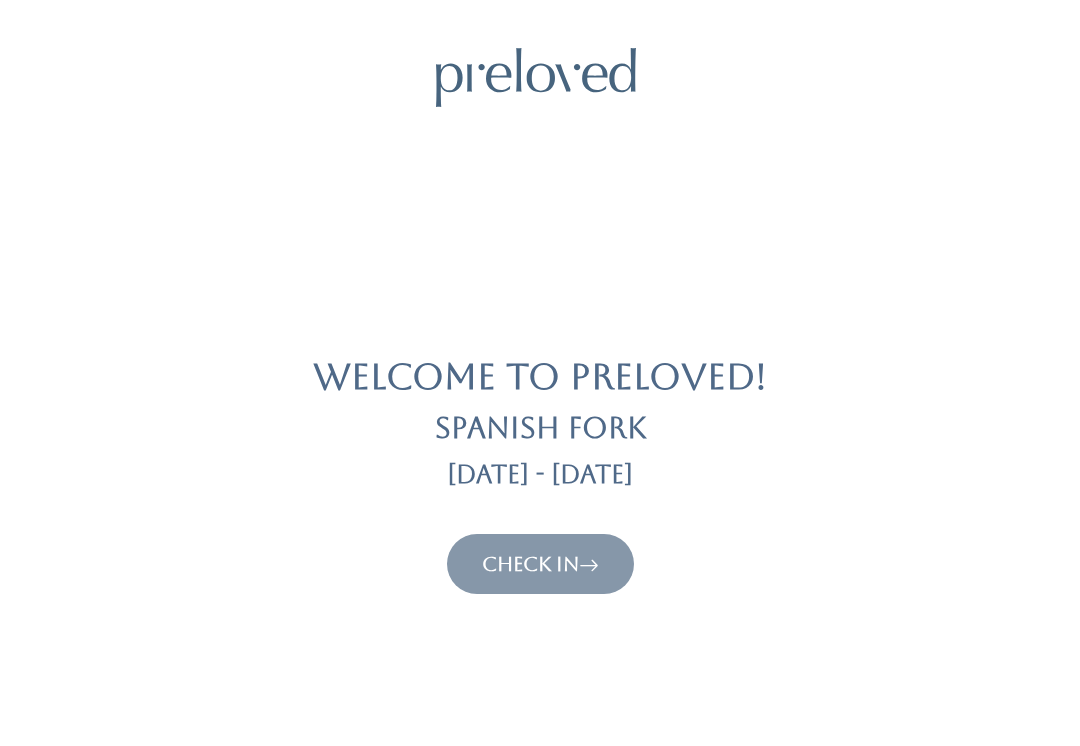click on "Check In" at bounding box center (540, 564) 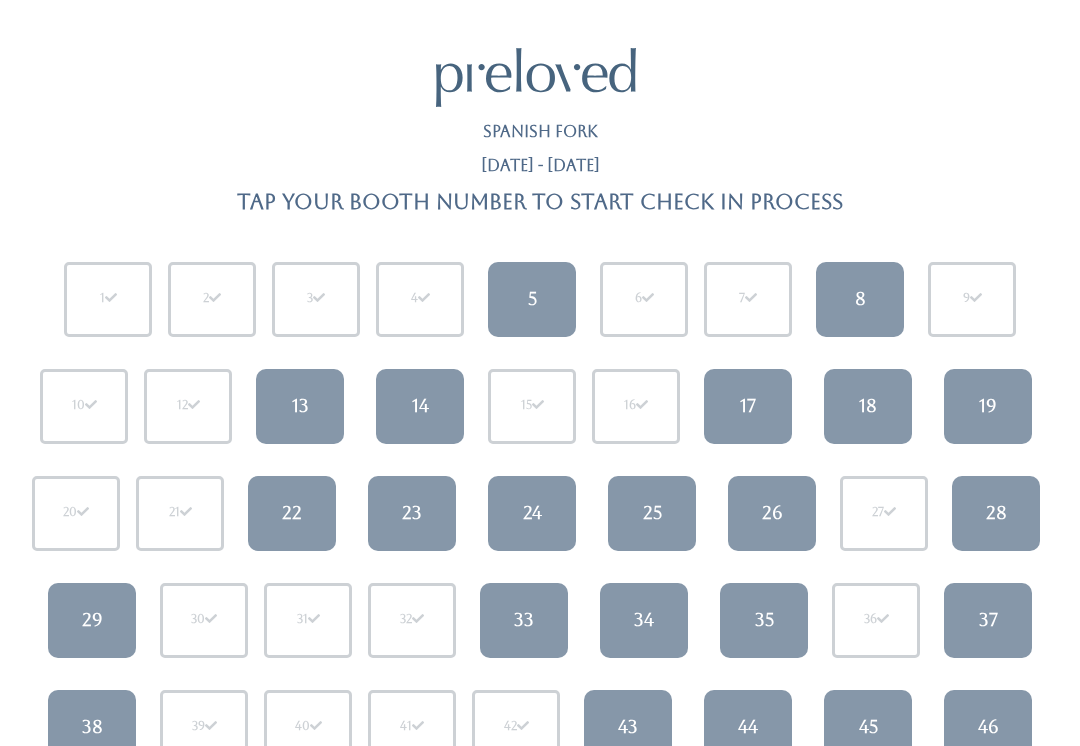 scroll, scrollTop: 0, scrollLeft: 0, axis: both 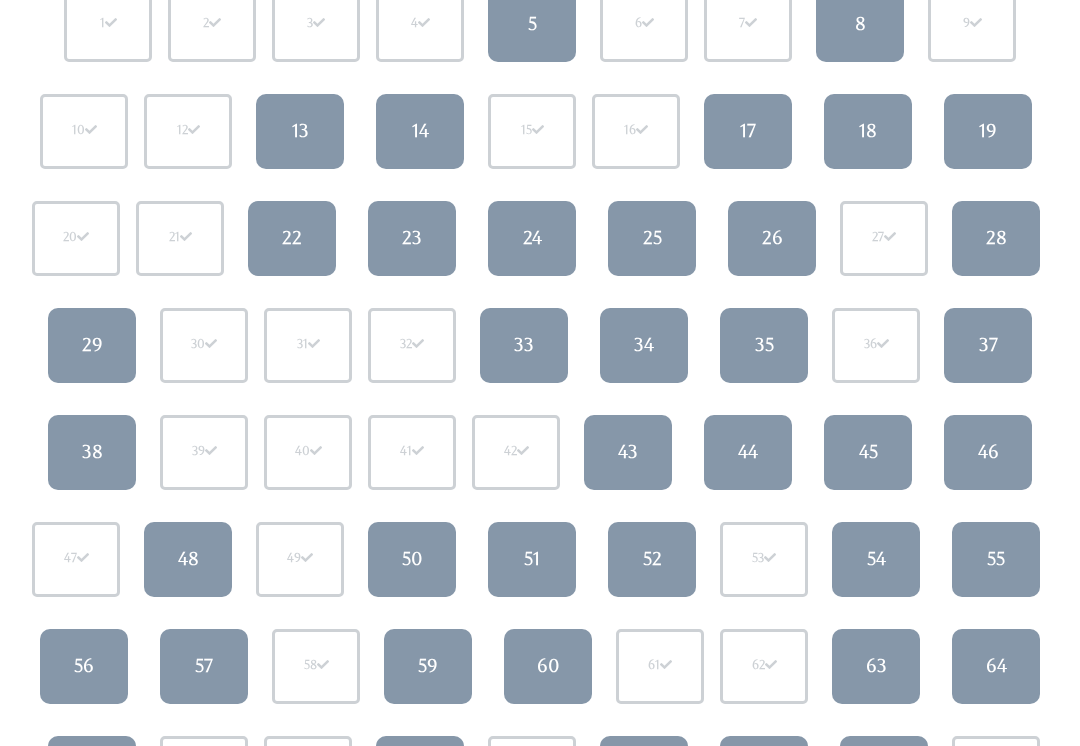click on "35" at bounding box center (764, 346) 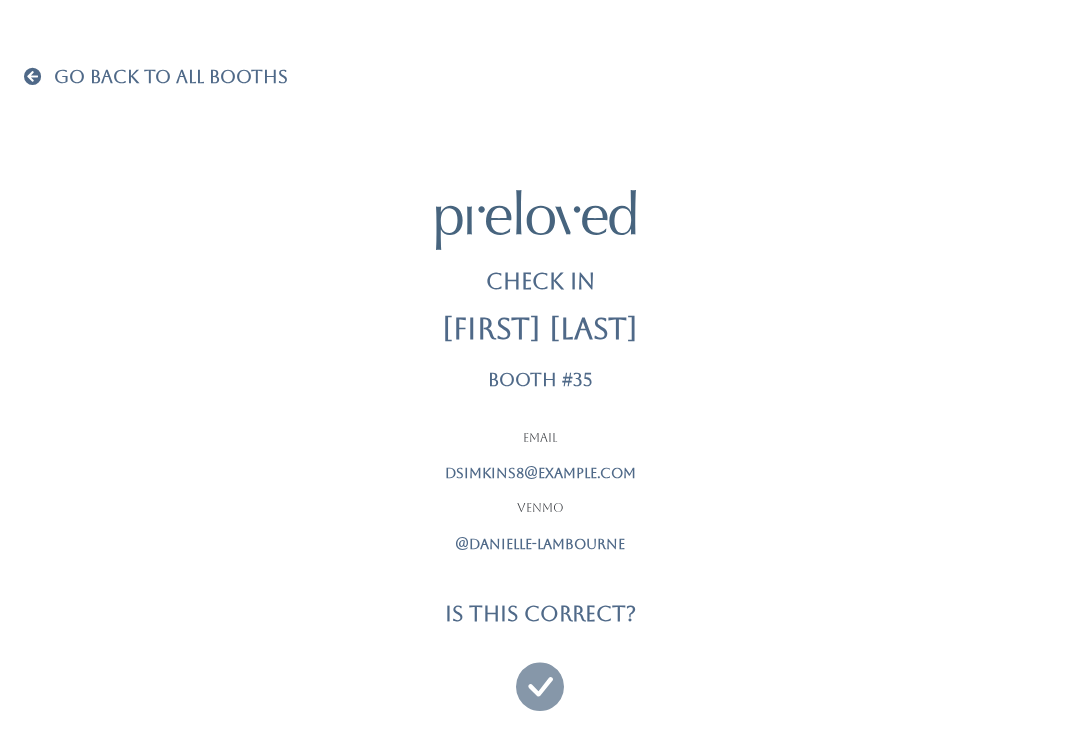 scroll, scrollTop: 19, scrollLeft: 0, axis: vertical 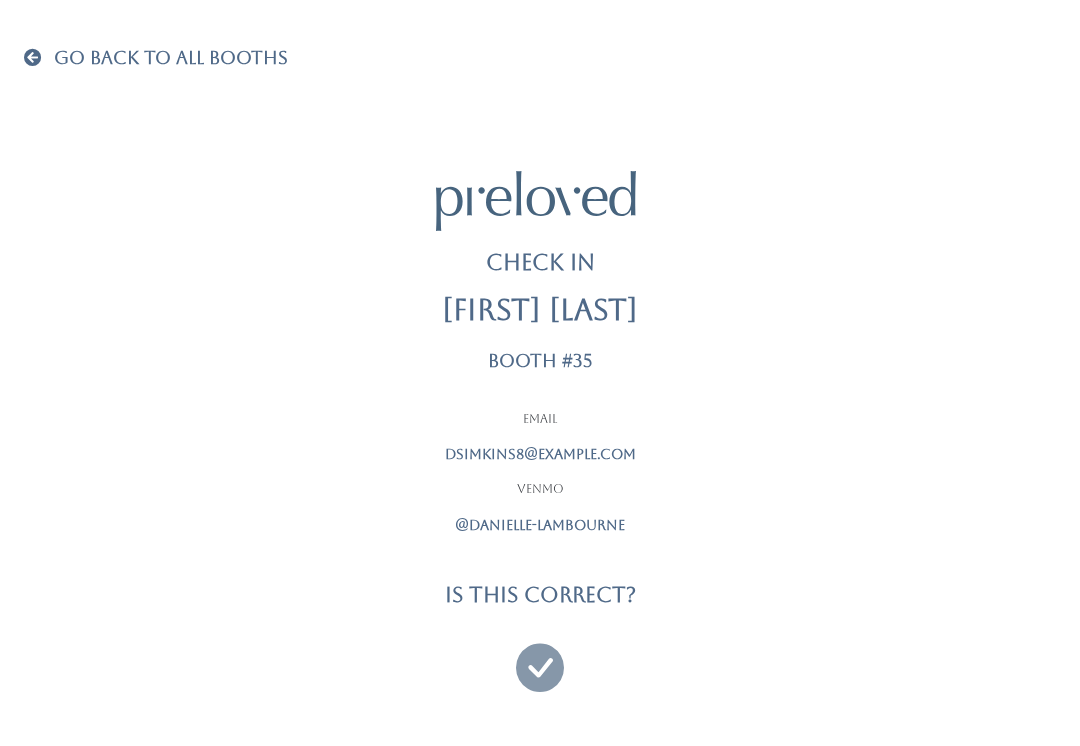 click at bounding box center (540, 658) 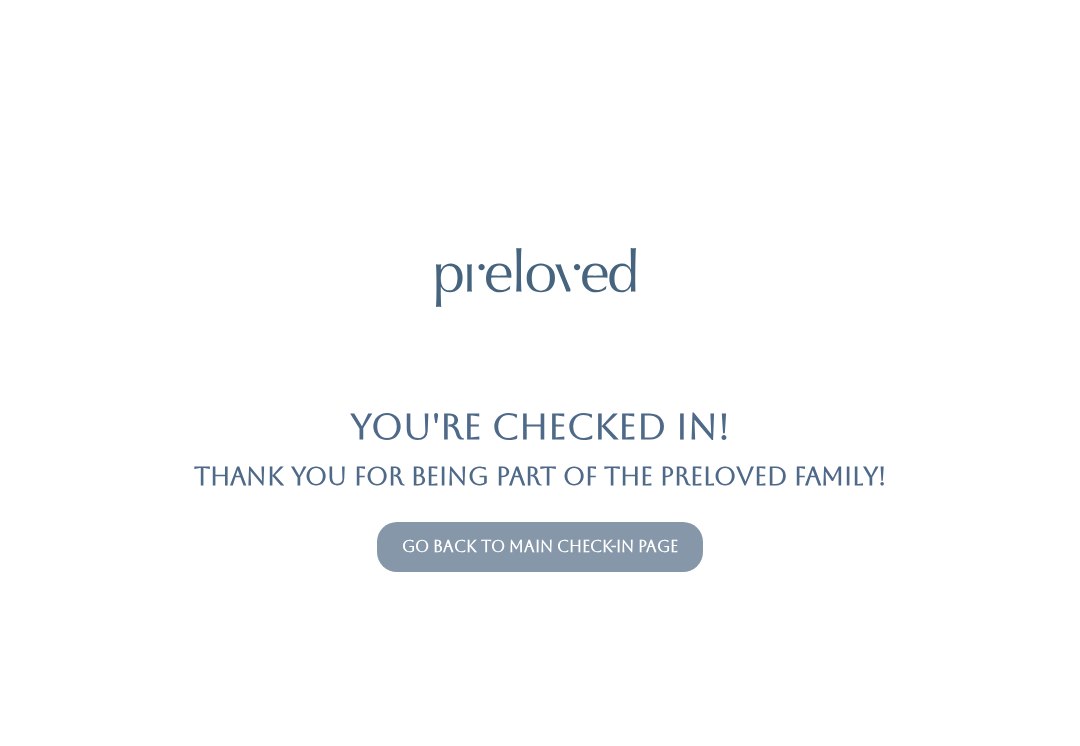 scroll, scrollTop: 0, scrollLeft: 0, axis: both 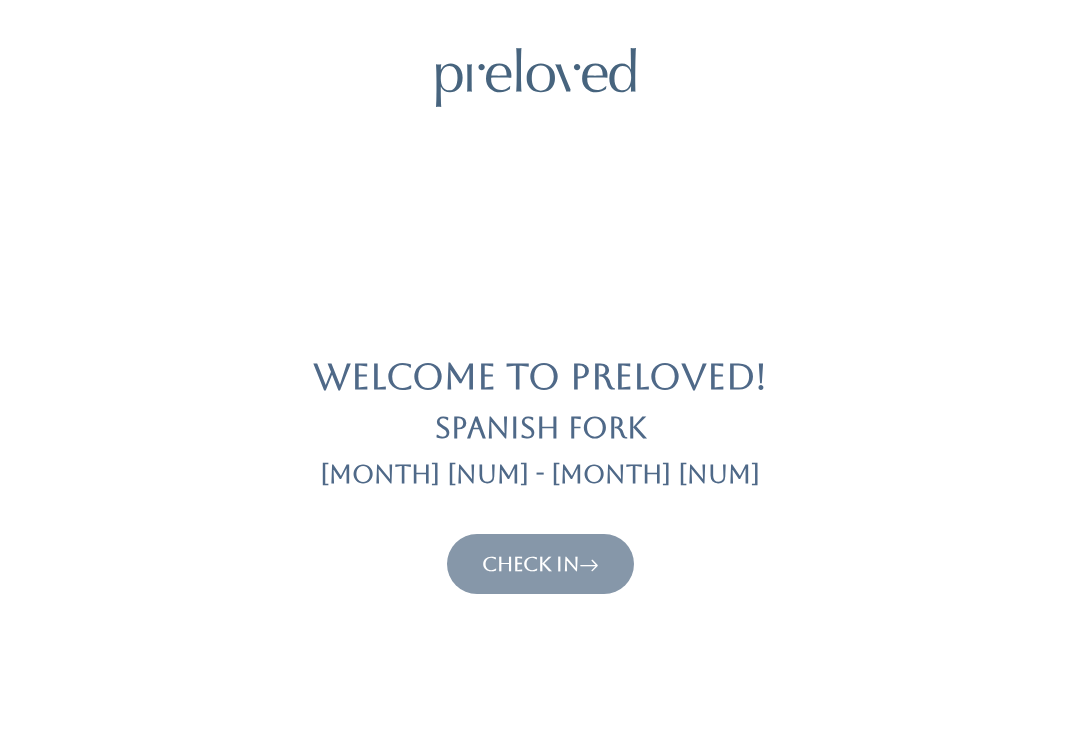 click on "Check In" at bounding box center (540, 564) 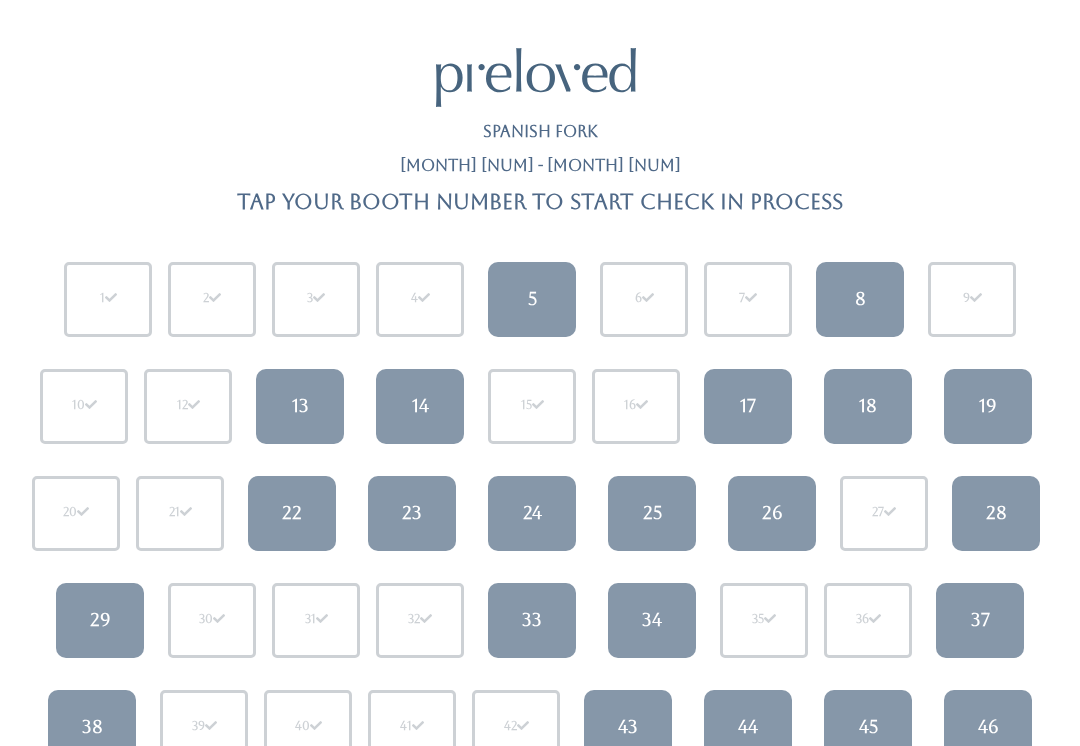 scroll, scrollTop: 0, scrollLeft: 0, axis: both 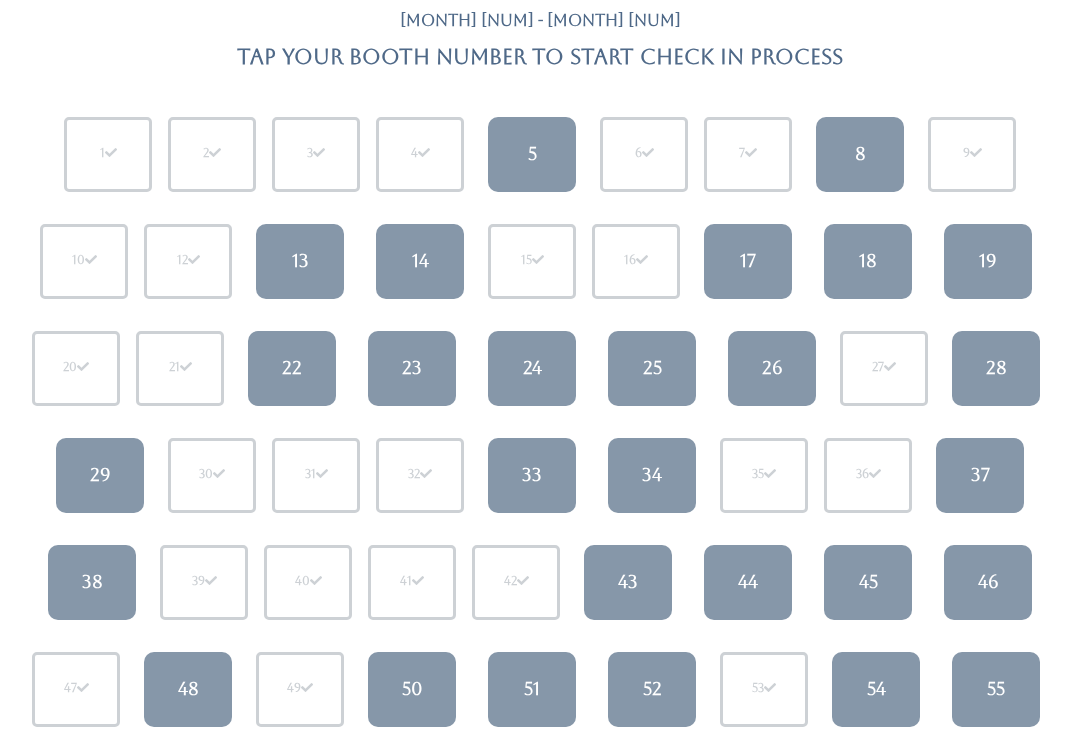 click on "38" at bounding box center [92, 583] 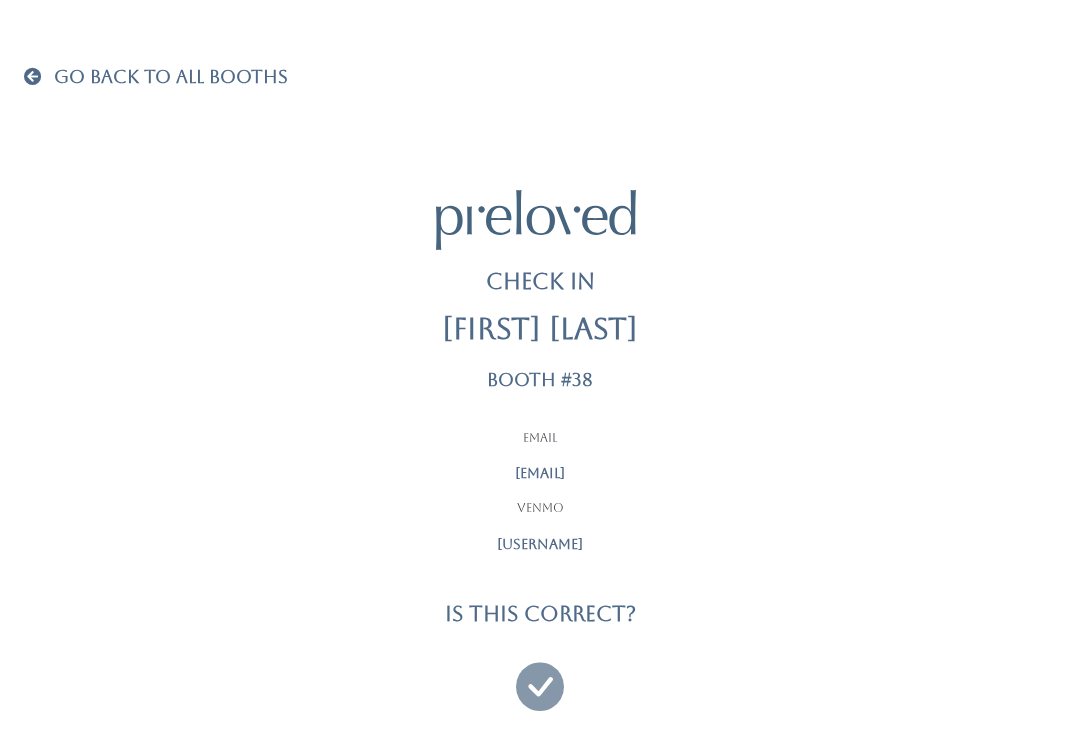 scroll, scrollTop: 19, scrollLeft: 0, axis: vertical 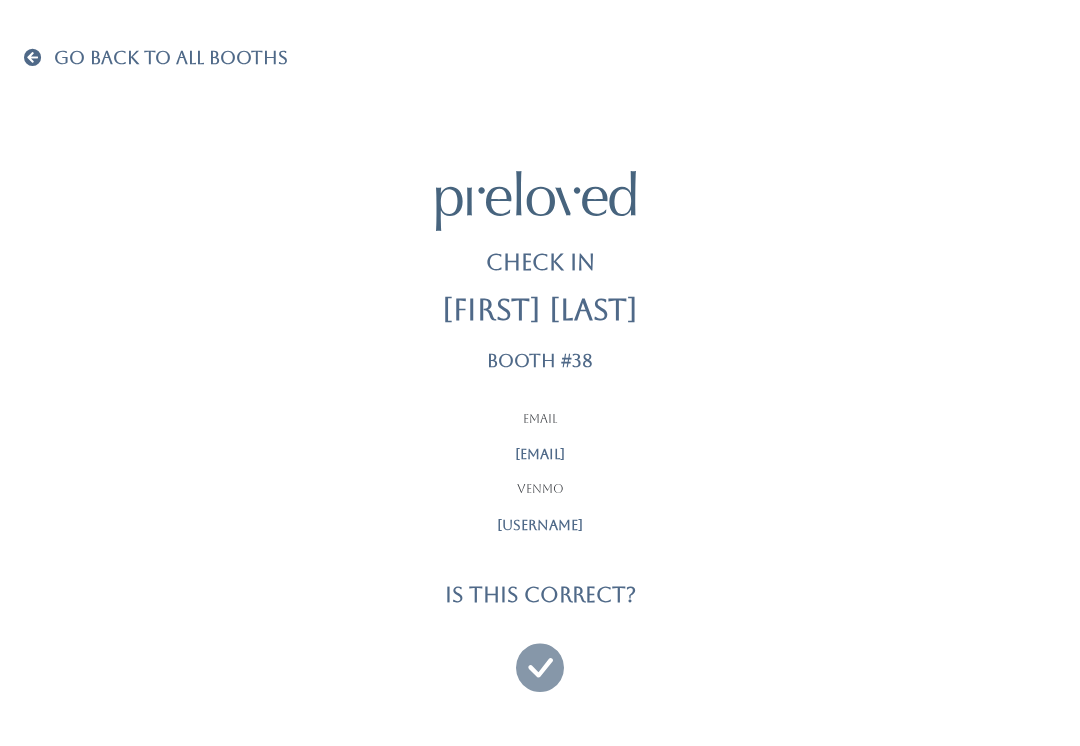 click at bounding box center (540, 658) 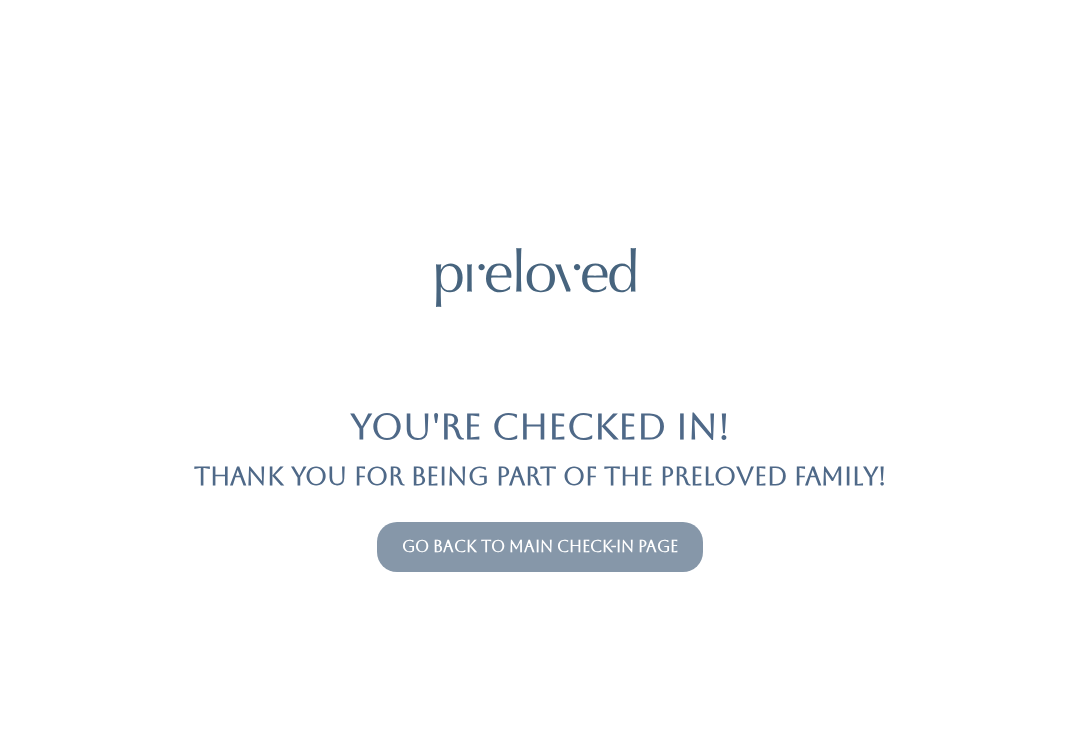 scroll, scrollTop: 0, scrollLeft: 0, axis: both 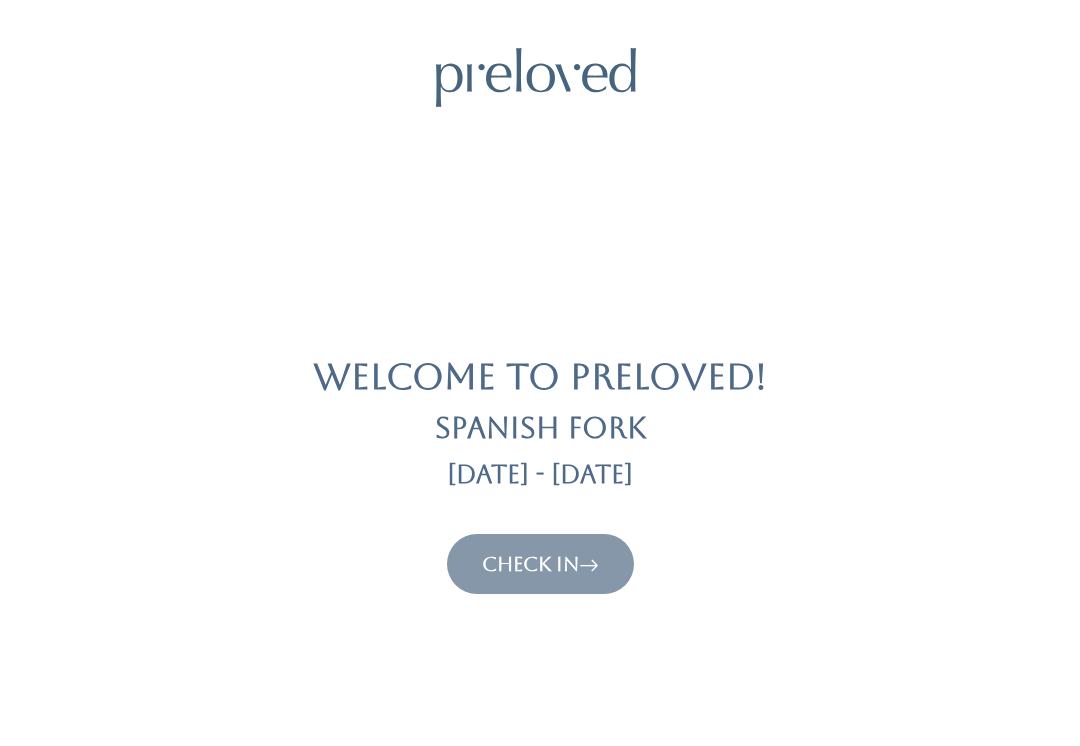 click on "Check In" at bounding box center [540, 564] 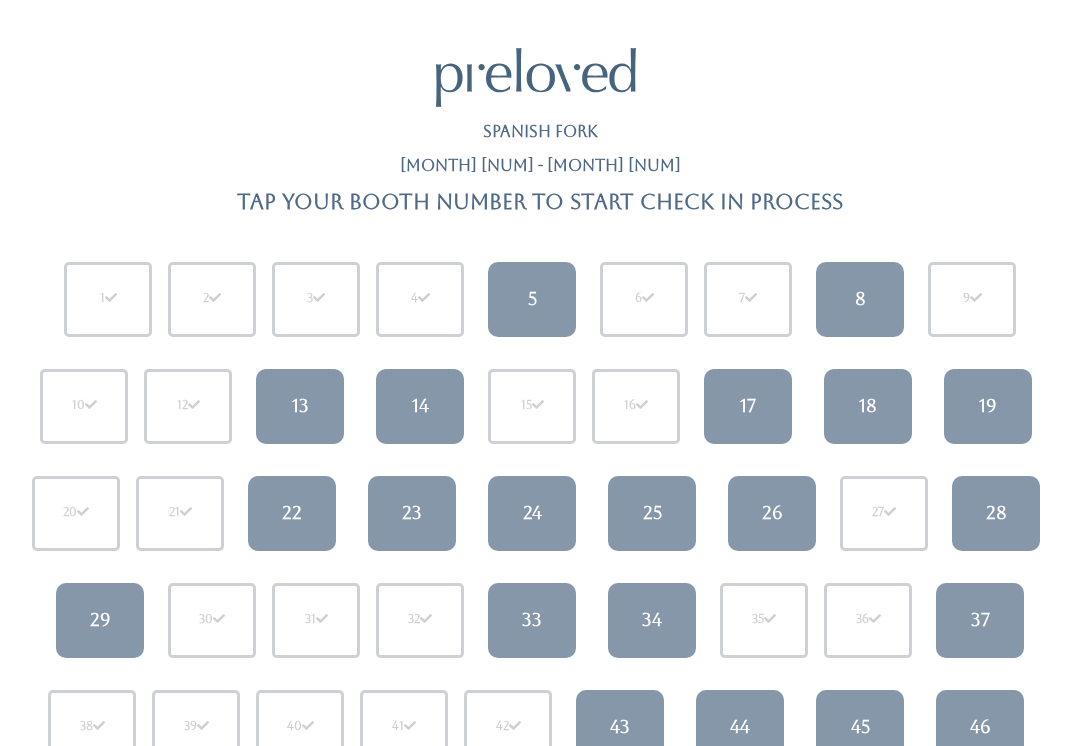 scroll, scrollTop: 0, scrollLeft: 0, axis: both 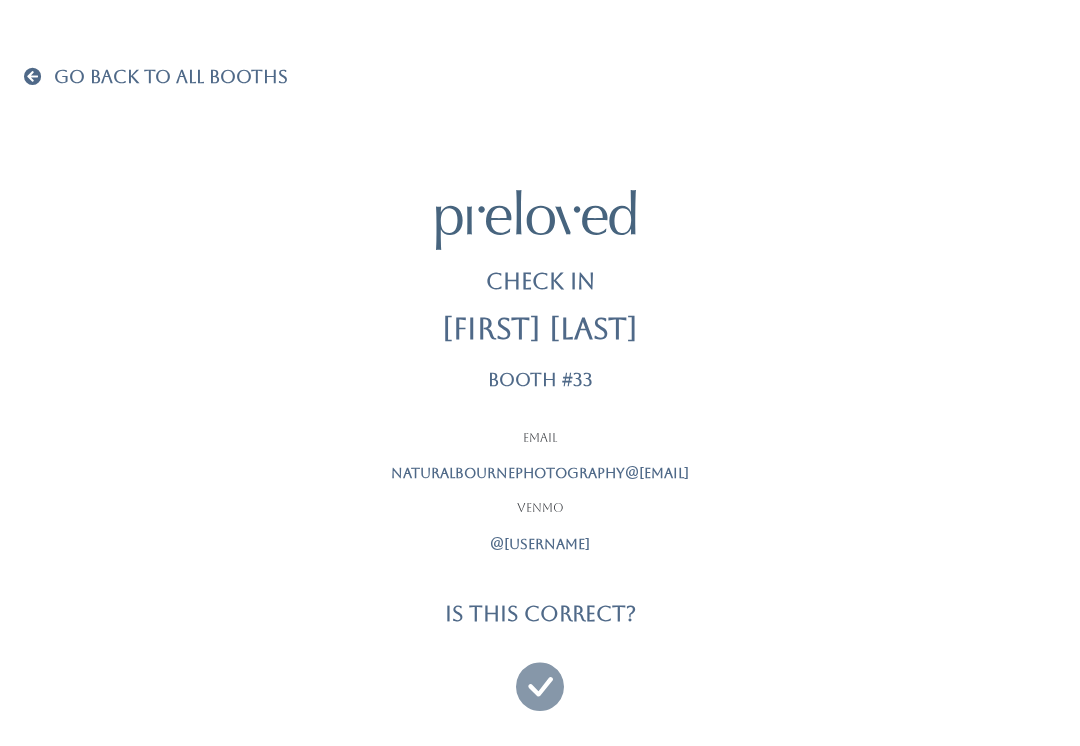 click at bounding box center [540, 677] 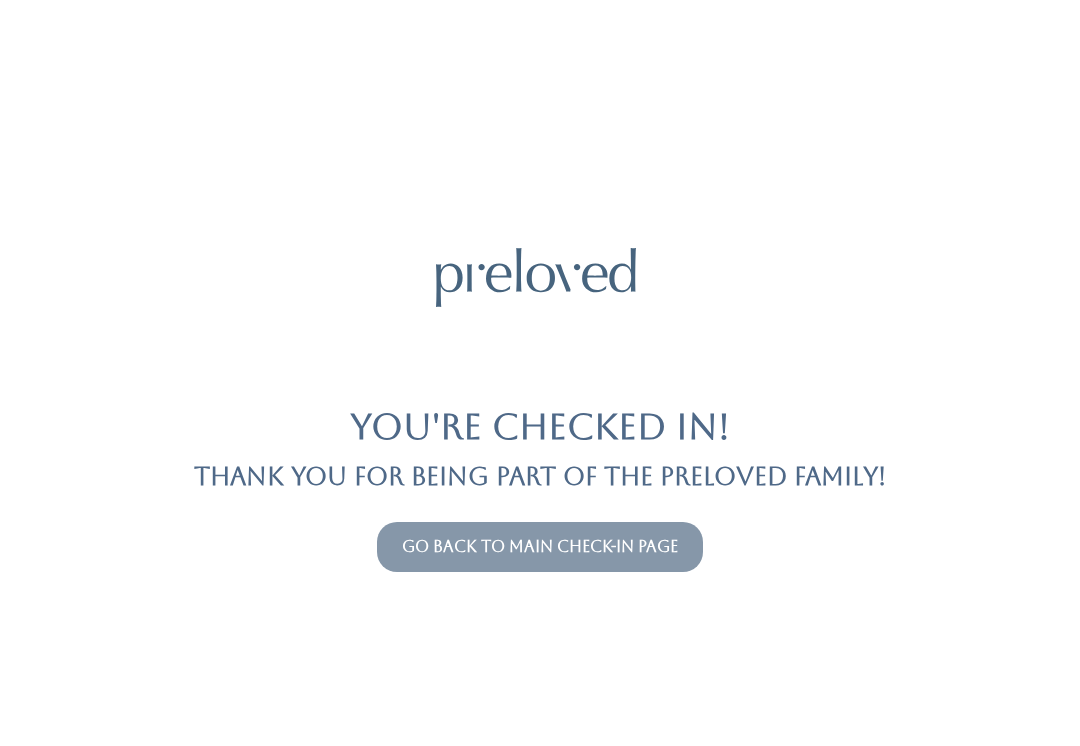 scroll, scrollTop: 0, scrollLeft: 0, axis: both 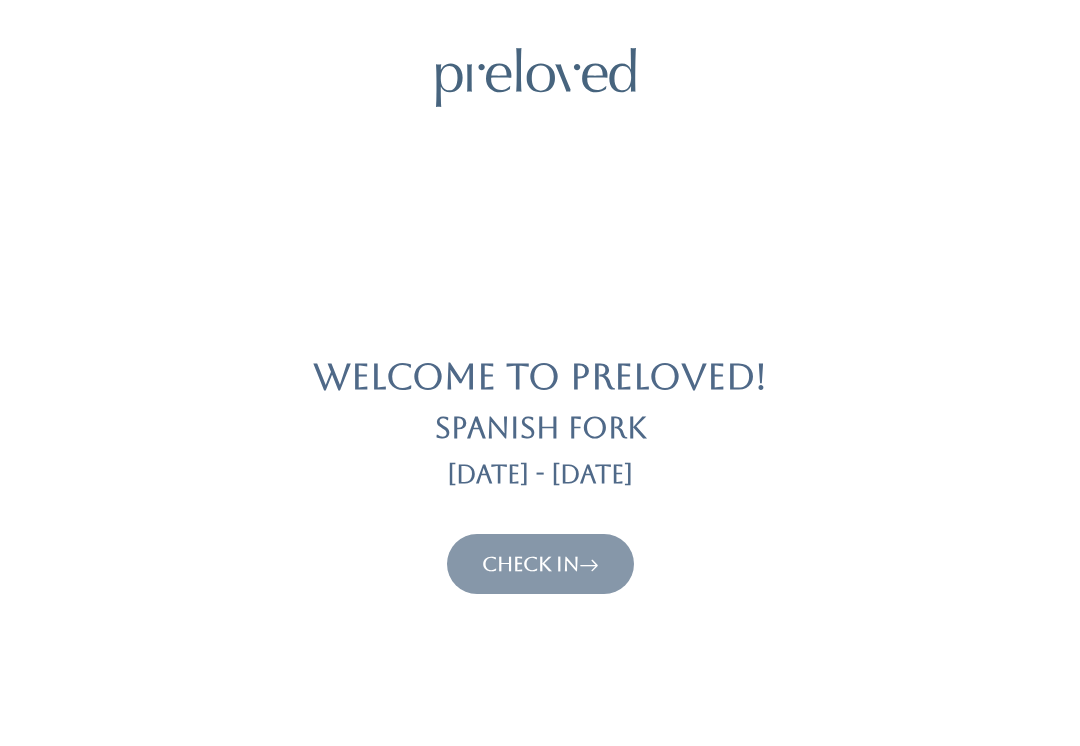 click on "Check In" at bounding box center [540, 564] 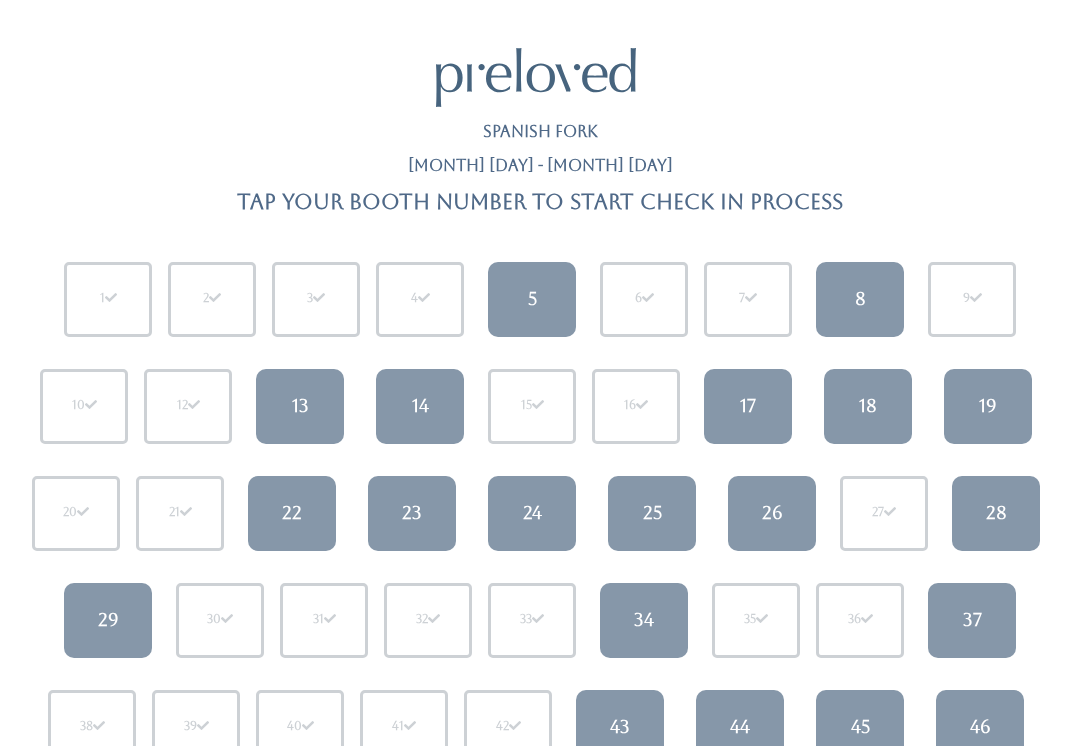 scroll, scrollTop: 0, scrollLeft: 0, axis: both 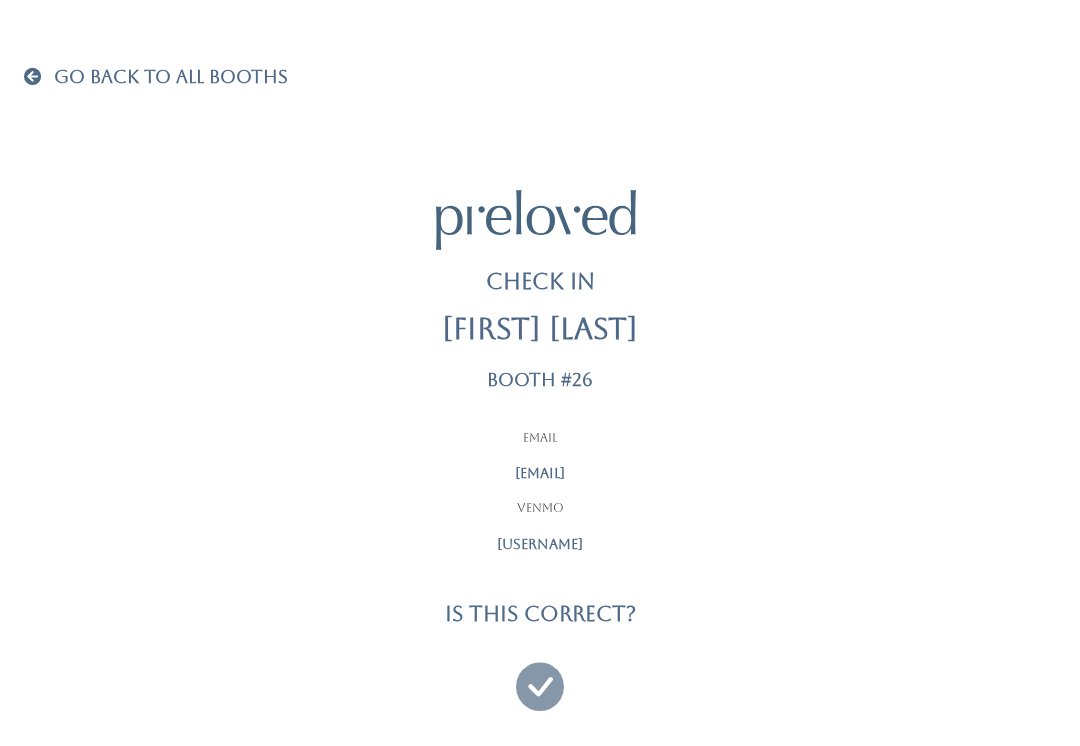 click at bounding box center (540, 677) 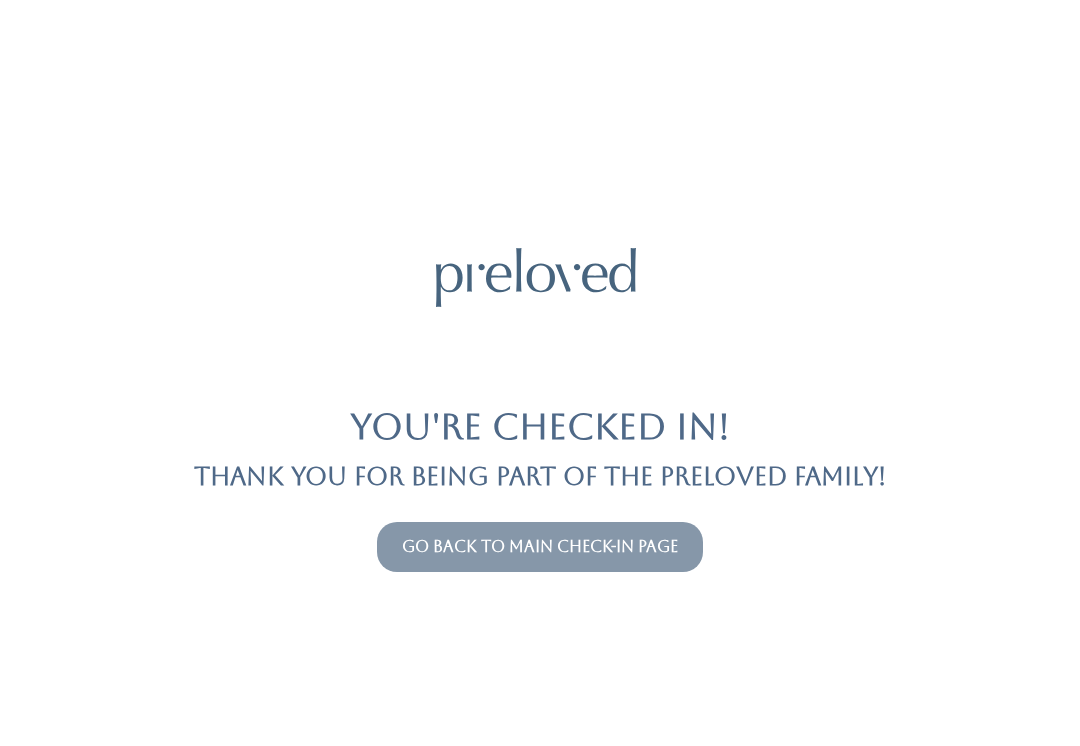 scroll, scrollTop: 0, scrollLeft: 0, axis: both 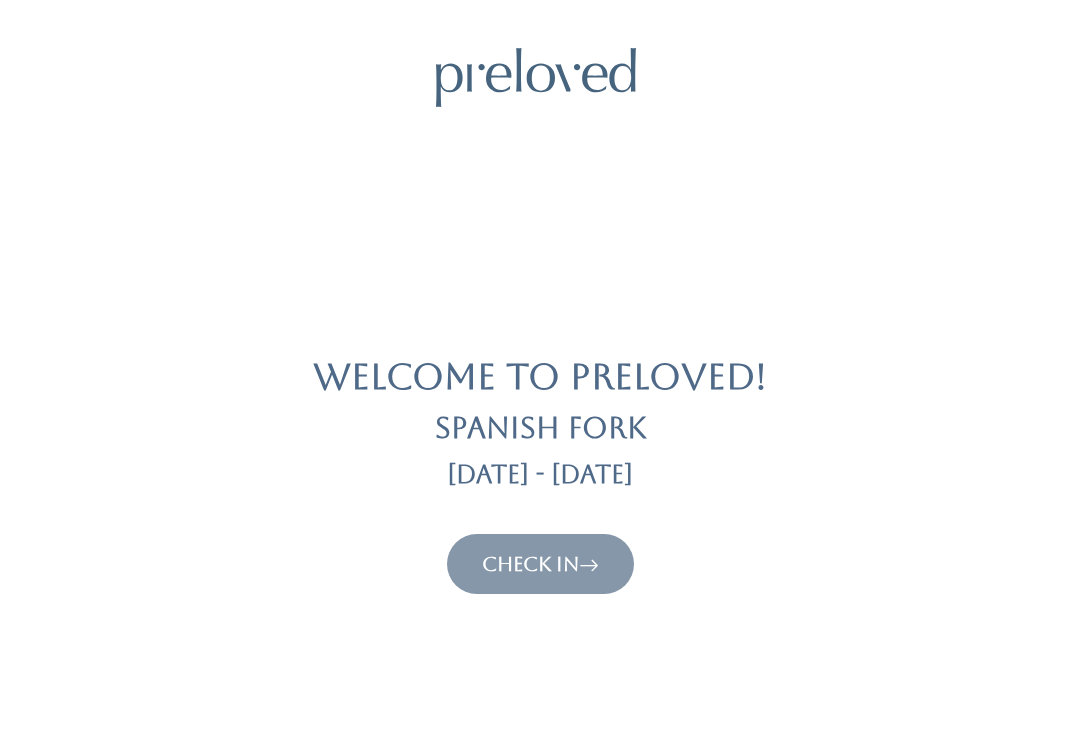 click on "Check In" at bounding box center (540, 564) 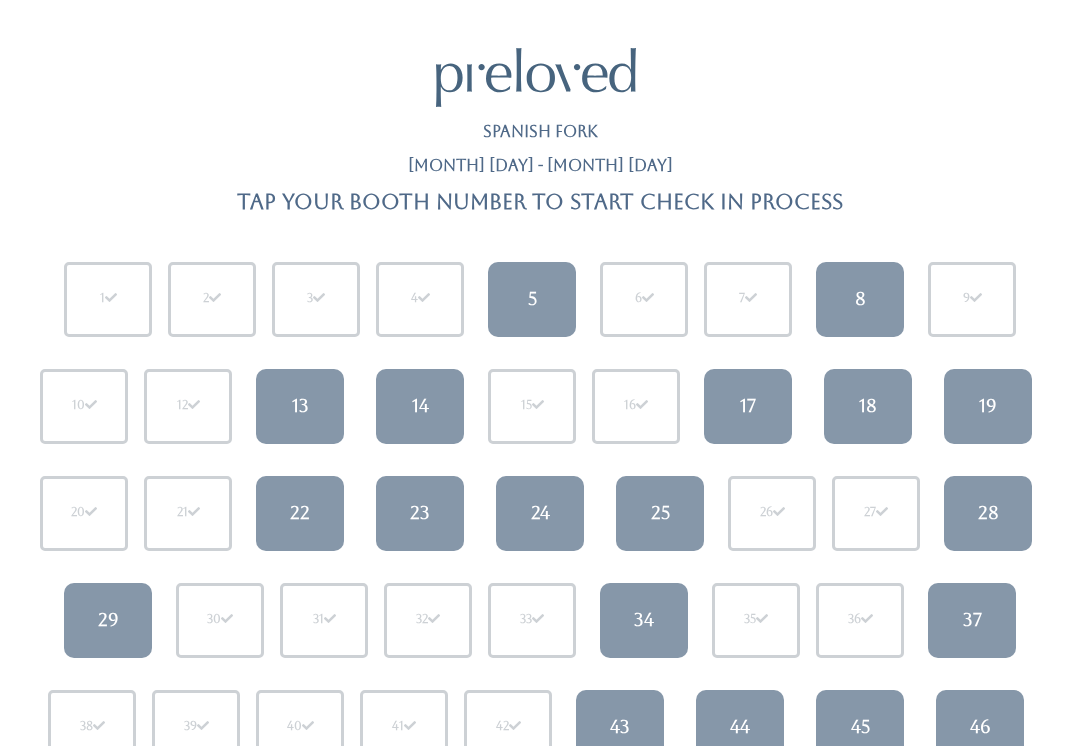 scroll, scrollTop: 0, scrollLeft: 0, axis: both 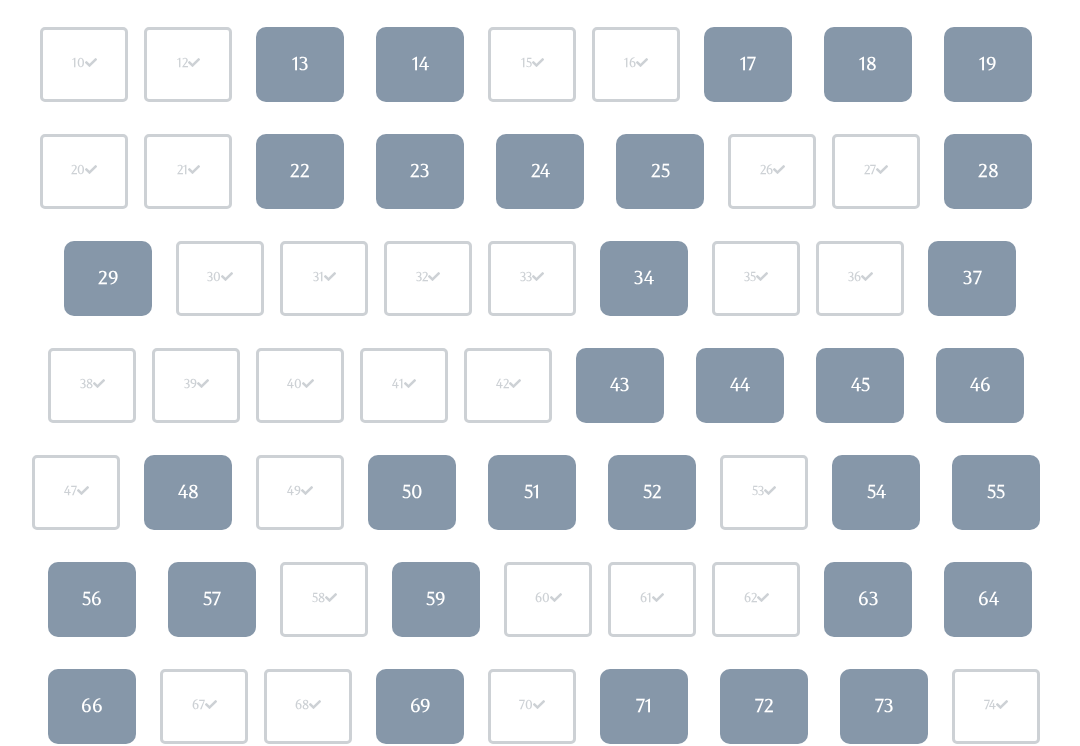 click on "54" at bounding box center (876, 492) 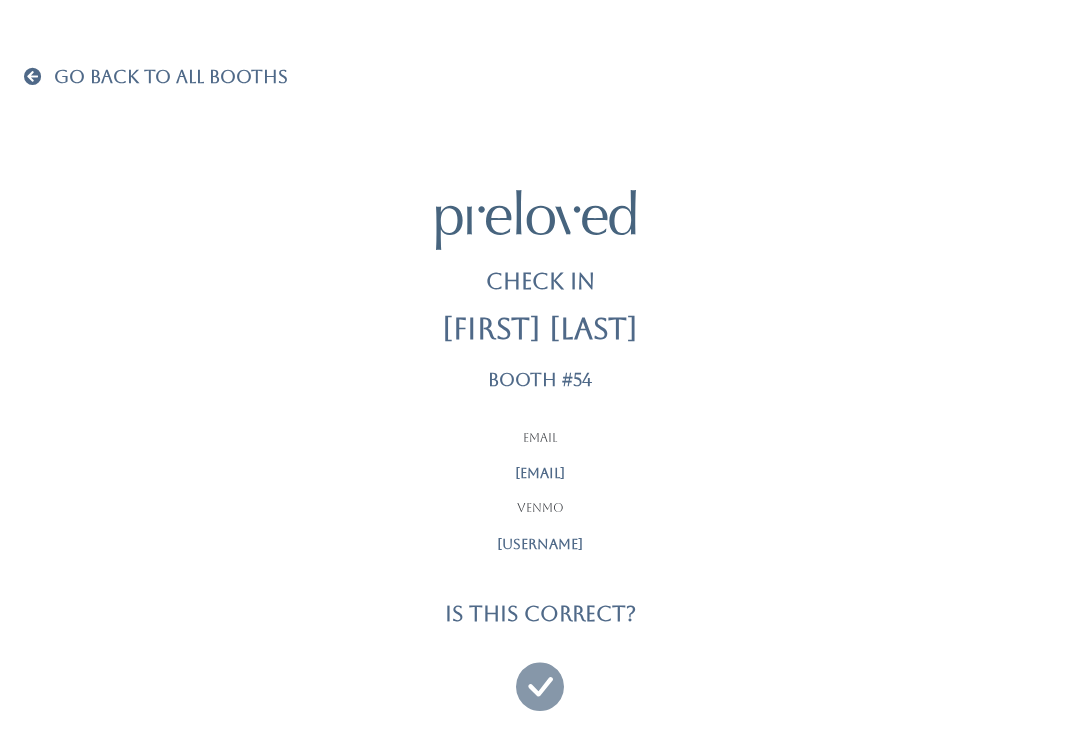 scroll, scrollTop: 19, scrollLeft: 0, axis: vertical 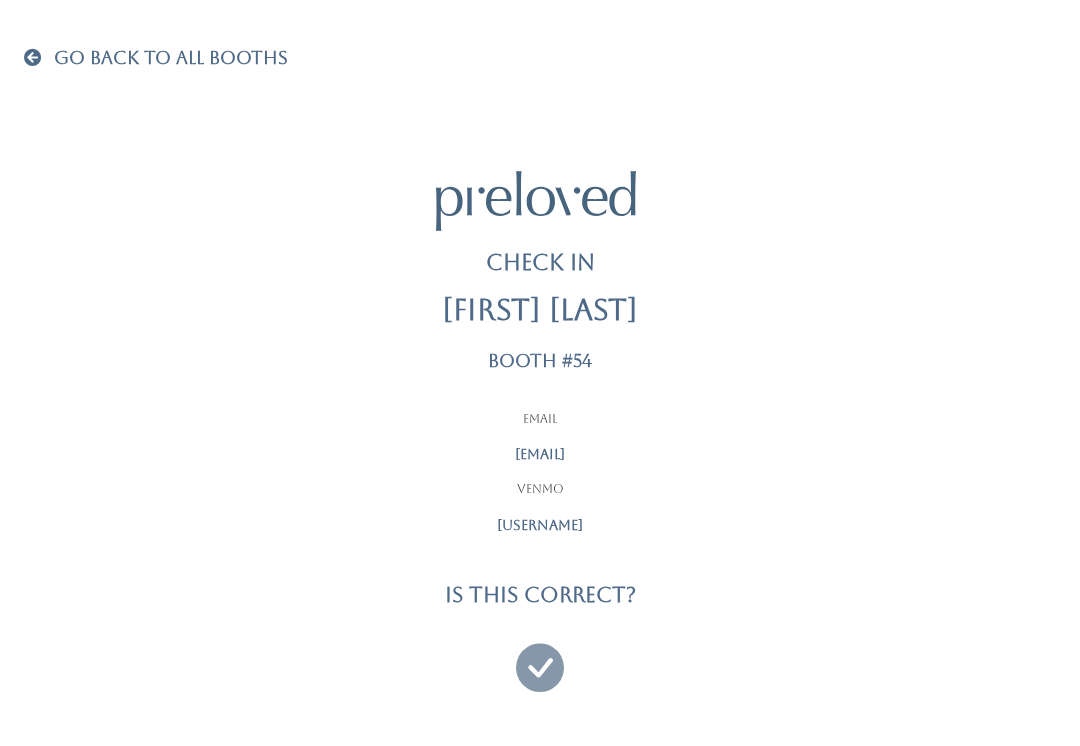 click at bounding box center [540, 658] 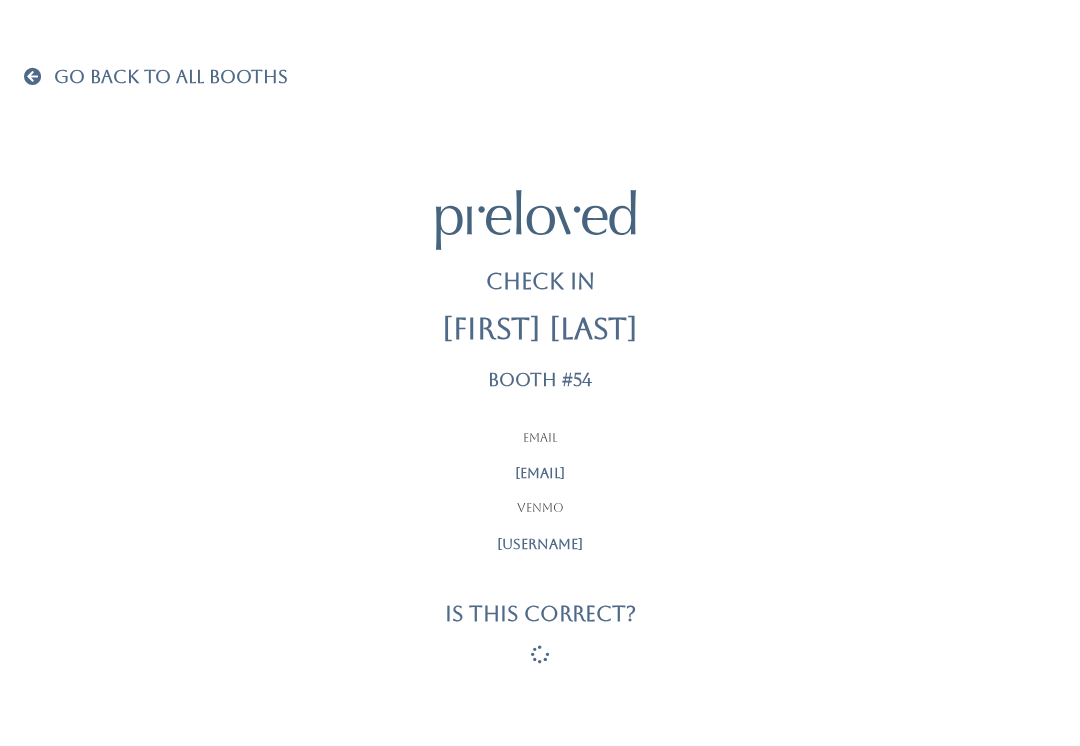 scroll, scrollTop: 0, scrollLeft: 0, axis: both 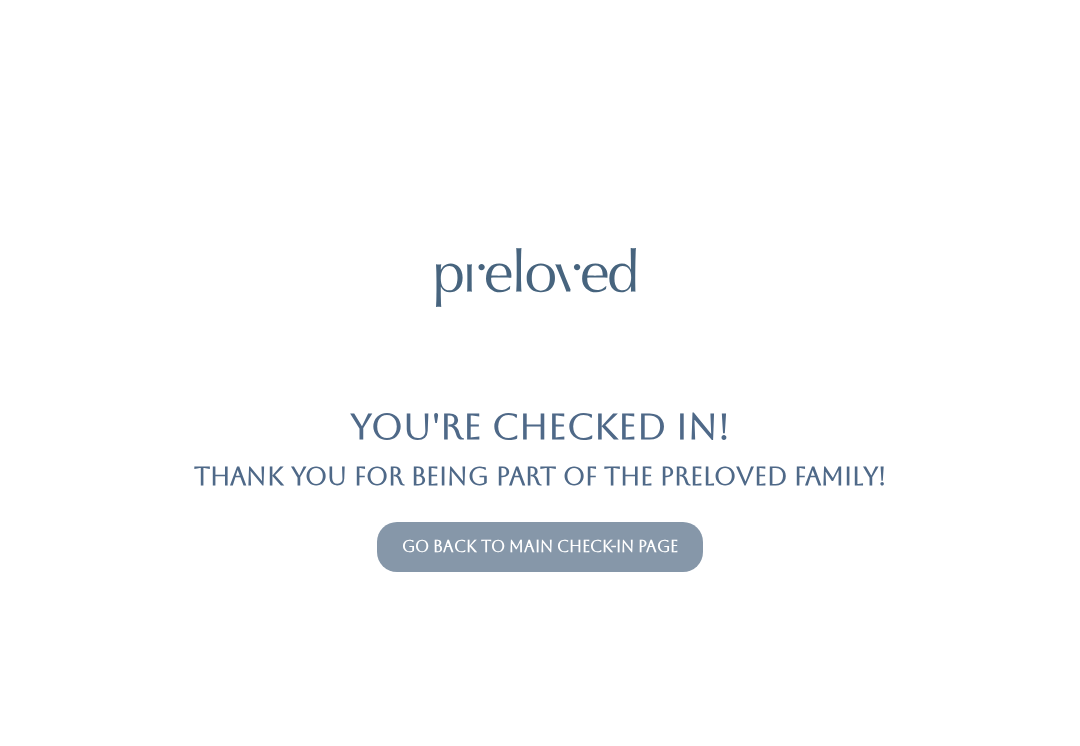 click on "Go back to main check-in page" at bounding box center (540, 546) 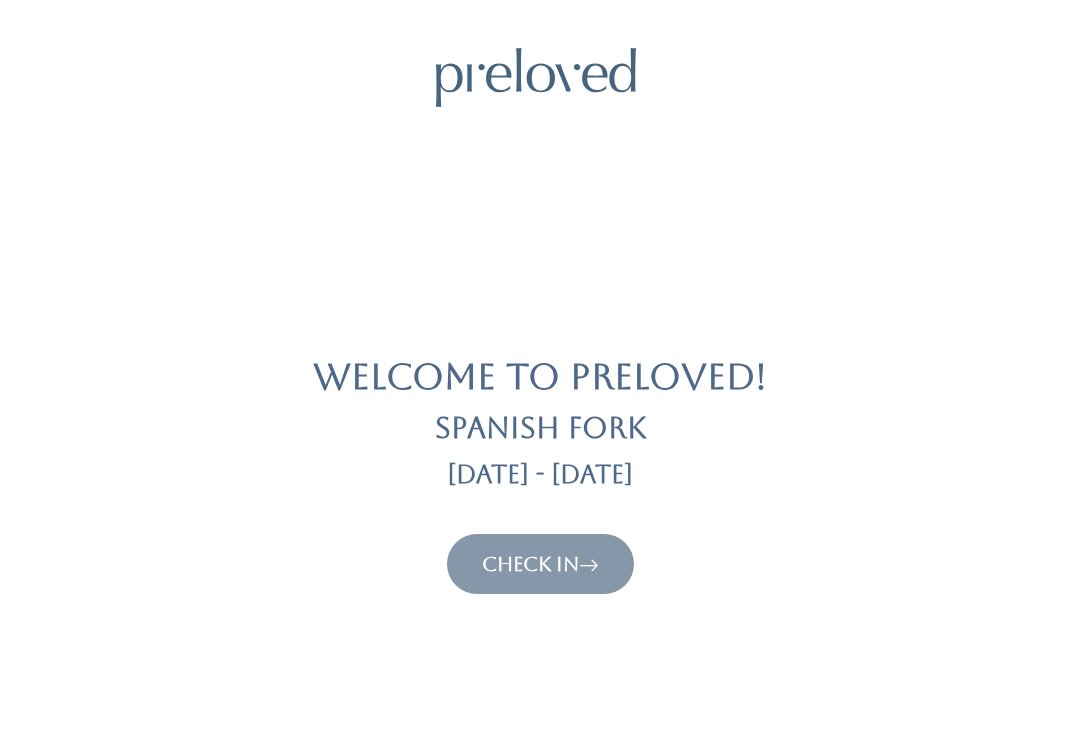 scroll, scrollTop: 0, scrollLeft: 0, axis: both 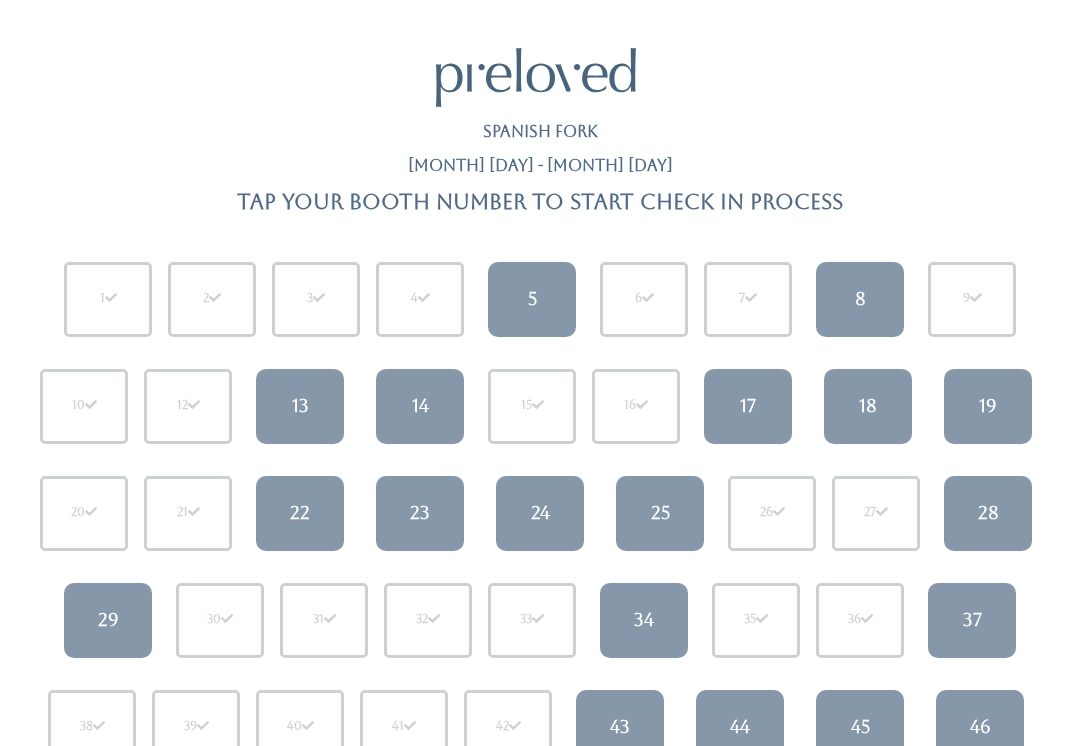 click on "1
2
3
4
5
6
7
8
9
10
12" at bounding box center [540, 727] 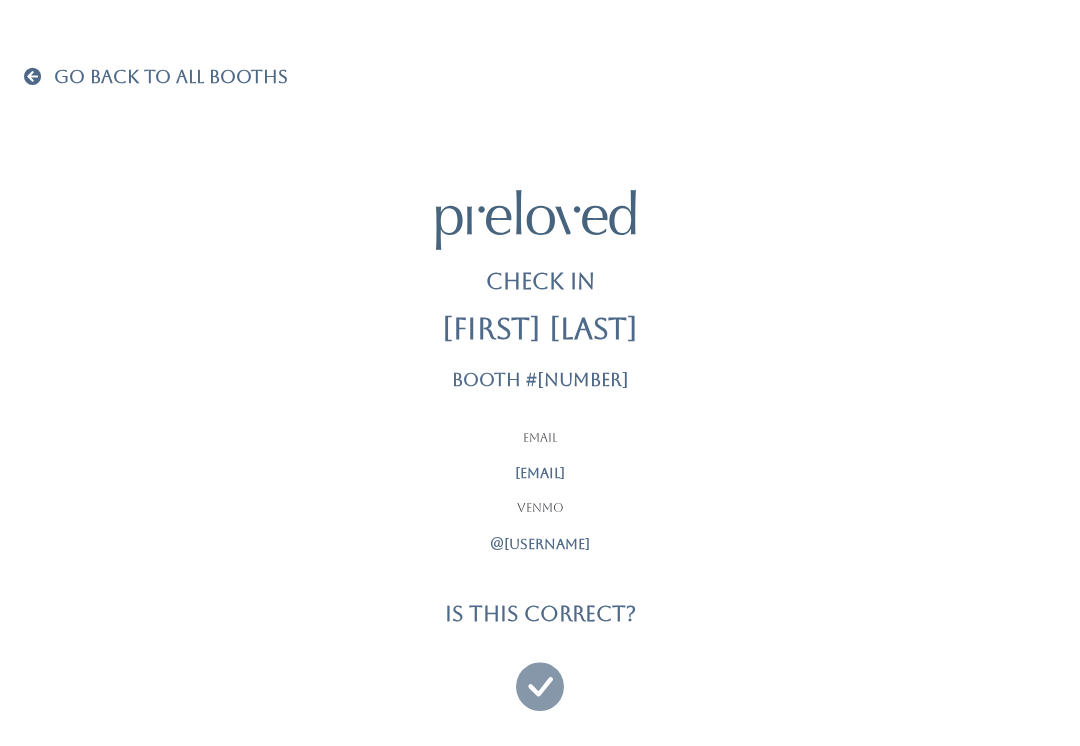 scroll, scrollTop: 0, scrollLeft: 0, axis: both 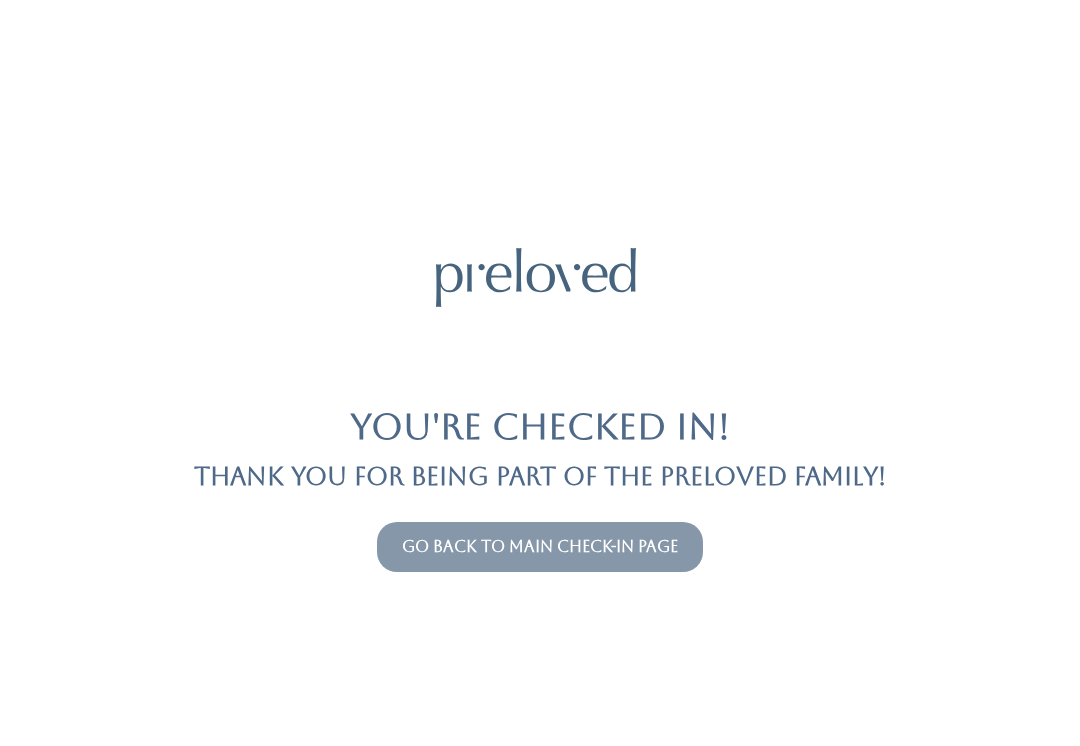 click on "Go back to main check-in page" at bounding box center (540, 546) 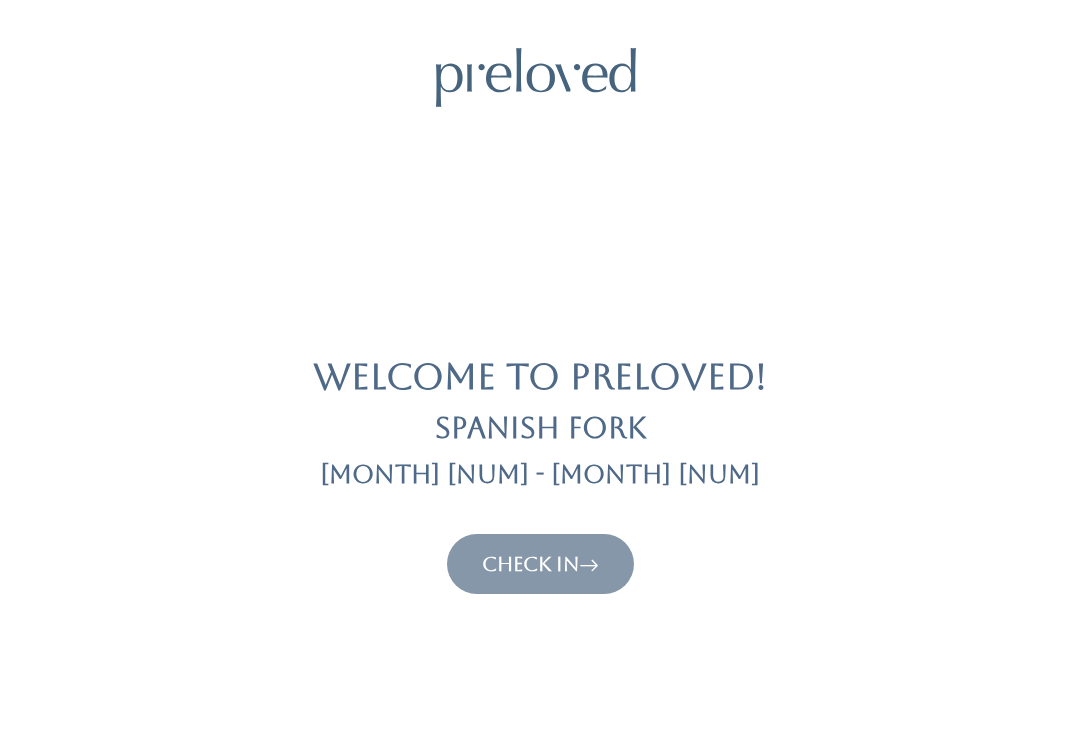scroll, scrollTop: 0, scrollLeft: 0, axis: both 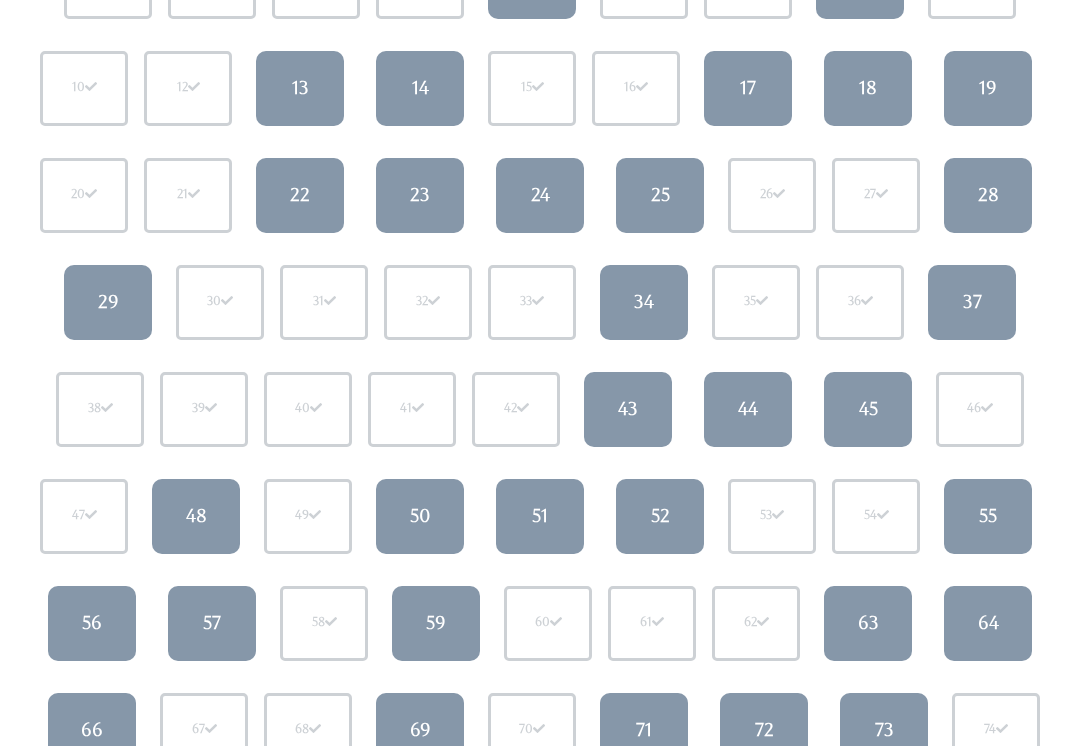 click on "52" at bounding box center (660, 516) 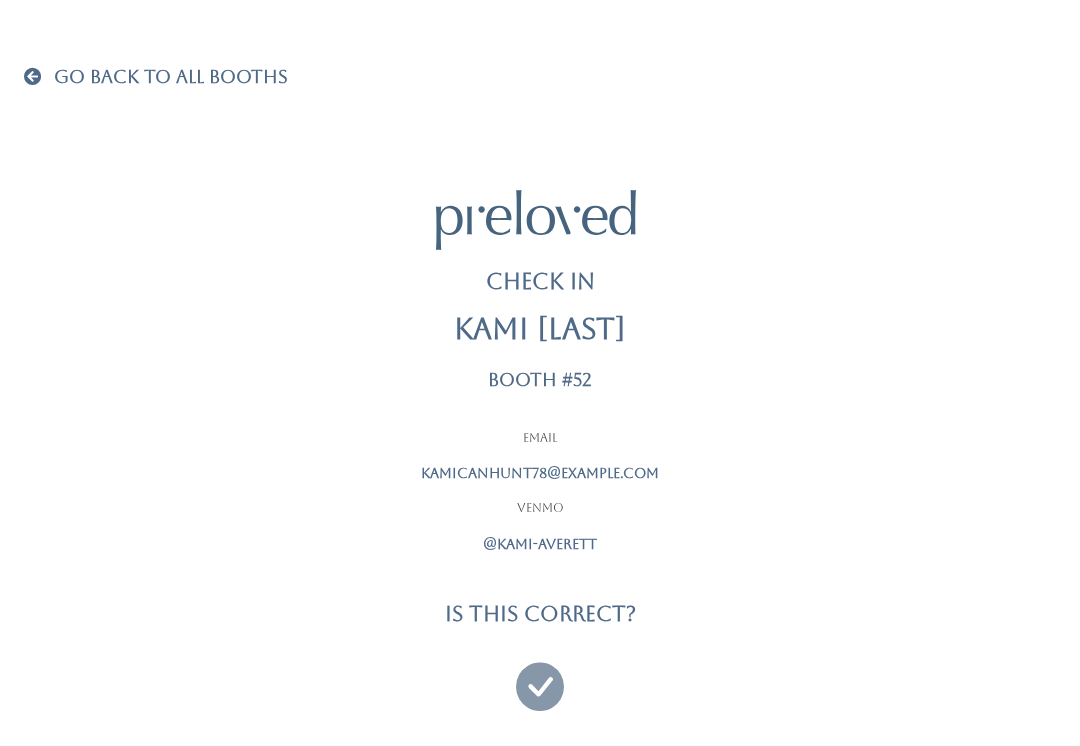 scroll, scrollTop: 19, scrollLeft: 0, axis: vertical 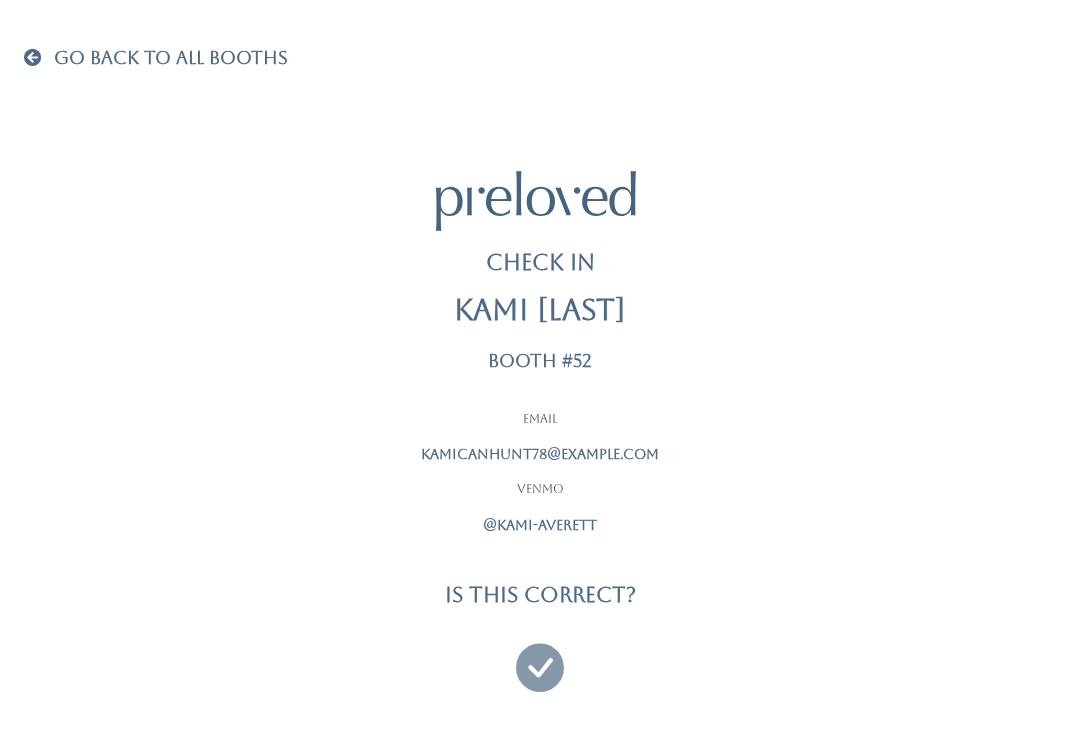 click at bounding box center (540, 658) 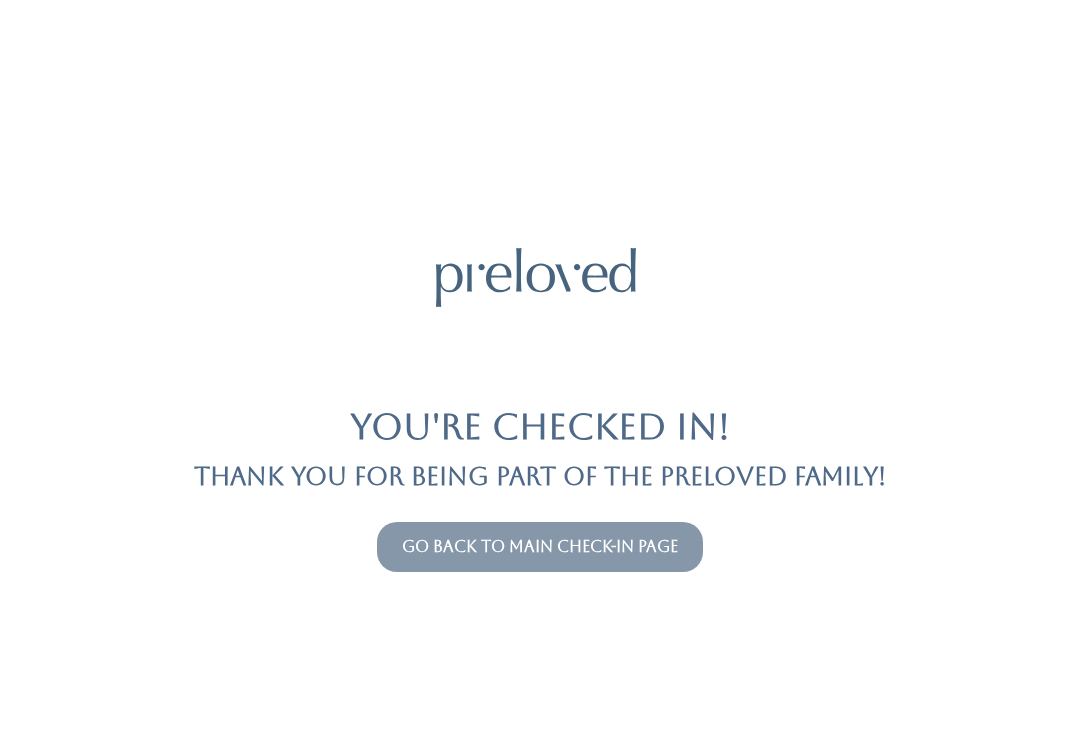 scroll, scrollTop: 0, scrollLeft: 0, axis: both 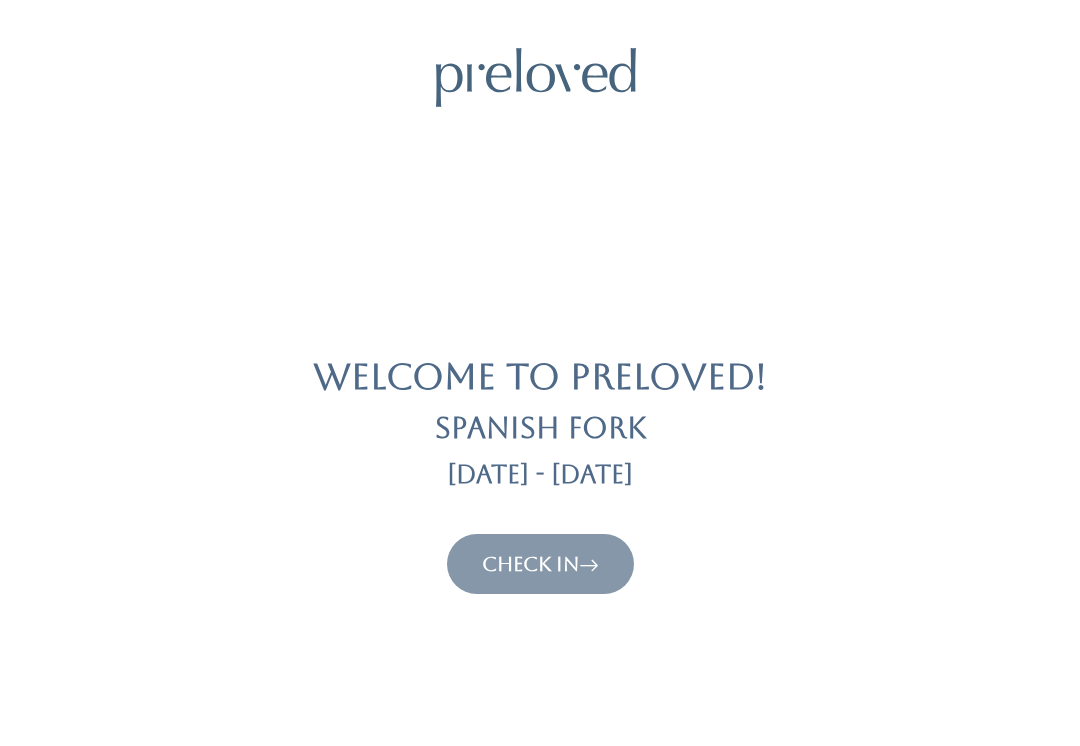 click on "Check In" at bounding box center [540, 564] 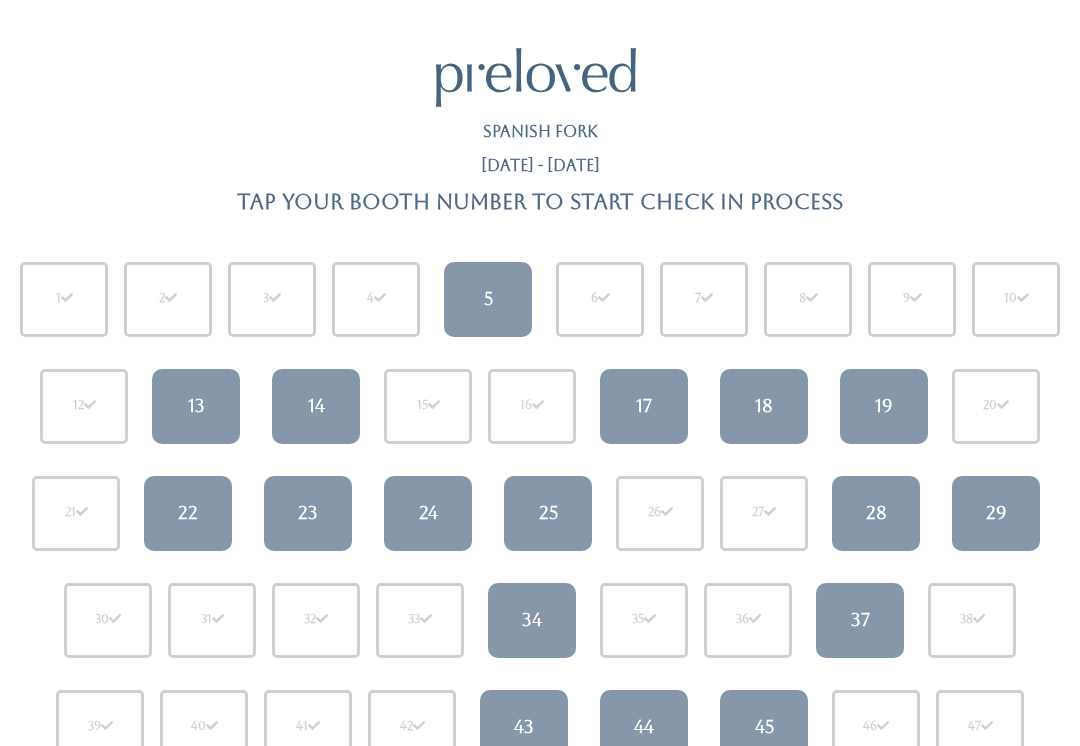 scroll, scrollTop: 0, scrollLeft: 0, axis: both 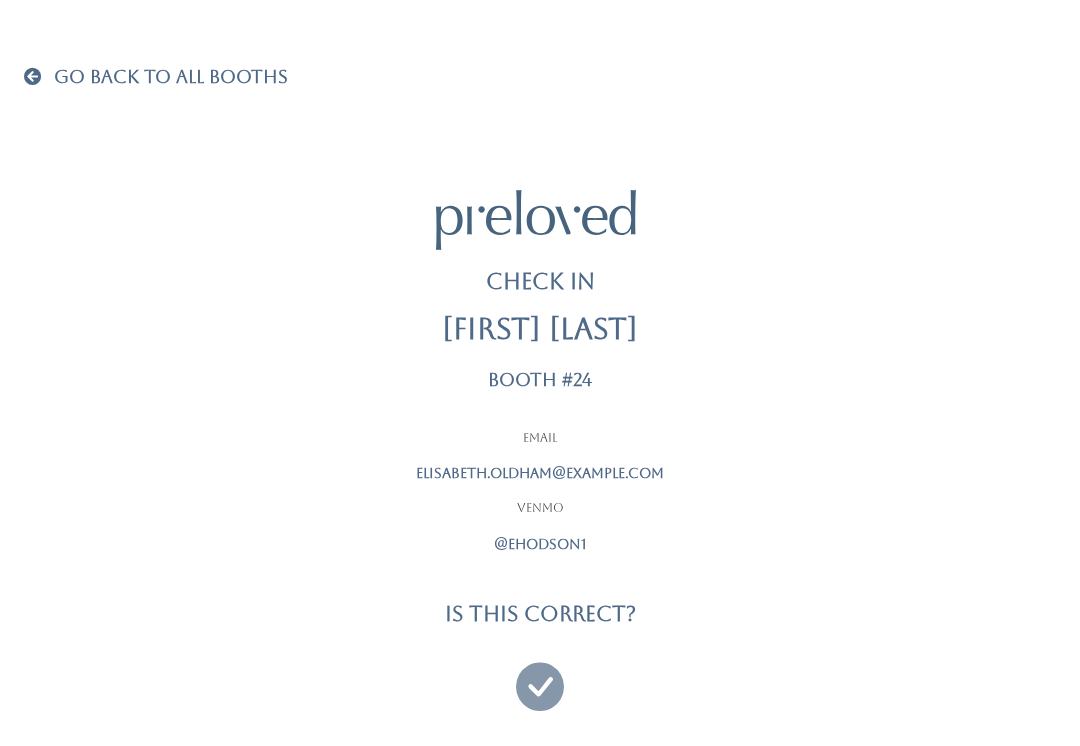 click at bounding box center [540, 677] 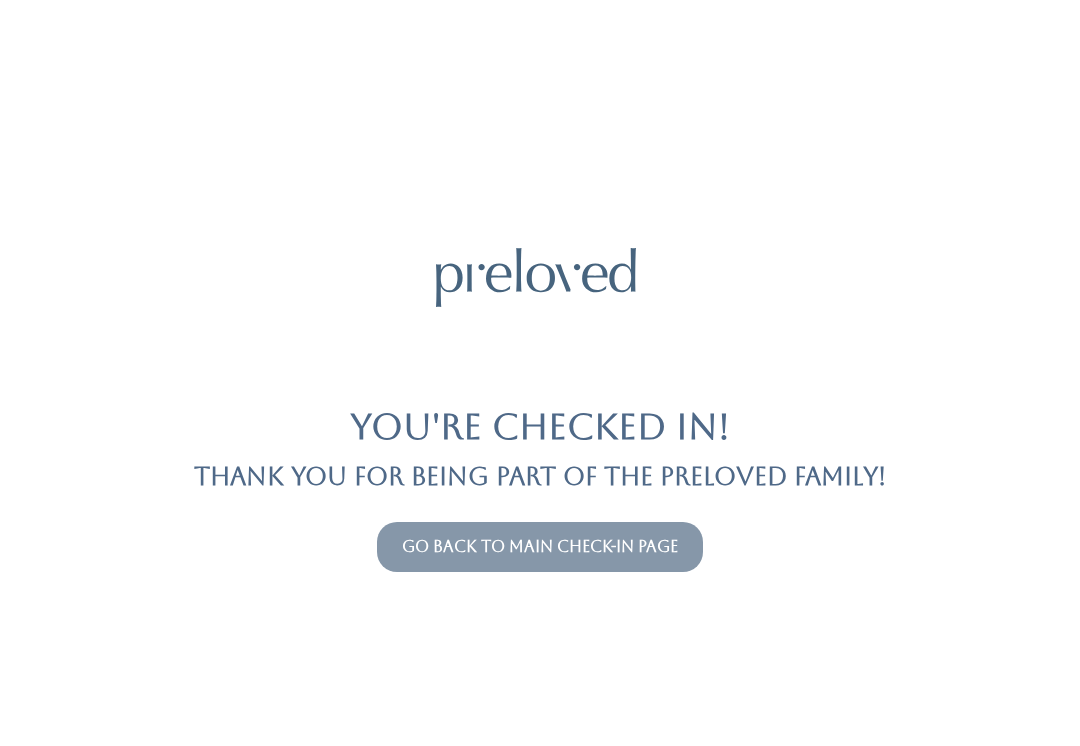 scroll, scrollTop: 0, scrollLeft: 0, axis: both 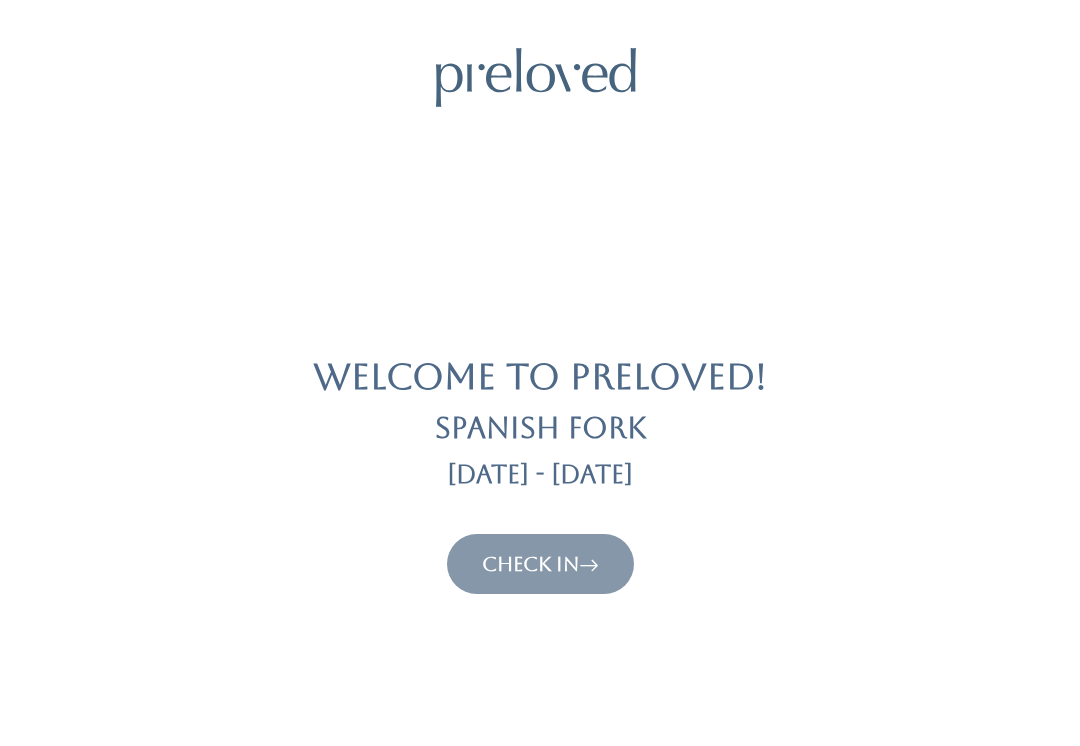 click on "Check In" at bounding box center (540, 564) 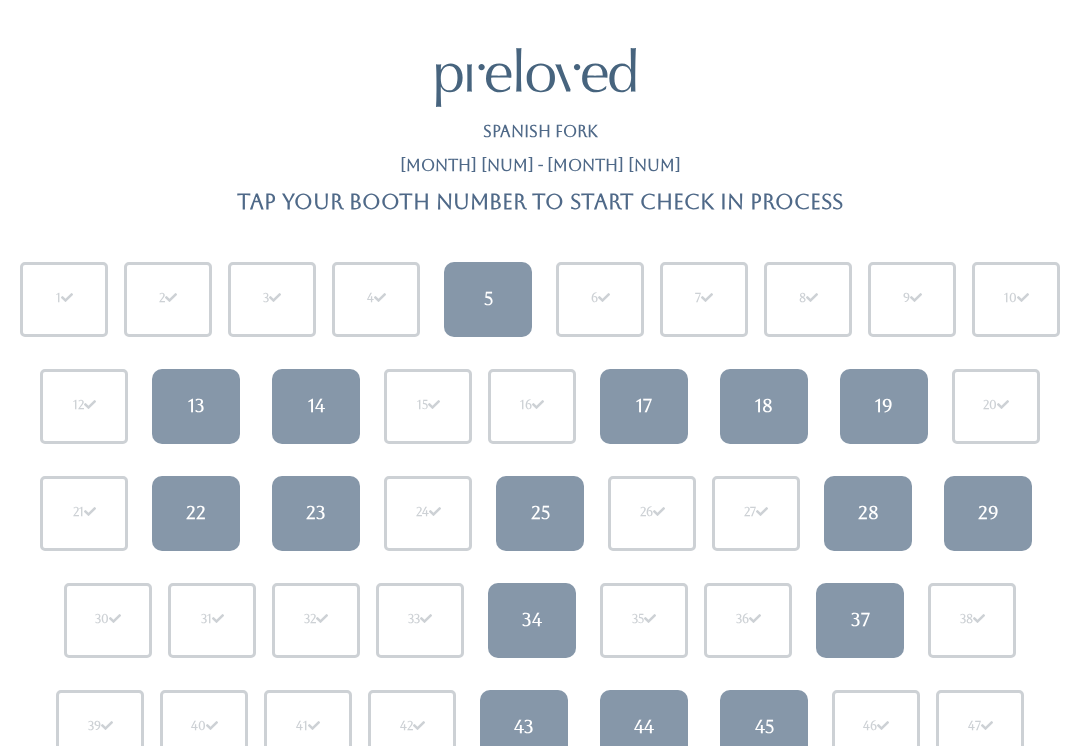 scroll, scrollTop: 0, scrollLeft: 0, axis: both 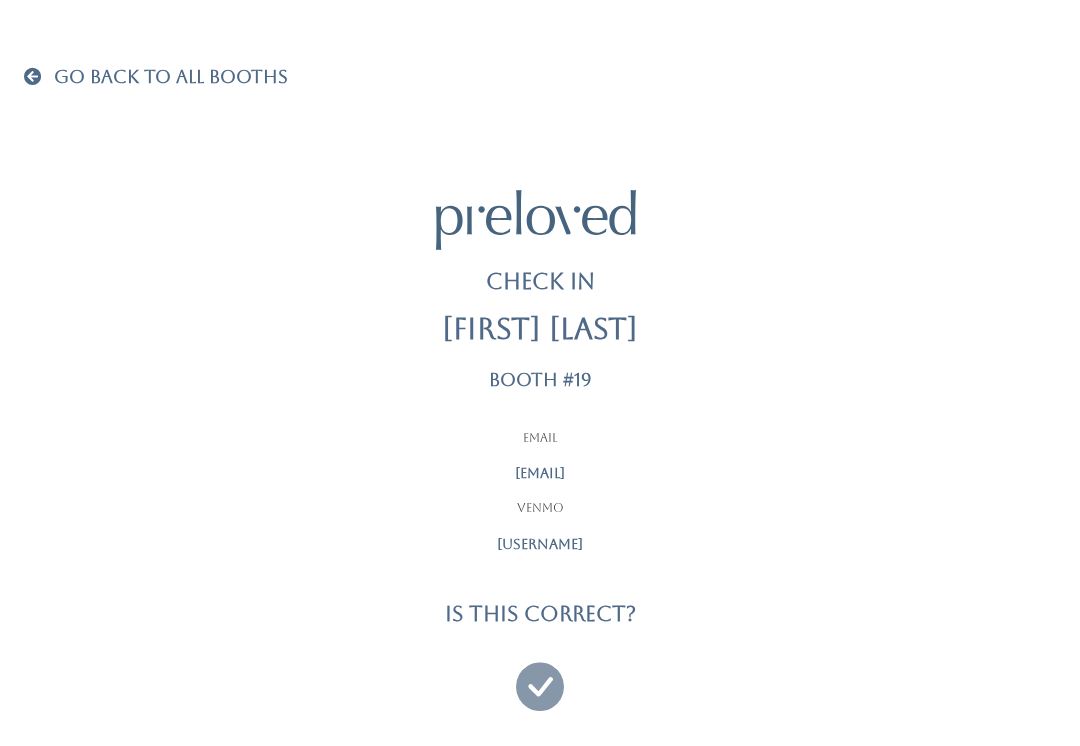 click at bounding box center (540, 677) 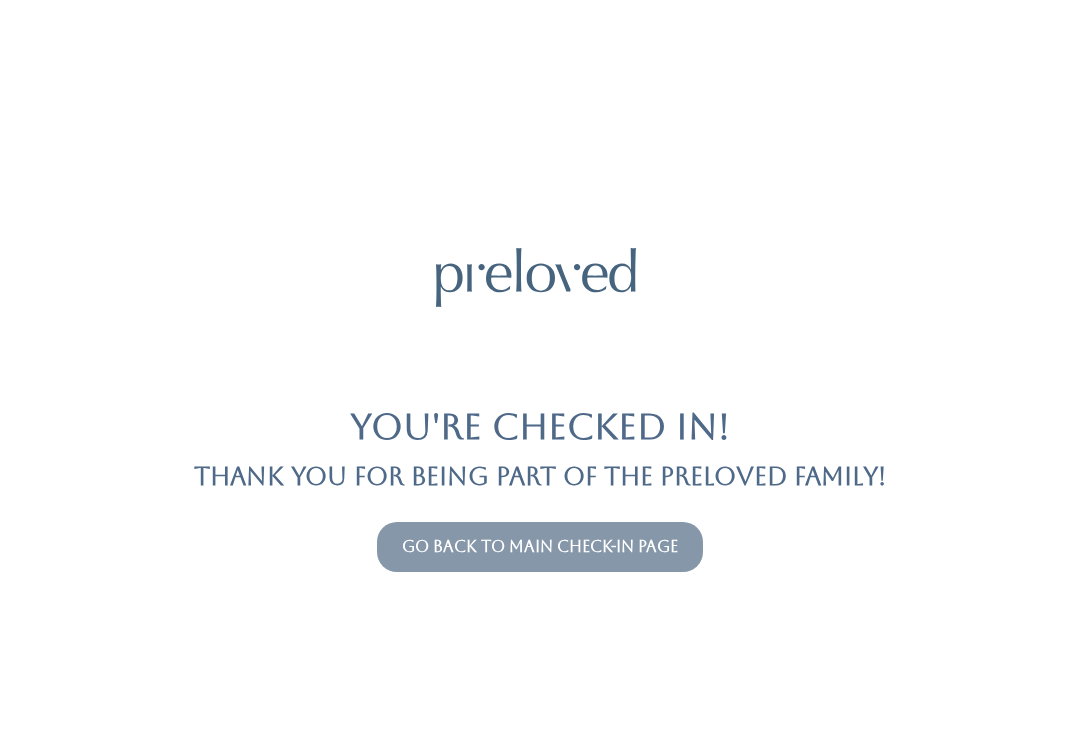 scroll, scrollTop: 0, scrollLeft: 0, axis: both 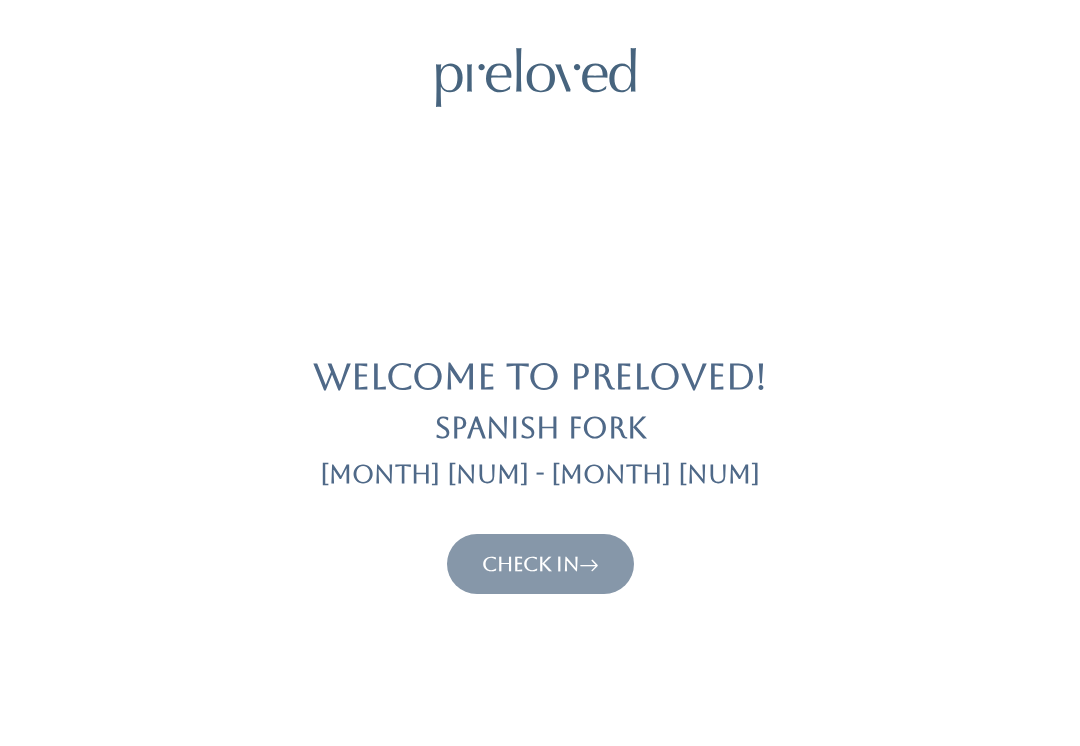 click on "Check In" at bounding box center (540, 564) 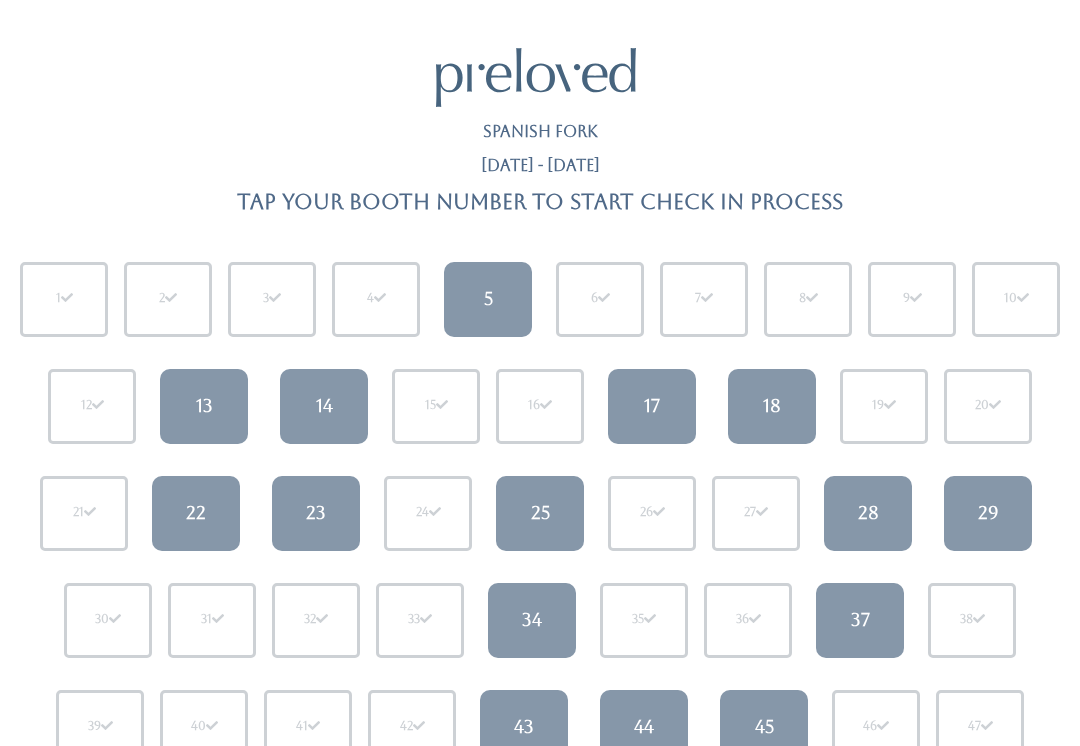 scroll, scrollTop: 0, scrollLeft: 0, axis: both 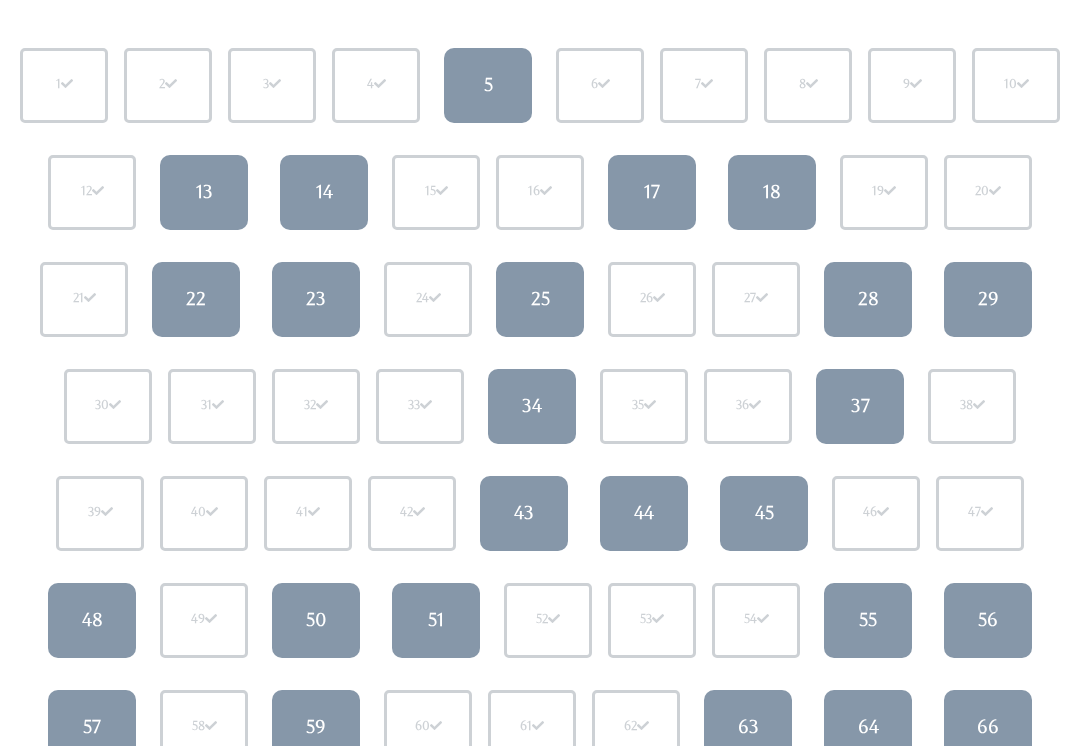 click on "37" at bounding box center [860, 406] 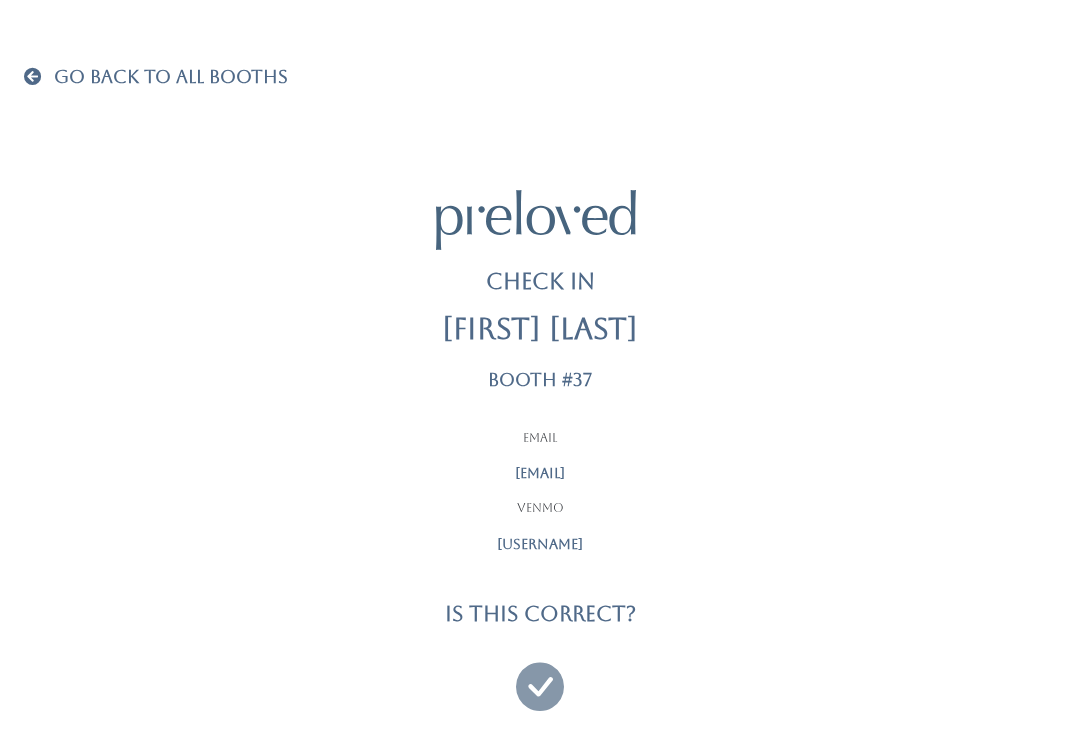 scroll, scrollTop: 19, scrollLeft: 0, axis: vertical 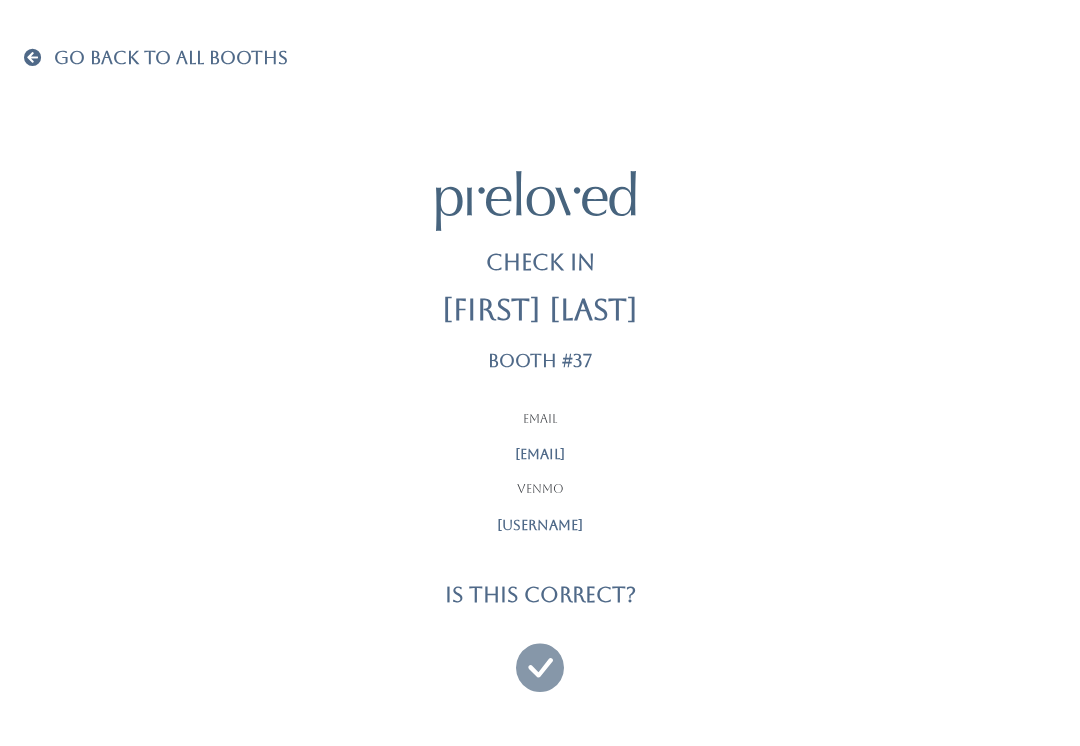 click at bounding box center (540, 658) 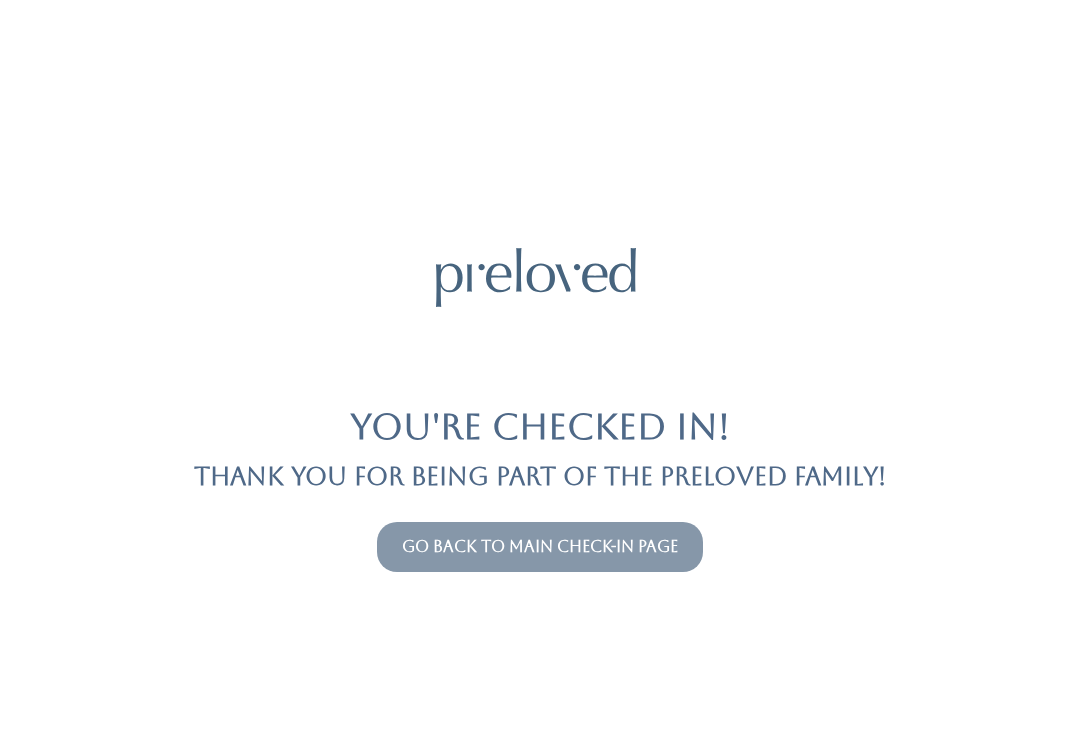 scroll, scrollTop: 0, scrollLeft: 0, axis: both 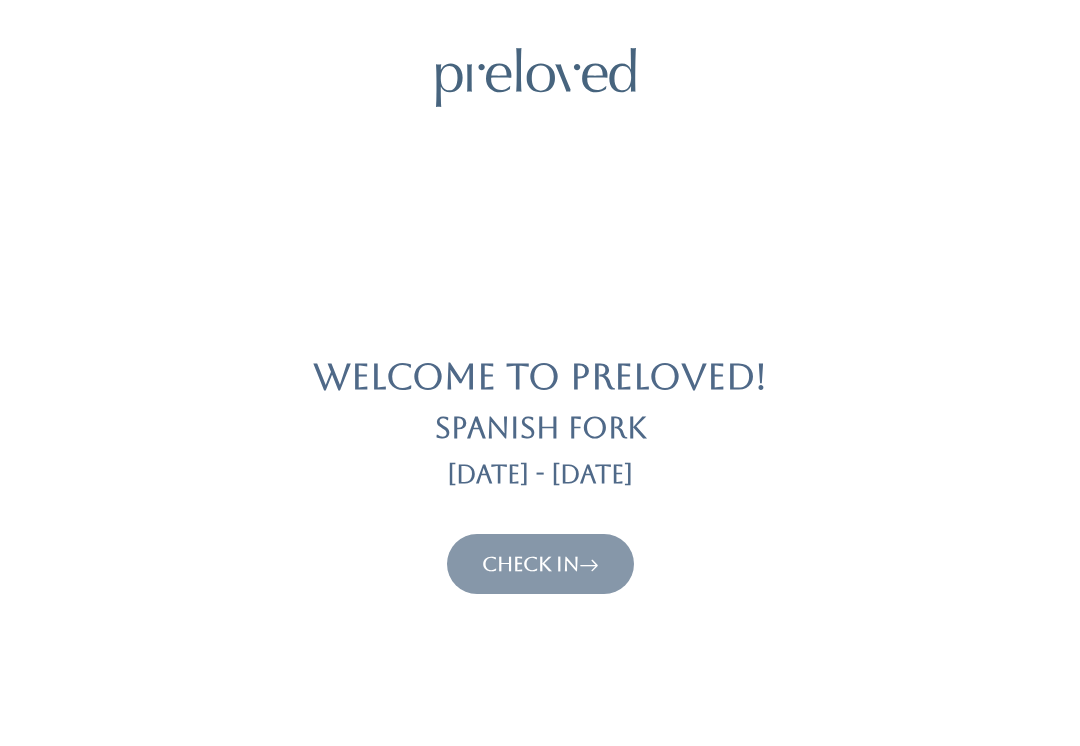 click on "Check In" at bounding box center [540, 564] 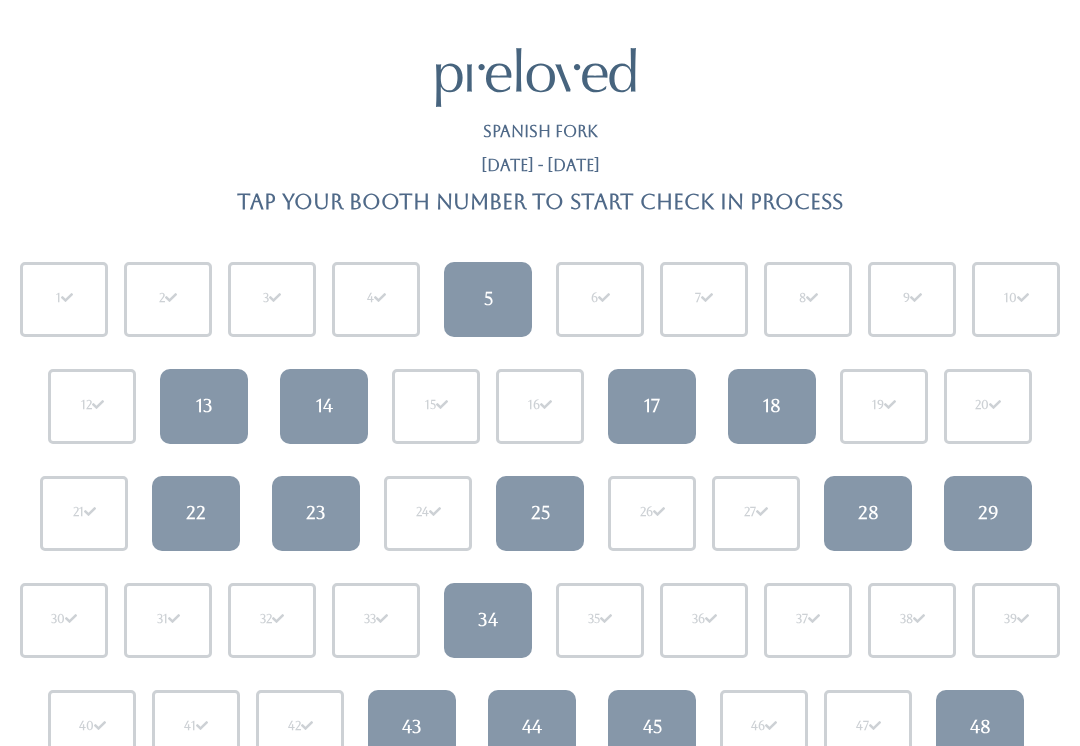 scroll, scrollTop: 0, scrollLeft: 0, axis: both 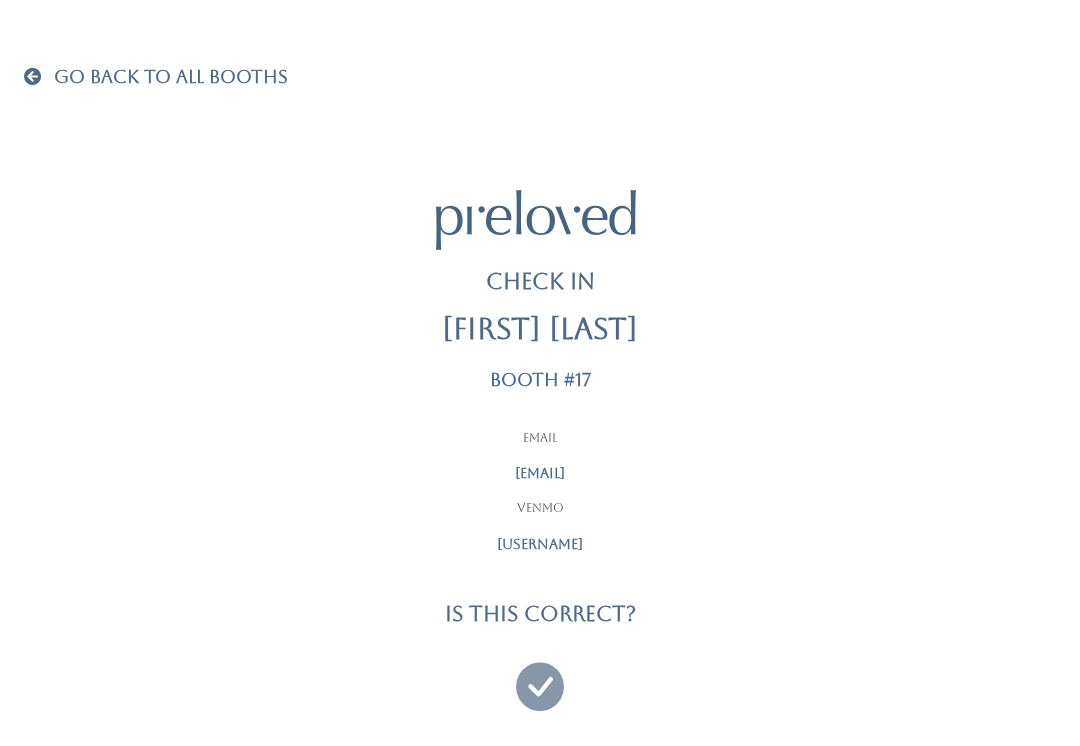 click at bounding box center (540, 677) 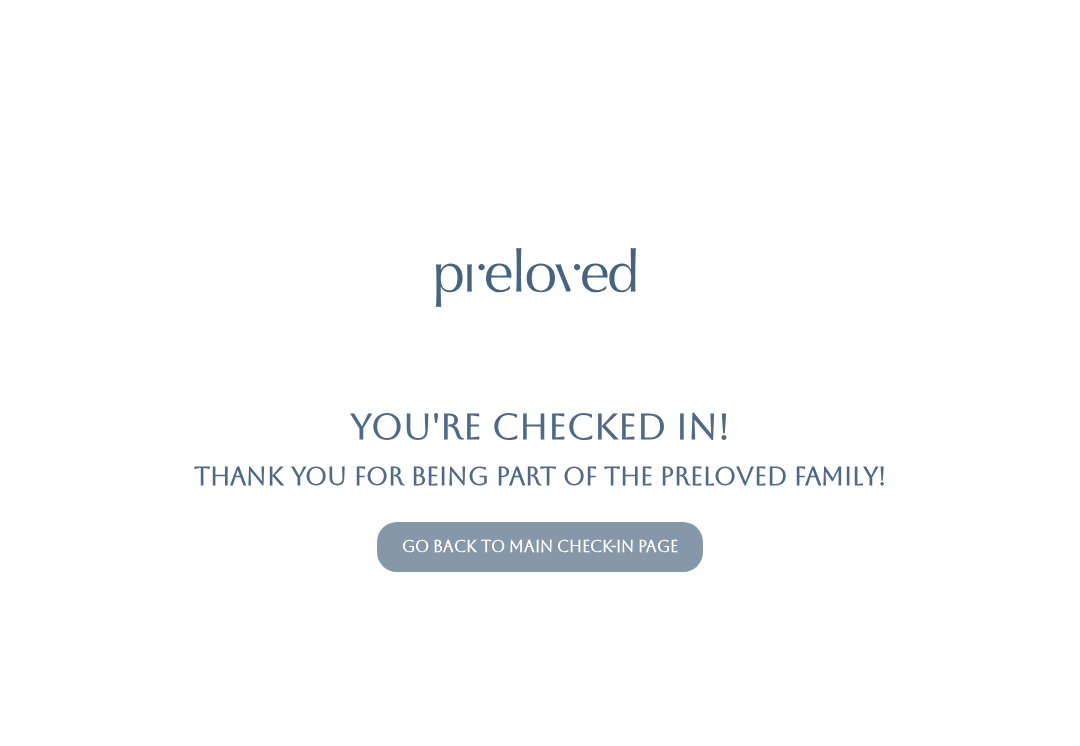 scroll, scrollTop: 0, scrollLeft: 0, axis: both 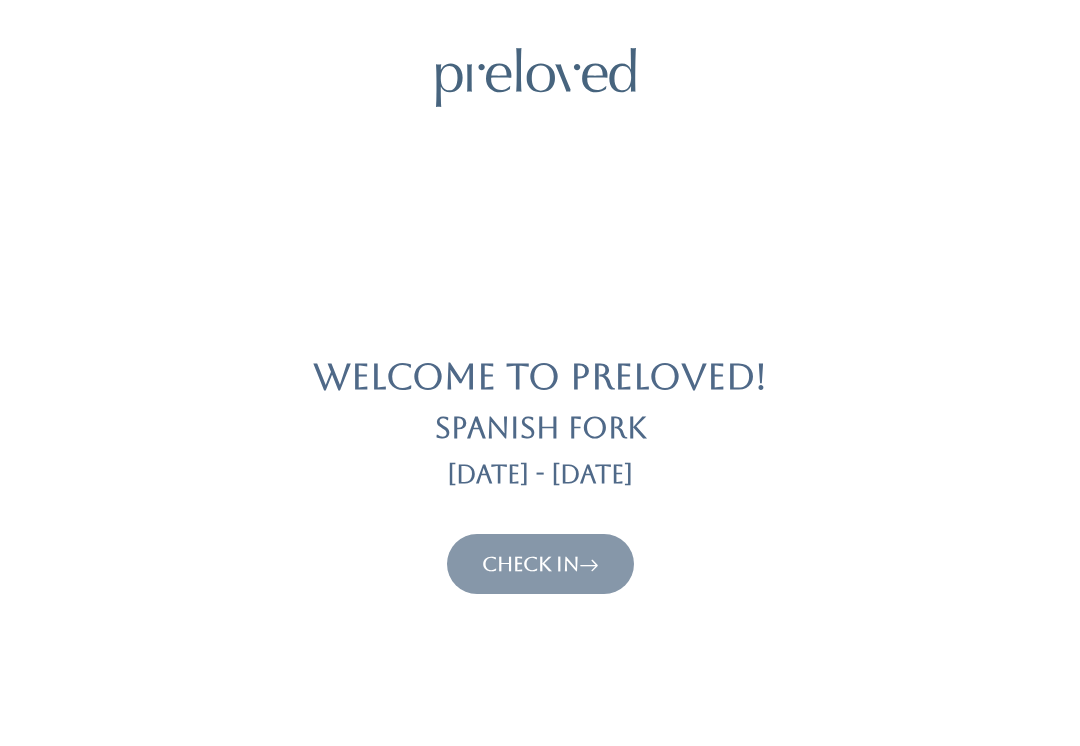 click at bounding box center (589, 564) 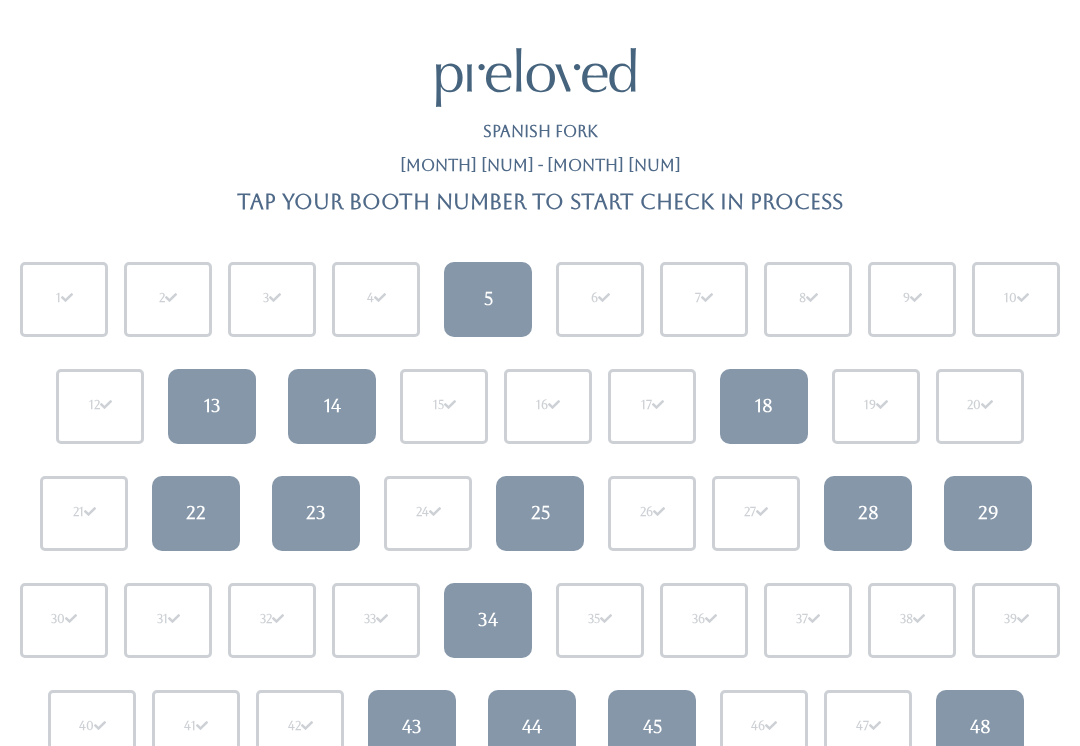 scroll, scrollTop: 0, scrollLeft: 0, axis: both 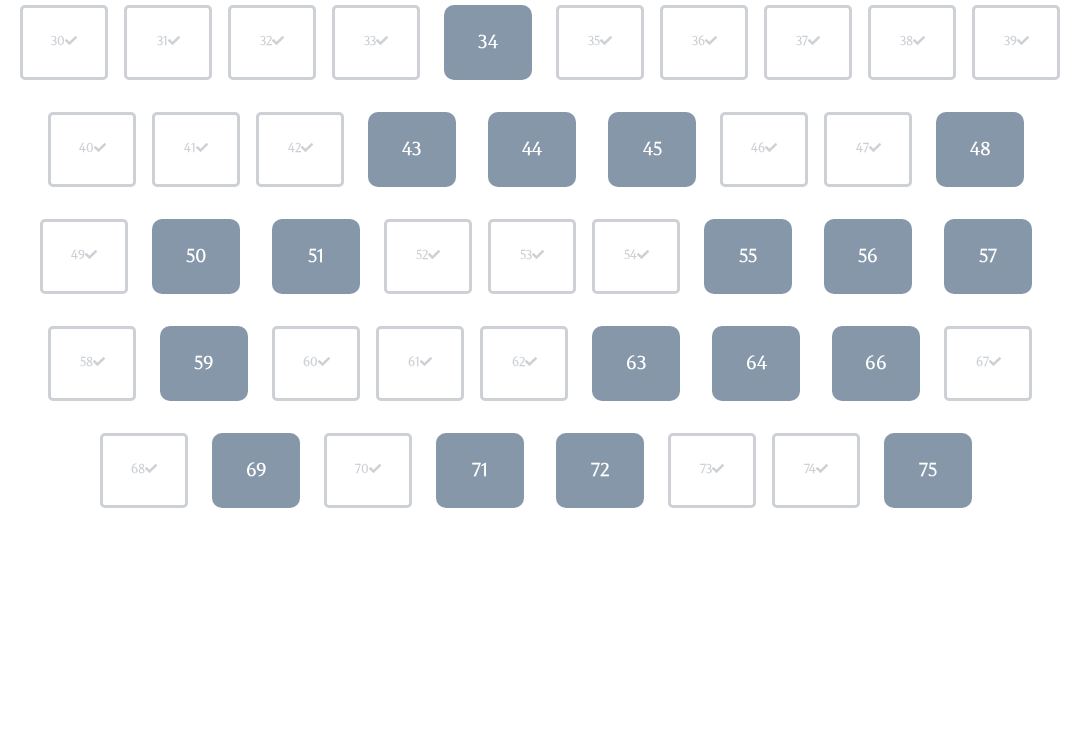 click on "73" at bounding box center (712, 470) 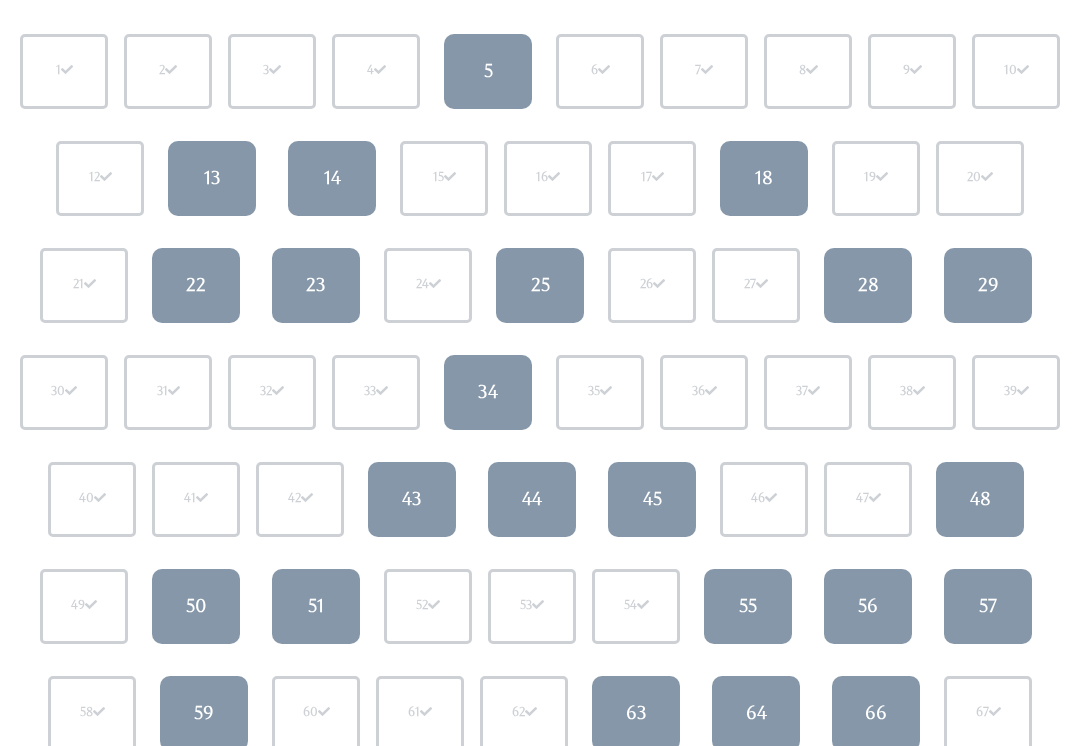 scroll, scrollTop: 220, scrollLeft: 0, axis: vertical 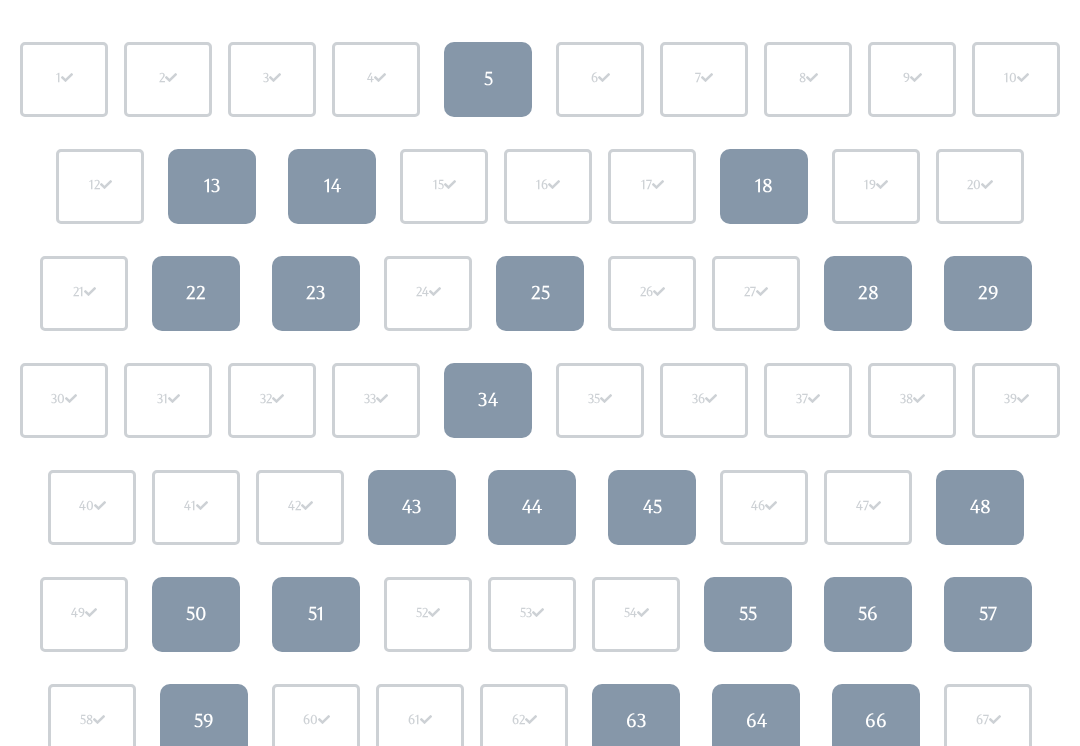 click on "23" at bounding box center (316, 293) 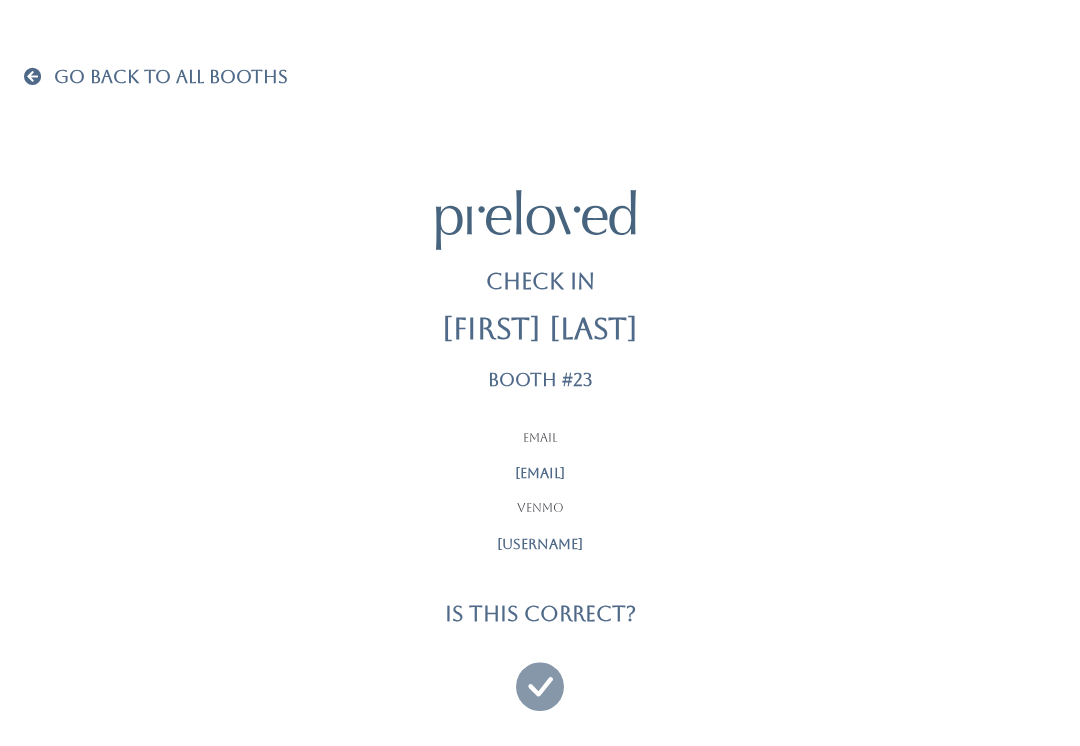 scroll, scrollTop: 0, scrollLeft: 0, axis: both 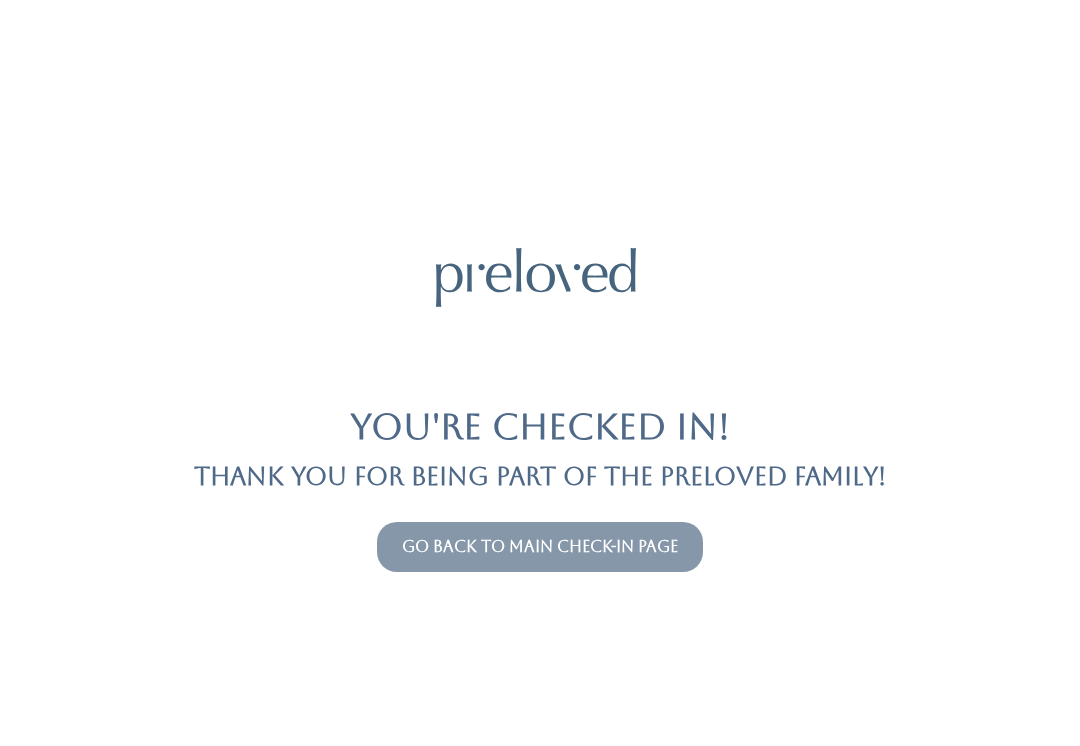 click on "Go back to main check-in page" at bounding box center [540, 546] 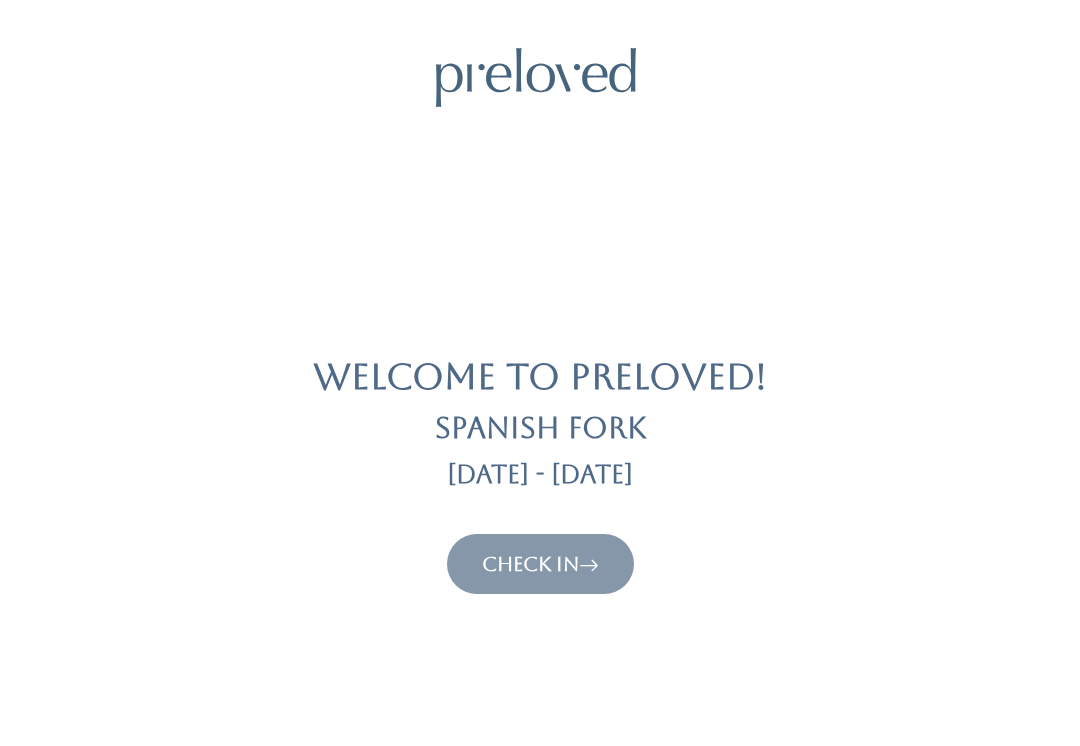 scroll, scrollTop: 0, scrollLeft: 0, axis: both 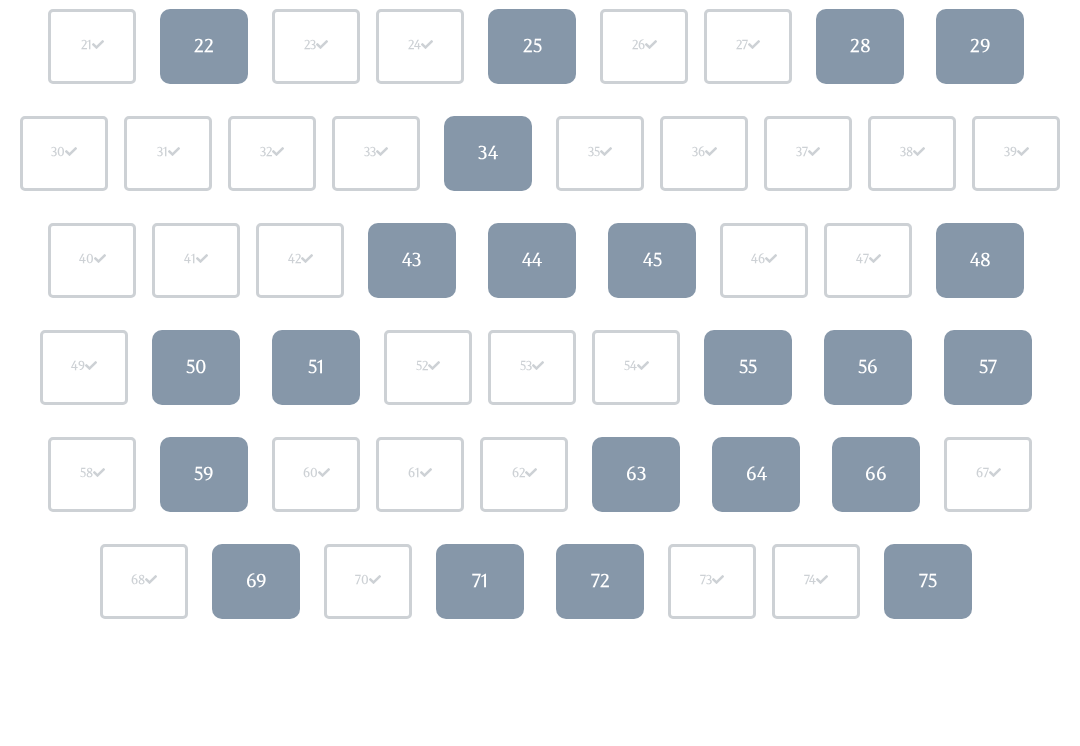 click on "55" at bounding box center [748, 367] 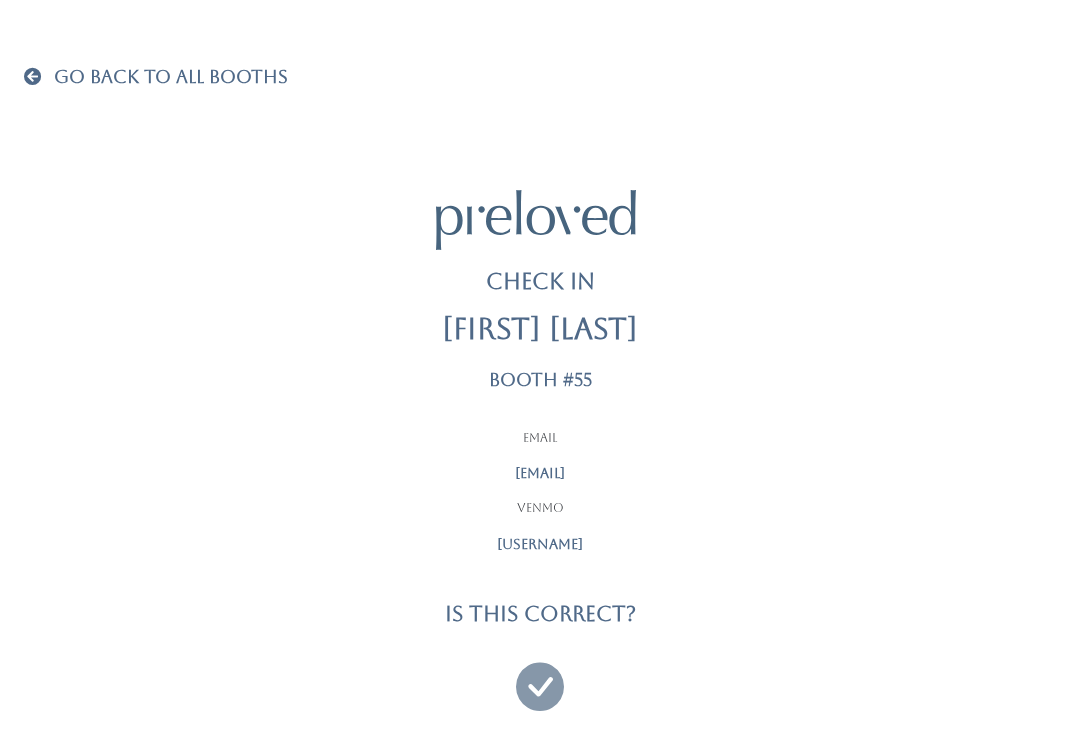 scroll, scrollTop: 0, scrollLeft: 0, axis: both 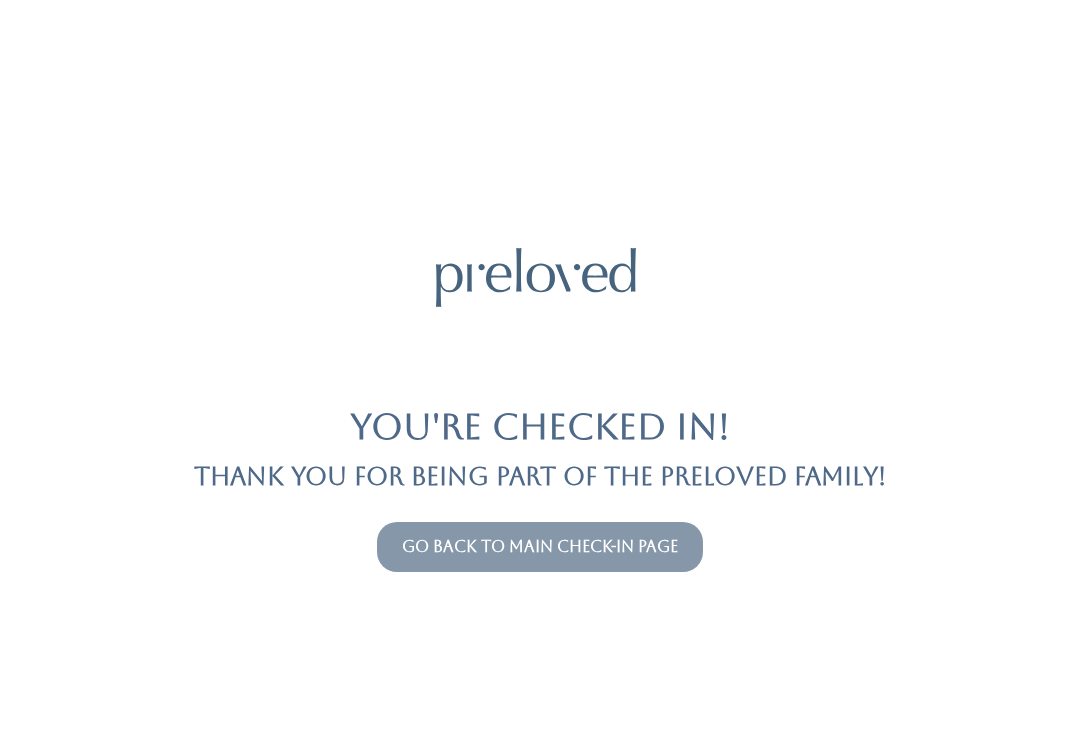 click on "Go back to main check-in page" at bounding box center [540, 546] 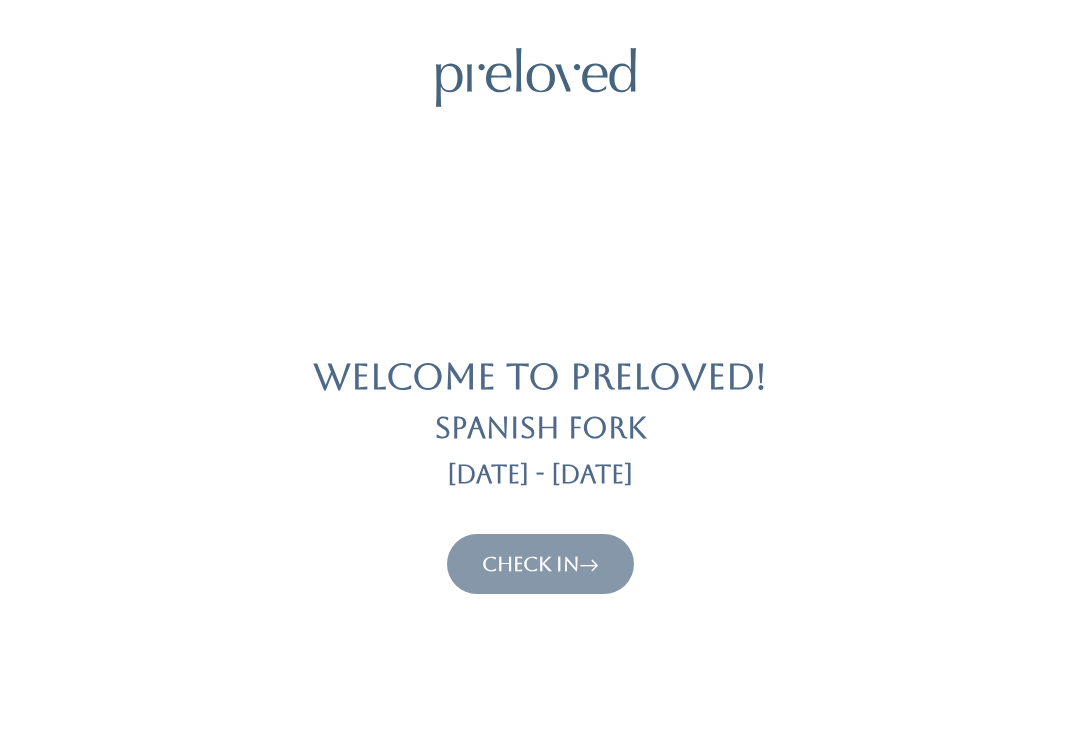 scroll, scrollTop: 0, scrollLeft: 0, axis: both 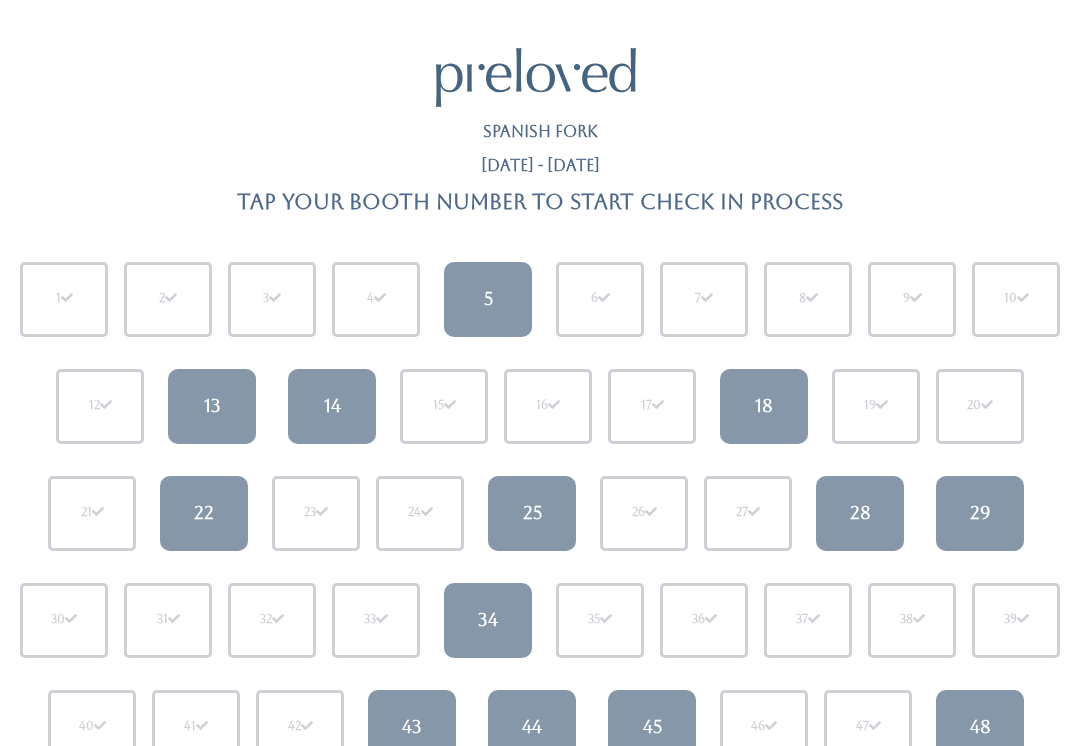 click on "25" at bounding box center [532, 513] 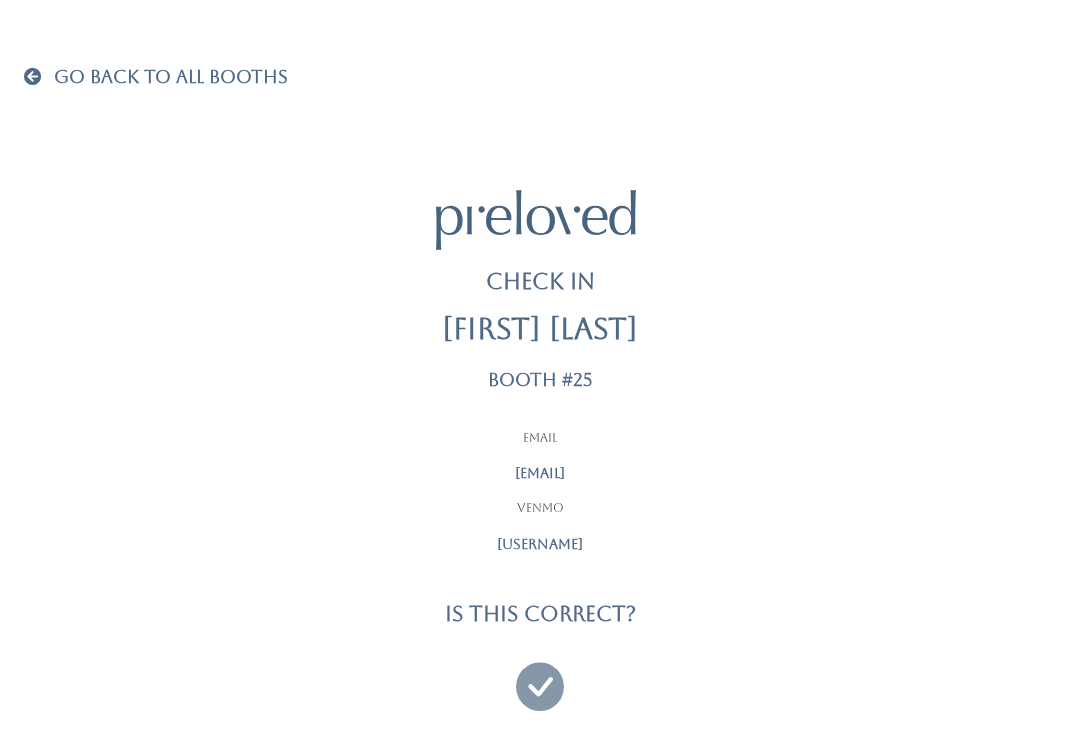 scroll, scrollTop: 0, scrollLeft: 0, axis: both 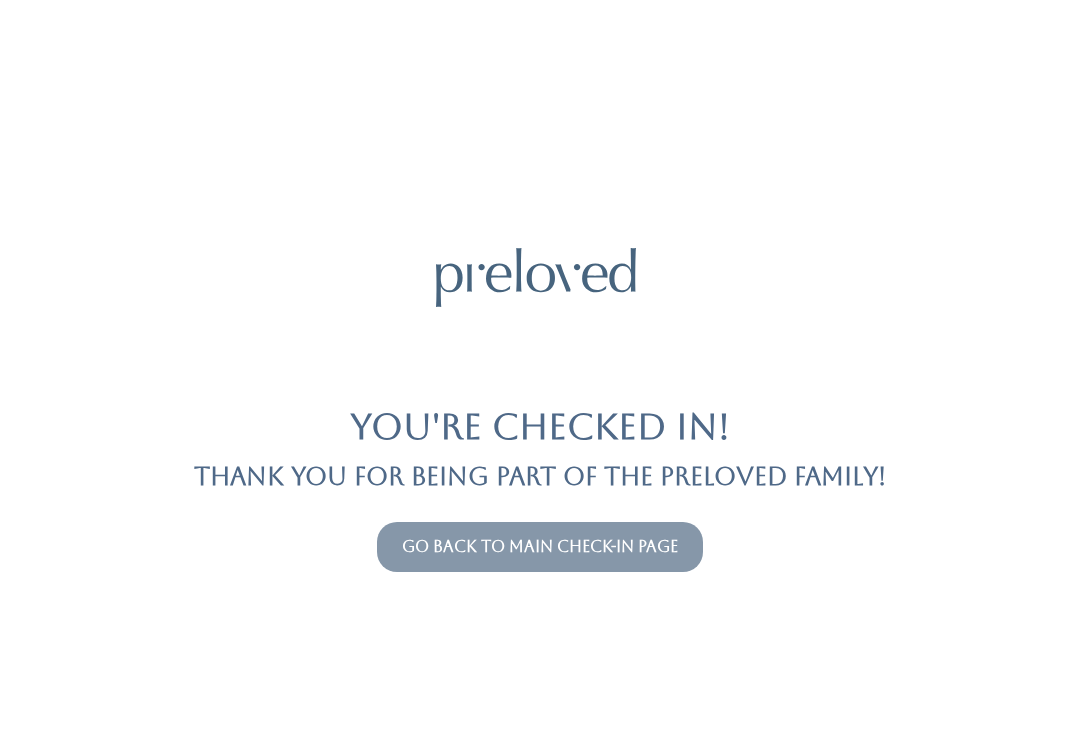 click on "Go back to main check-in page" at bounding box center [540, 546] 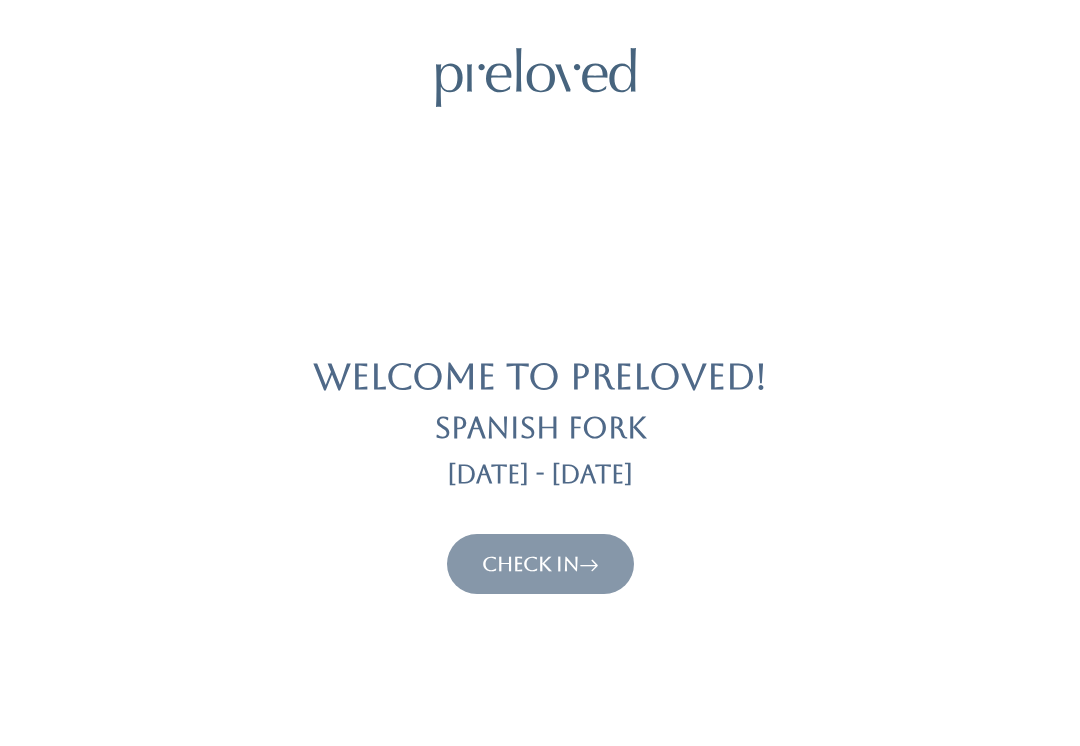 scroll, scrollTop: 0, scrollLeft: 0, axis: both 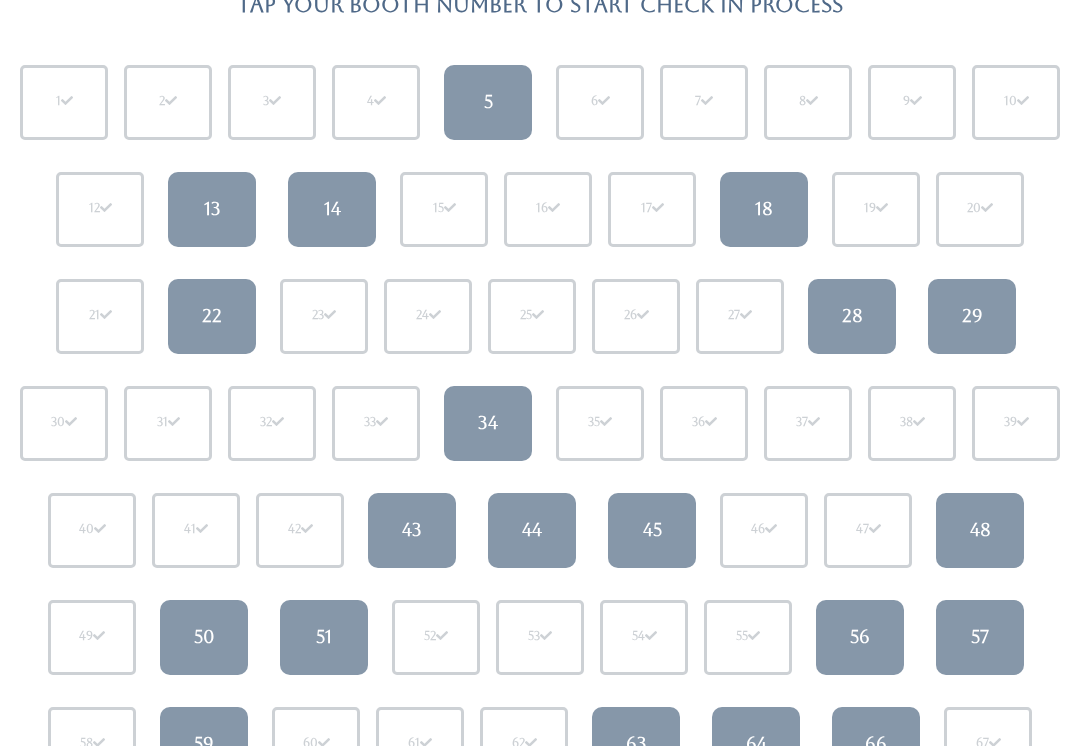 click on "50" at bounding box center (204, 637) 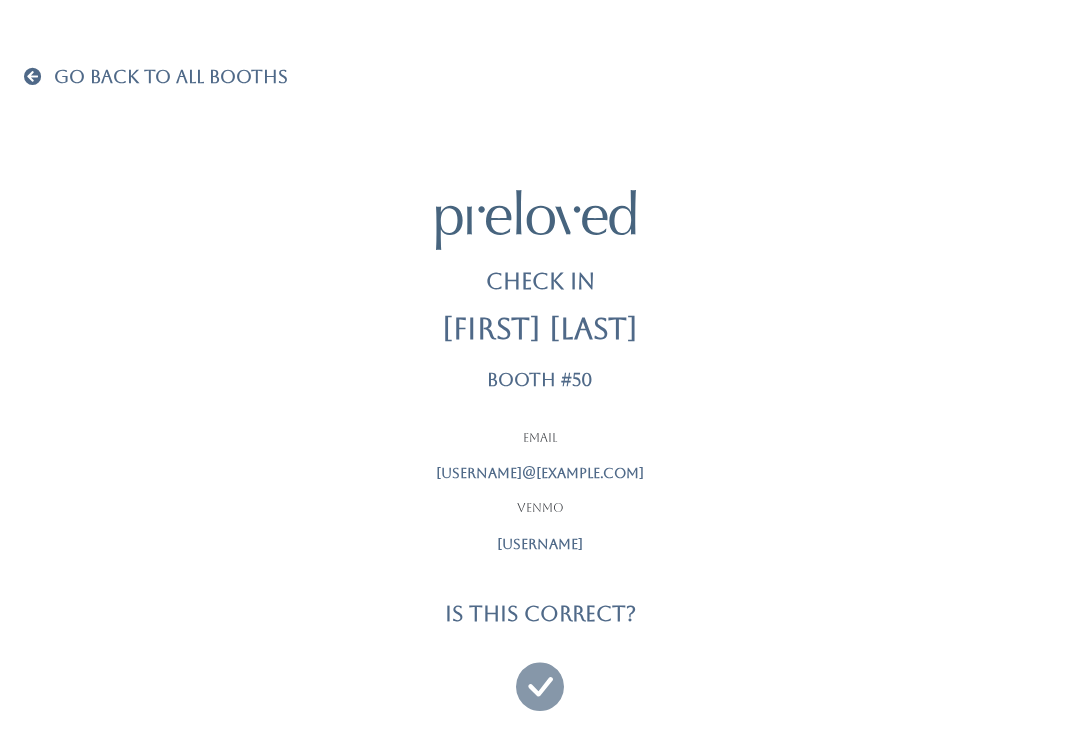 scroll, scrollTop: 19, scrollLeft: 0, axis: vertical 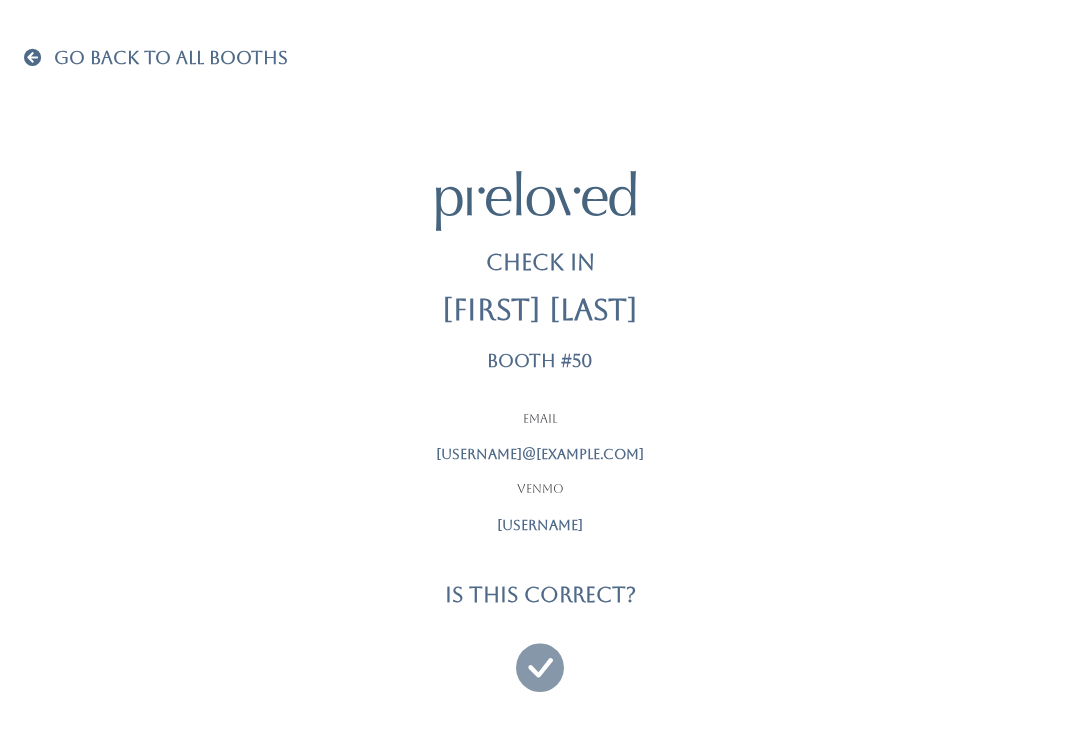 click at bounding box center (540, 658) 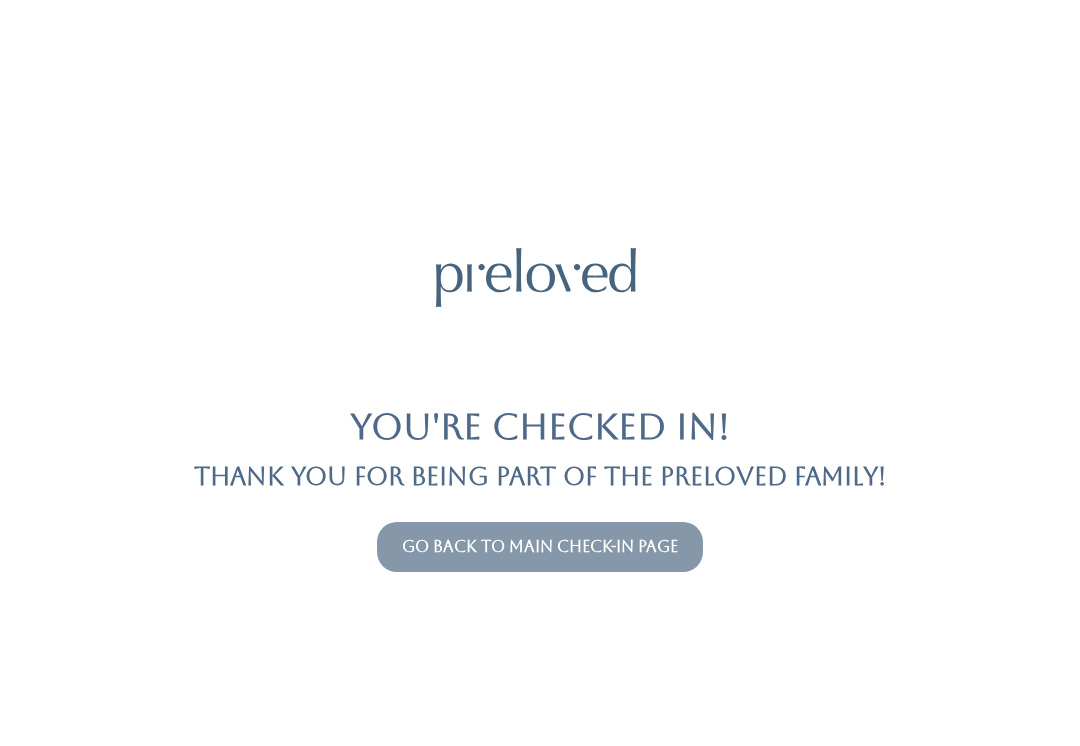 scroll, scrollTop: 0, scrollLeft: 0, axis: both 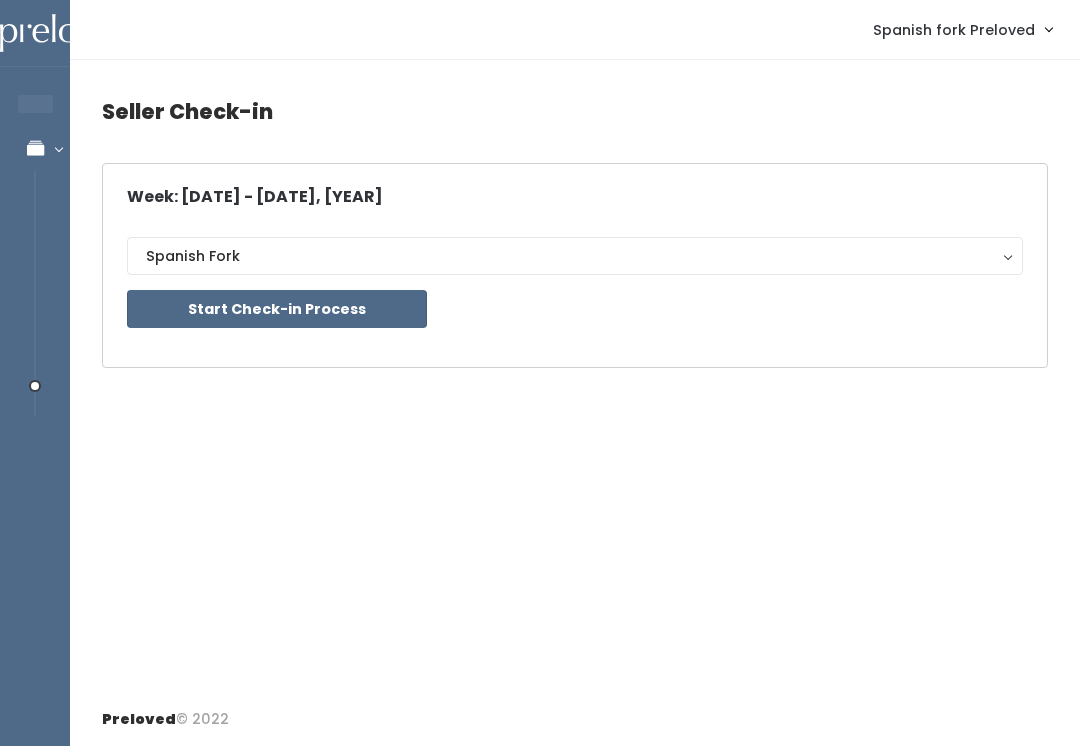click on "Start Check-in Process" at bounding box center [277, 309] 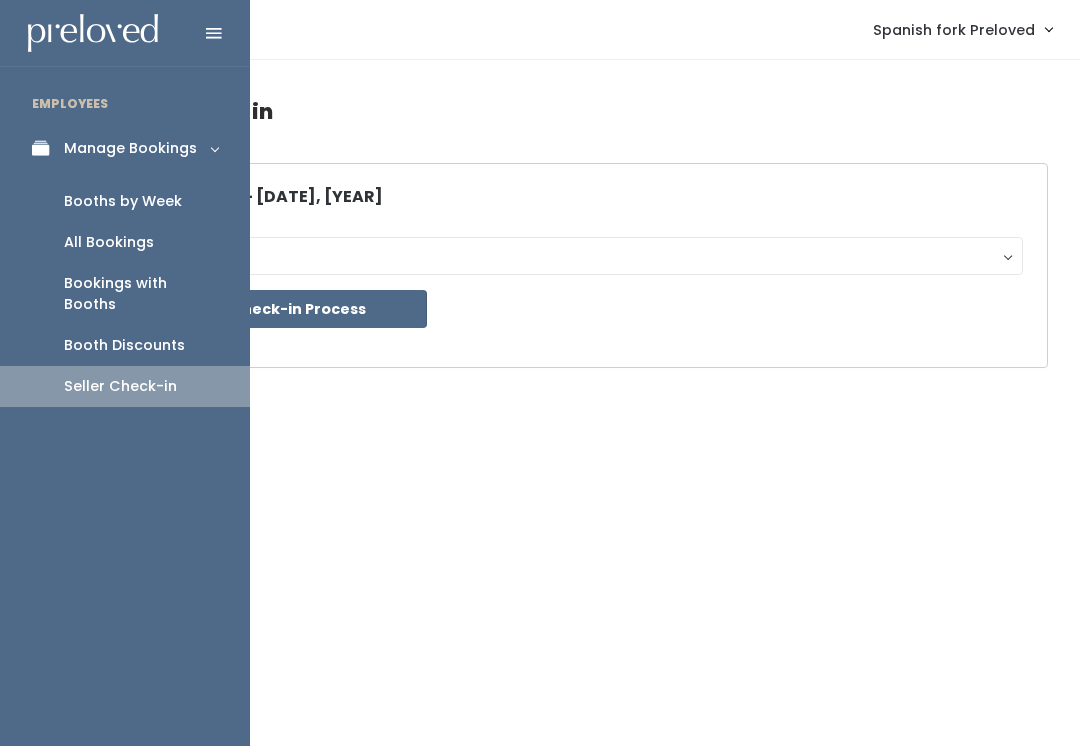 click on "Booths by Week" at bounding box center [123, 201] 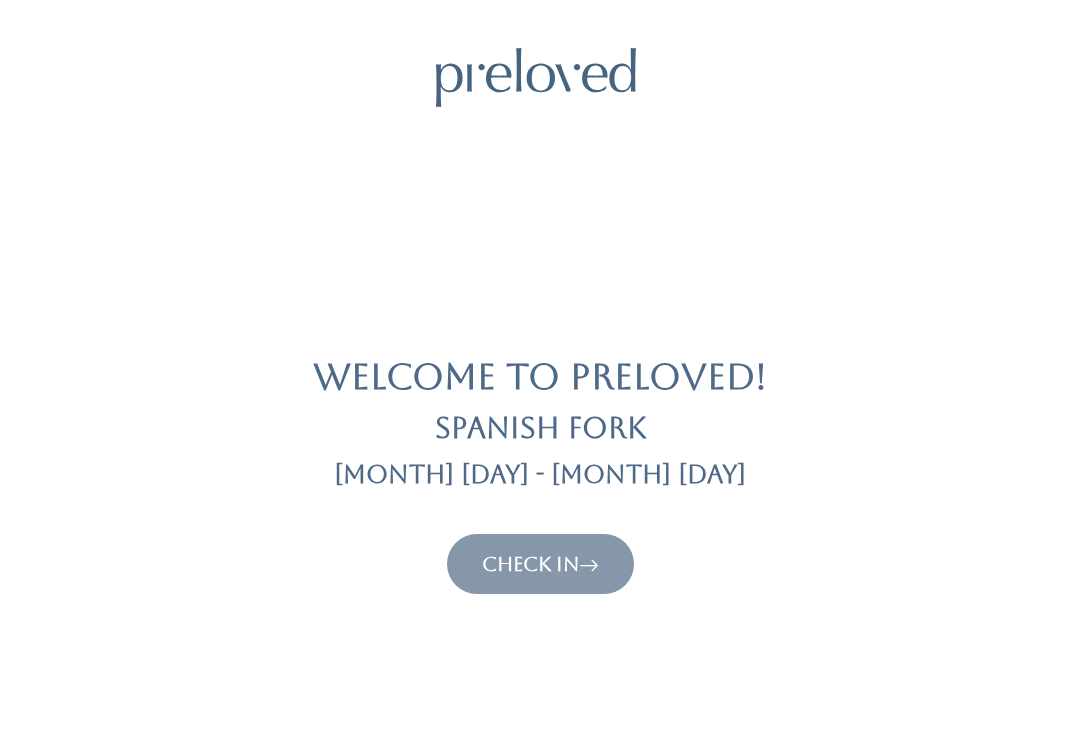 scroll, scrollTop: 0, scrollLeft: 0, axis: both 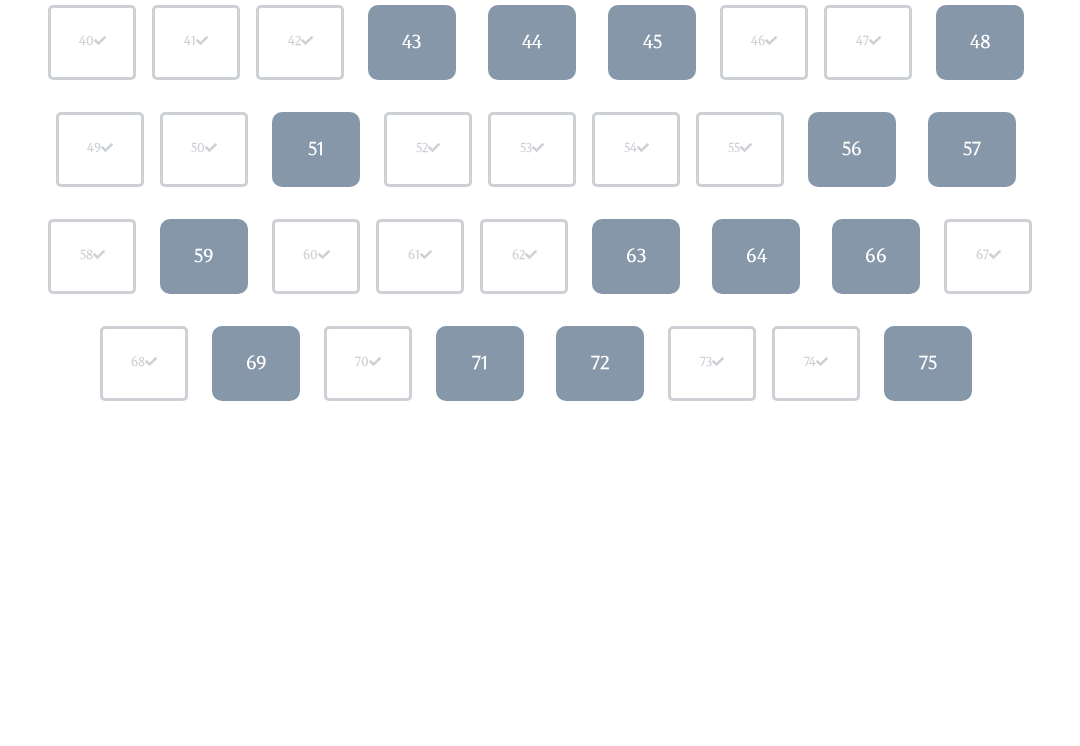 click on "66" at bounding box center [876, 257] 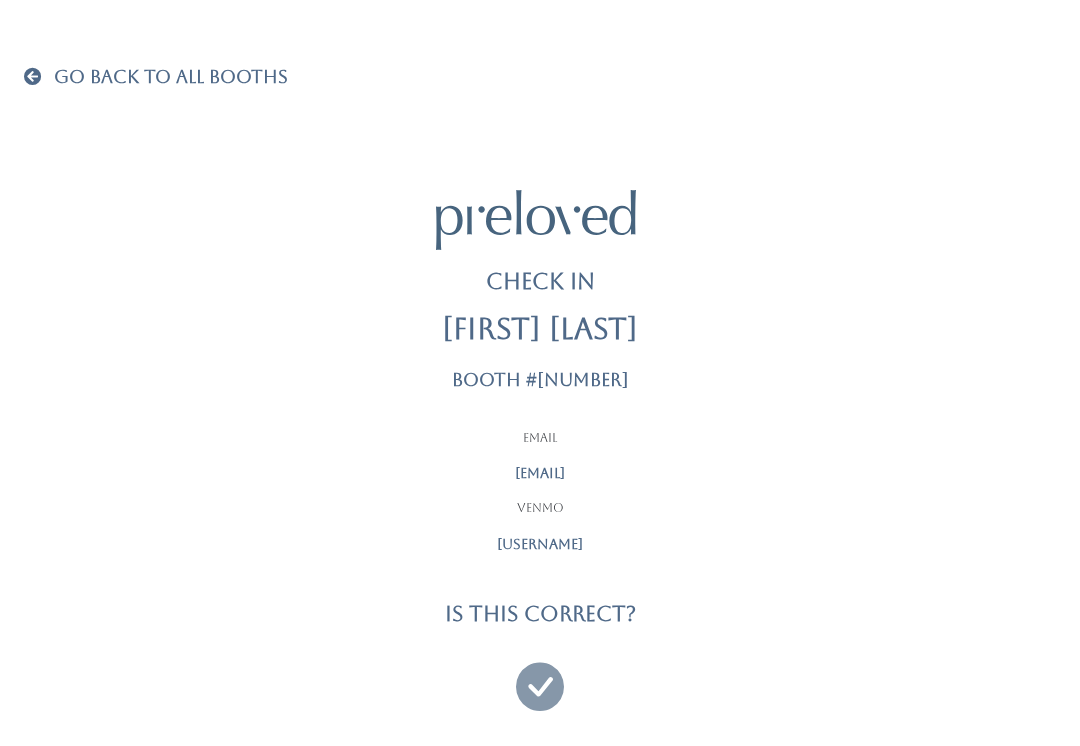 scroll, scrollTop: 19, scrollLeft: 0, axis: vertical 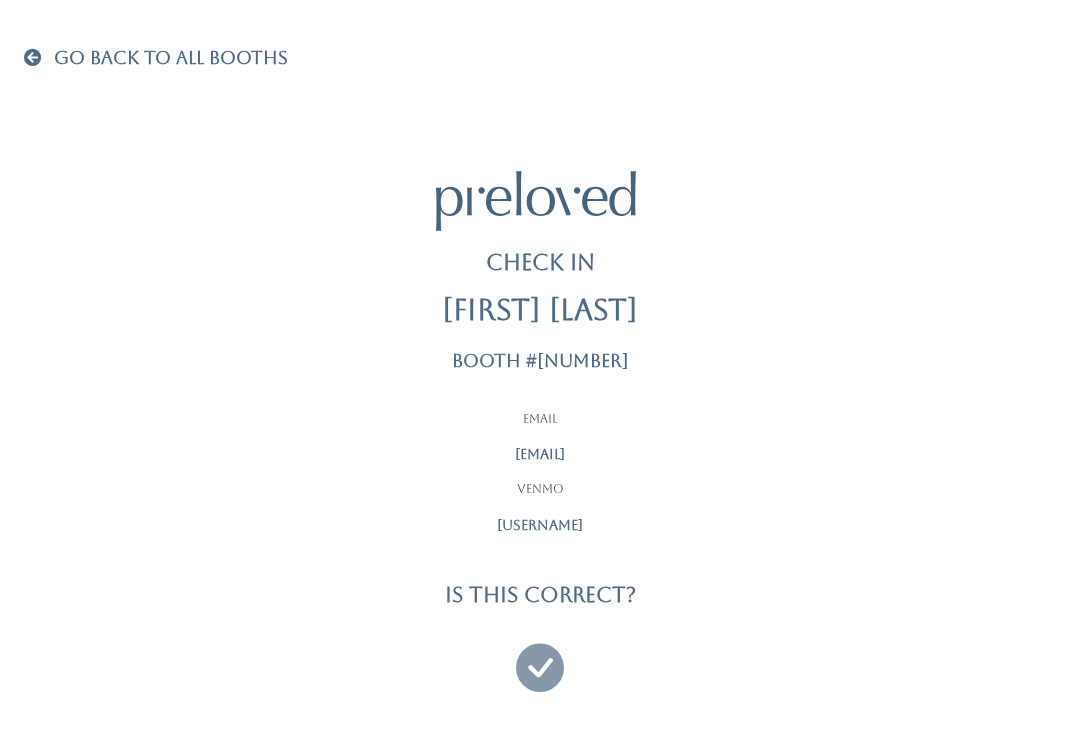 click at bounding box center [540, 658] 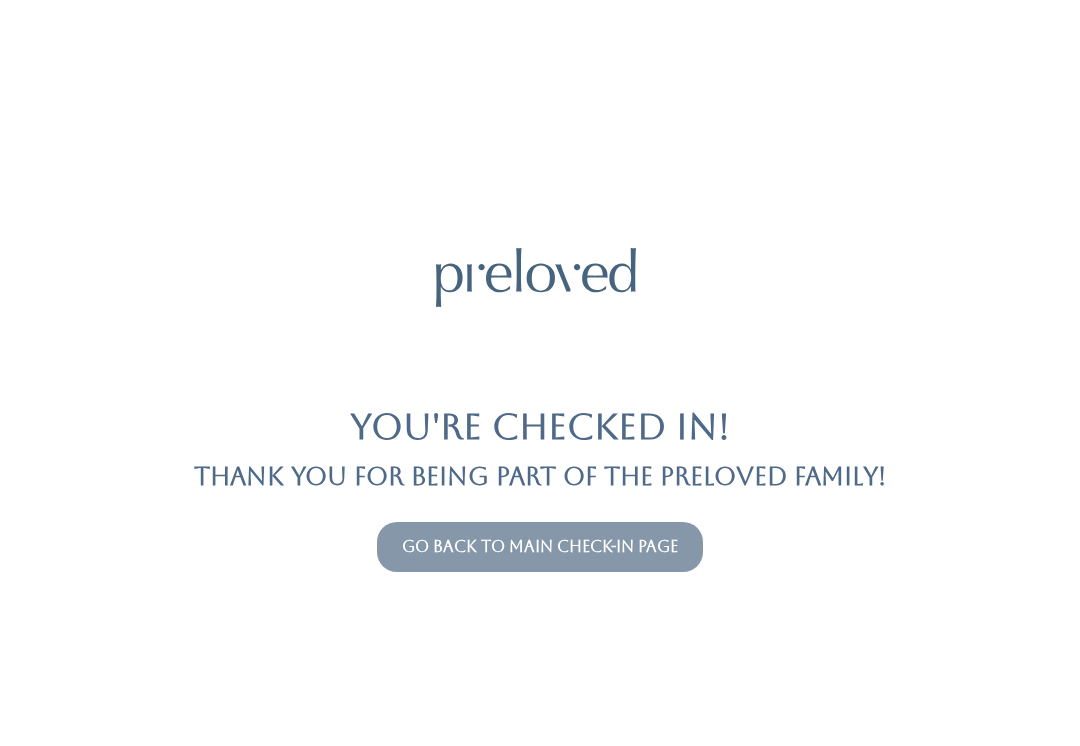 scroll, scrollTop: 0, scrollLeft: 0, axis: both 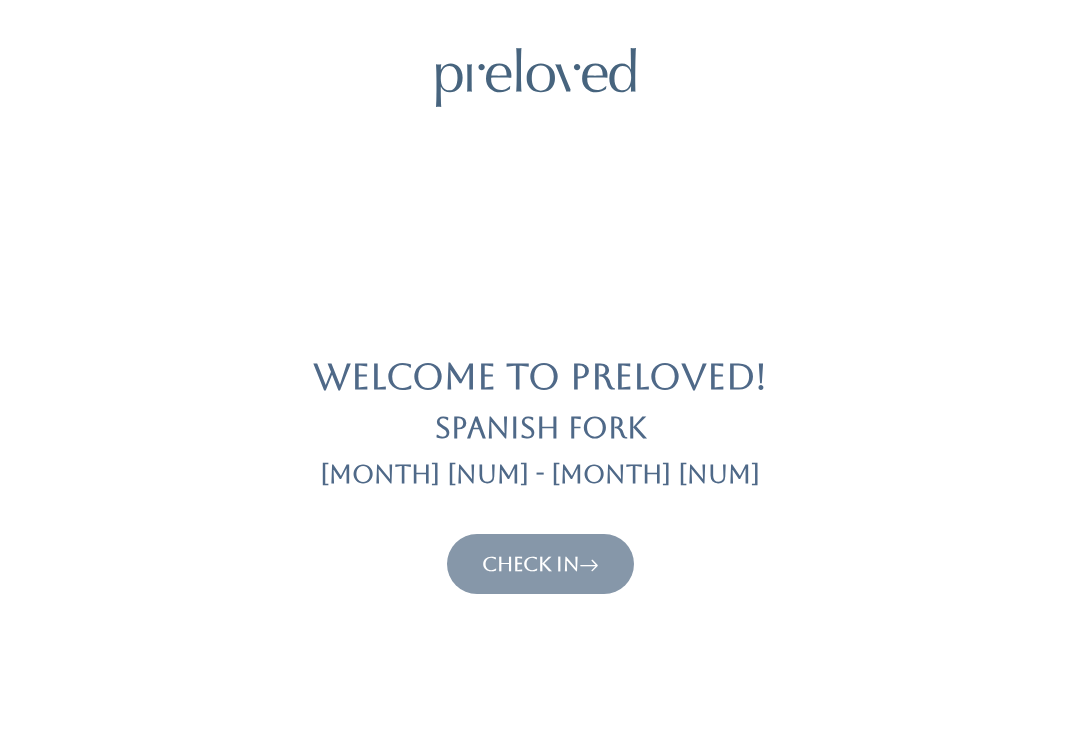 click on "Check In" at bounding box center (540, 564) 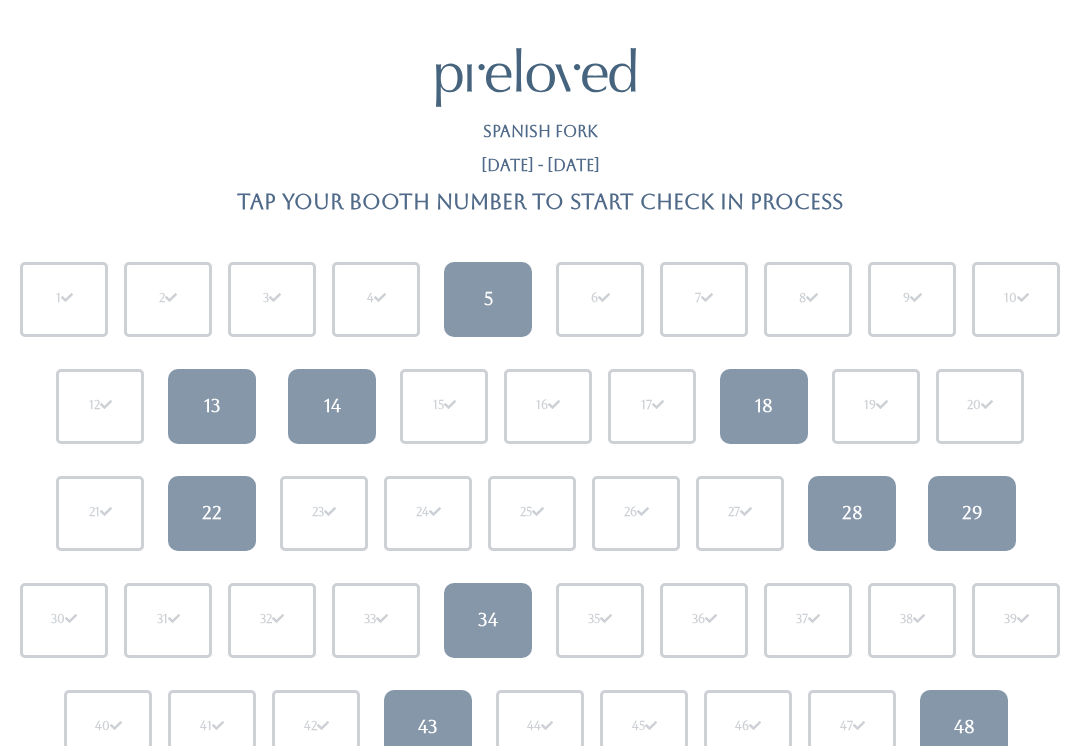 scroll, scrollTop: 0, scrollLeft: 0, axis: both 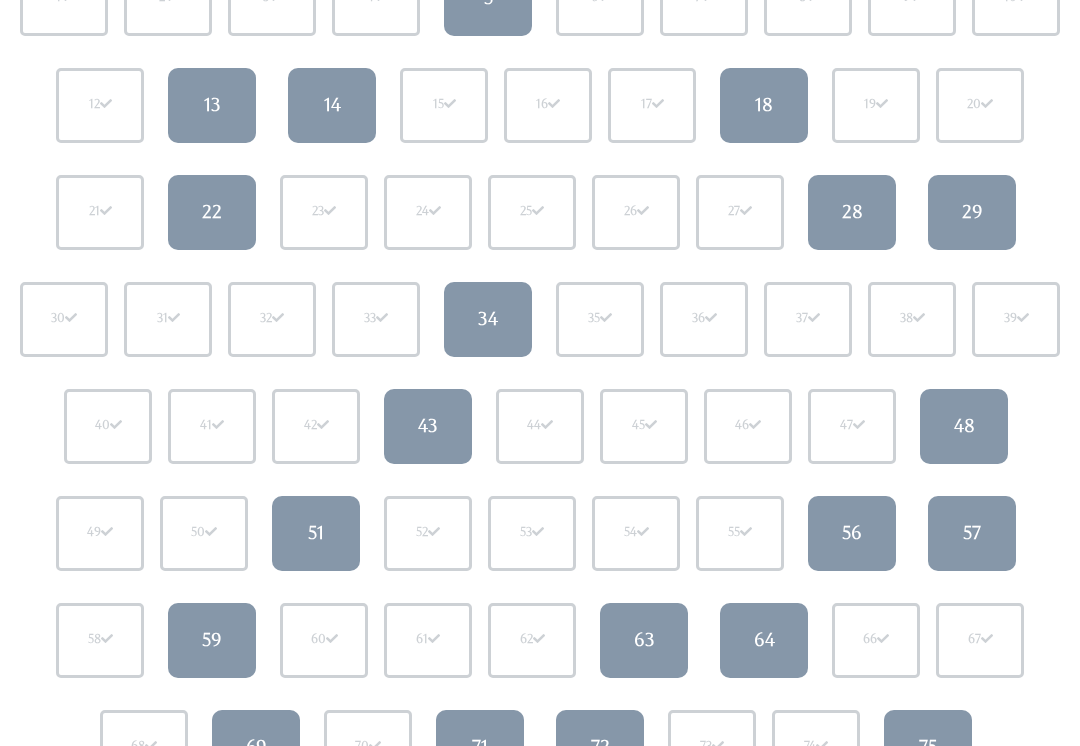 click on "48" at bounding box center [964, 426] 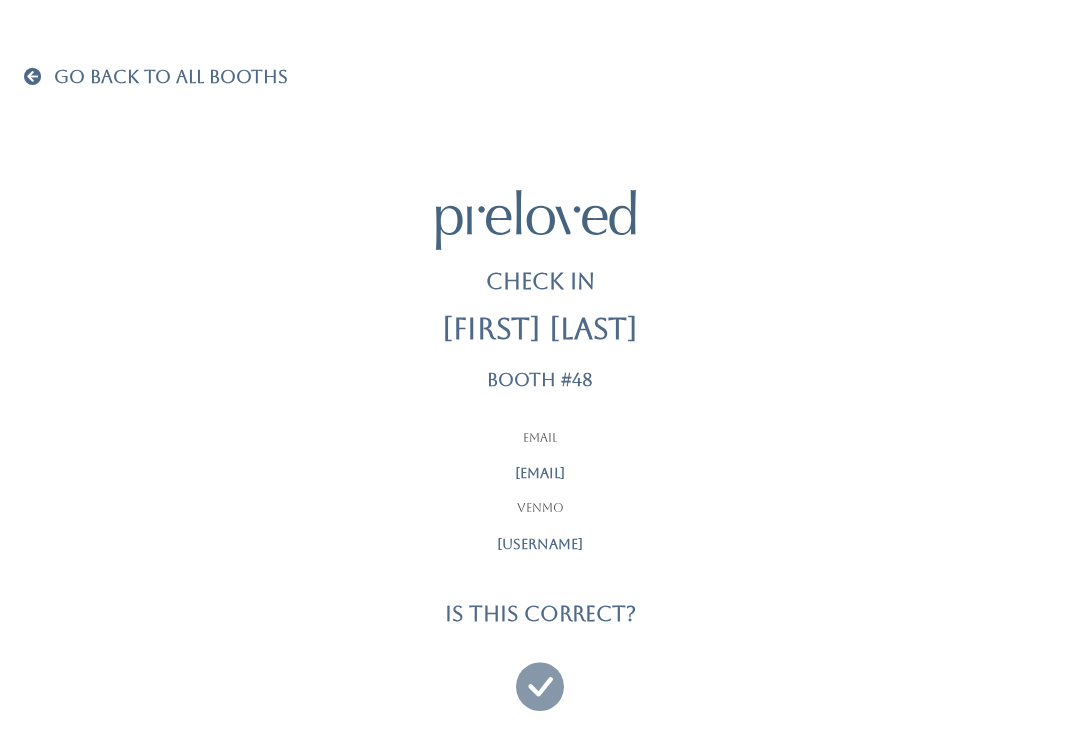 scroll, scrollTop: 19, scrollLeft: 0, axis: vertical 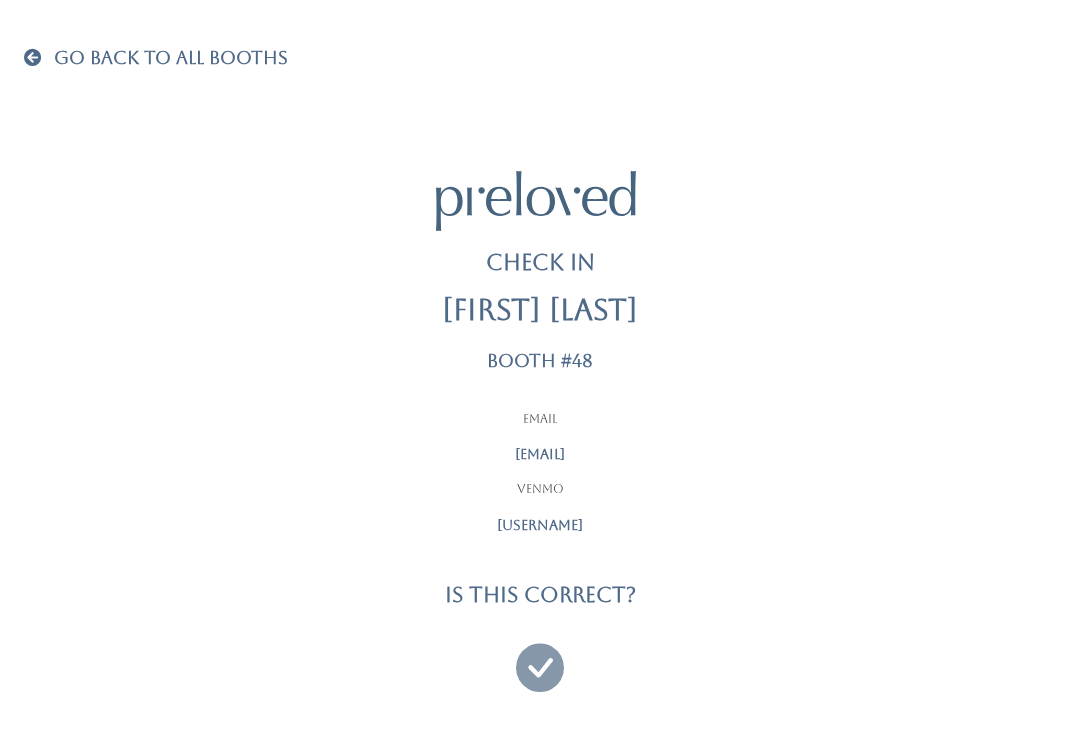 click on "Is this correct?" at bounding box center (540, 594) 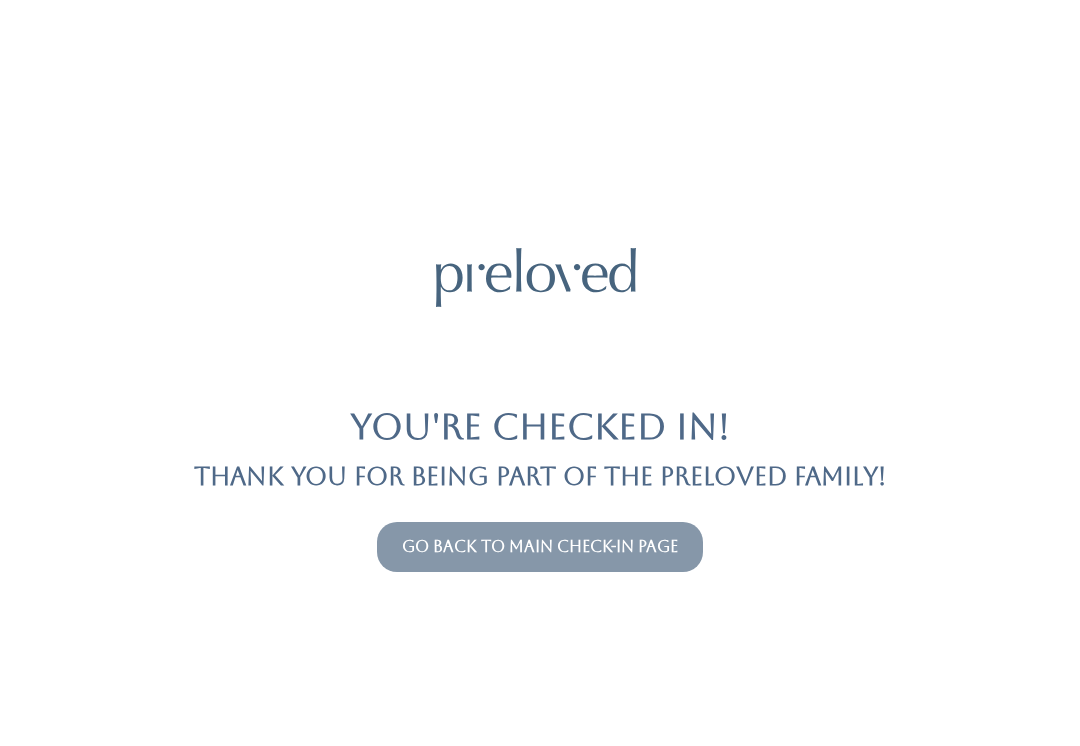 scroll, scrollTop: 0, scrollLeft: 0, axis: both 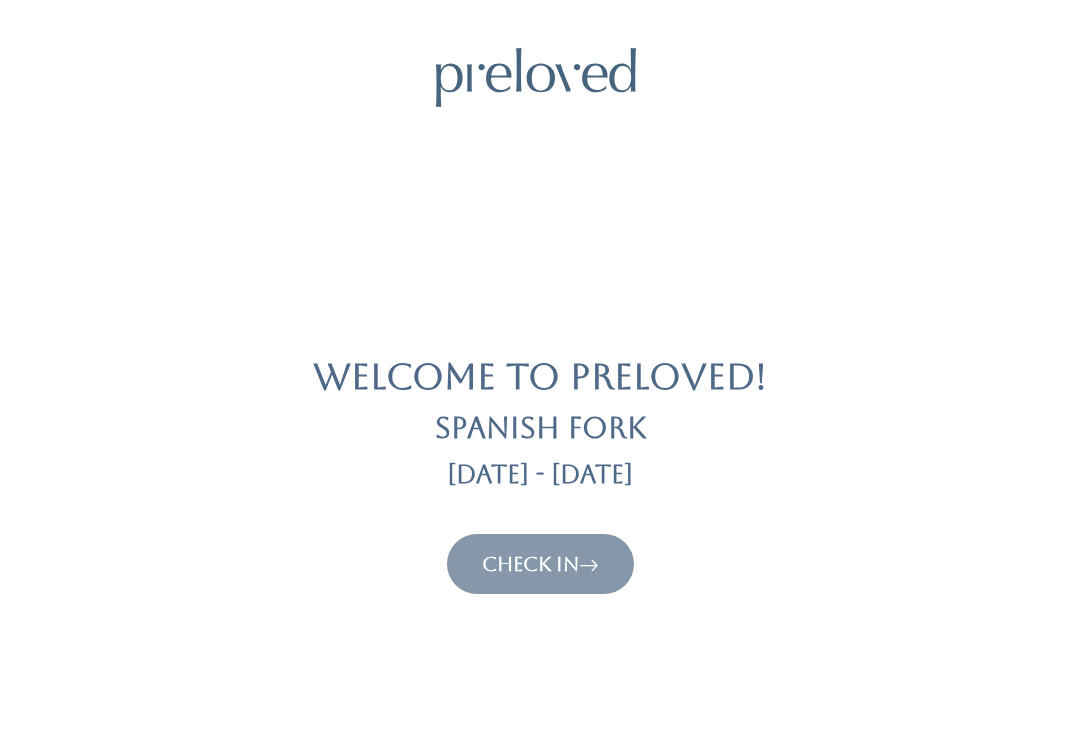 click on "Check In" at bounding box center [540, 564] 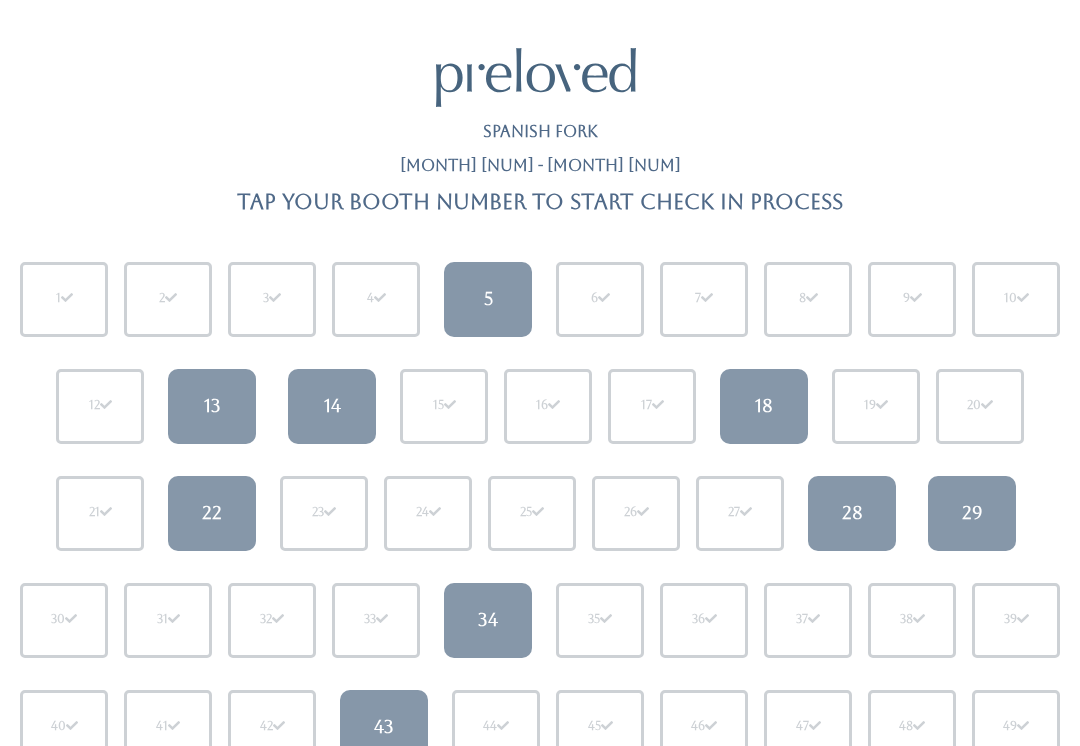 scroll, scrollTop: 0, scrollLeft: 0, axis: both 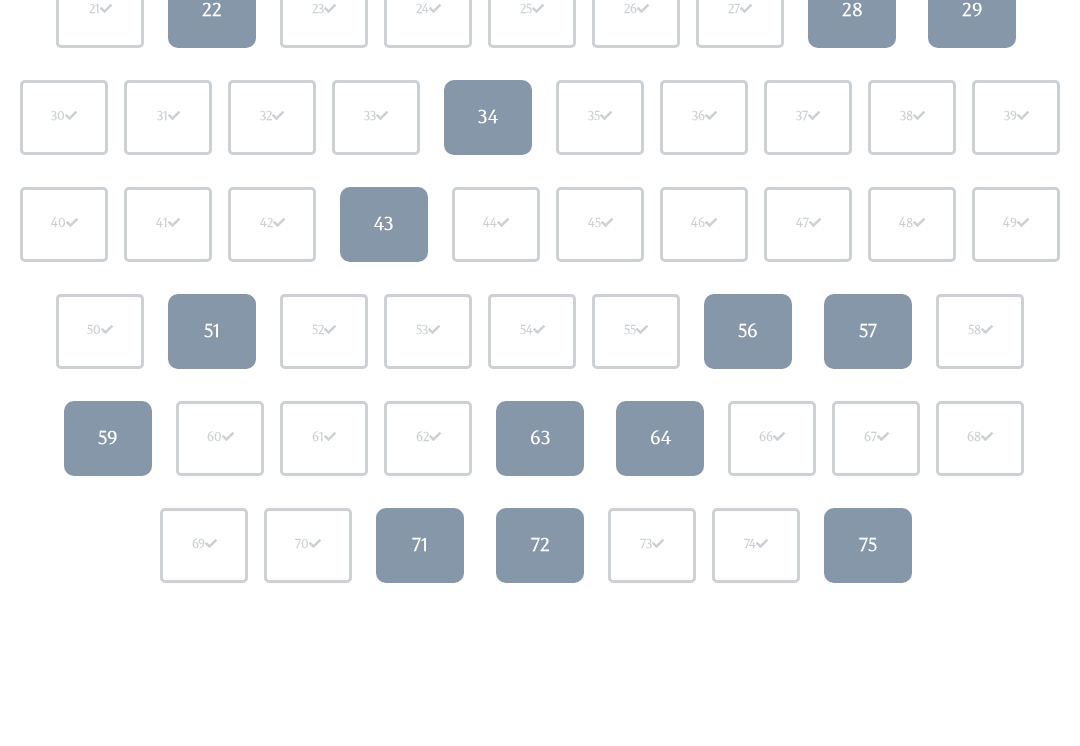 click on "75" at bounding box center (868, 545) 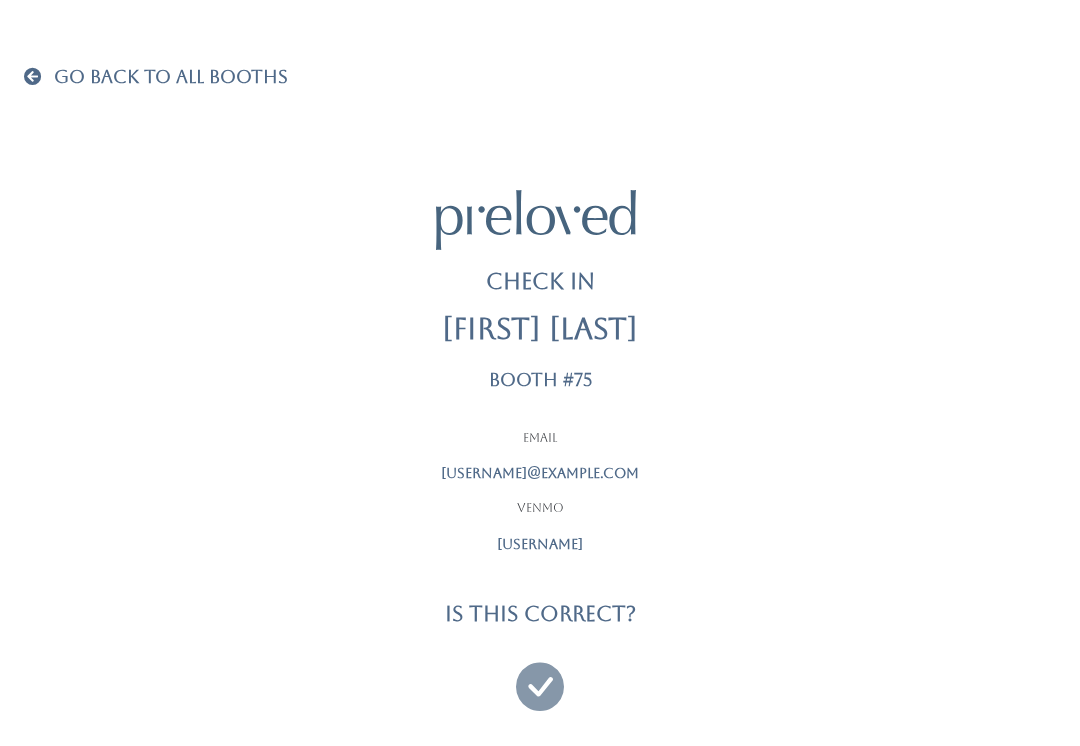 scroll, scrollTop: 19, scrollLeft: 0, axis: vertical 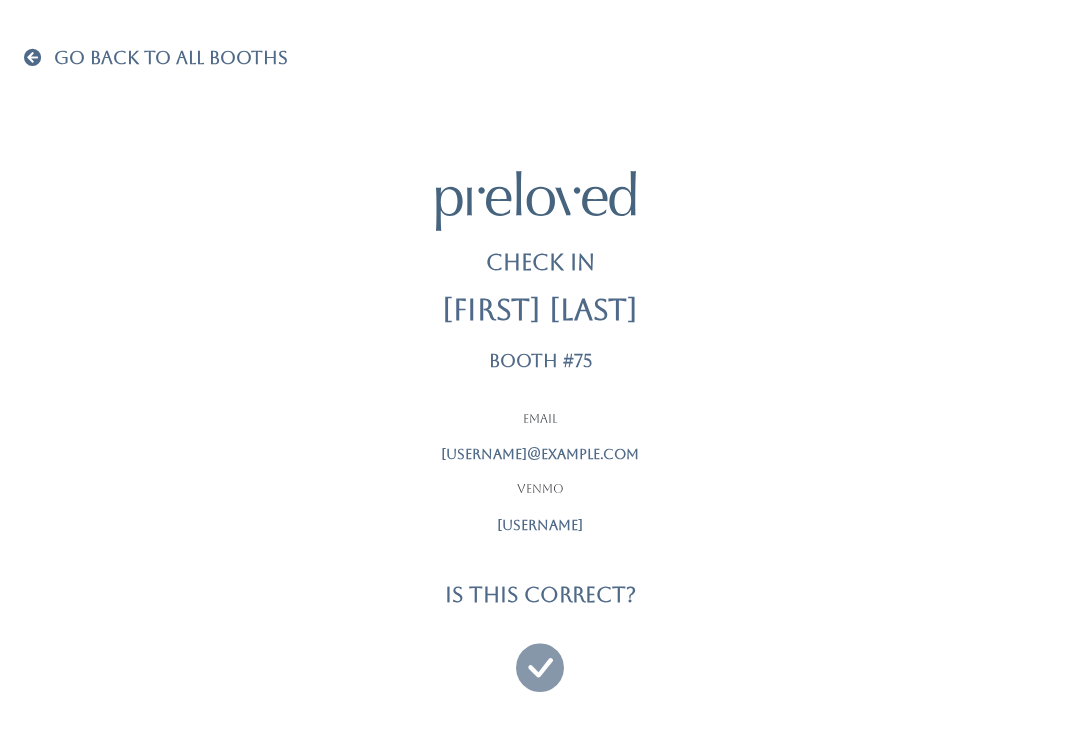 click at bounding box center [540, 658] 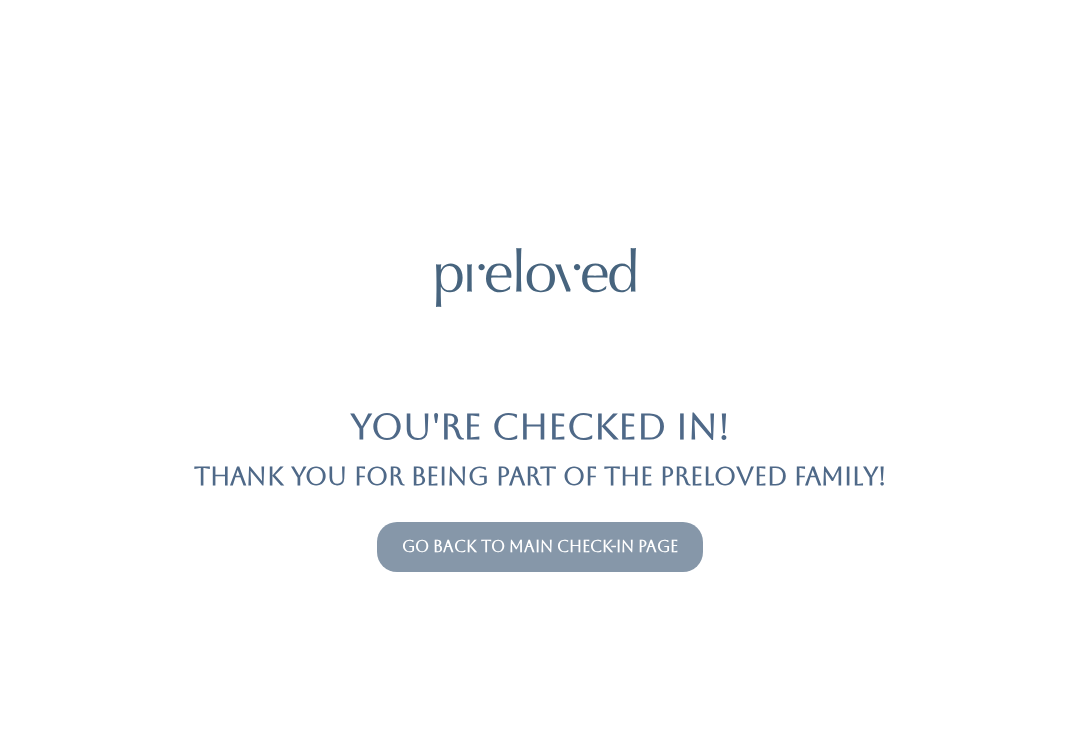 scroll, scrollTop: 0, scrollLeft: 0, axis: both 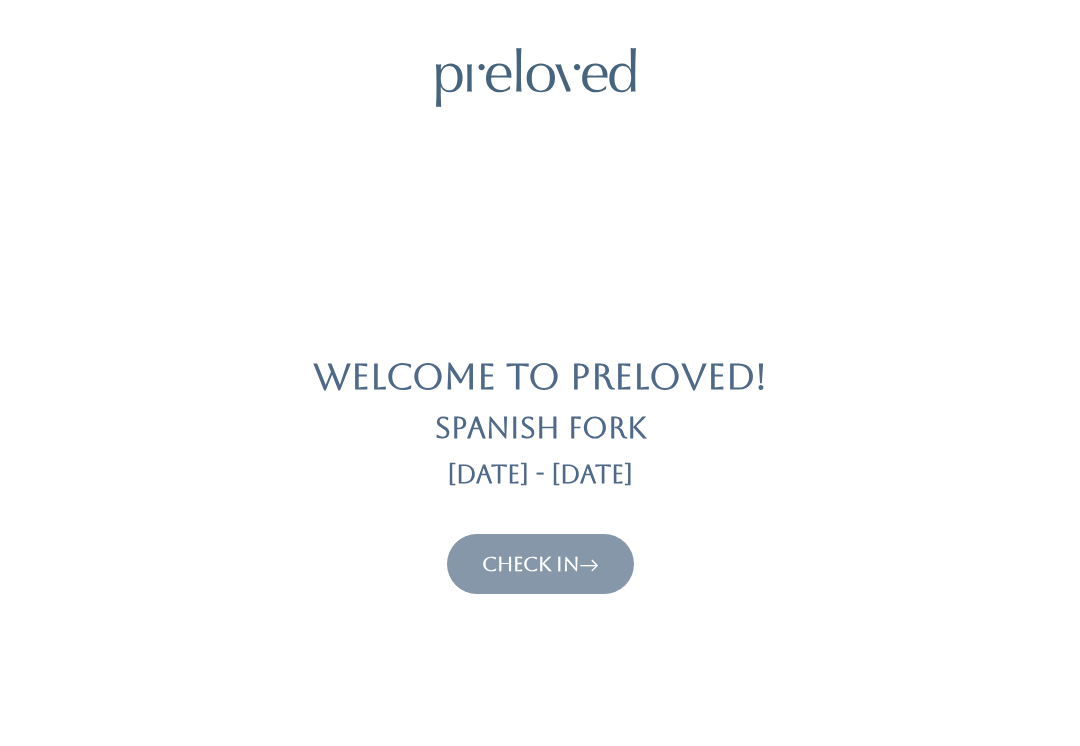click on "Check In" at bounding box center [540, 564] 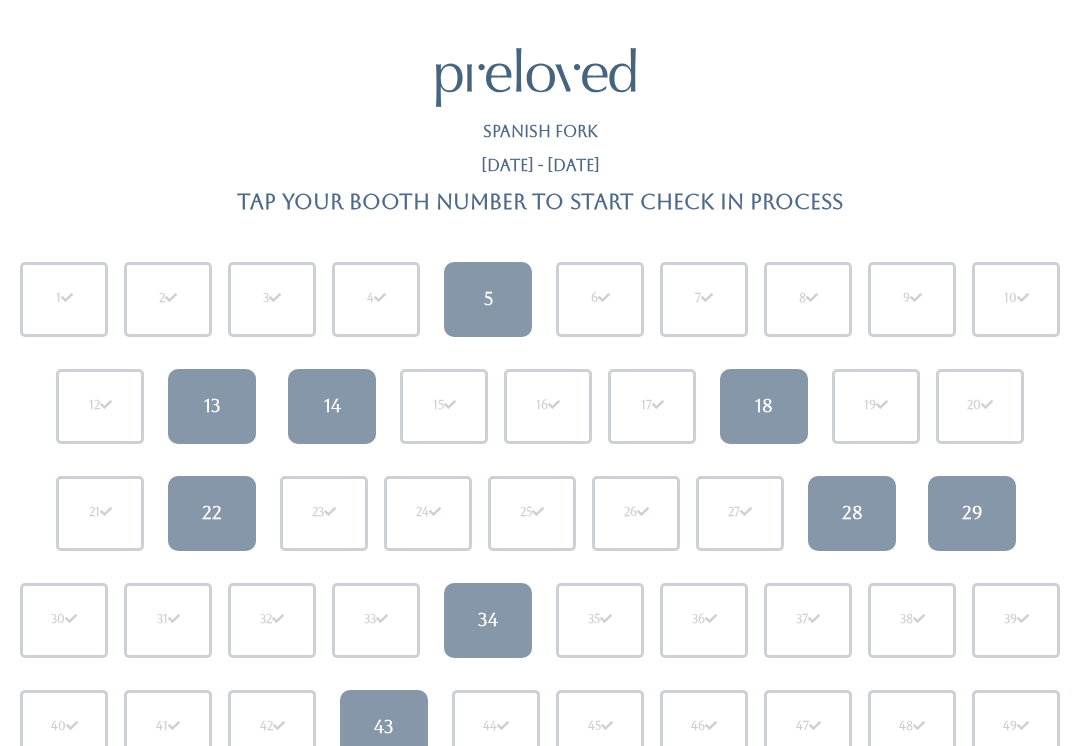 scroll, scrollTop: 0, scrollLeft: 0, axis: both 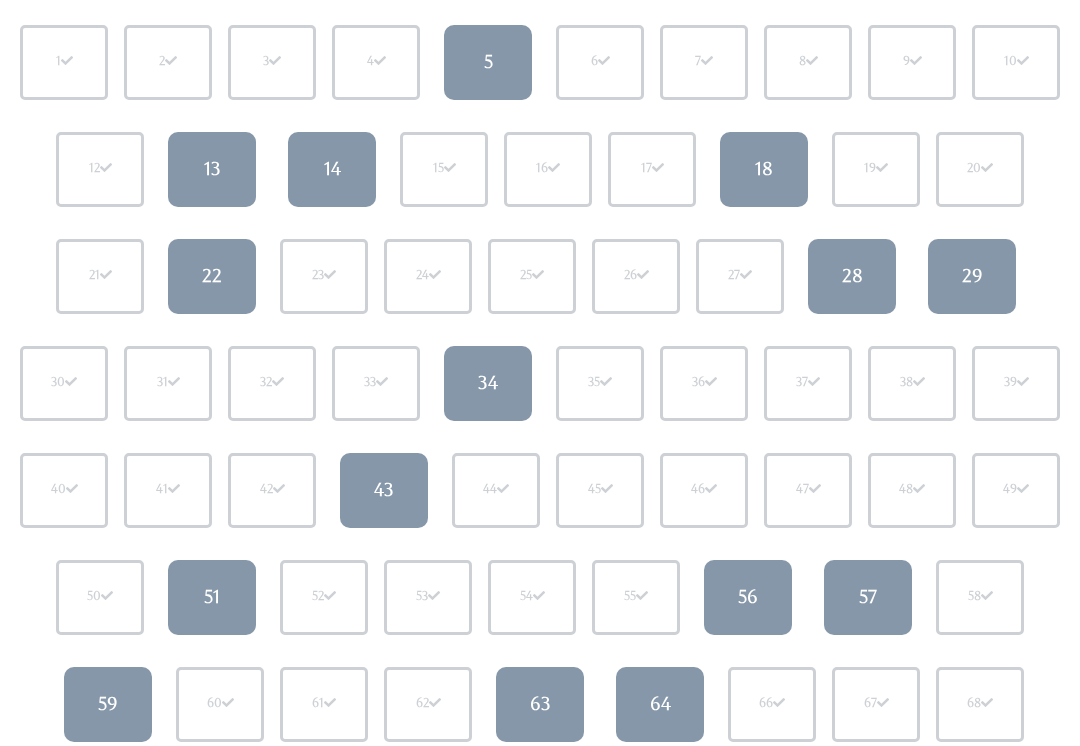 click on "34" at bounding box center [488, 383] 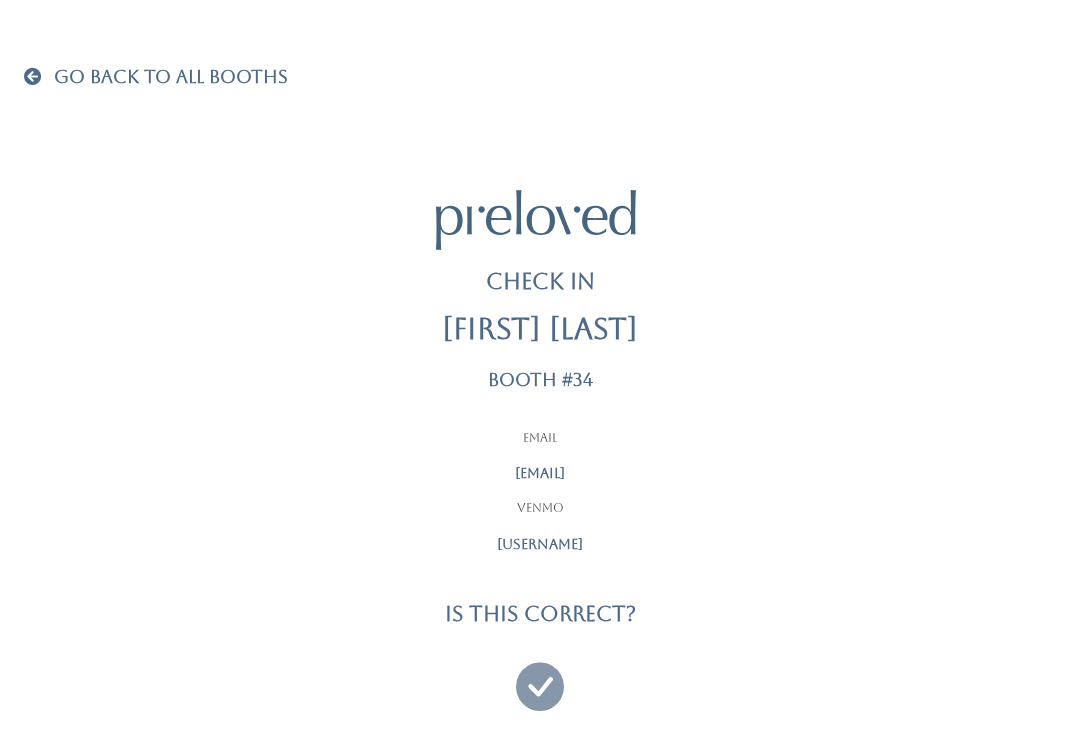 scroll, scrollTop: 19, scrollLeft: 0, axis: vertical 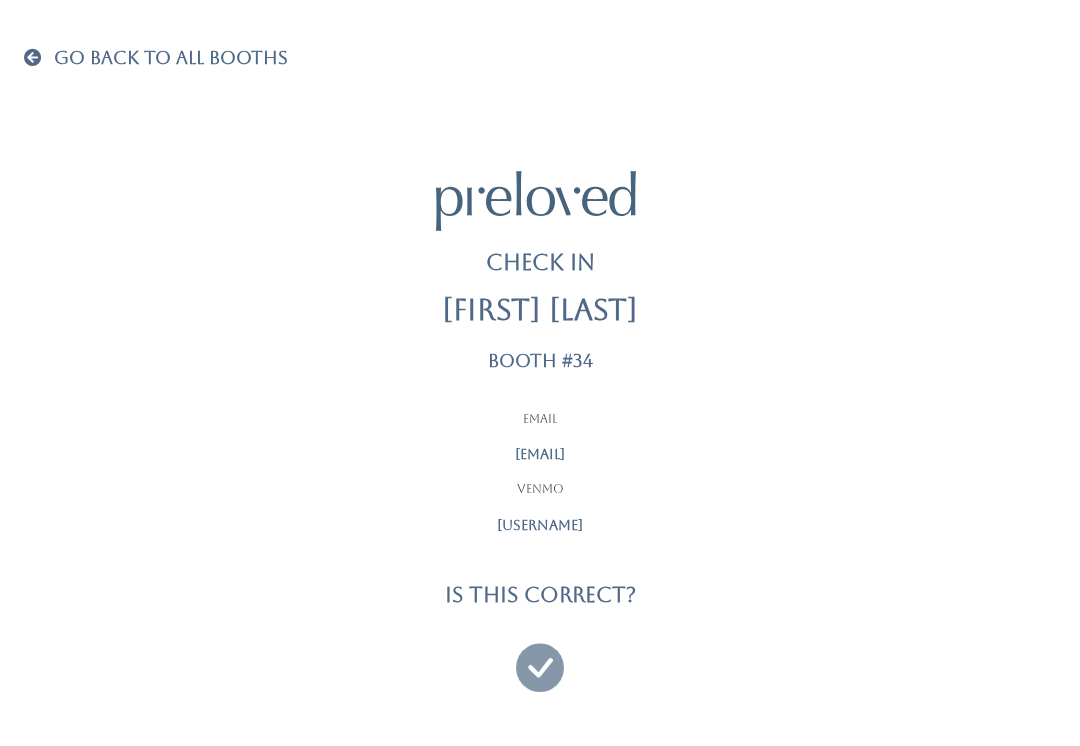 click at bounding box center (540, 658) 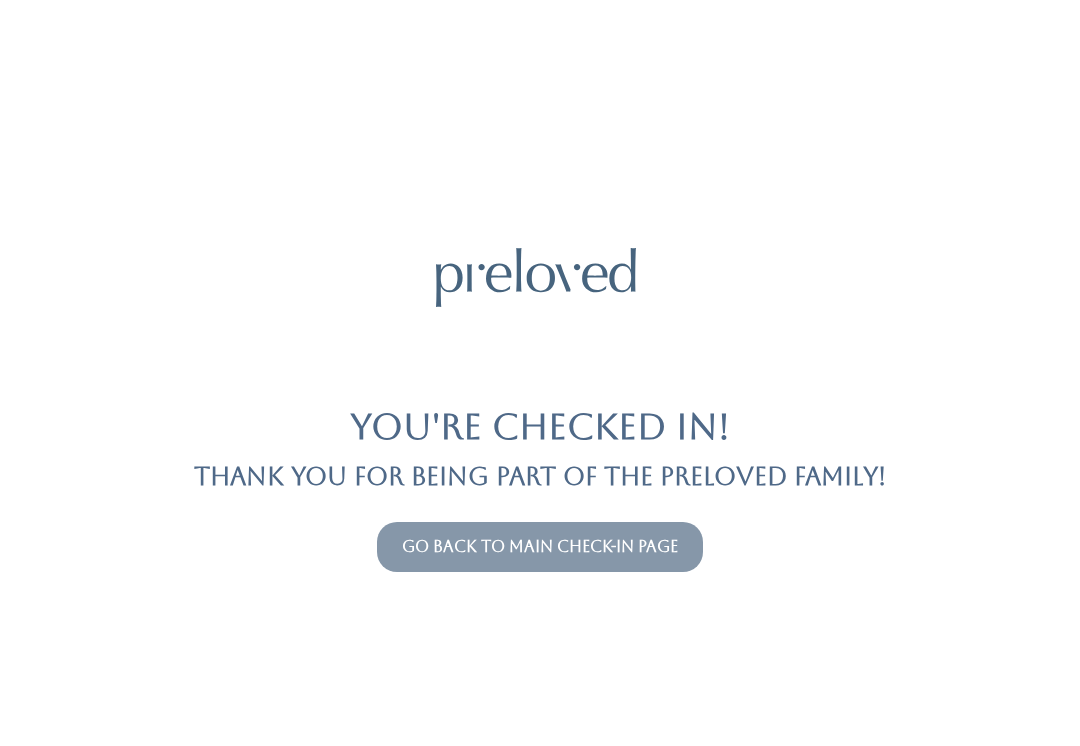 scroll, scrollTop: 0, scrollLeft: 0, axis: both 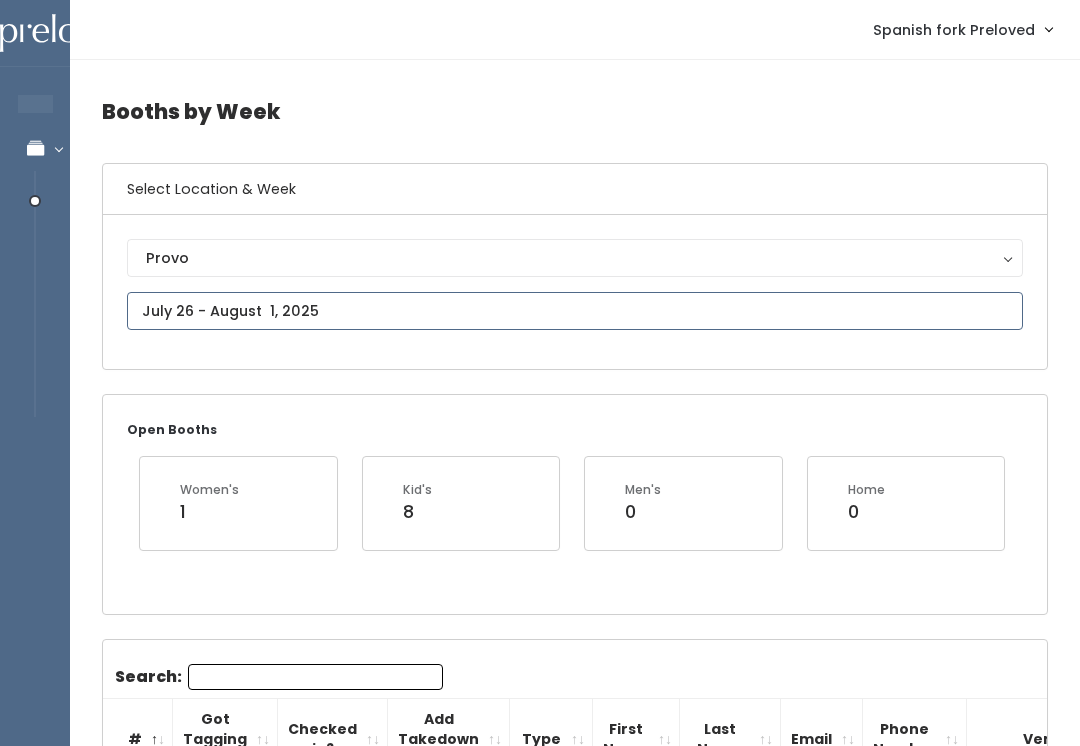 click at bounding box center (575, 311) 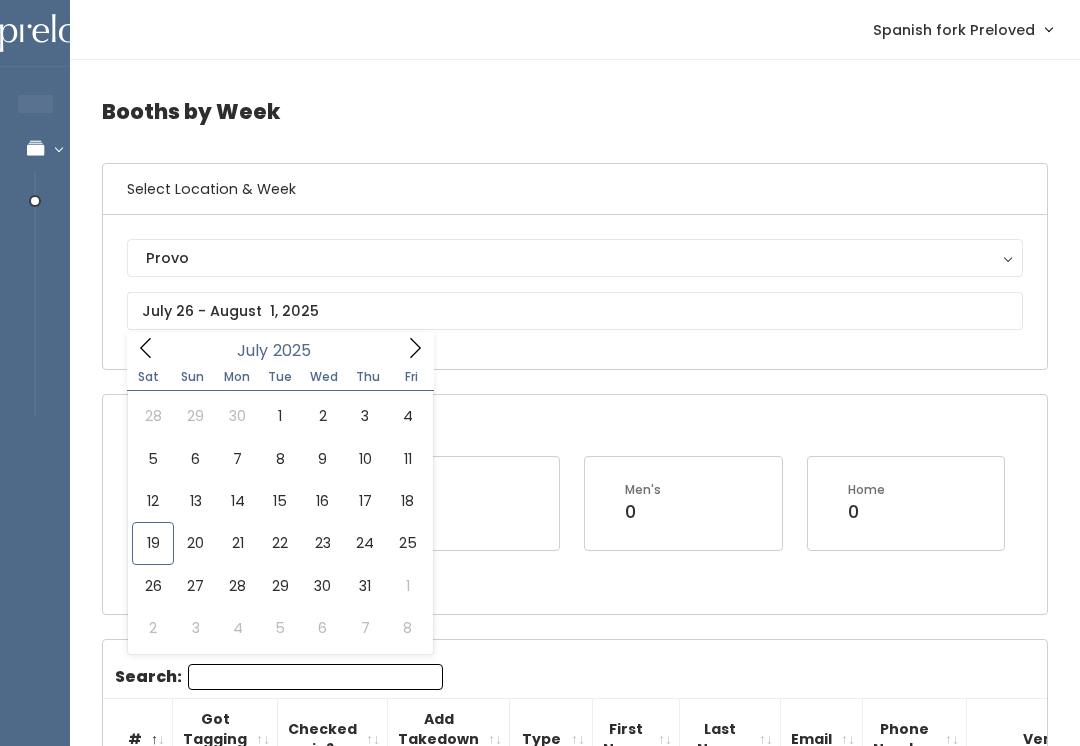 click on "Provo" at bounding box center [575, 258] 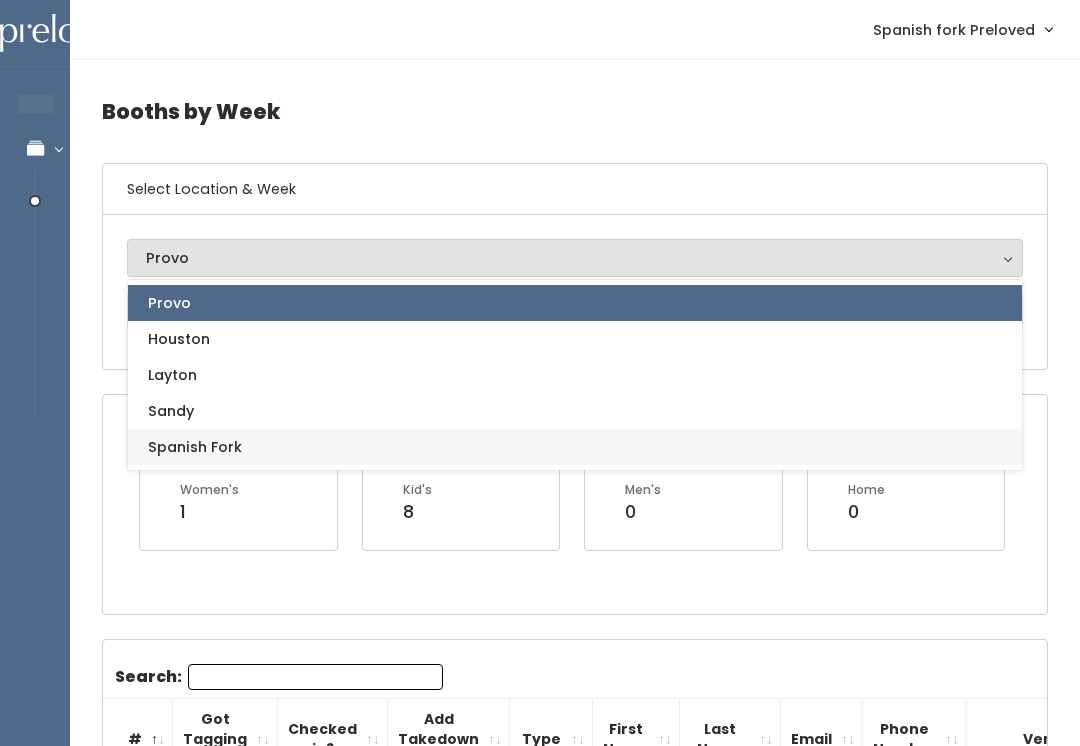 click on "Spanish Fork" at bounding box center [195, 447] 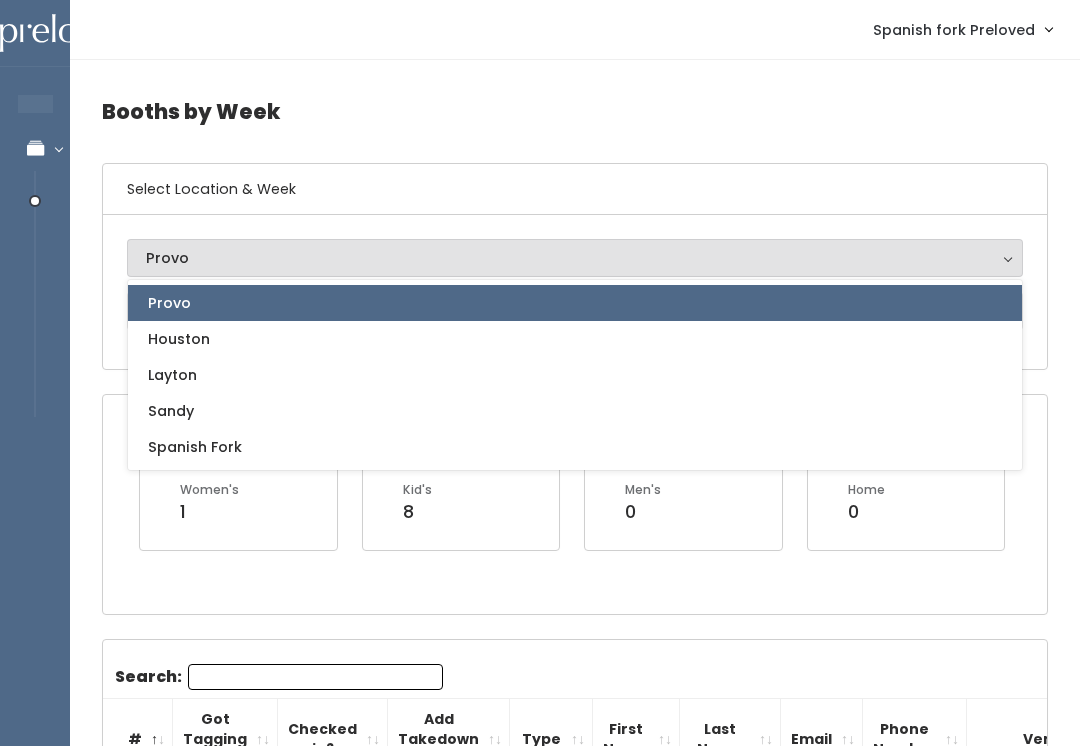 select on "2" 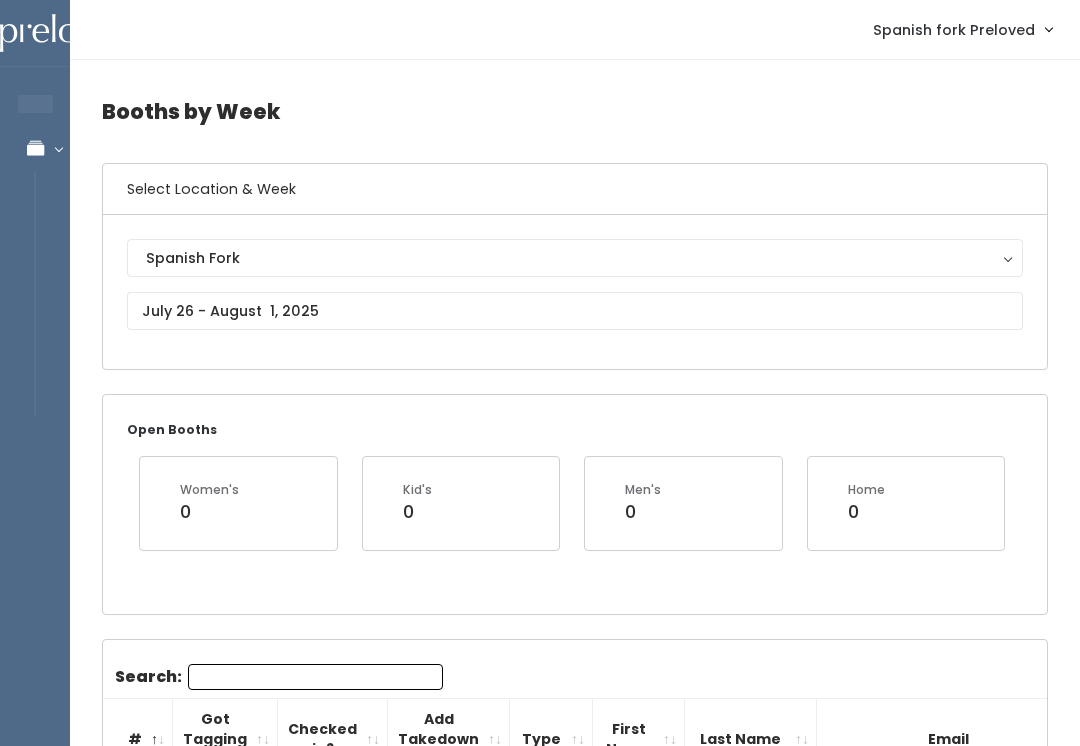 scroll, scrollTop: 0, scrollLeft: 0, axis: both 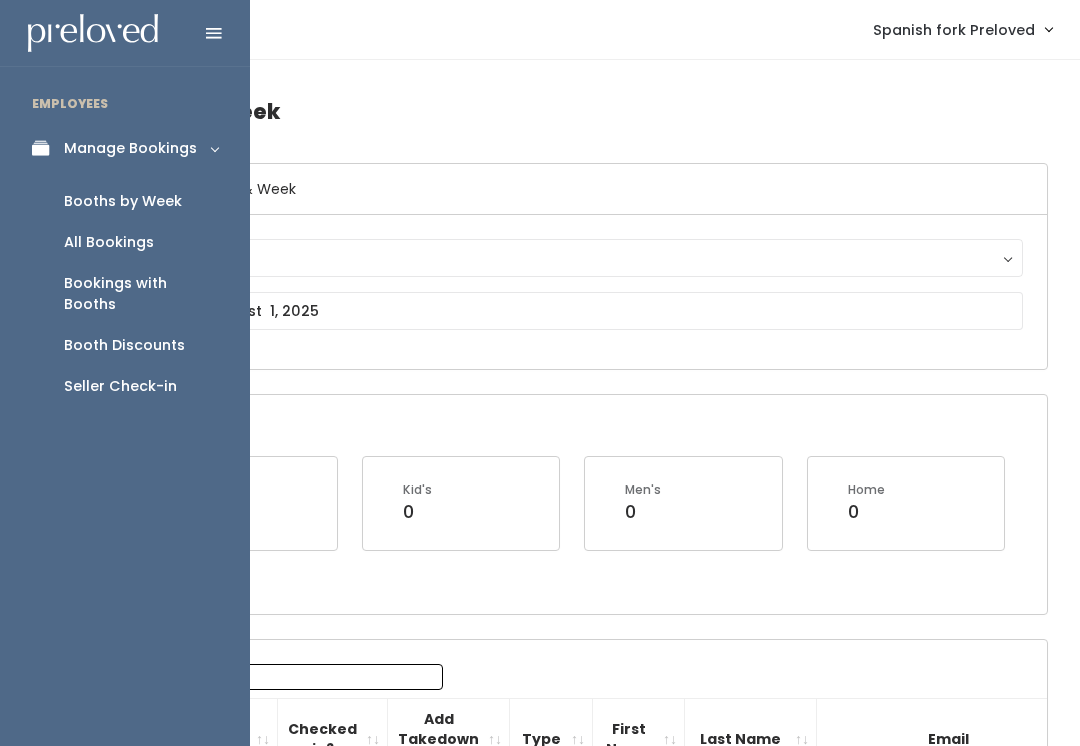 click on "Seller Check-in" at bounding box center [125, 386] 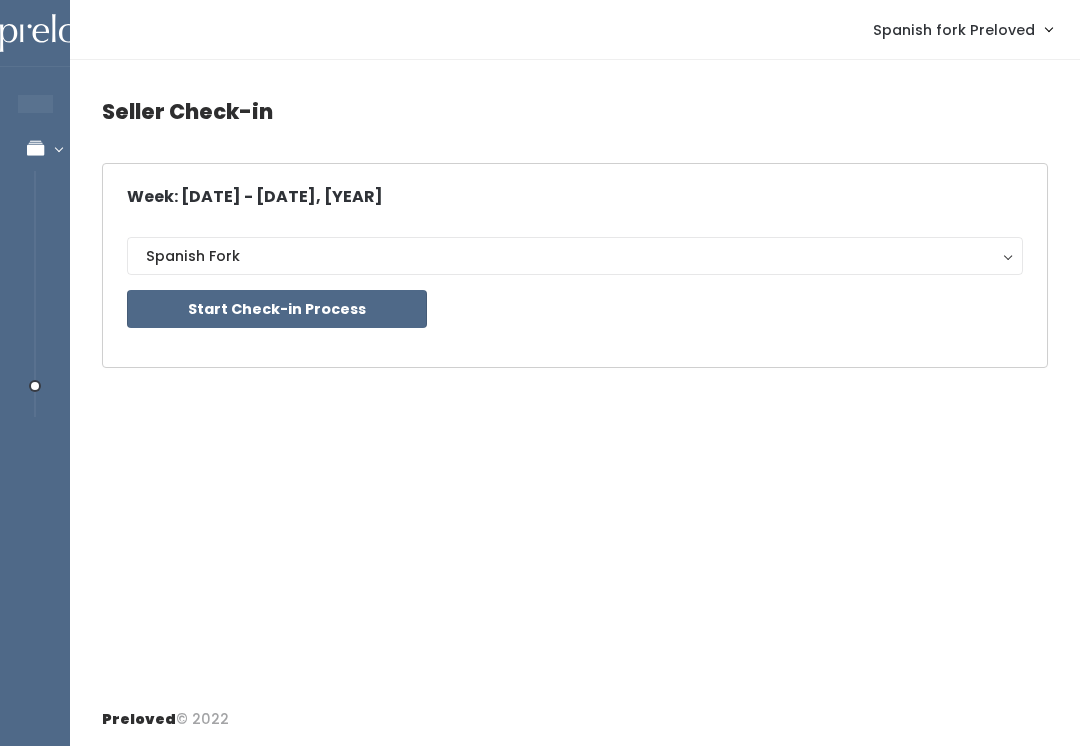 scroll, scrollTop: 0, scrollLeft: 0, axis: both 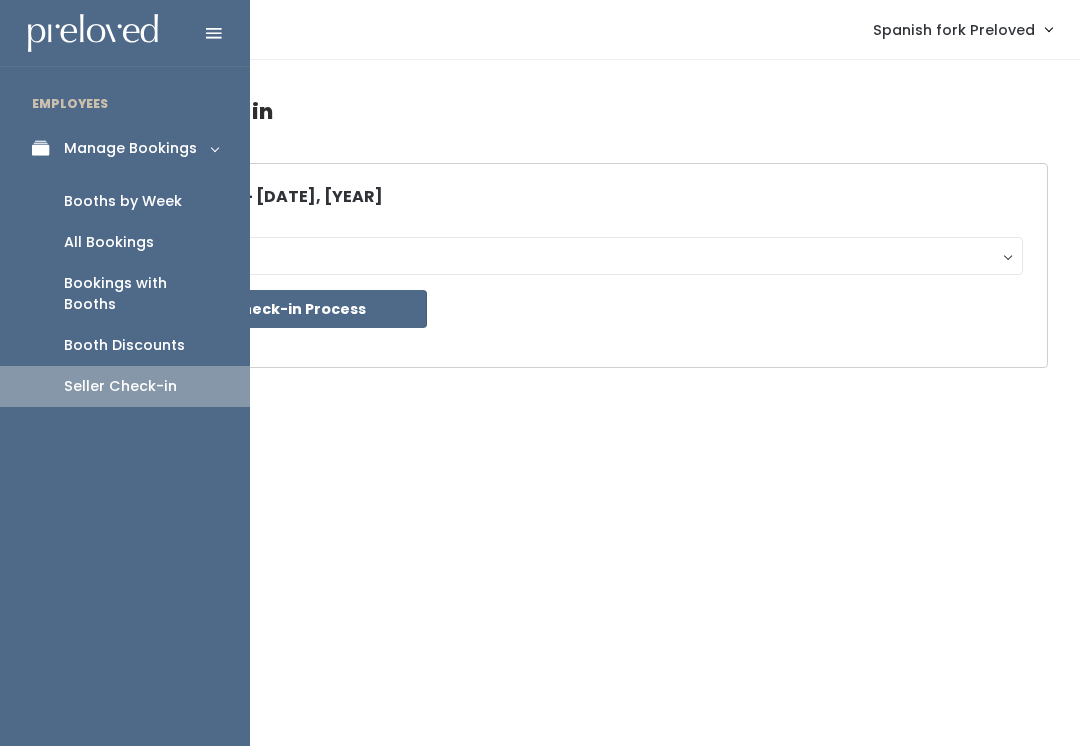 click on "Booth Discounts" at bounding box center (124, 345) 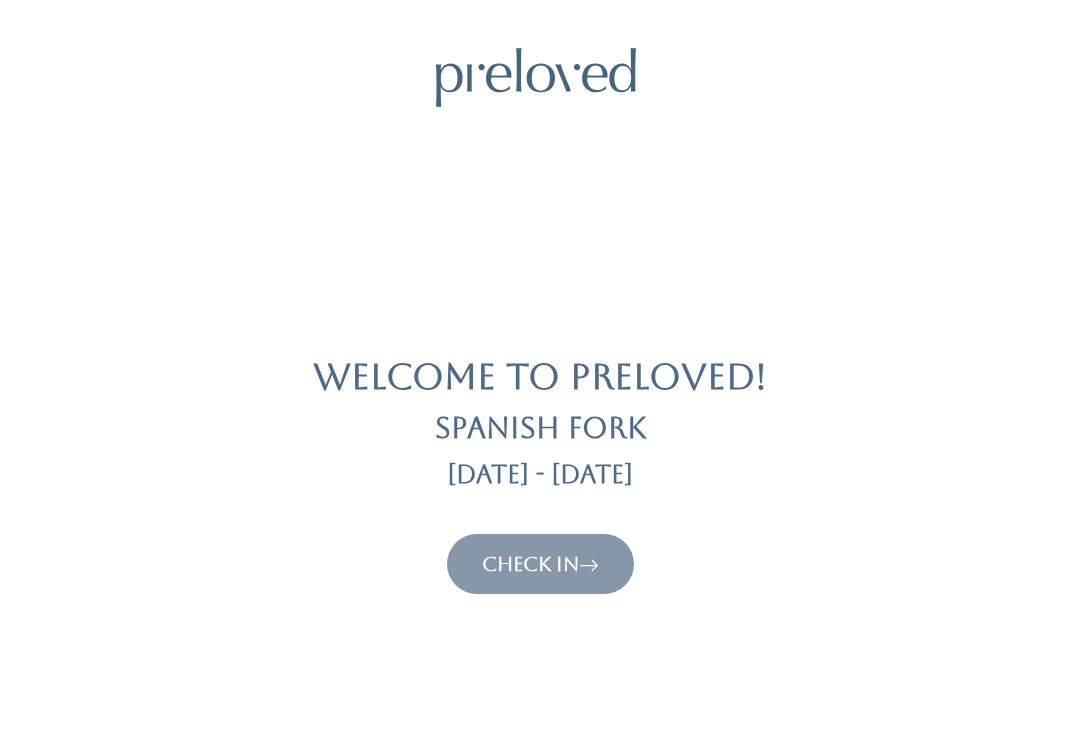 scroll, scrollTop: 0, scrollLeft: 0, axis: both 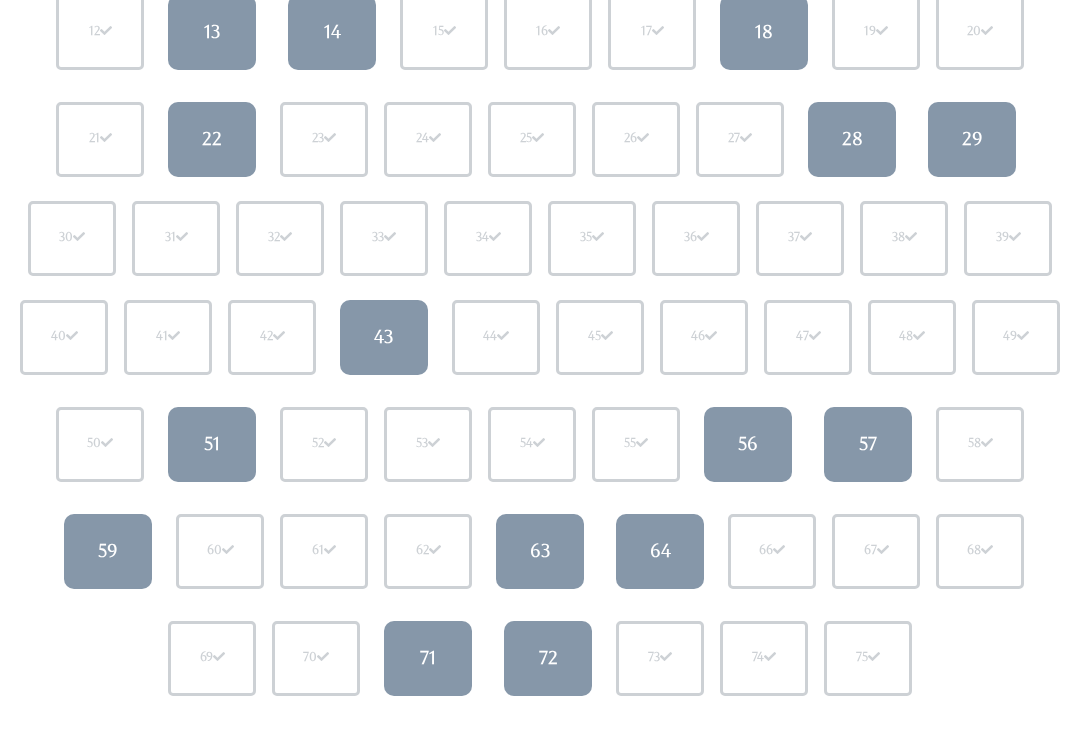 click on "57" at bounding box center [868, 444] 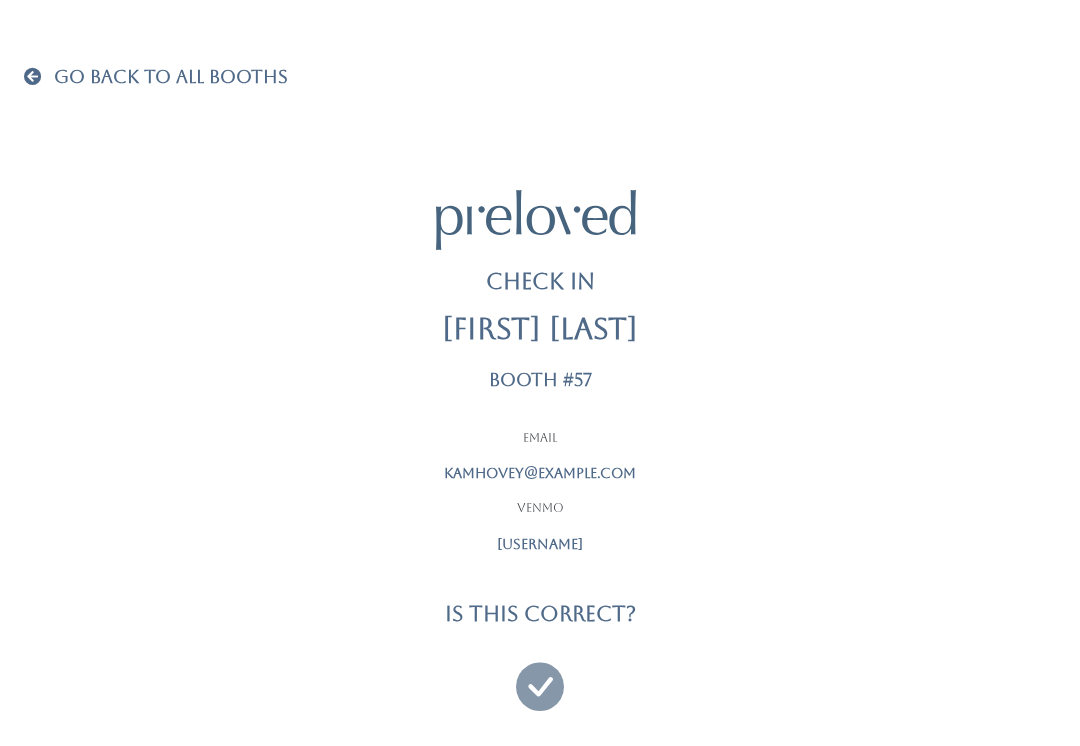 scroll, scrollTop: 19, scrollLeft: 0, axis: vertical 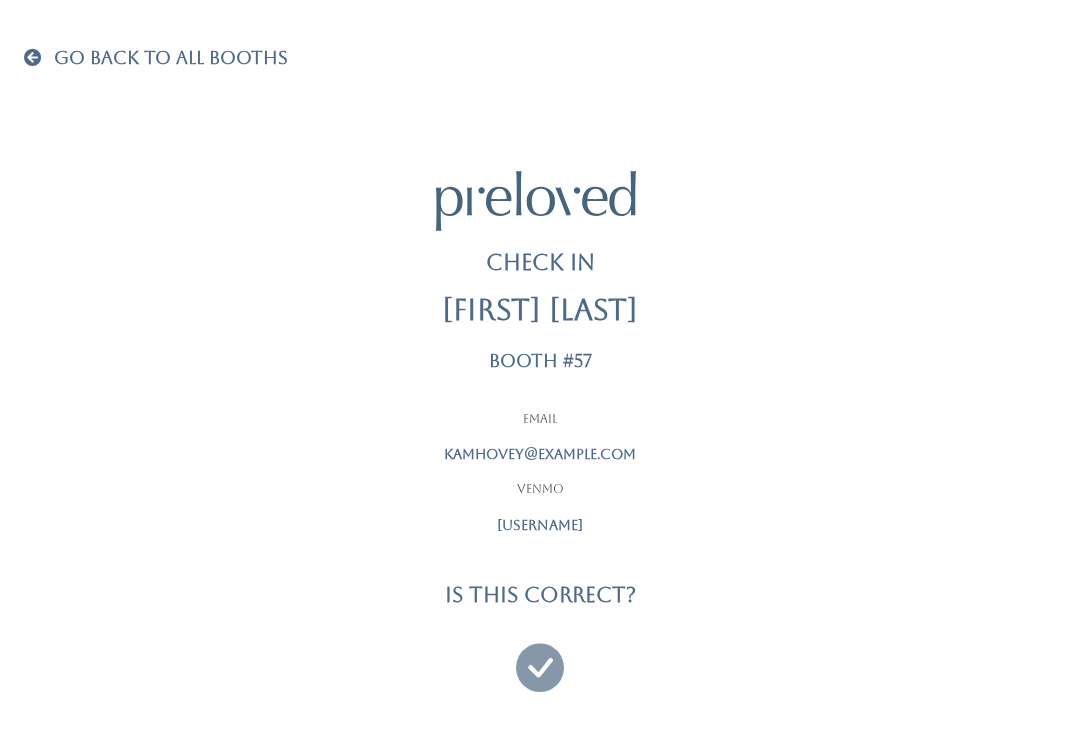 click at bounding box center [540, 658] 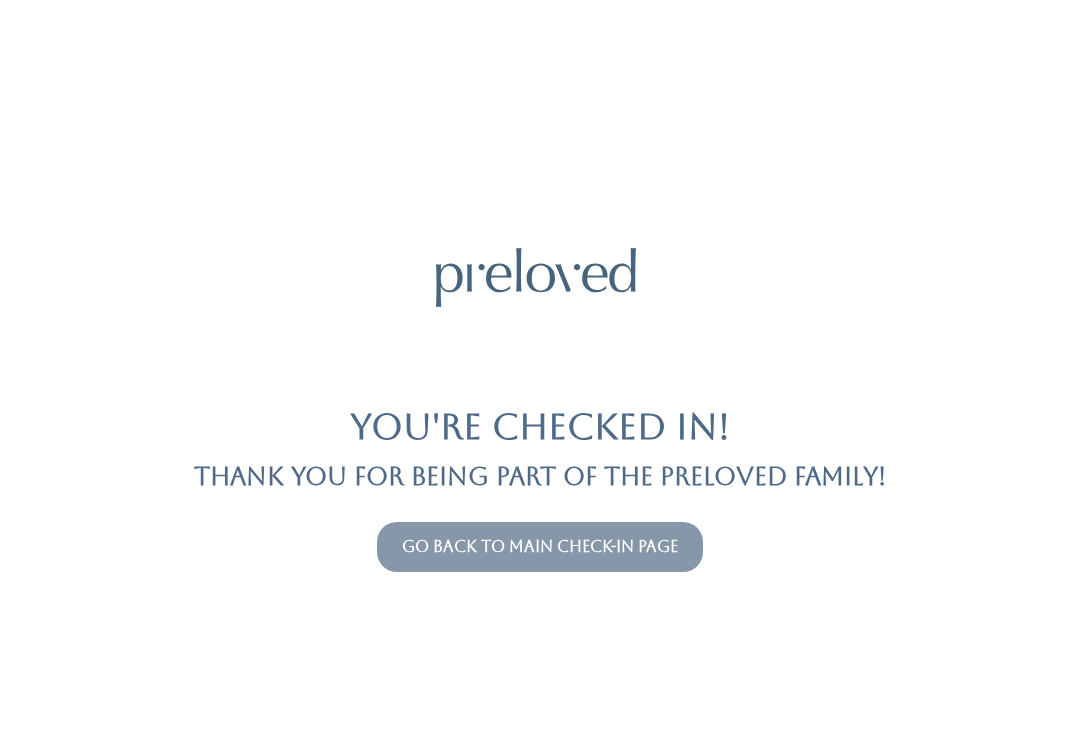 scroll, scrollTop: 0, scrollLeft: 0, axis: both 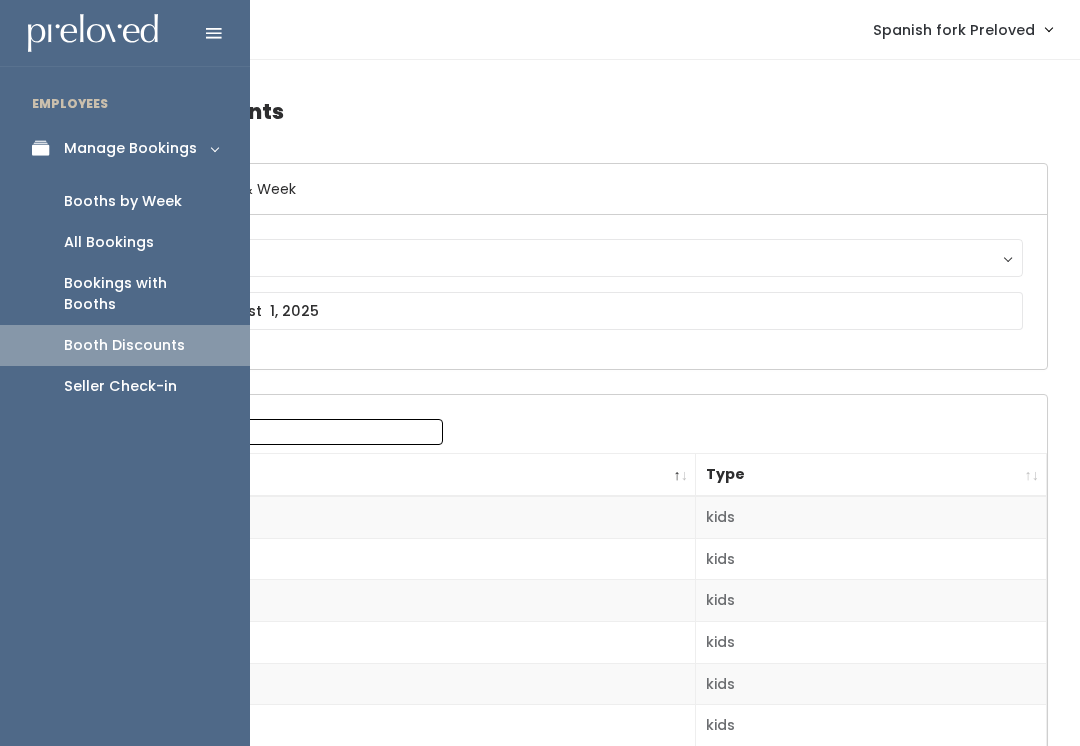 click on "Booths by Week" at bounding box center [123, 201] 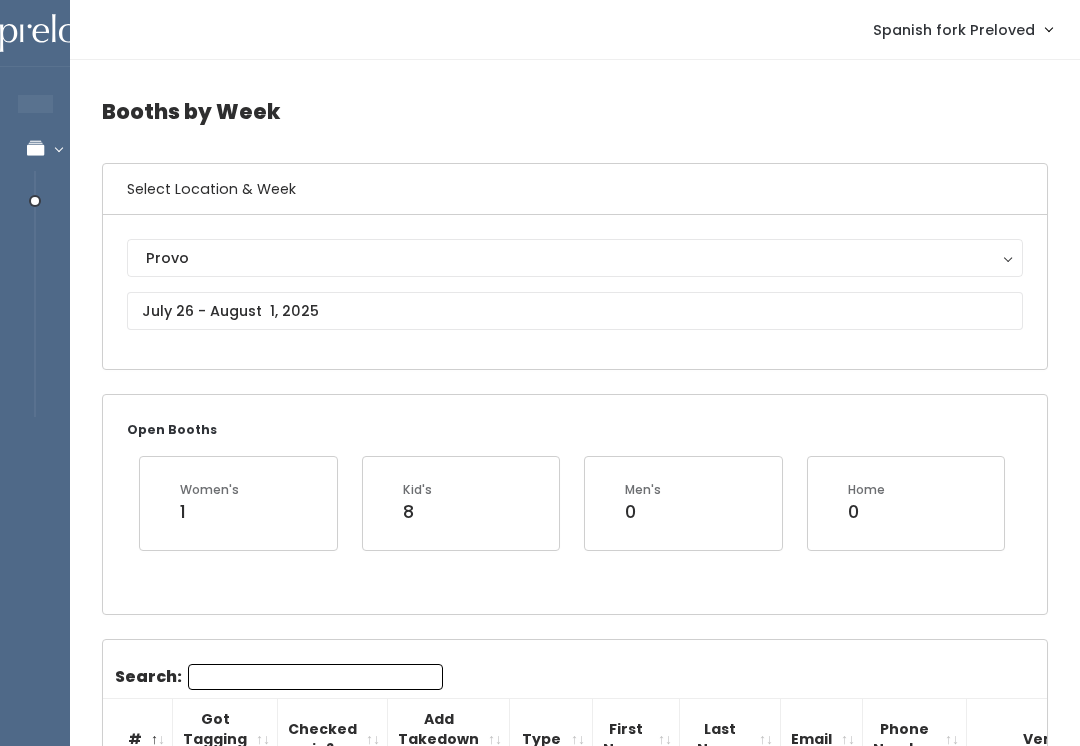 scroll, scrollTop: 0, scrollLeft: 0, axis: both 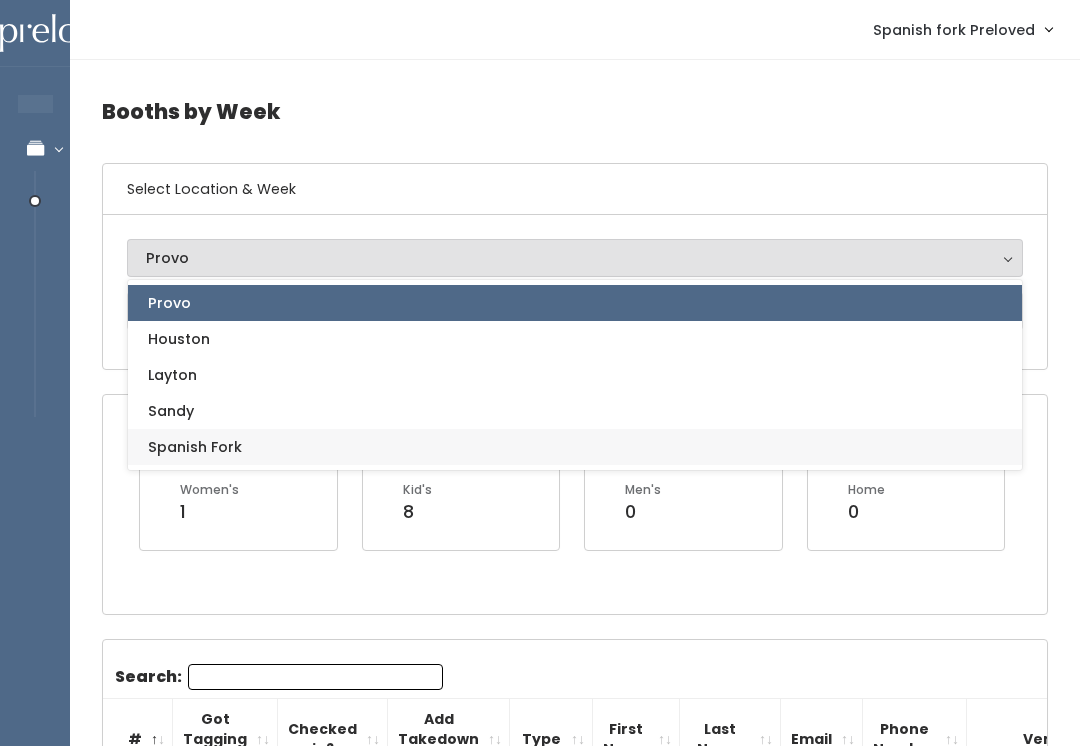 click on "Spanish Fork" at bounding box center [575, 447] 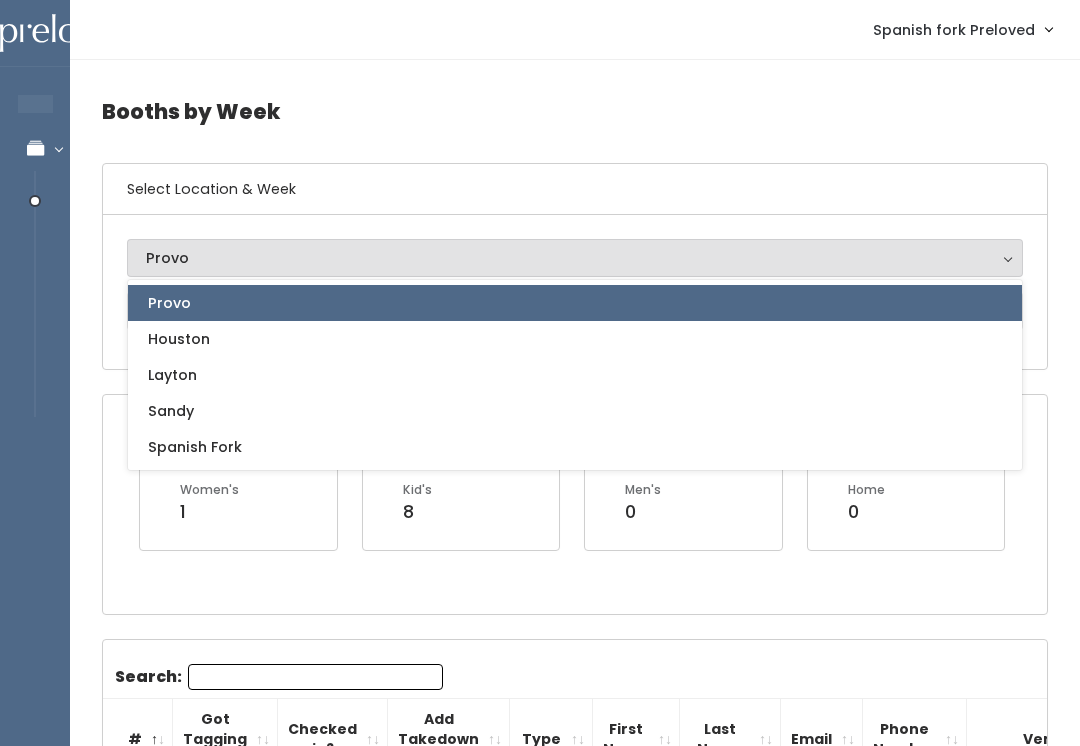 select on "2" 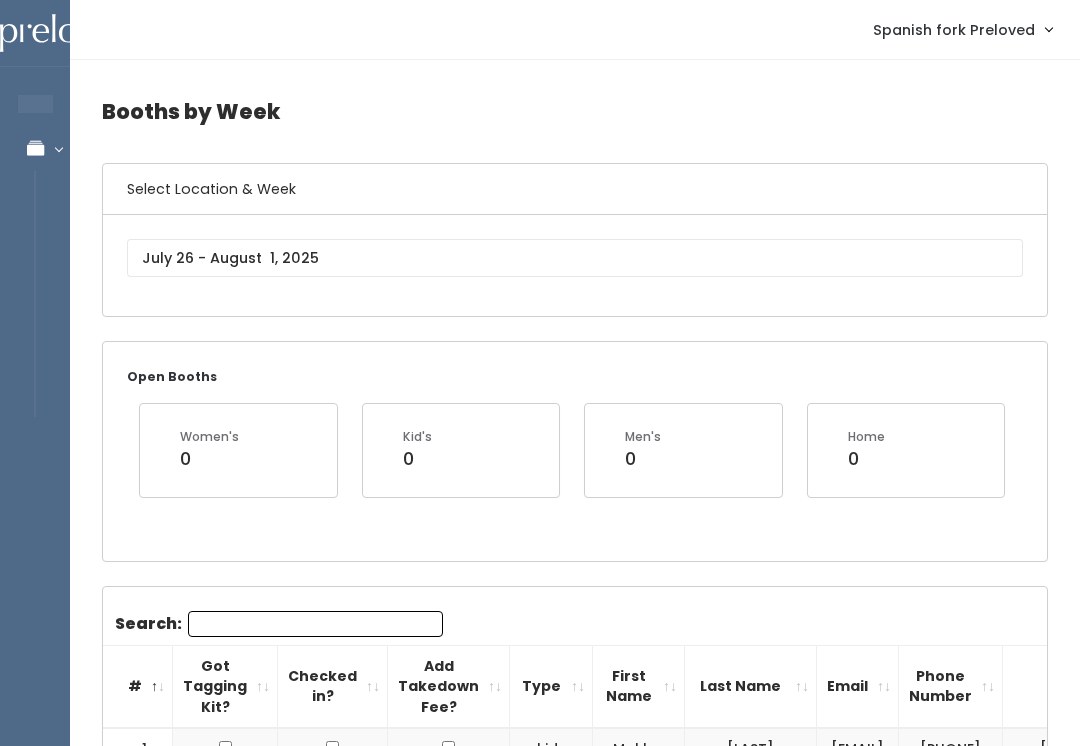 scroll, scrollTop: 0, scrollLeft: 0, axis: both 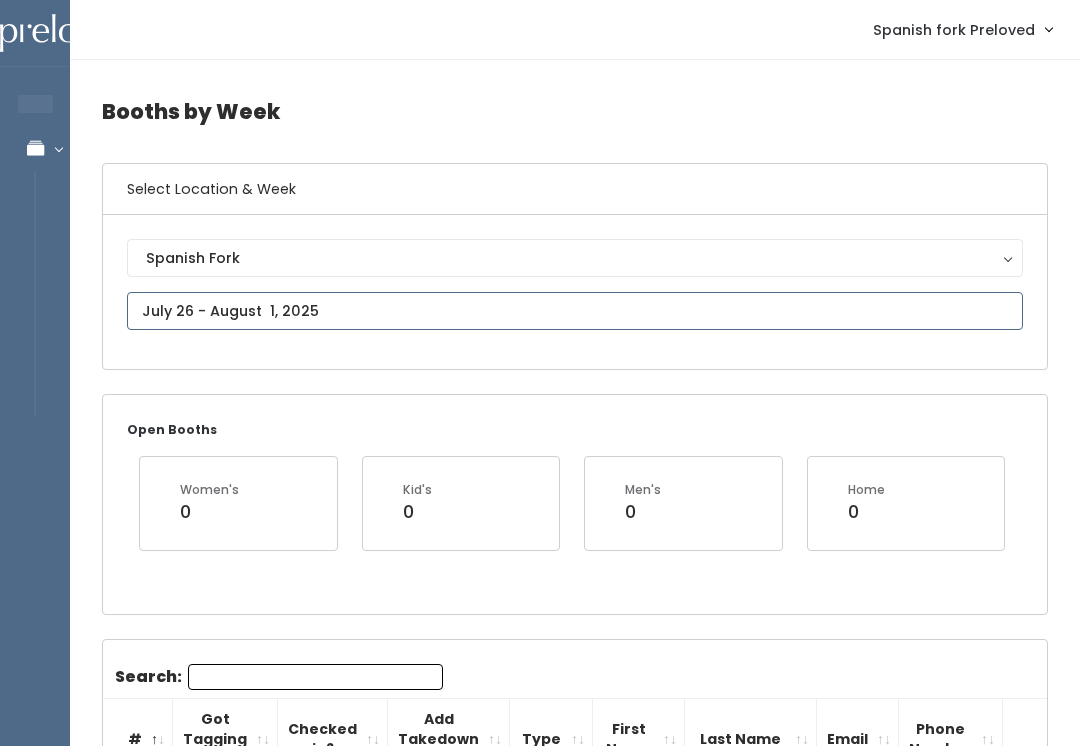 click on "EMPLOYEES
Manage Bookings
Booths by Week
All Bookings
Bookings with Booths
Booth Discounts
Seller Check-in
Spanish fork Preloved
Admin Home
My bookings" at bounding box center [540, 2025] 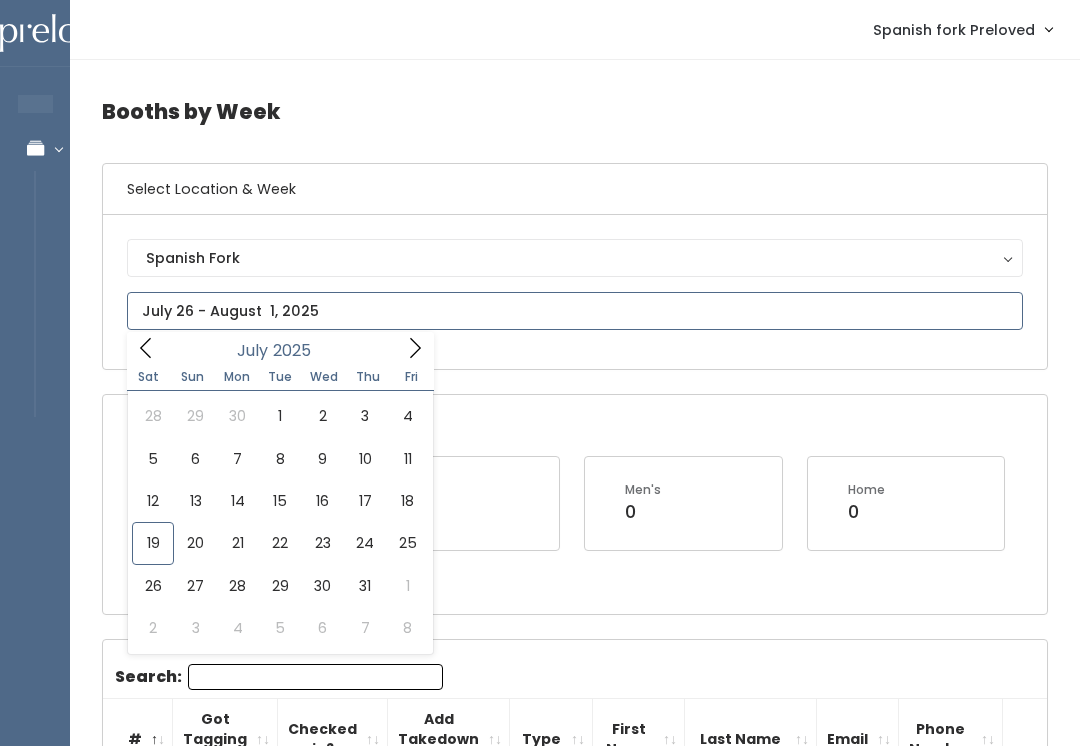 type on "July 19 to July 25" 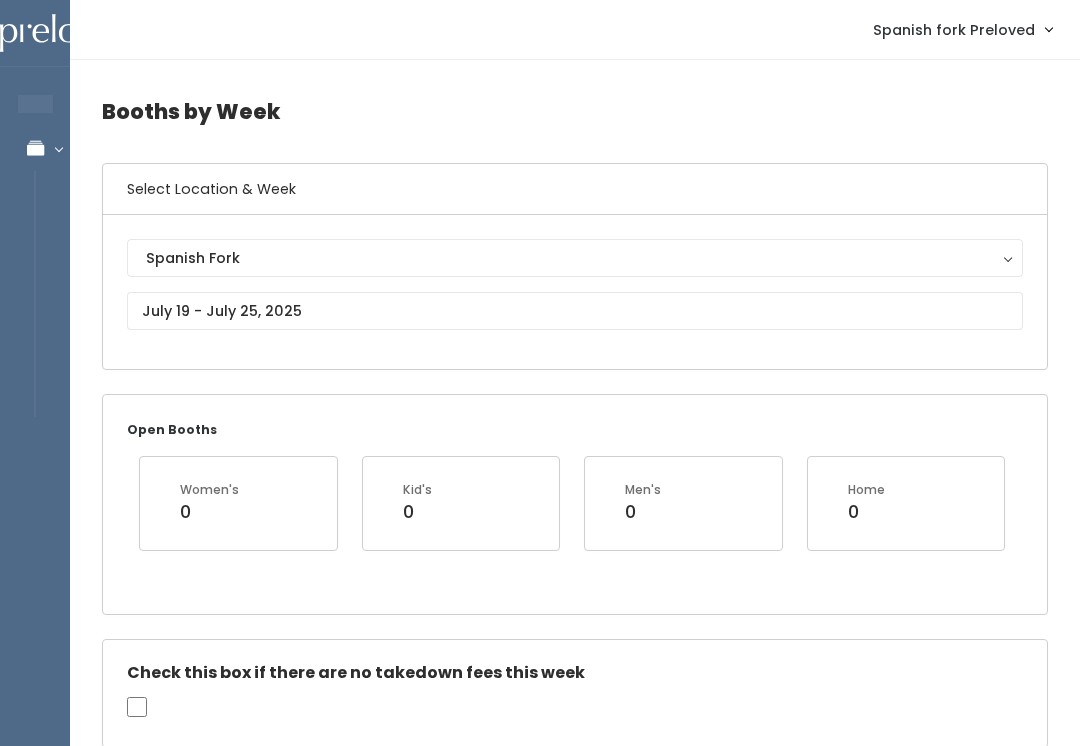 scroll, scrollTop: 0, scrollLeft: 0, axis: both 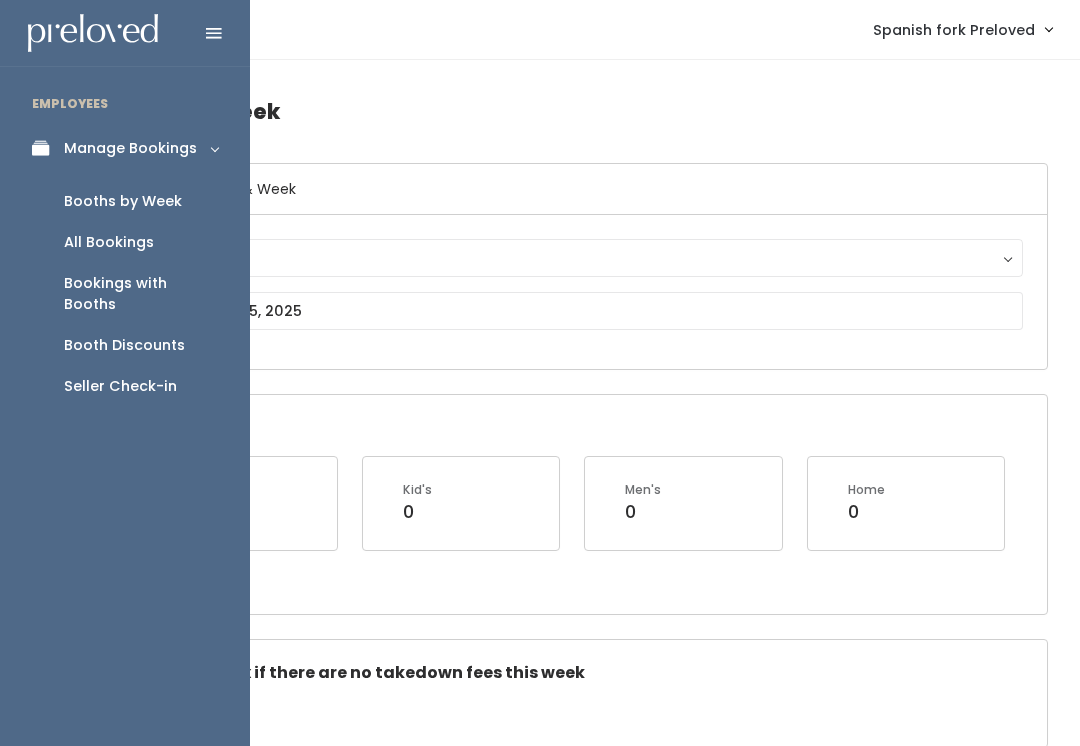 click on "Seller Check-in" at bounding box center [120, 386] 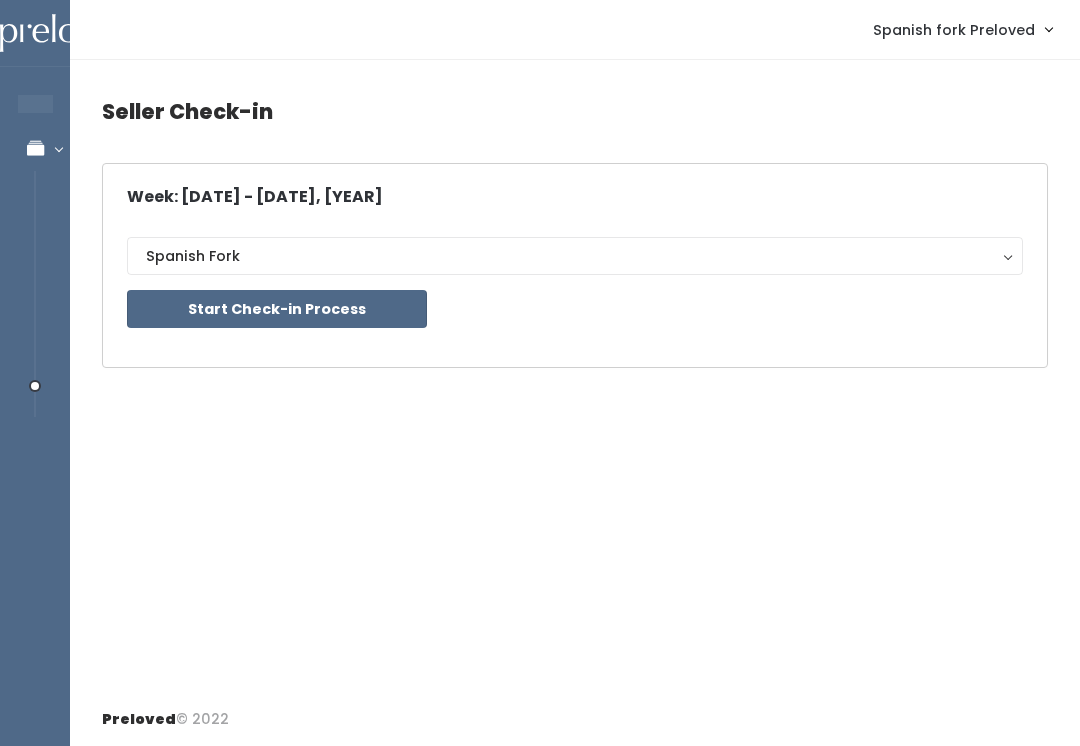 scroll, scrollTop: 0, scrollLeft: 0, axis: both 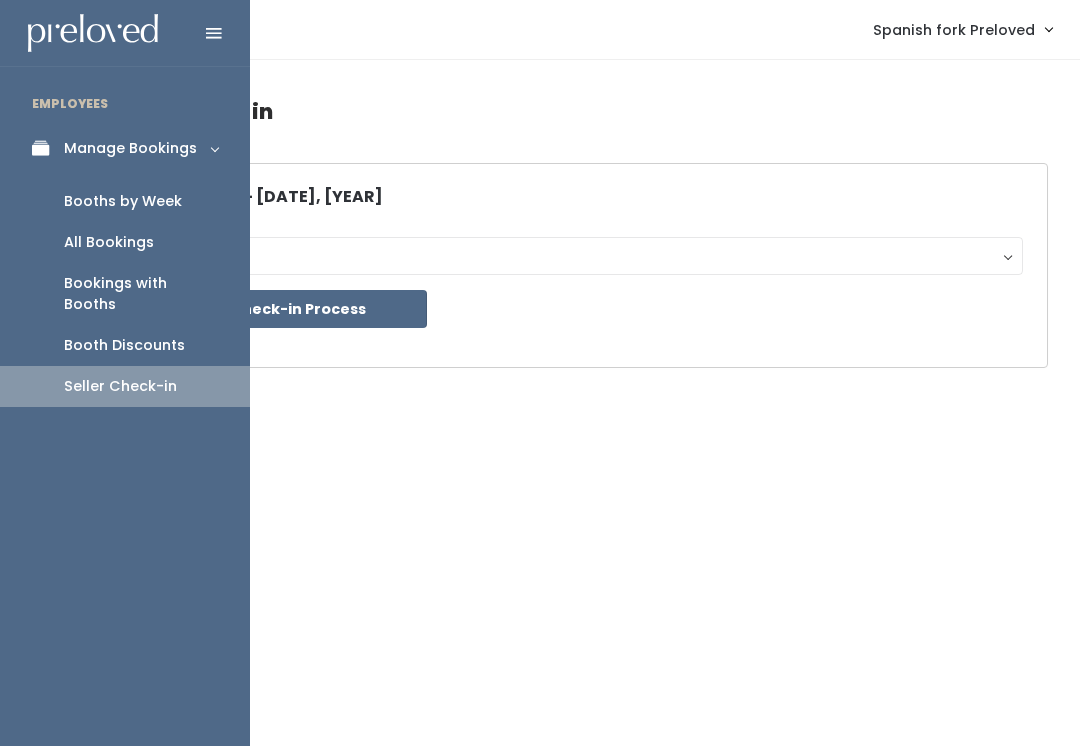 click on "Booths by Week" at bounding box center [123, 201] 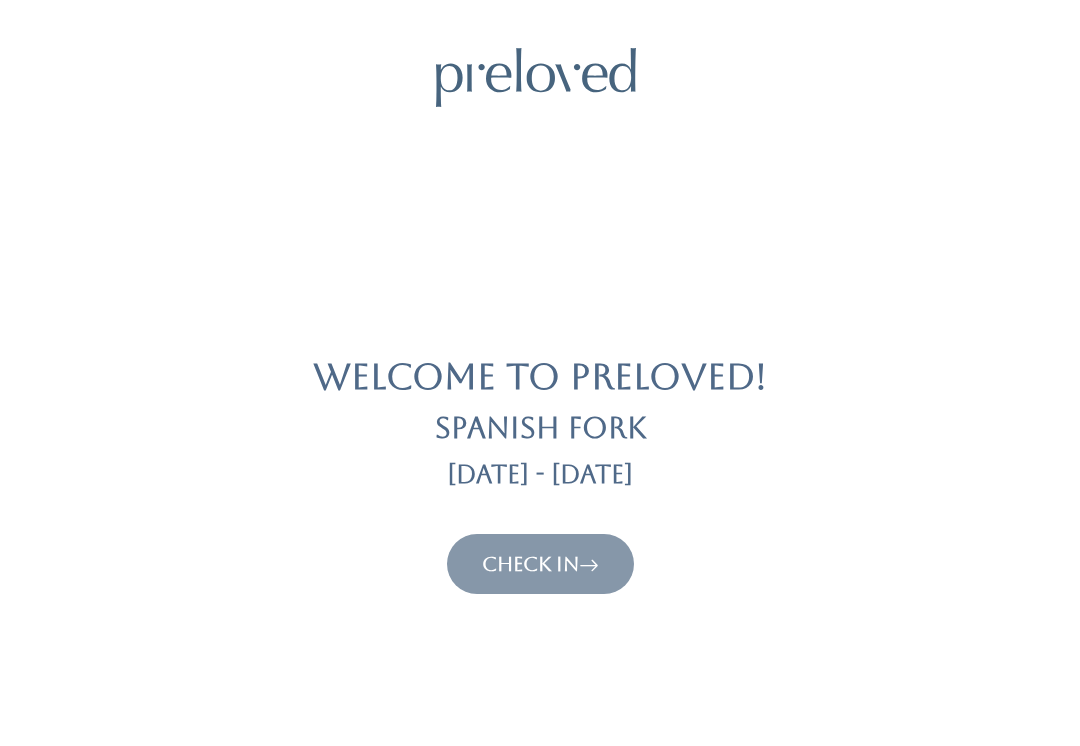 scroll, scrollTop: 0, scrollLeft: 0, axis: both 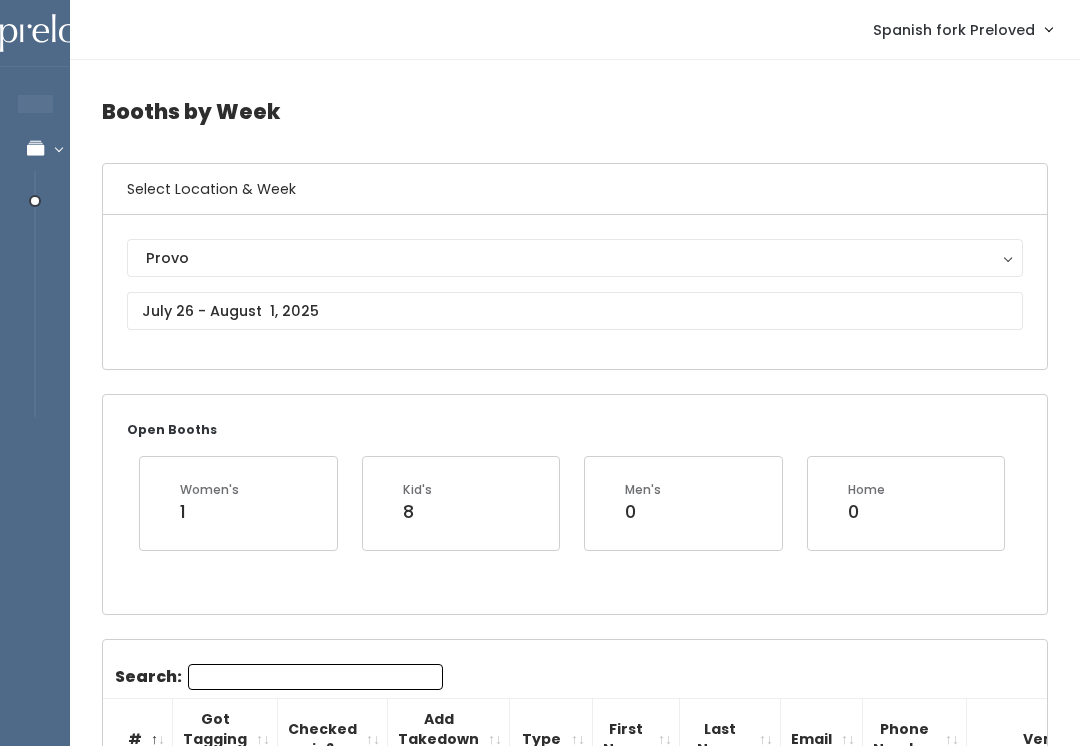 click on "Provo" at bounding box center [575, 258] 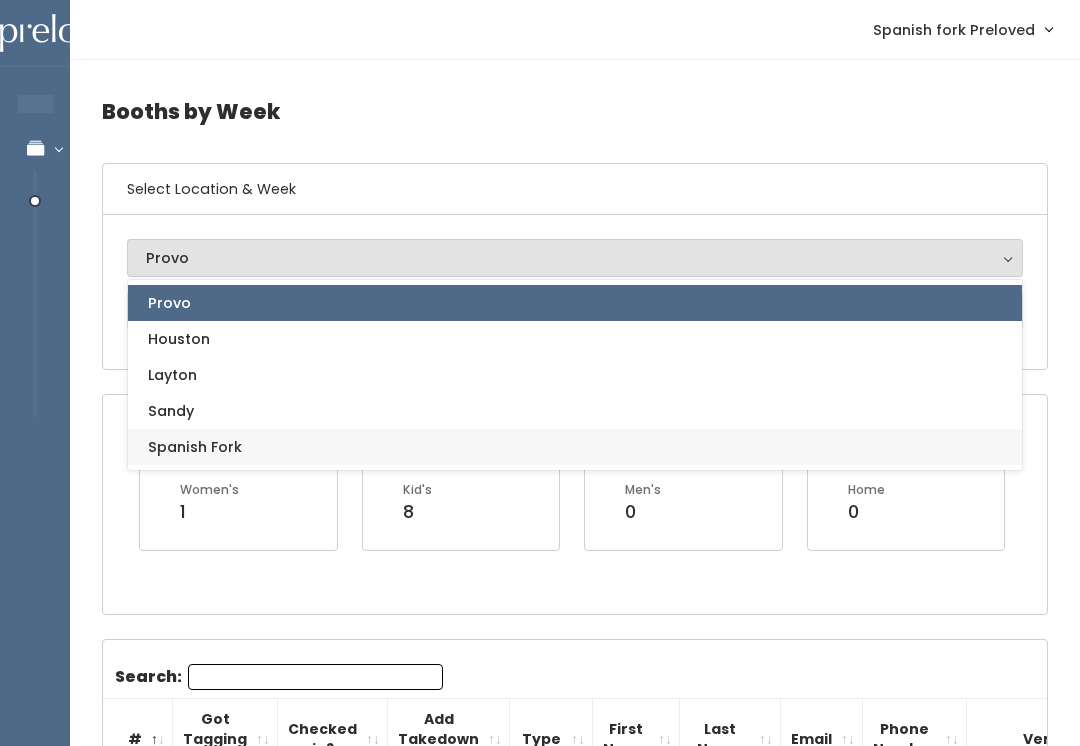 click on "Spanish Fork" at bounding box center (575, 447) 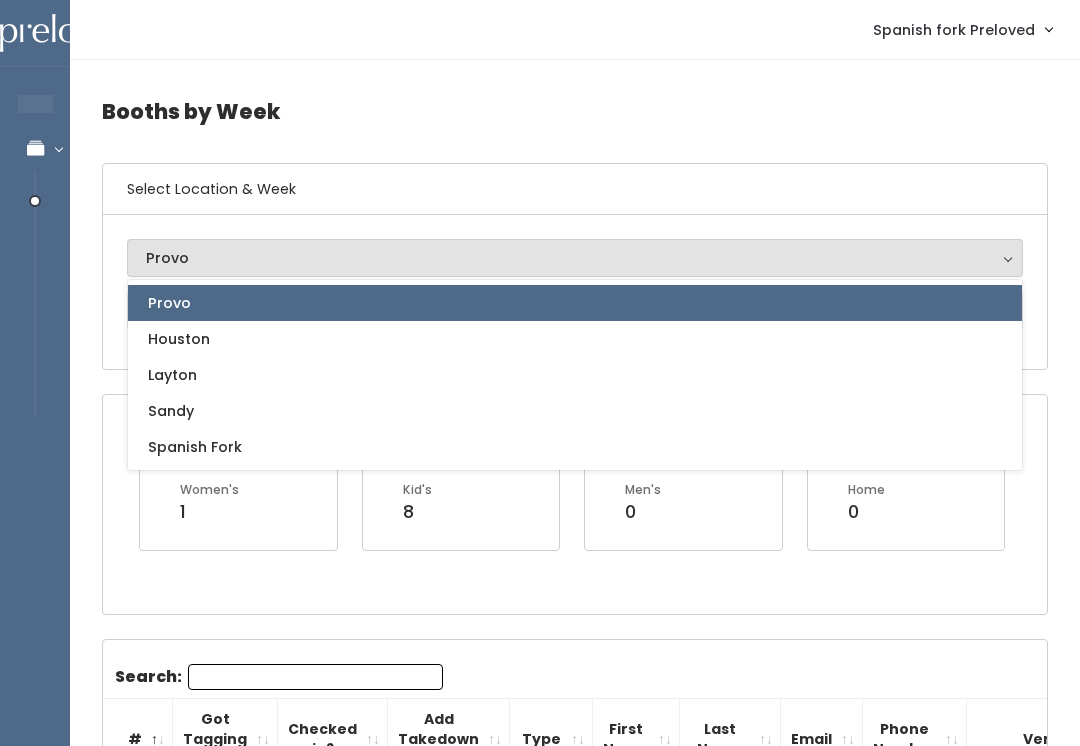 select on "2" 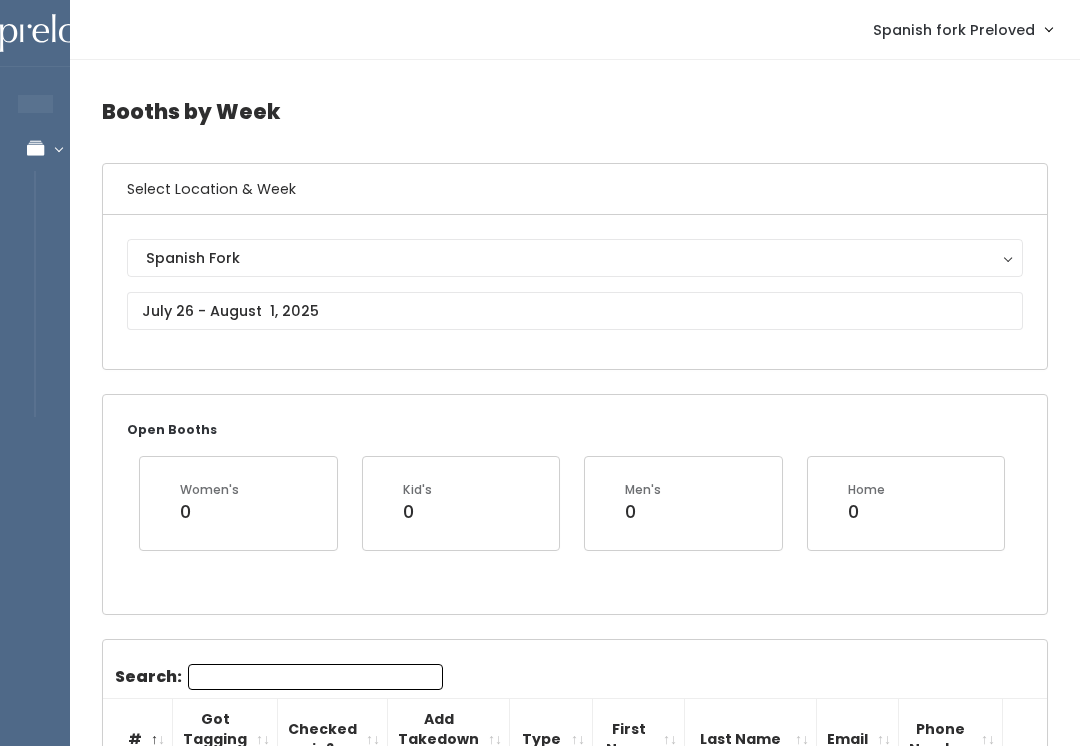 scroll, scrollTop: 0, scrollLeft: 0, axis: both 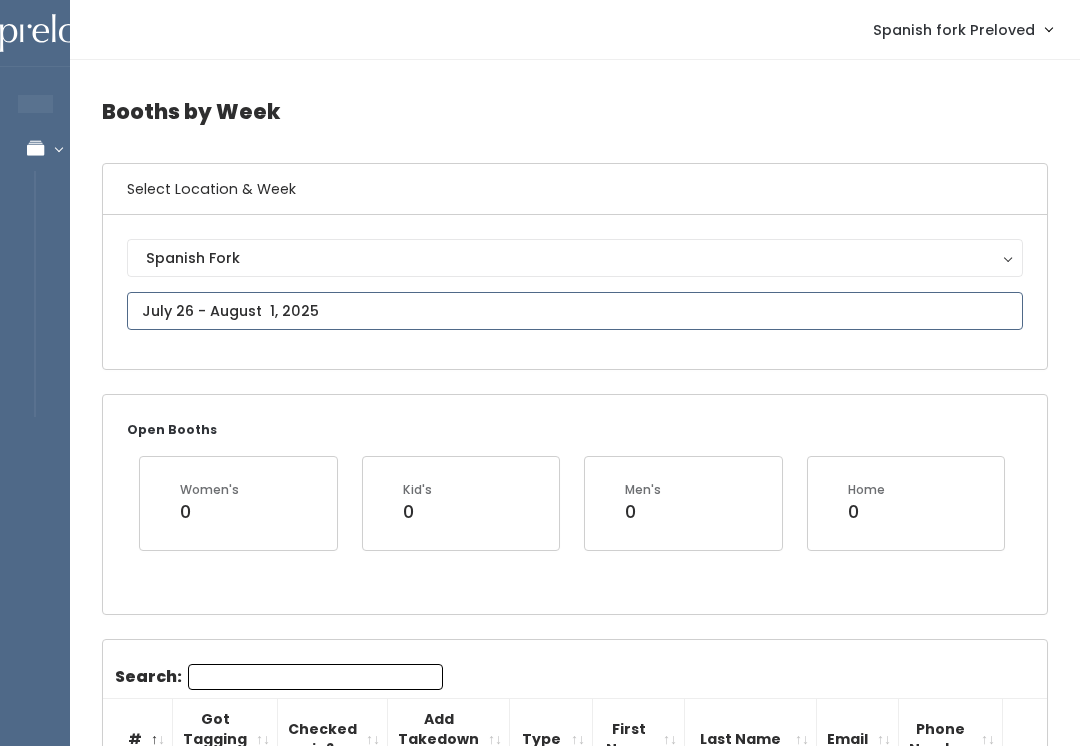 click on "EMPLOYEES
Manage Bookings
Booths by Week
All Bookings
Bookings with Booths
Booth Discounts
Seller Check-in
Spanish fork Preloved
Admin Home
My bookings" at bounding box center [540, 2025] 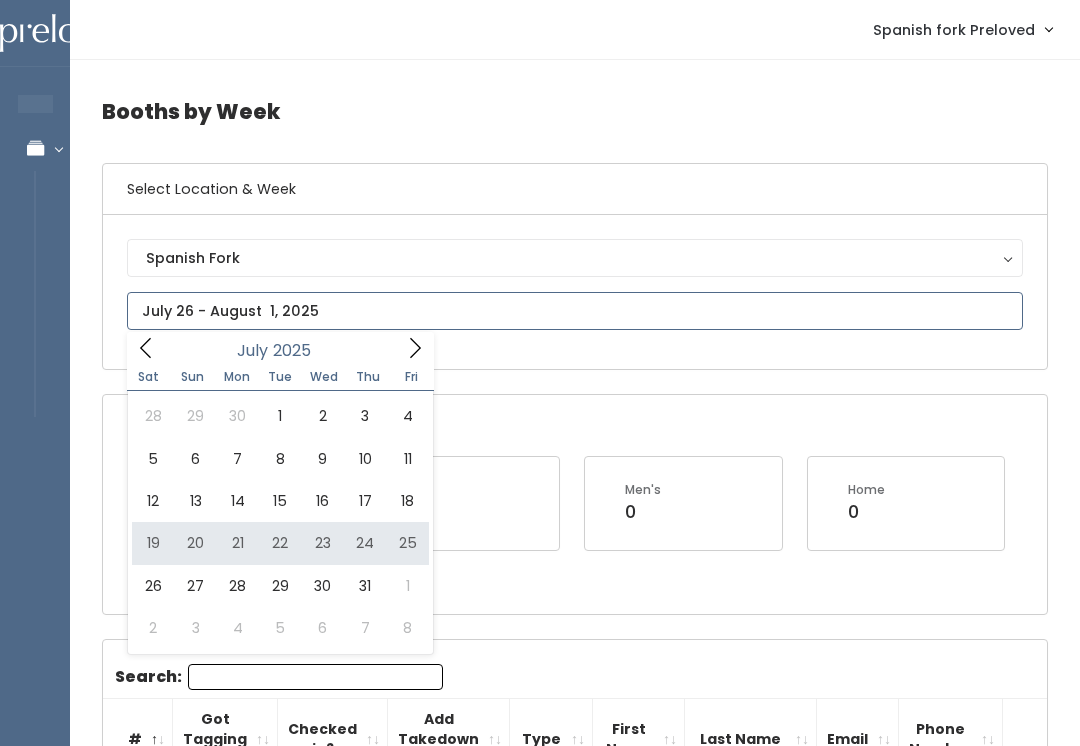 type on "July 19 to July 25" 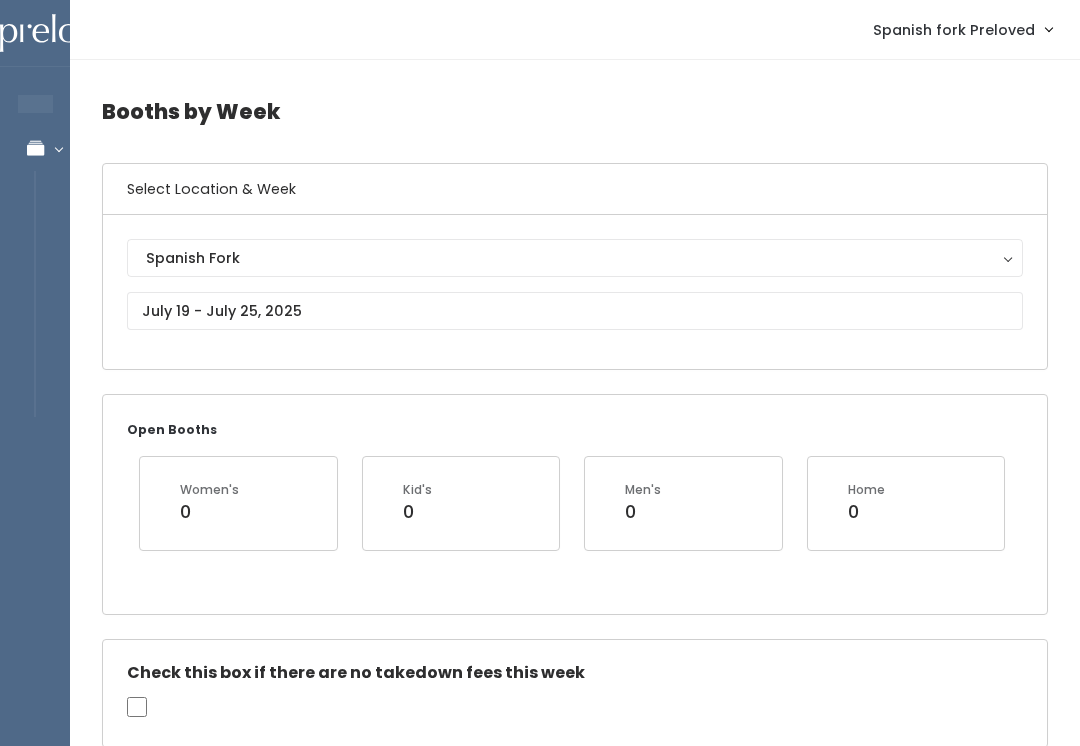 scroll, scrollTop: 0, scrollLeft: 0, axis: both 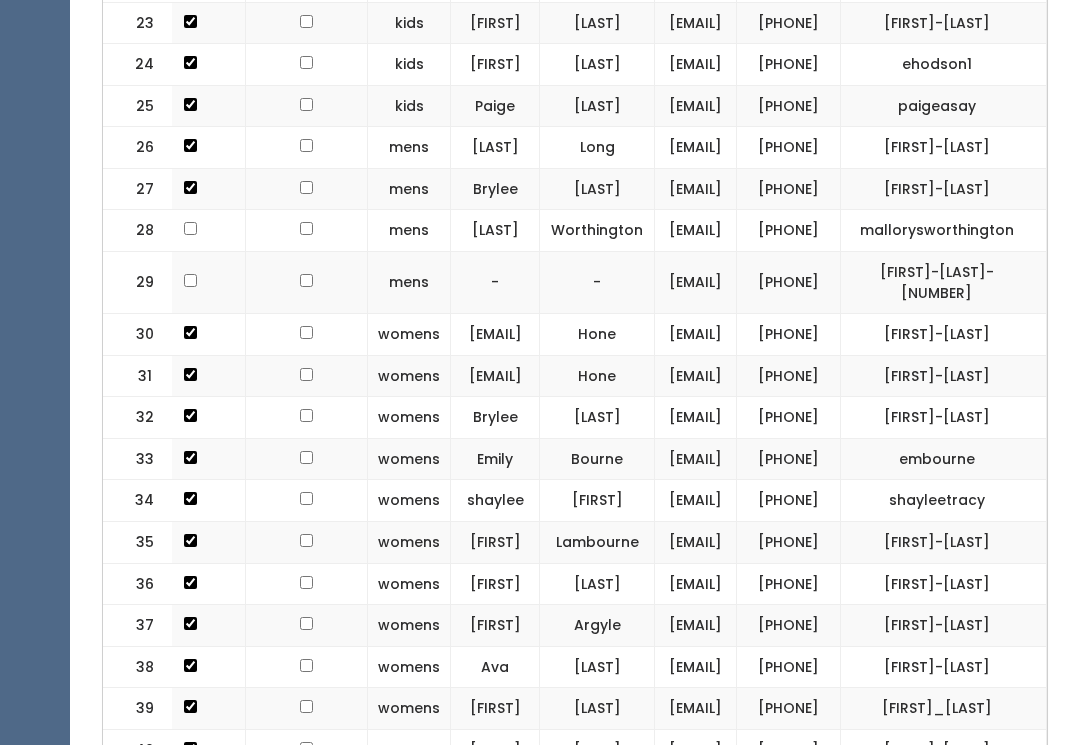 click on "[PHONE]" at bounding box center (789, -28) 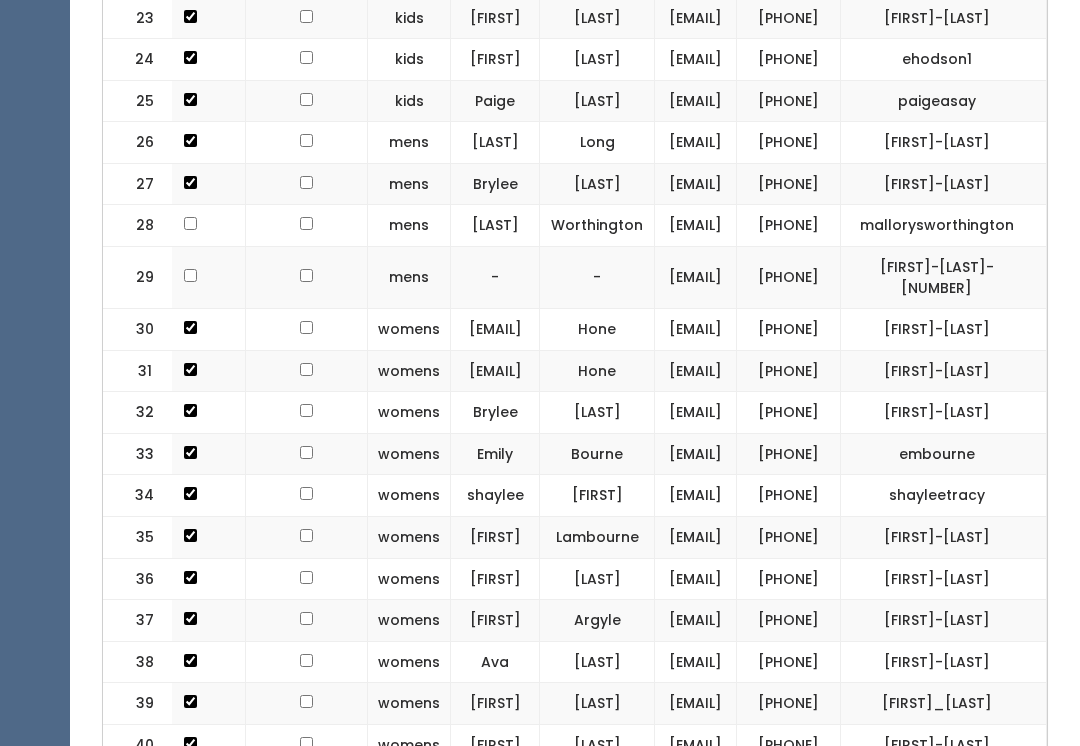 scroll, scrollTop: 1898, scrollLeft: 0, axis: vertical 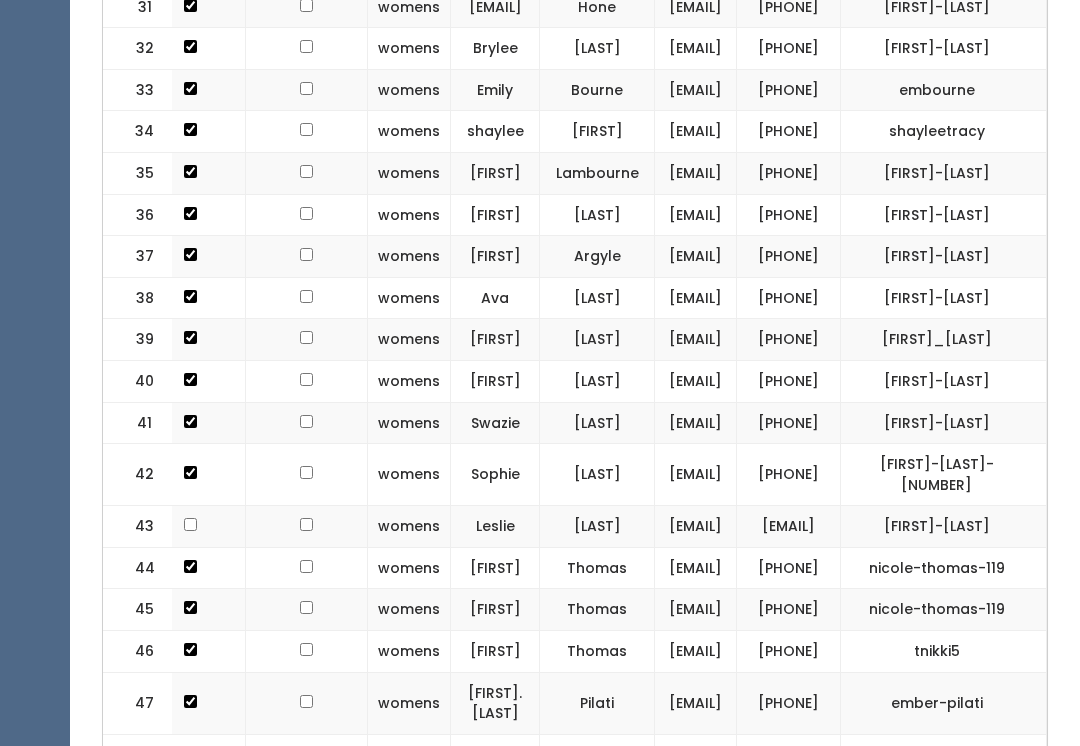 click on "(801) 372-9334" at bounding box center [789, -138] 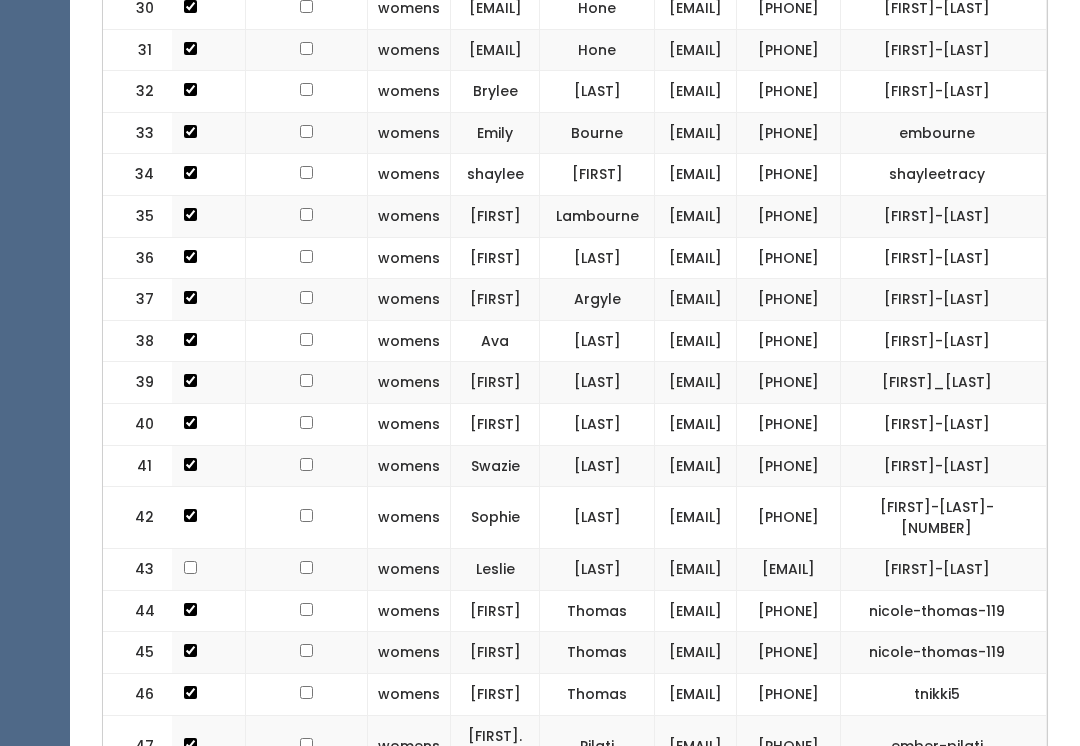 scroll, scrollTop: 2258, scrollLeft: 0, axis: vertical 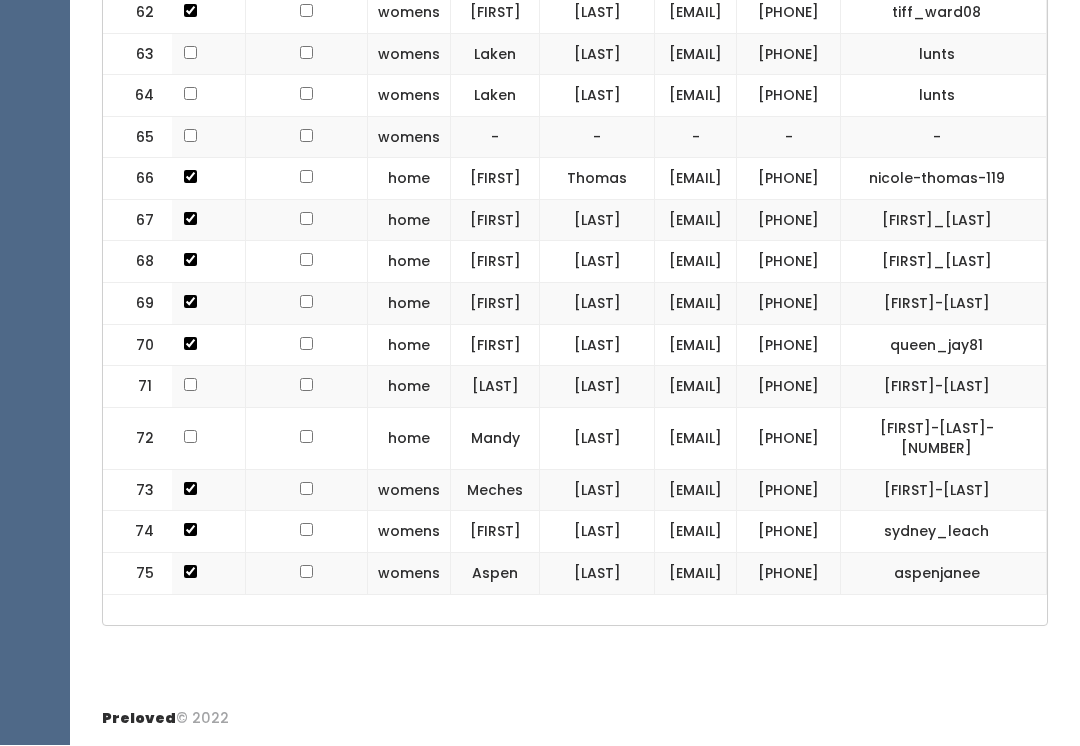 click on "(801) 372-9334" at bounding box center (789, -485) 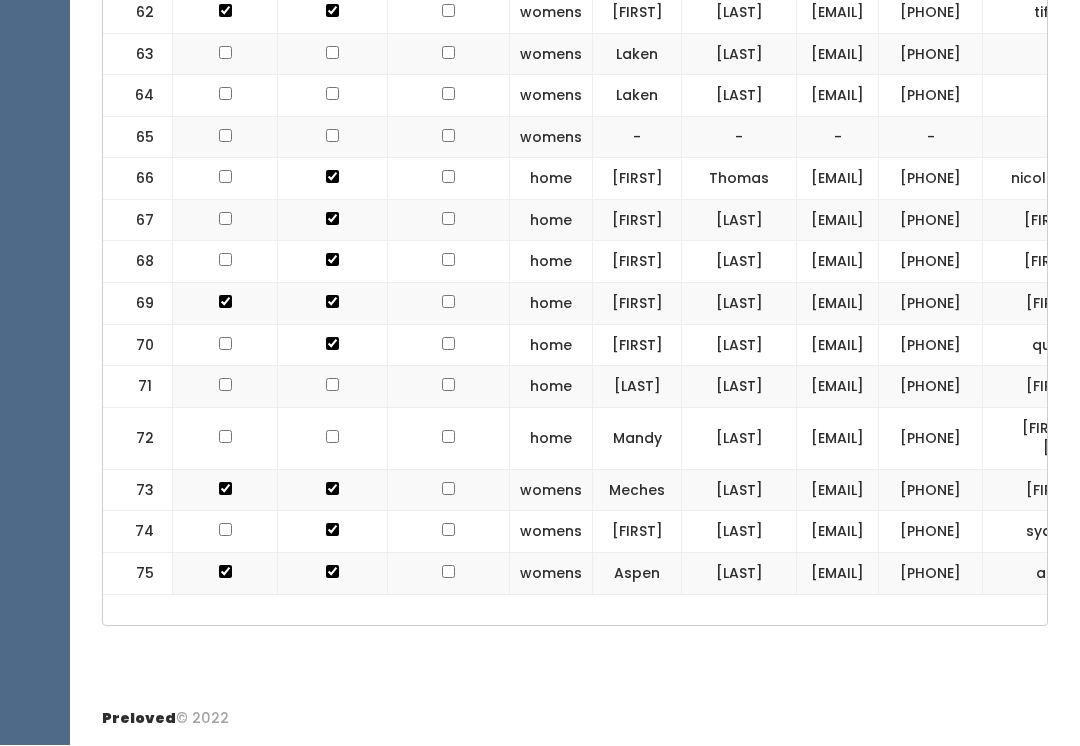 scroll, scrollTop: 0, scrollLeft: 0, axis: both 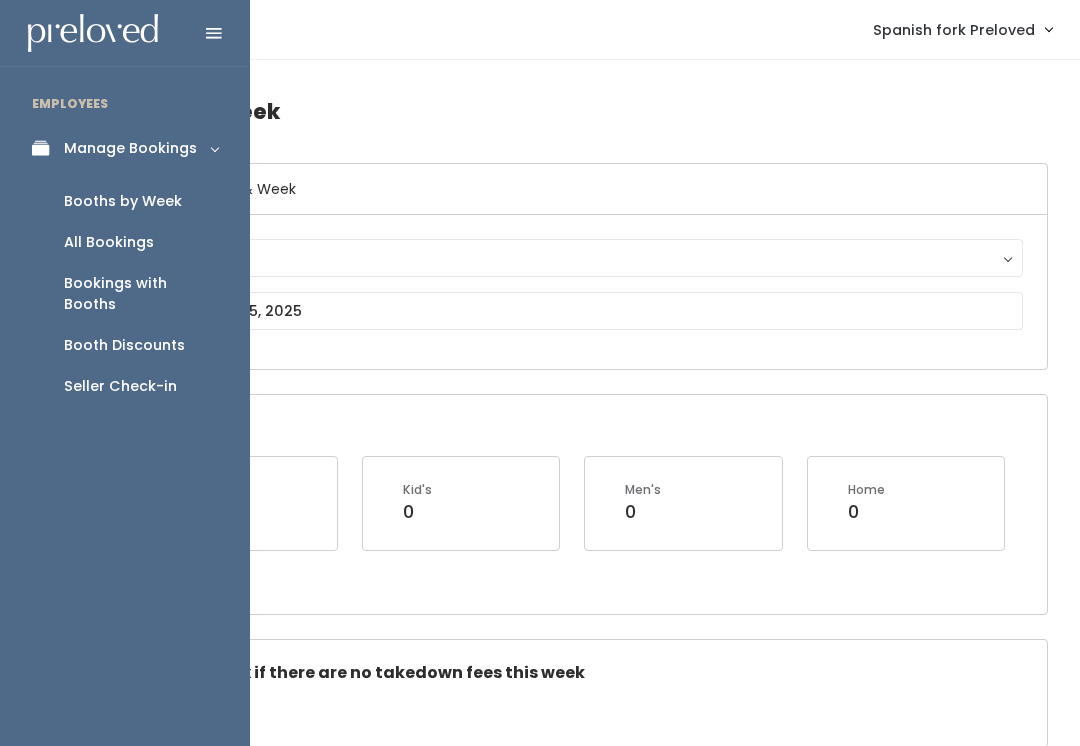 click on "Seller Check-in" at bounding box center (120, 386) 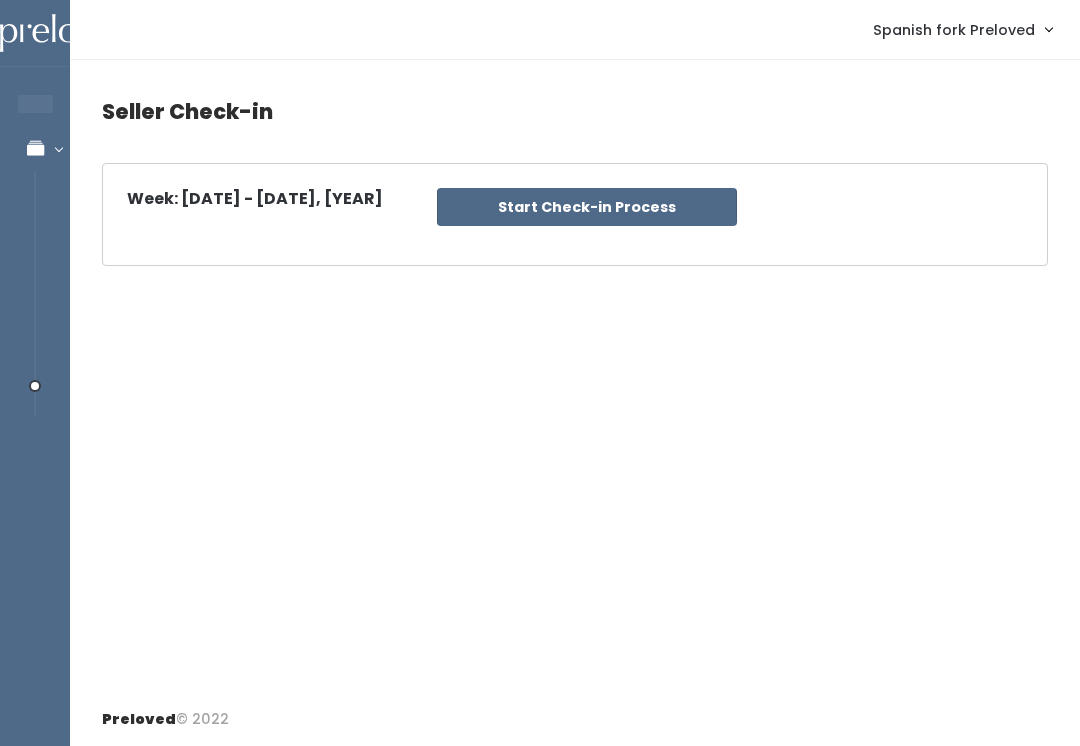 scroll, scrollTop: 0, scrollLeft: 0, axis: both 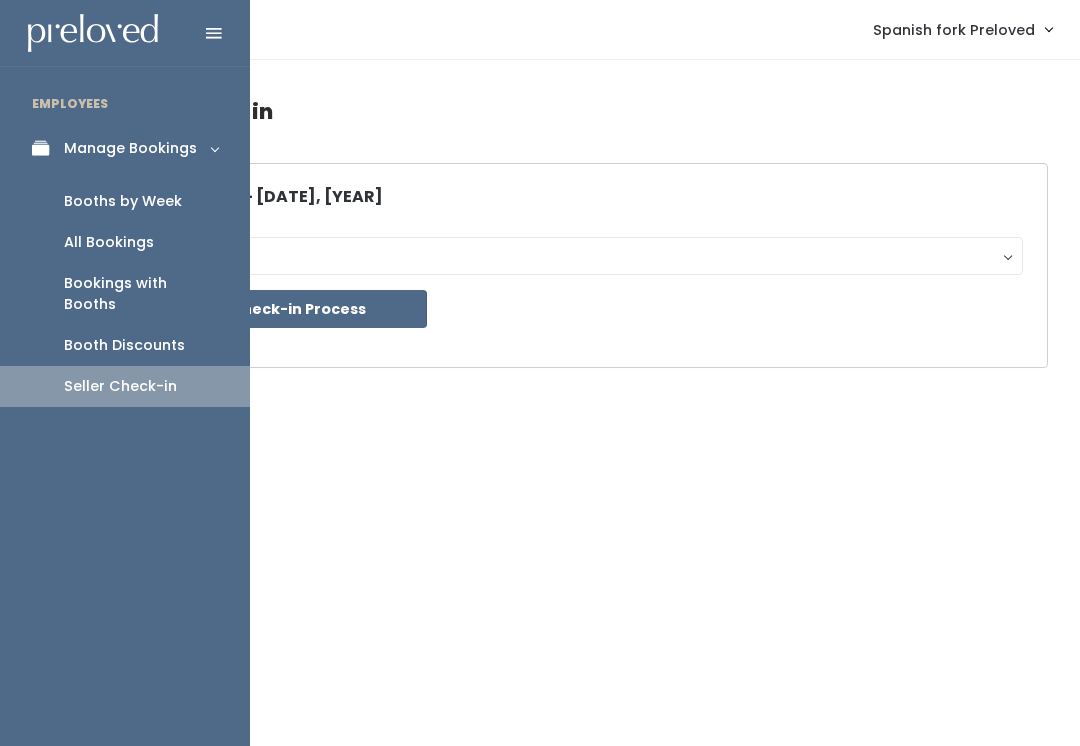click on "Booths by Week" at bounding box center (123, 201) 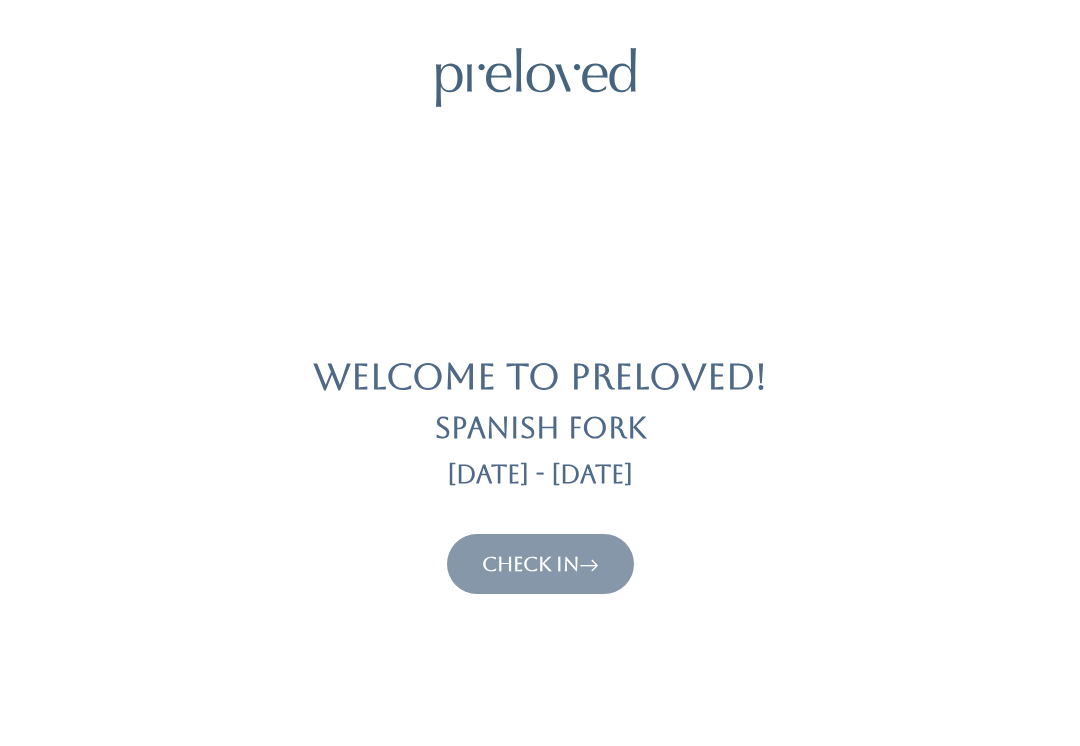 scroll, scrollTop: 0, scrollLeft: 0, axis: both 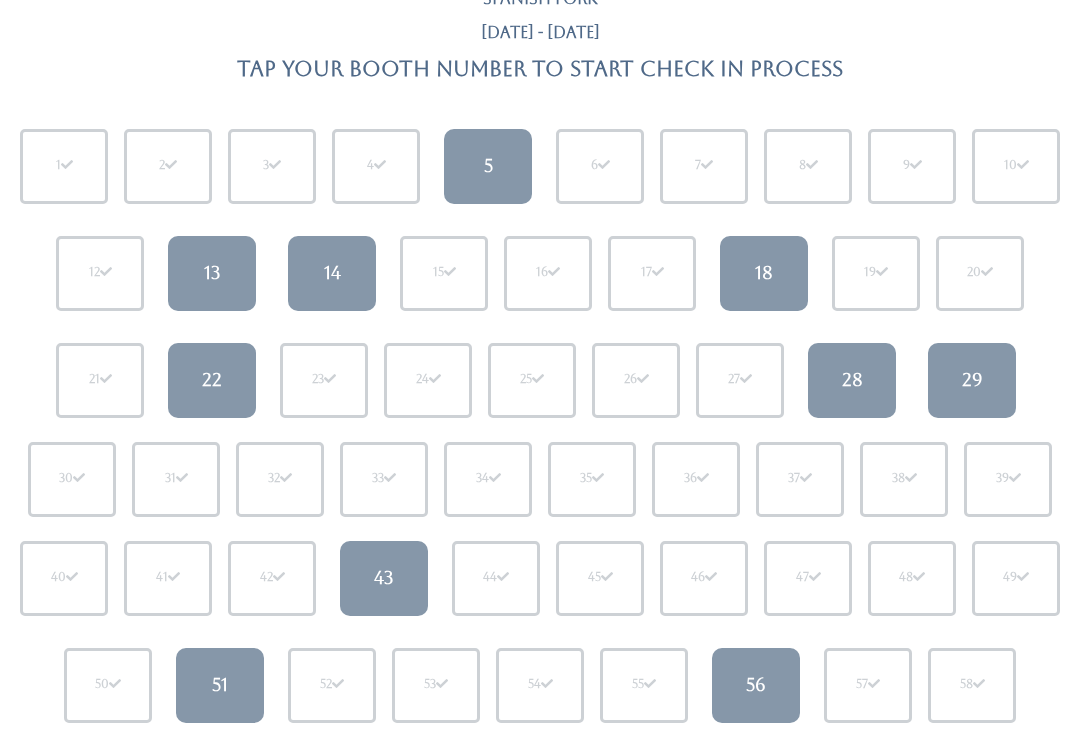 click on "13" at bounding box center [212, 273] 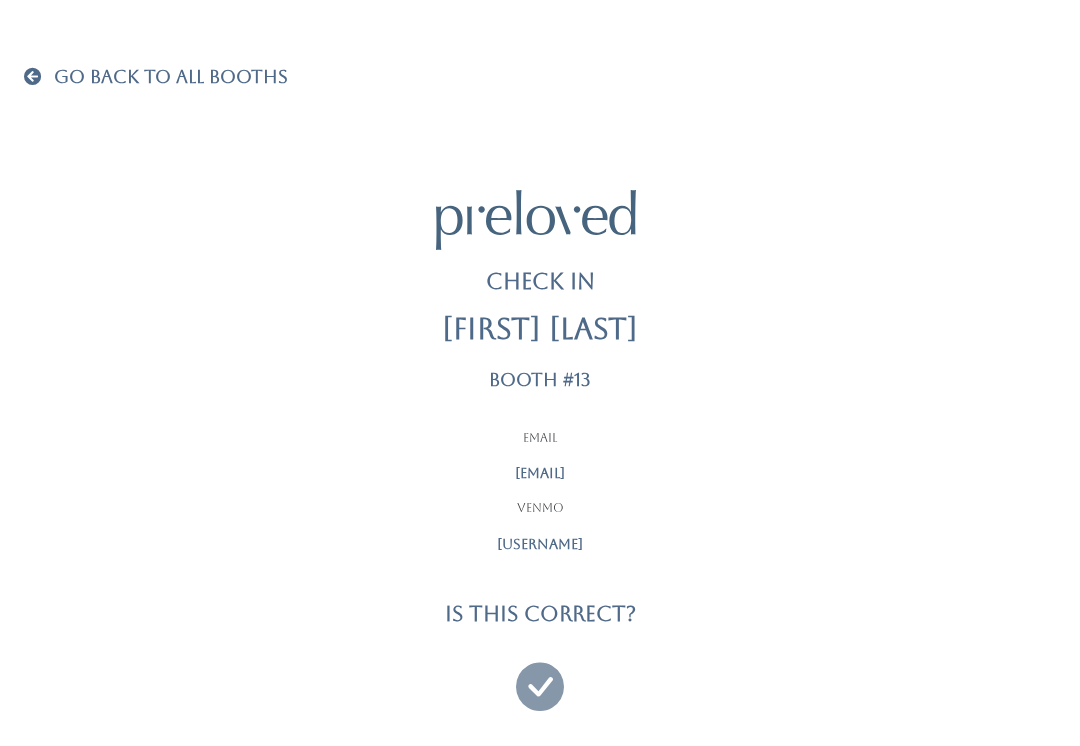 scroll, scrollTop: 19, scrollLeft: 0, axis: vertical 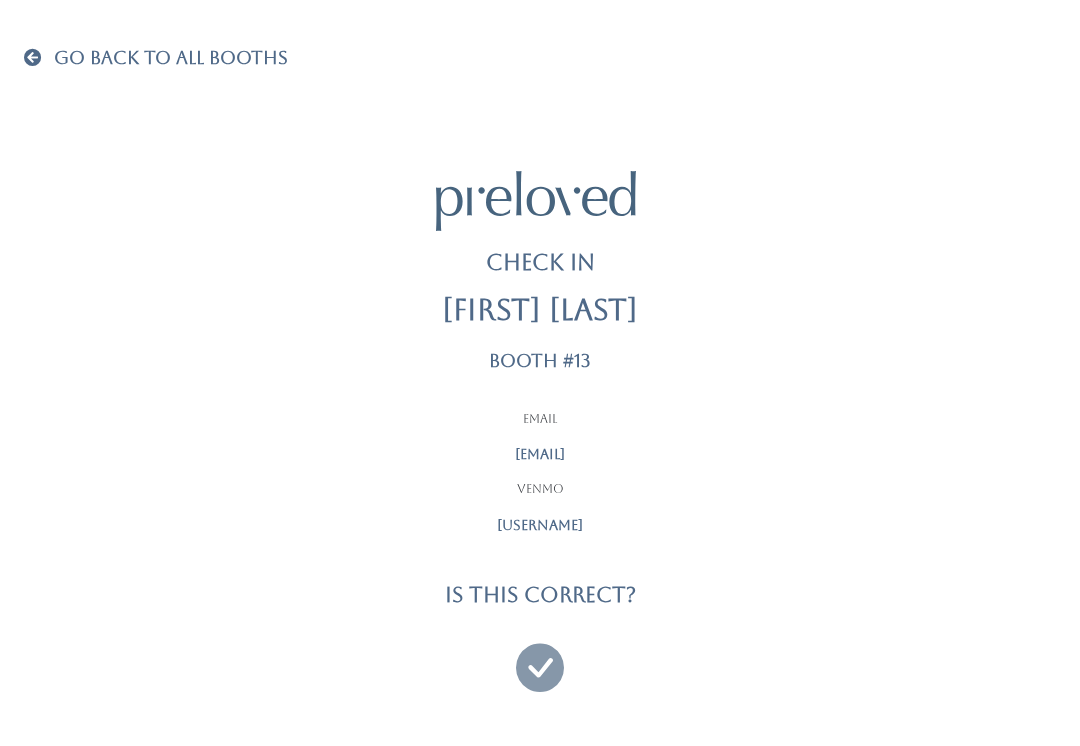 click at bounding box center [540, 658] 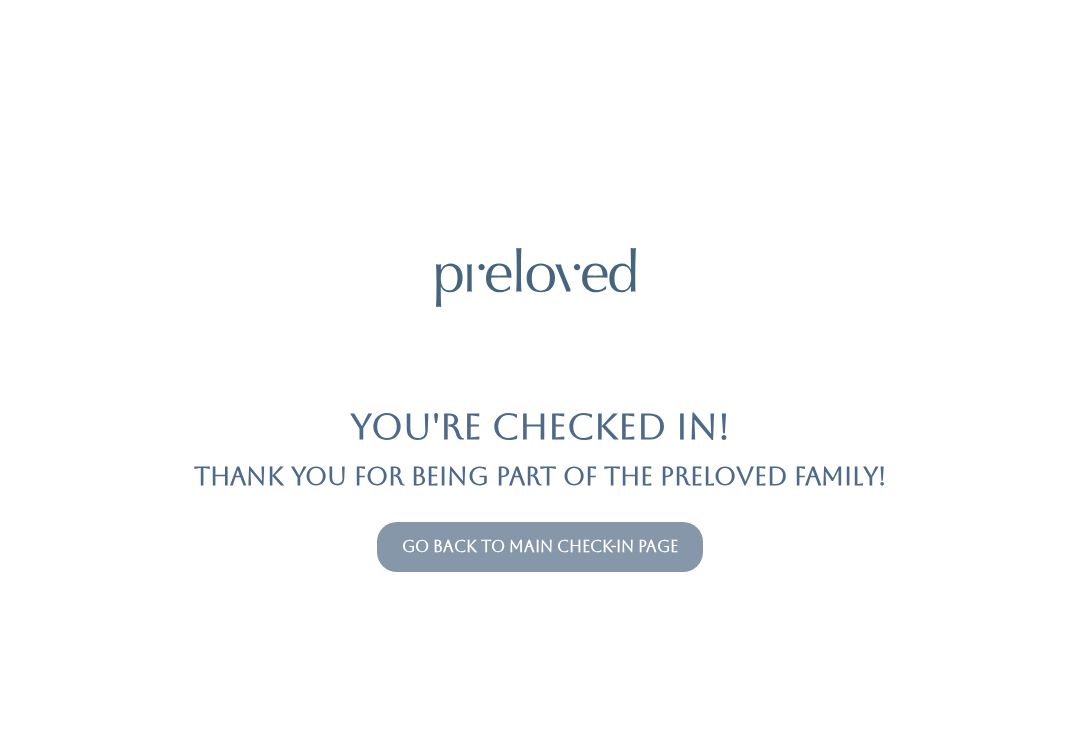 scroll, scrollTop: 0, scrollLeft: 0, axis: both 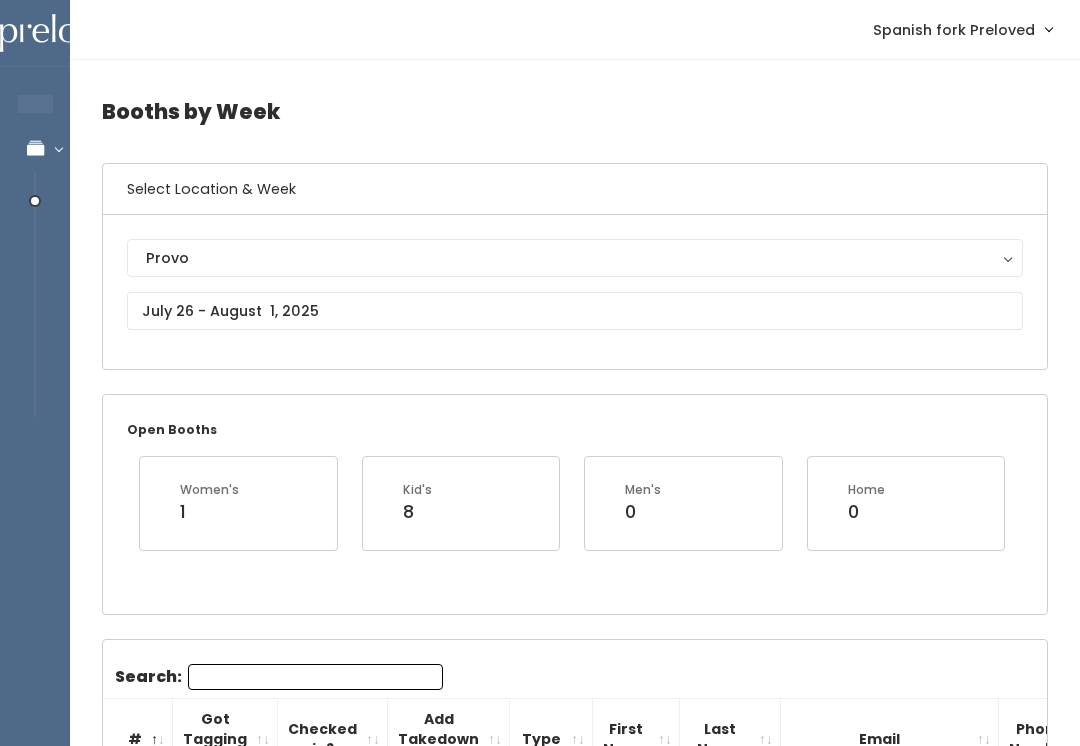 click on "Provo" at bounding box center [575, 258] 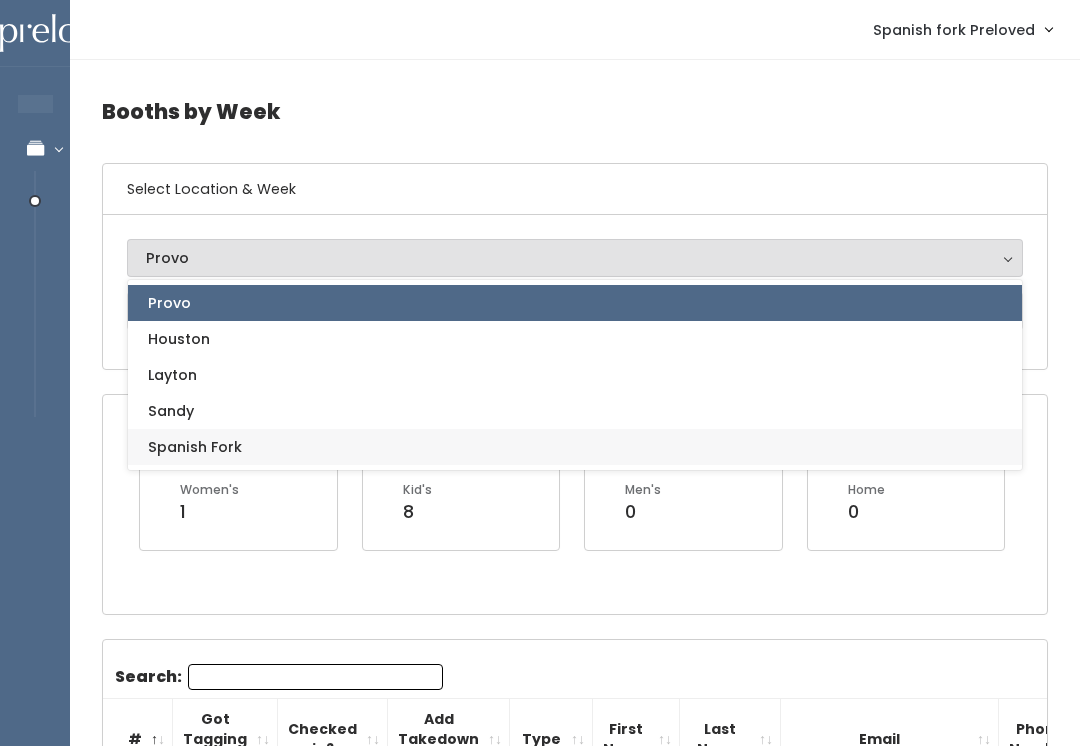 click on "Spanish Fork" at bounding box center [195, 447] 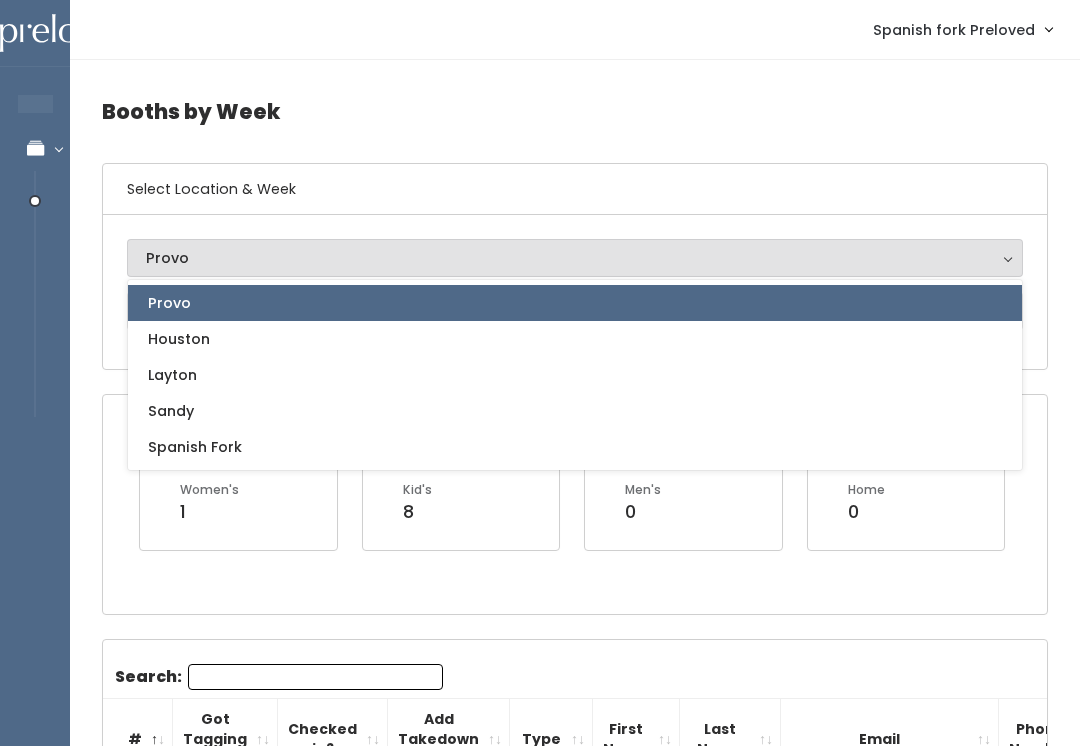 select on "2" 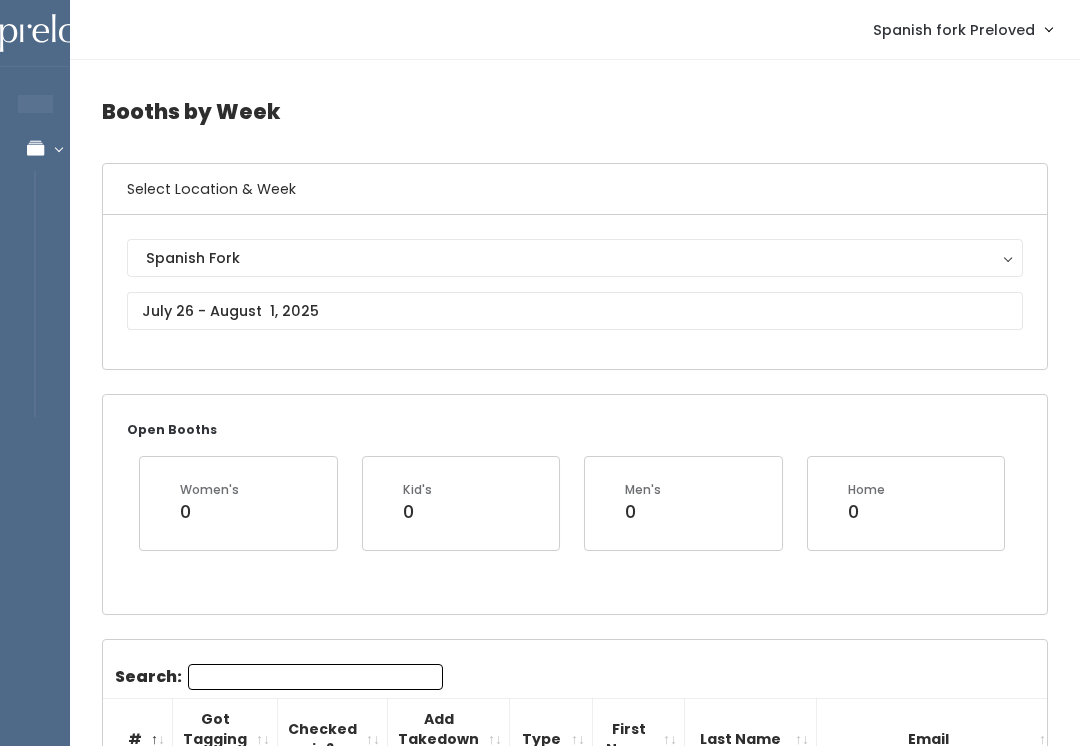 scroll, scrollTop: 0, scrollLeft: 0, axis: both 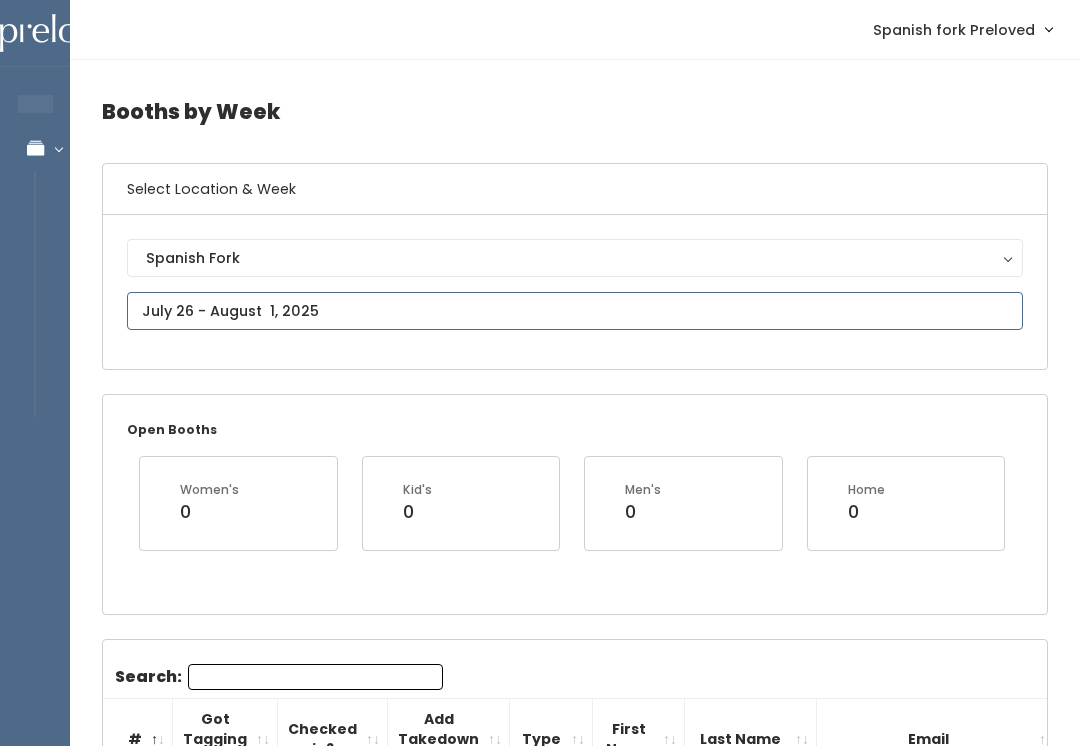 click on "EMPLOYEES
Manage Bookings
Booths by Week
All Bookings
Bookings with Booths
Booth Discounts
Seller Check-in
Spanish fork Preloved
Admin Home
My bookings" at bounding box center (540, 2179) 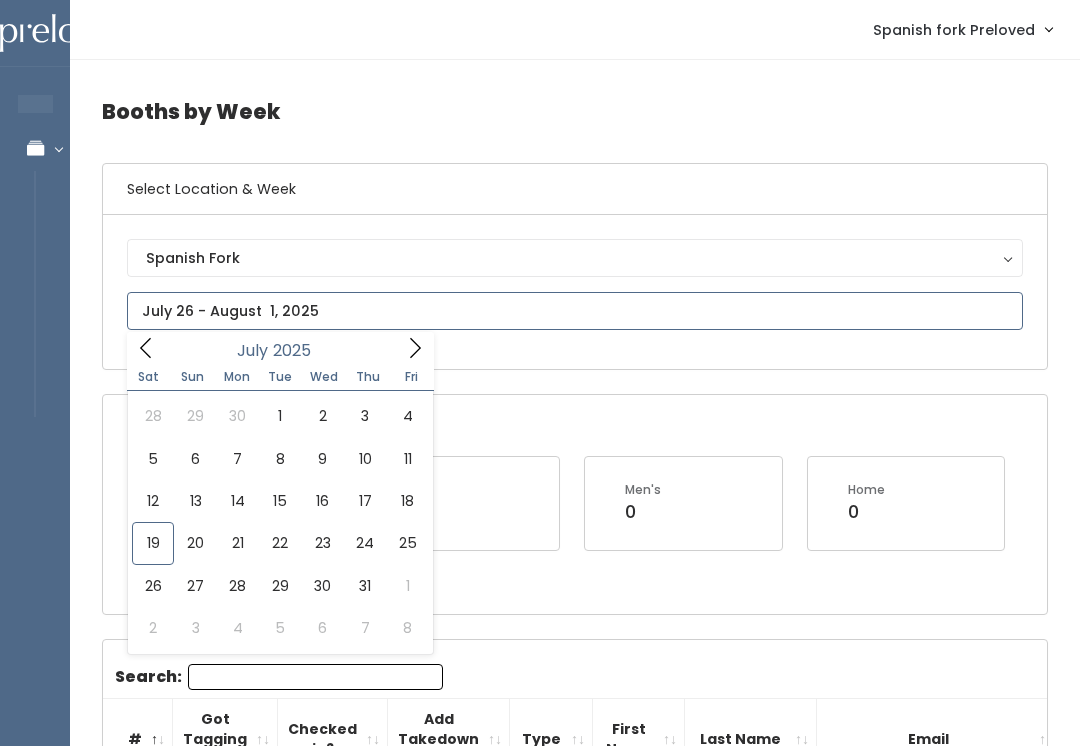 type on "July 19 to July 25" 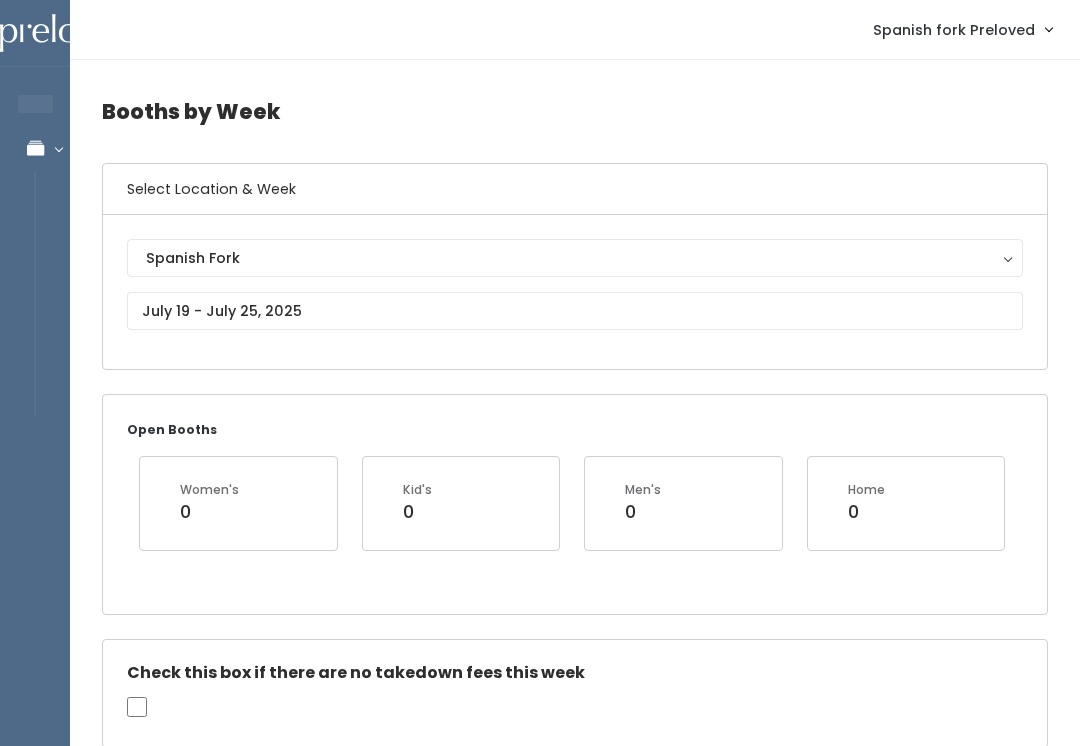 scroll, scrollTop: 0, scrollLeft: 0, axis: both 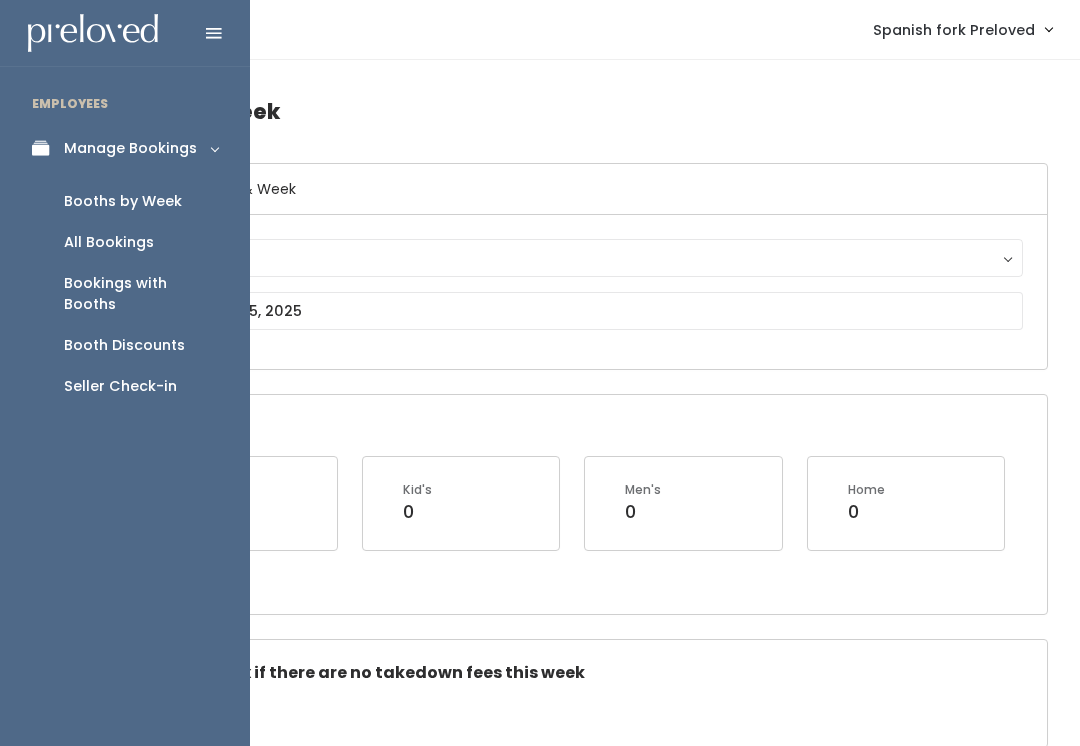 click on "Seller Check-in" at bounding box center [120, 386] 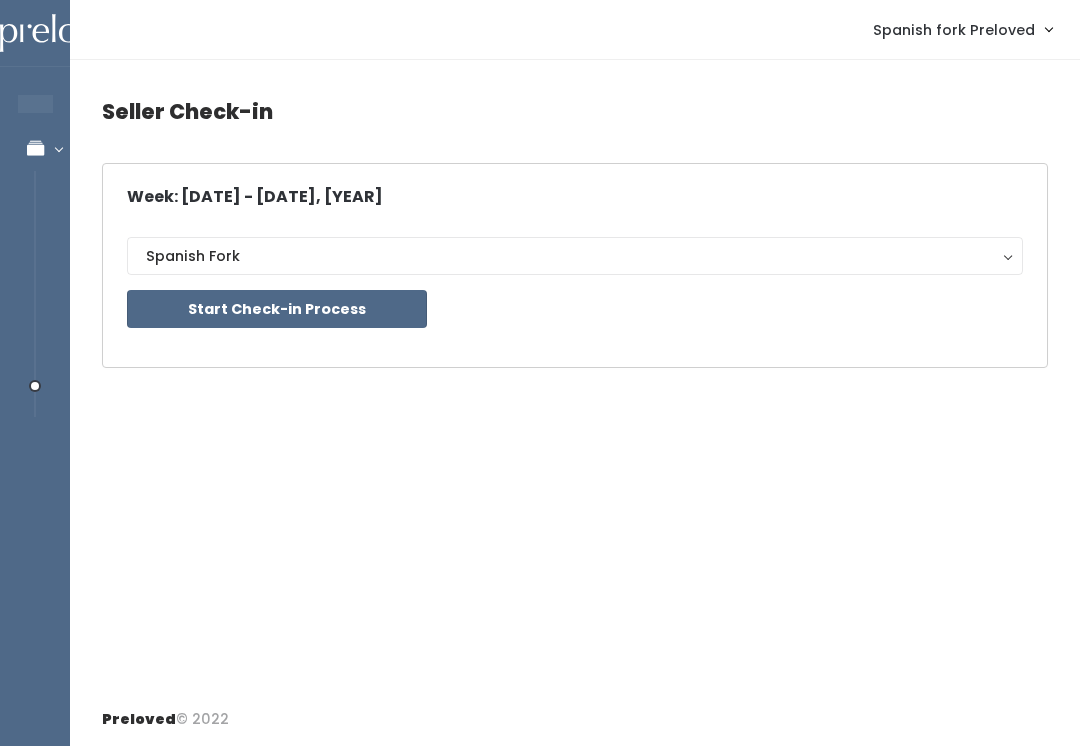 scroll, scrollTop: 0, scrollLeft: 0, axis: both 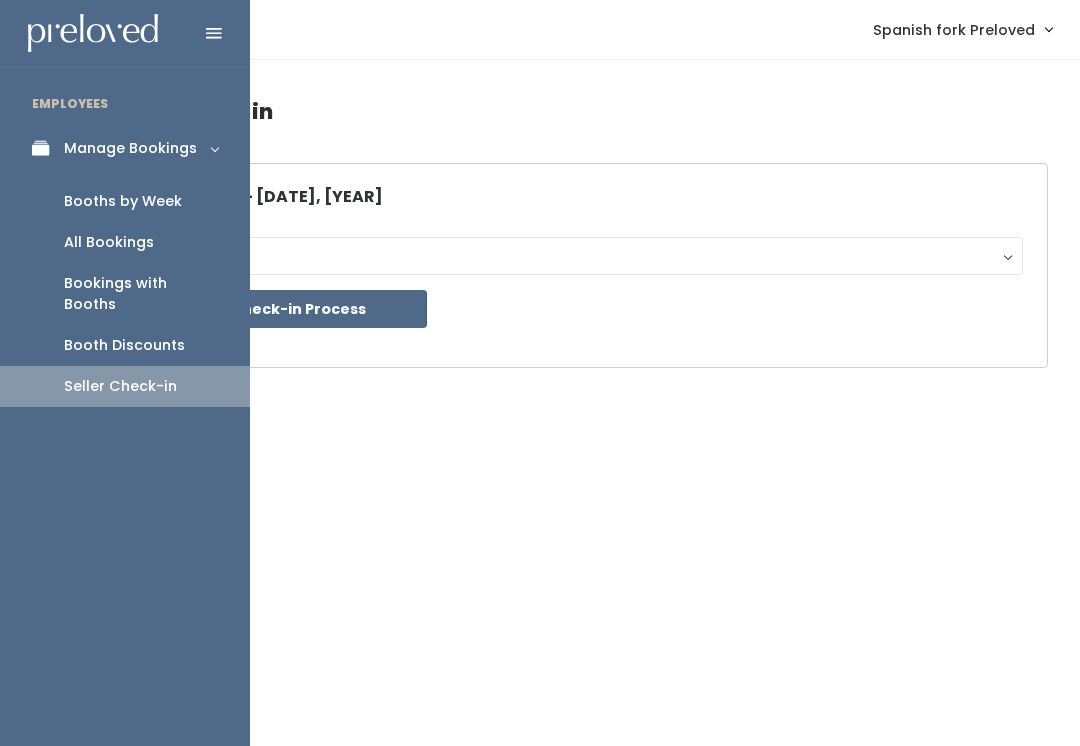 click on "Booths by Week" at bounding box center (123, 201) 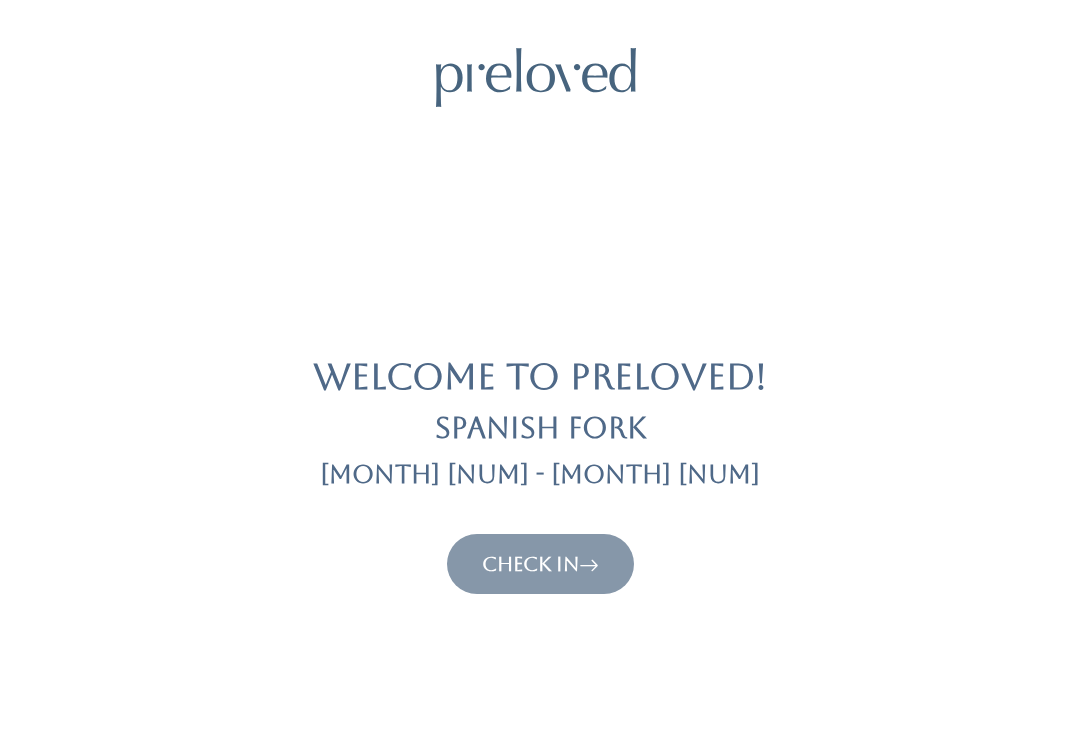 scroll, scrollTop: 0, scrollLeft: 0, axis: both 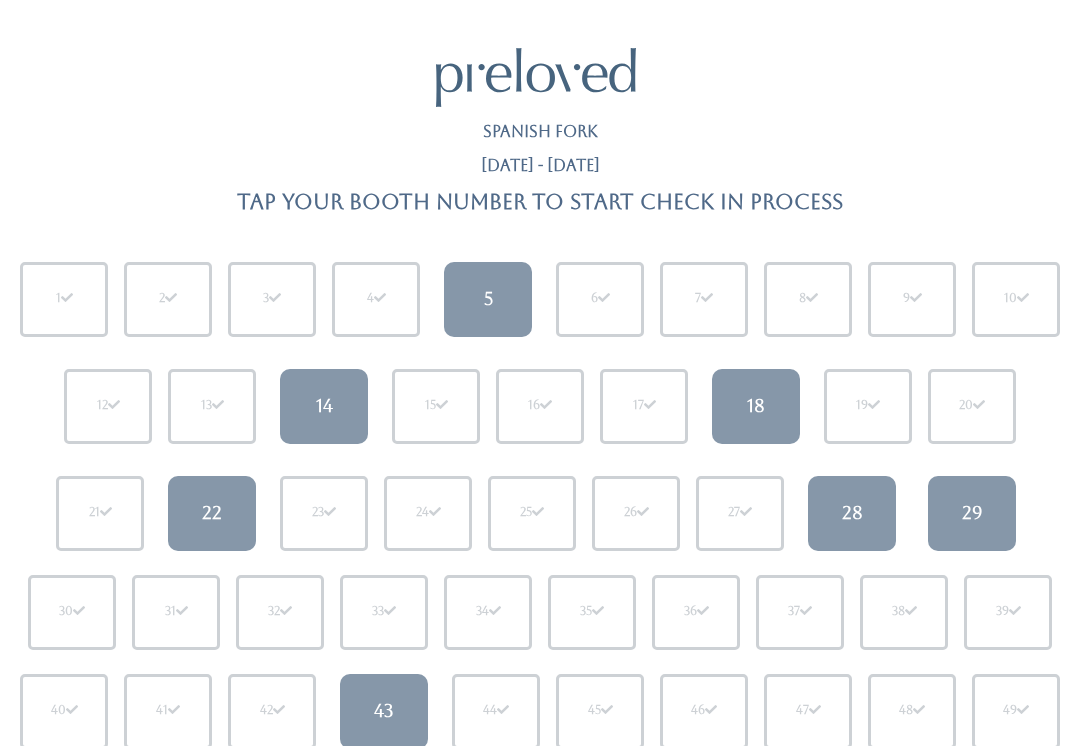 click on "36" at bounding box center (696, 612) 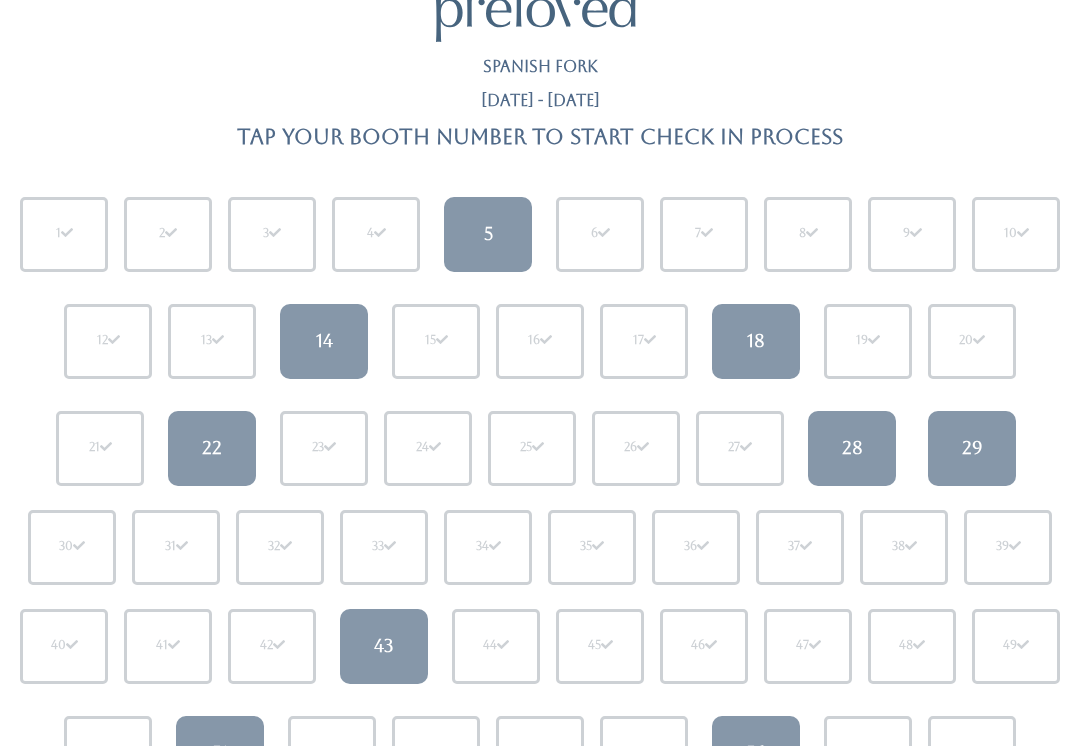 scroll, scrollTop: 0, scrollLeft: 0, axis: both 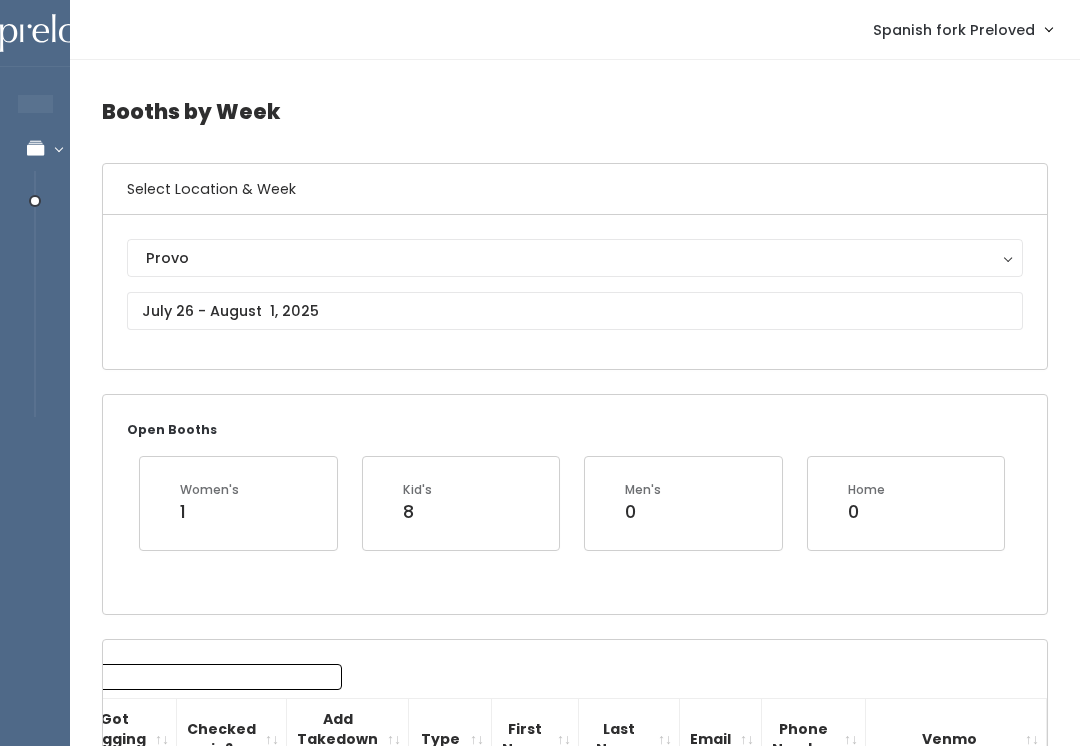 click on "Provo" at bounding box center (575, 258) 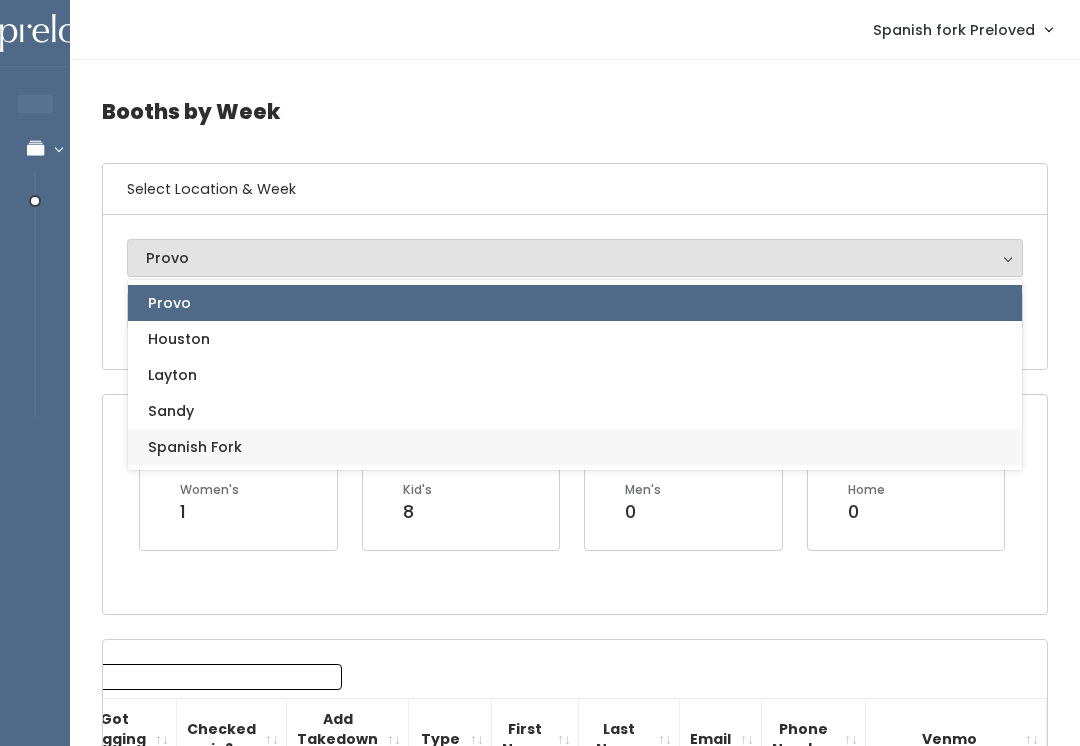 click on "Spanish Fork" at bounding box center [575, 447] 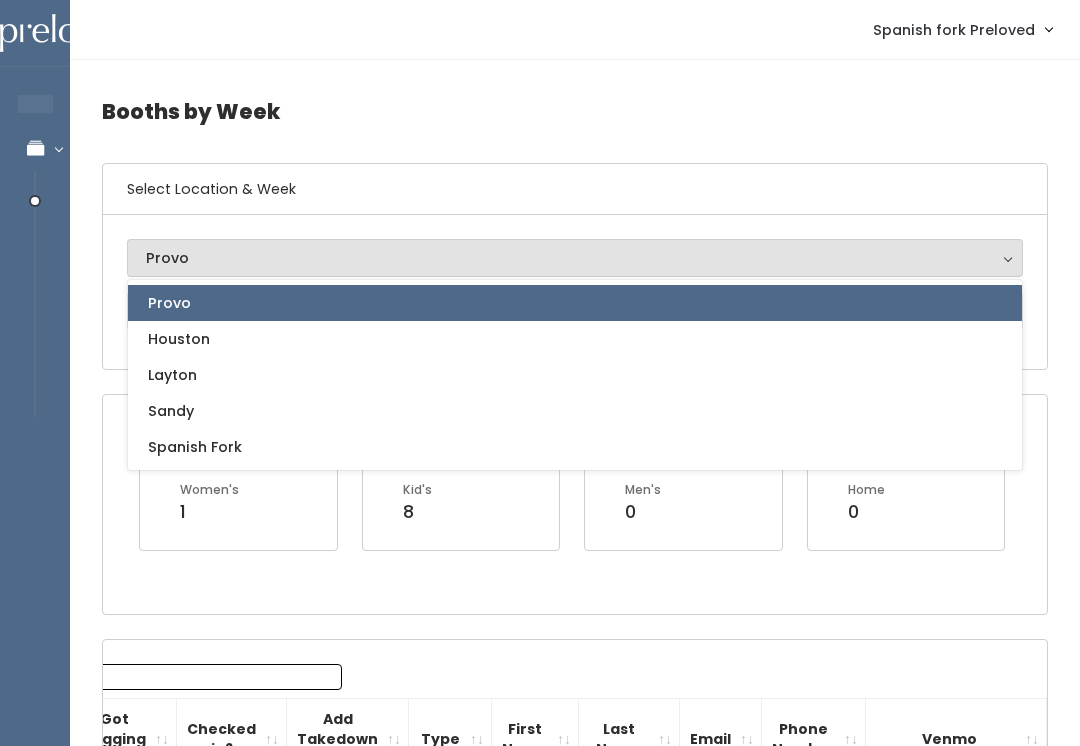 select on "2" 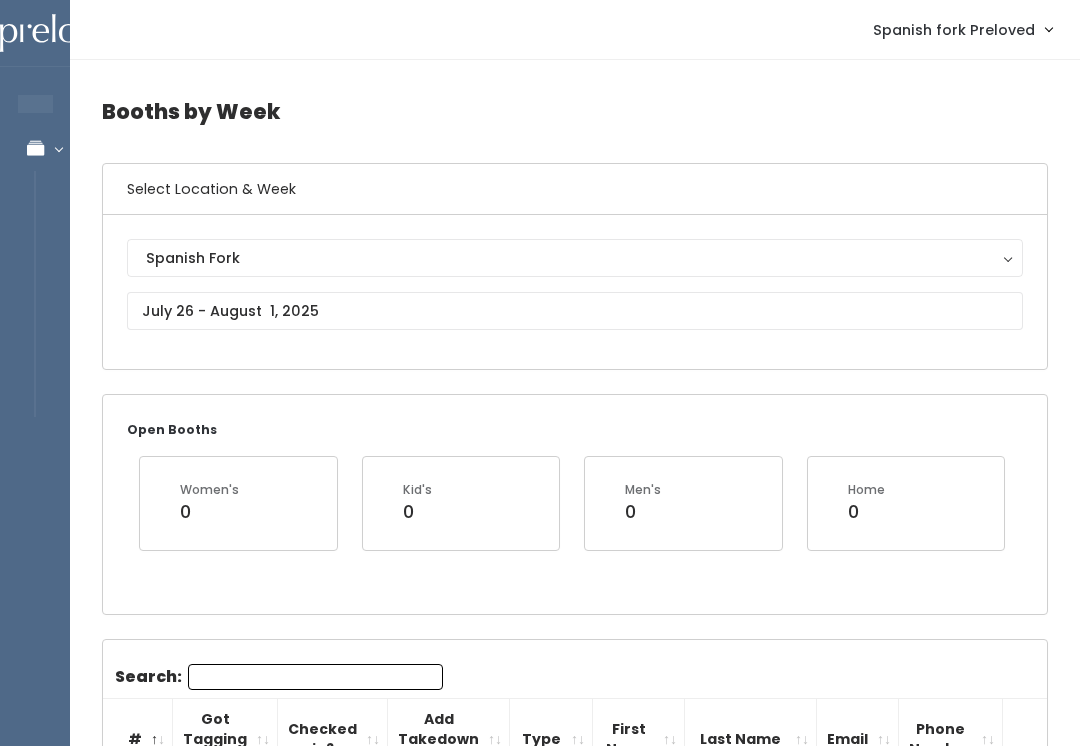 scroll, scrollTop: 0, scrollLeft: 0, axis: both 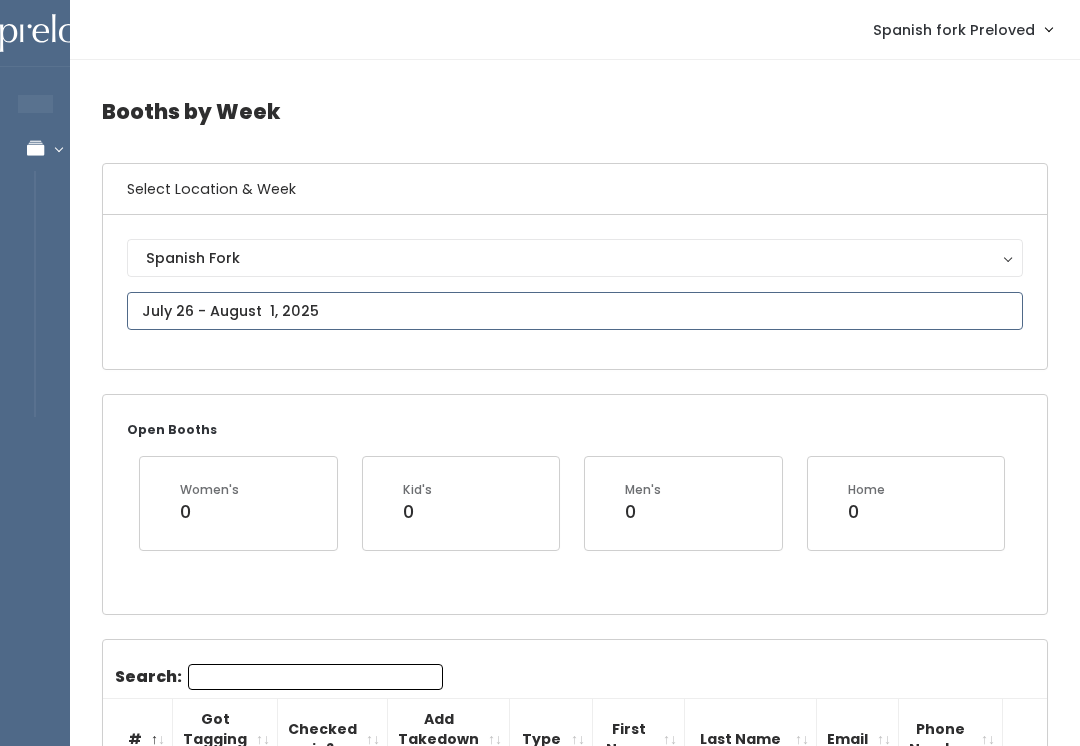 click on "EMPLOYEES
Manage Bookings
Booths by Week
All Bookings
Bookings with Booths
Booth Discounts
Seller Check-in
Spanish fork Preloved
Admin Home
My bookings" at bounding box center [540, 2025] 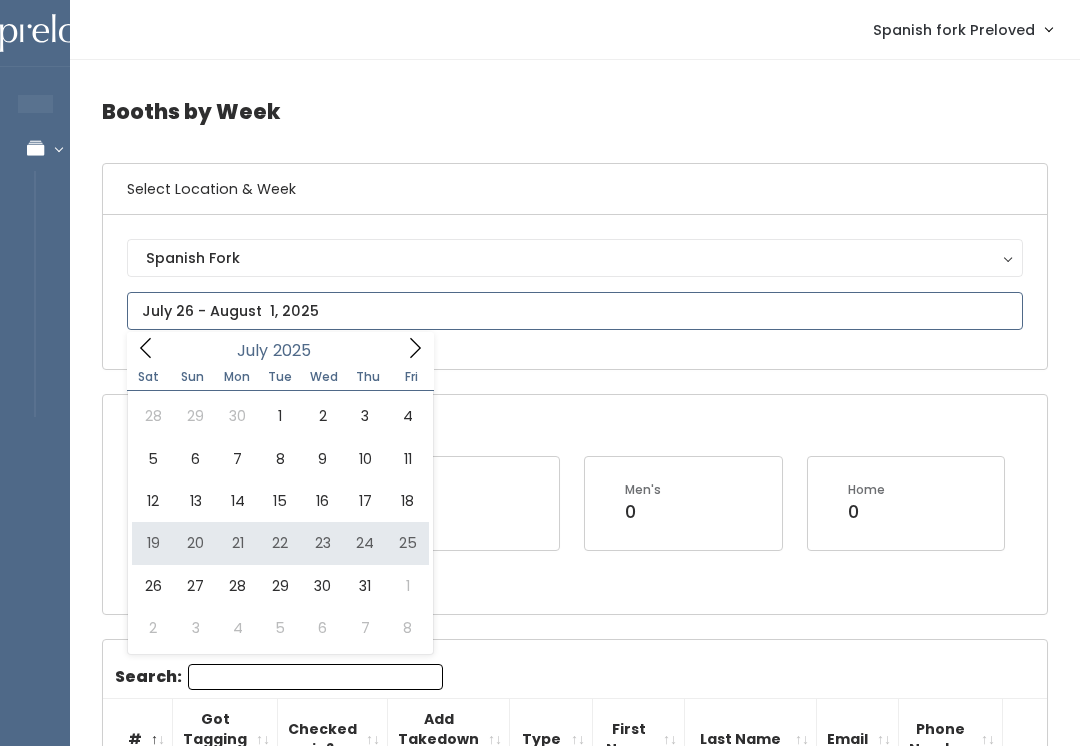 type on "July 19 to July 25" 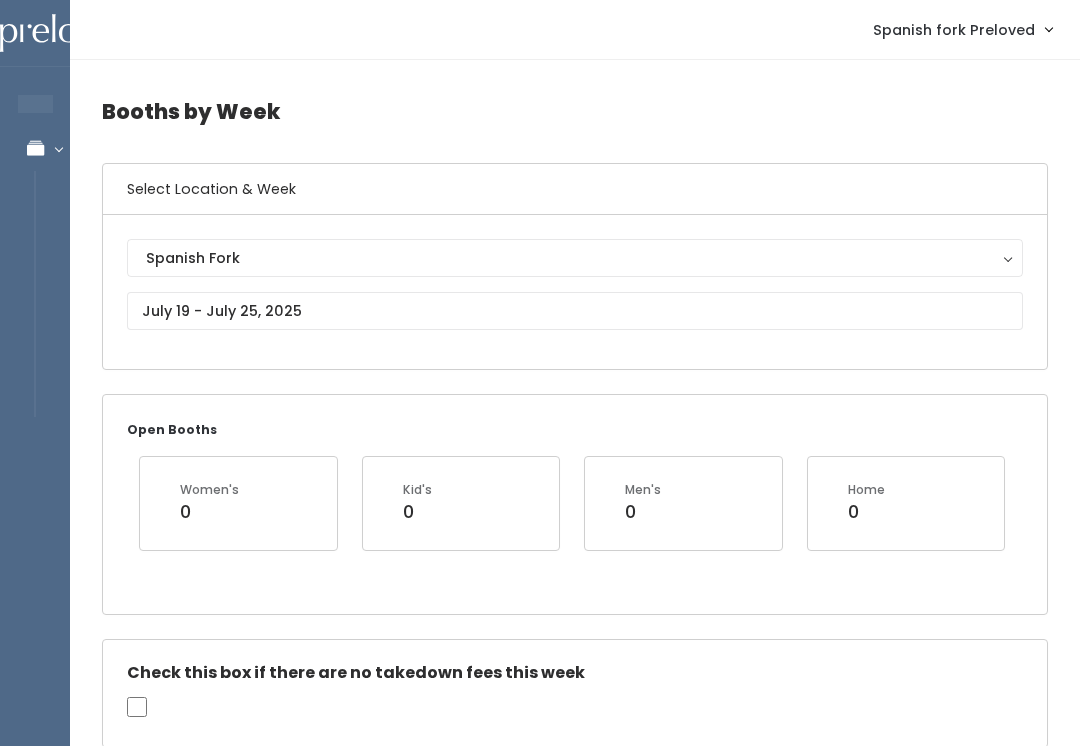 scroll, scrollTop: 0, scrollLeft: 0, axis: both 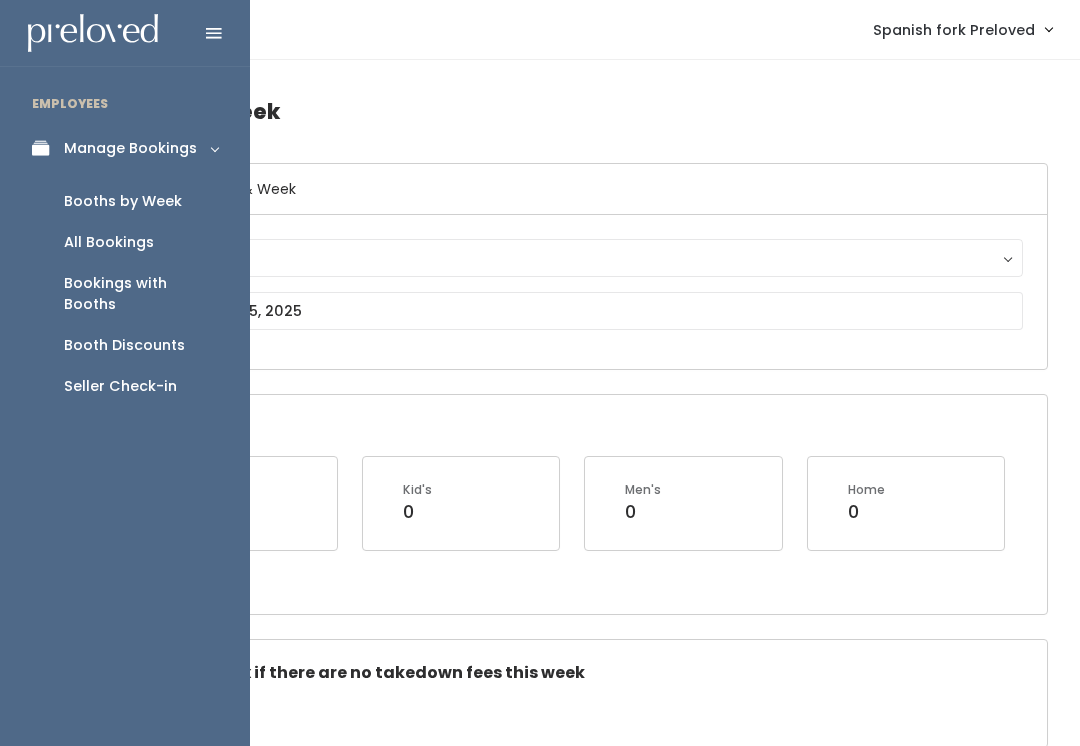 click on "Seller Check-in" at bounding box center (120, 386) 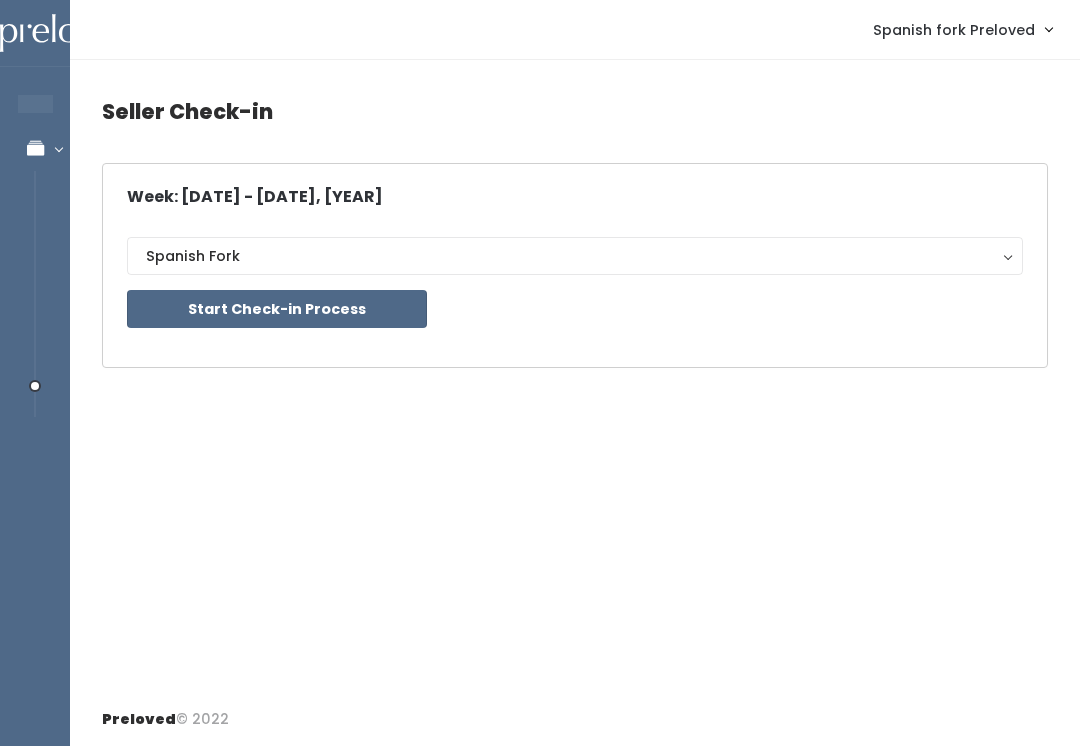 scroll, scrollTop: 0, scrollLeft: 0, axis: both 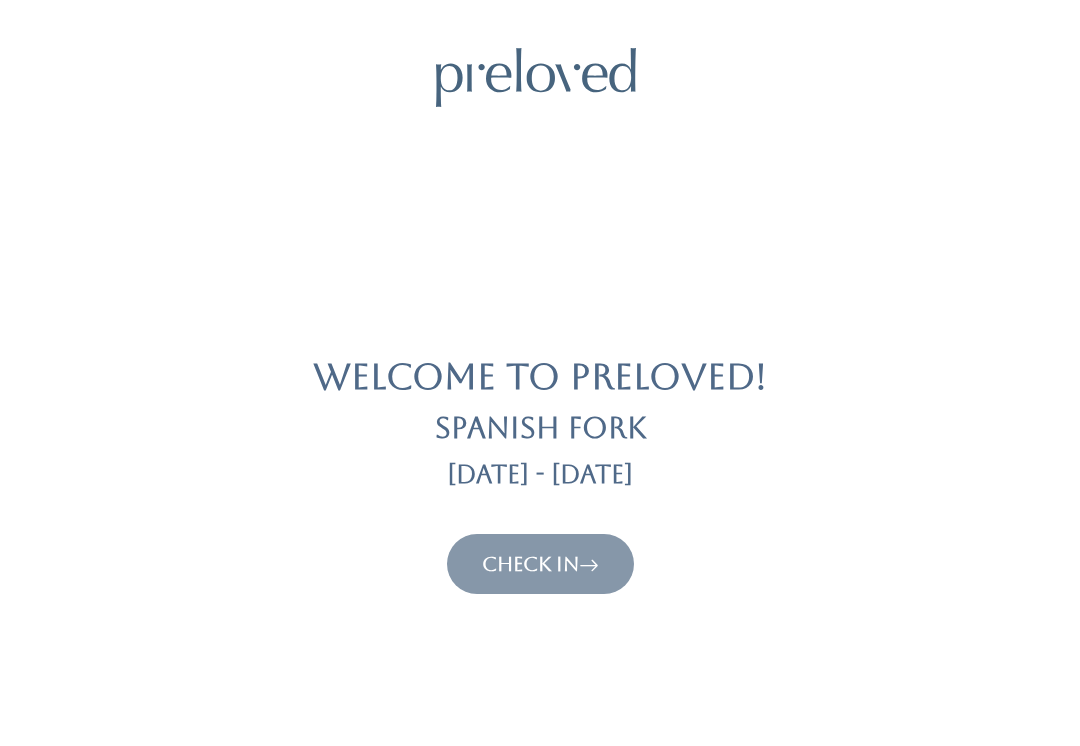 click on "Check In" at bounding box center [540, 564] 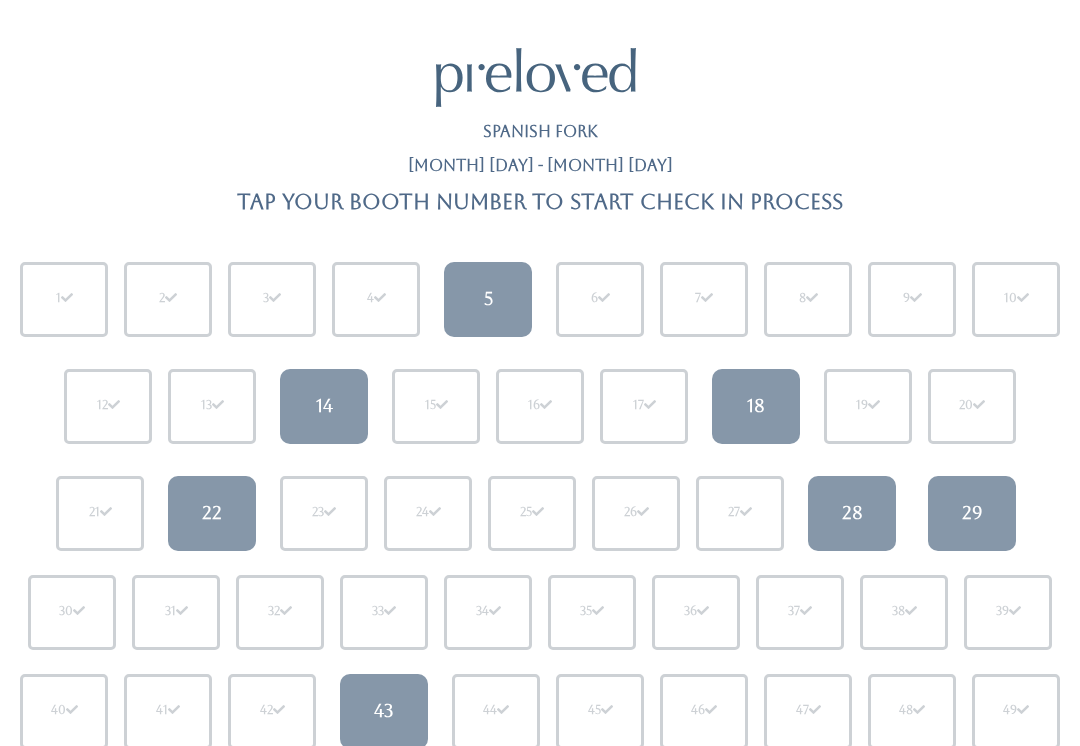 scroll, scrollTop: 0, scrollLeft: 0, axis: both 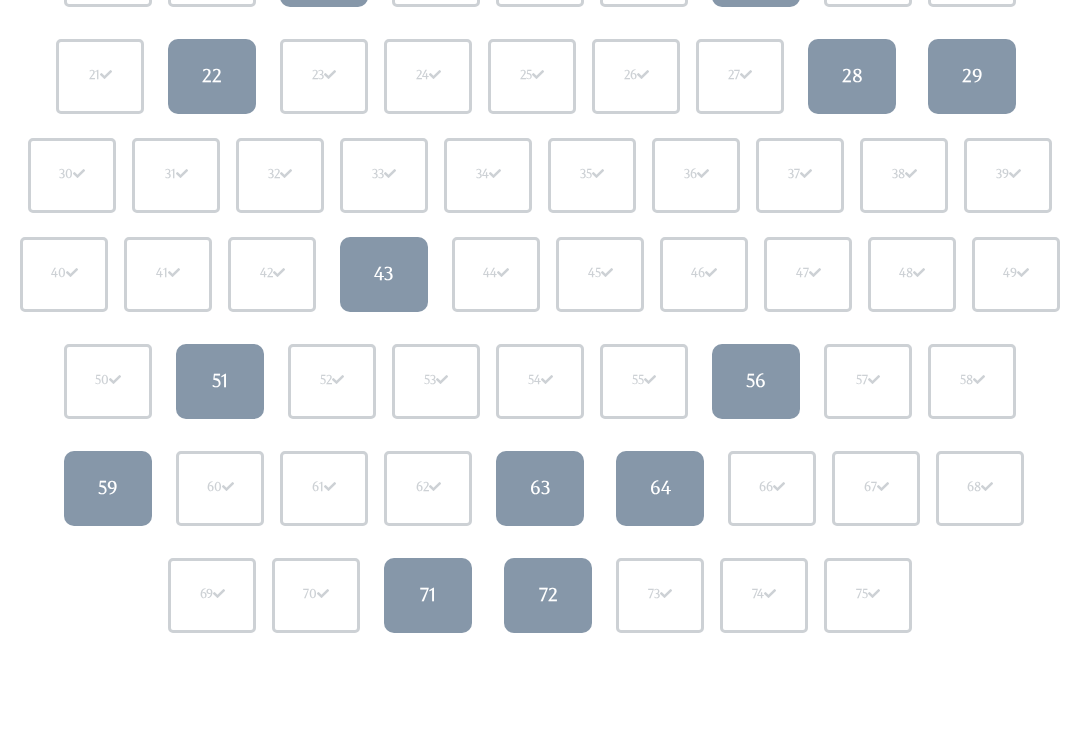 click on "63" at bounding box center [540, 488] 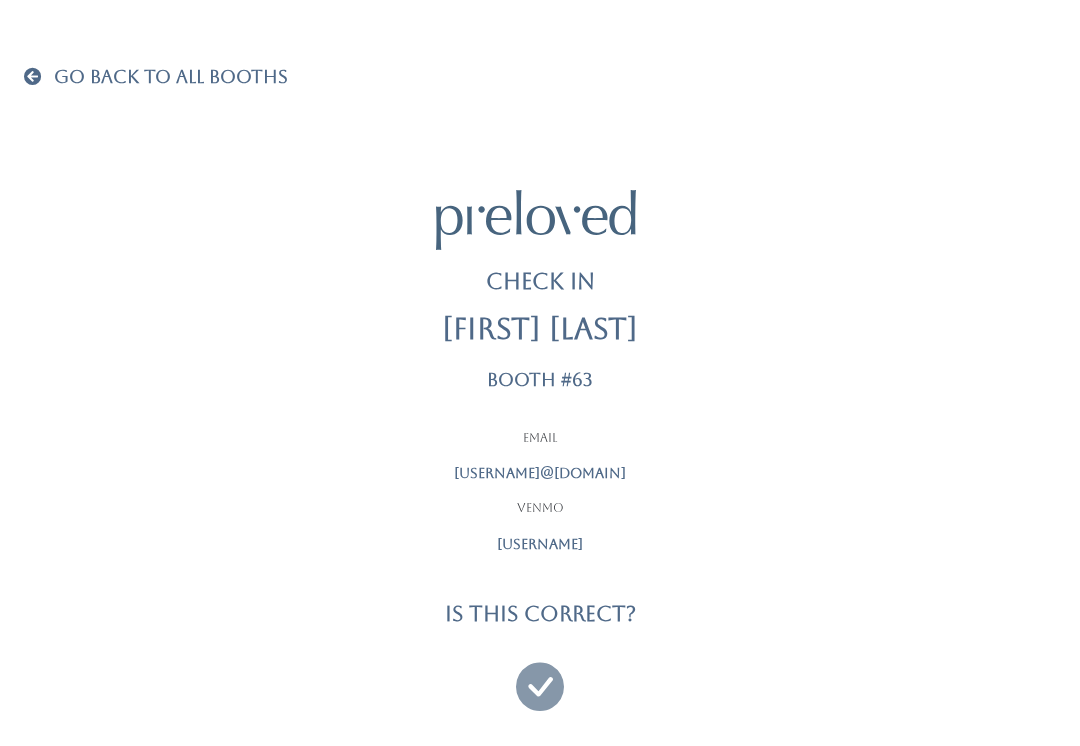 scroll, scrollTop: 0, scrollLeft: 0, axis: both 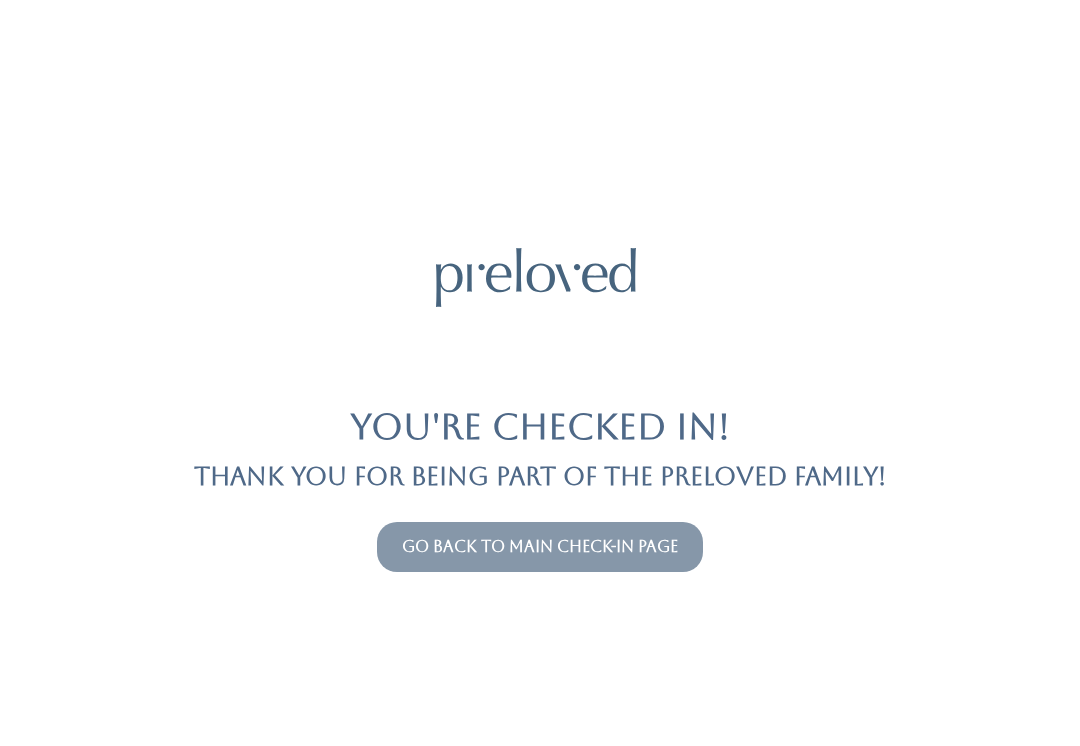 click on "Go back to main check-in page" at bounding box center [540, 546] 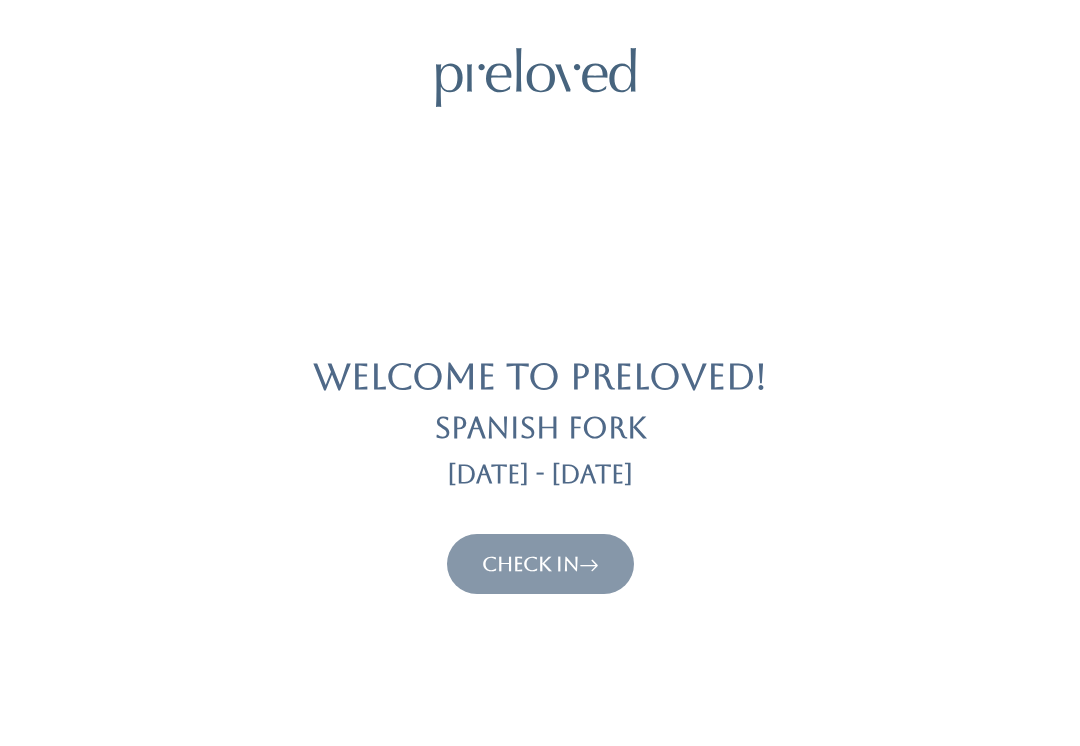 scroll, scrollTop: 0, scrollLeft: 0, axis: both 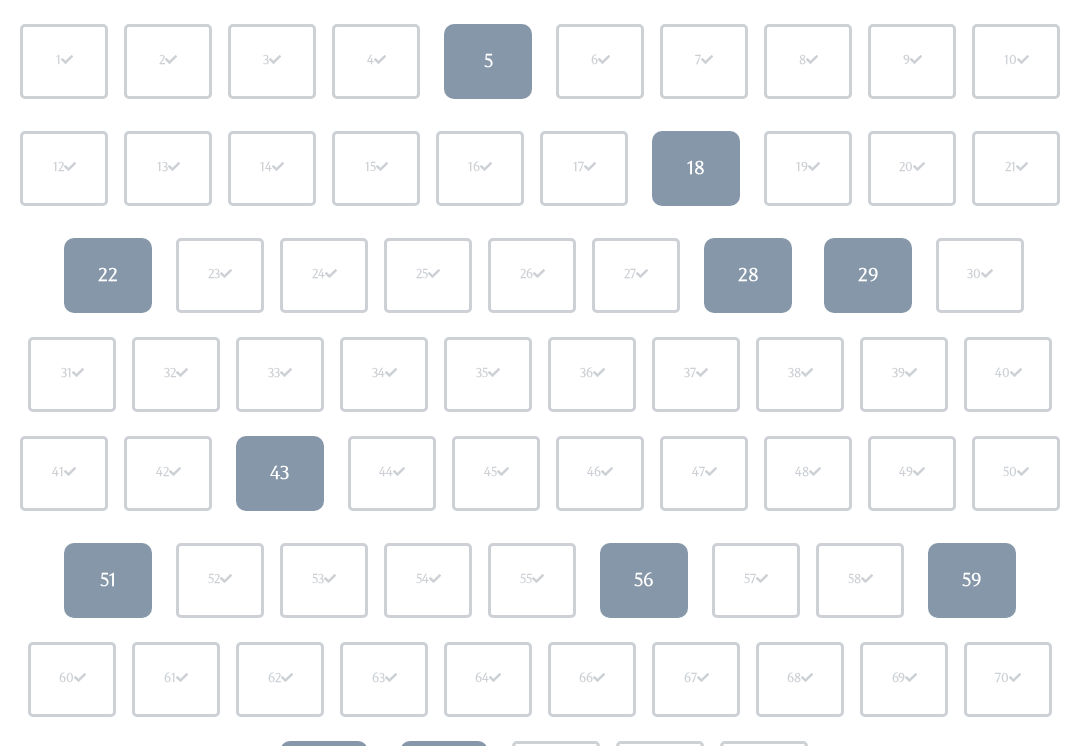click on "28" at bounding box center (748, 276) 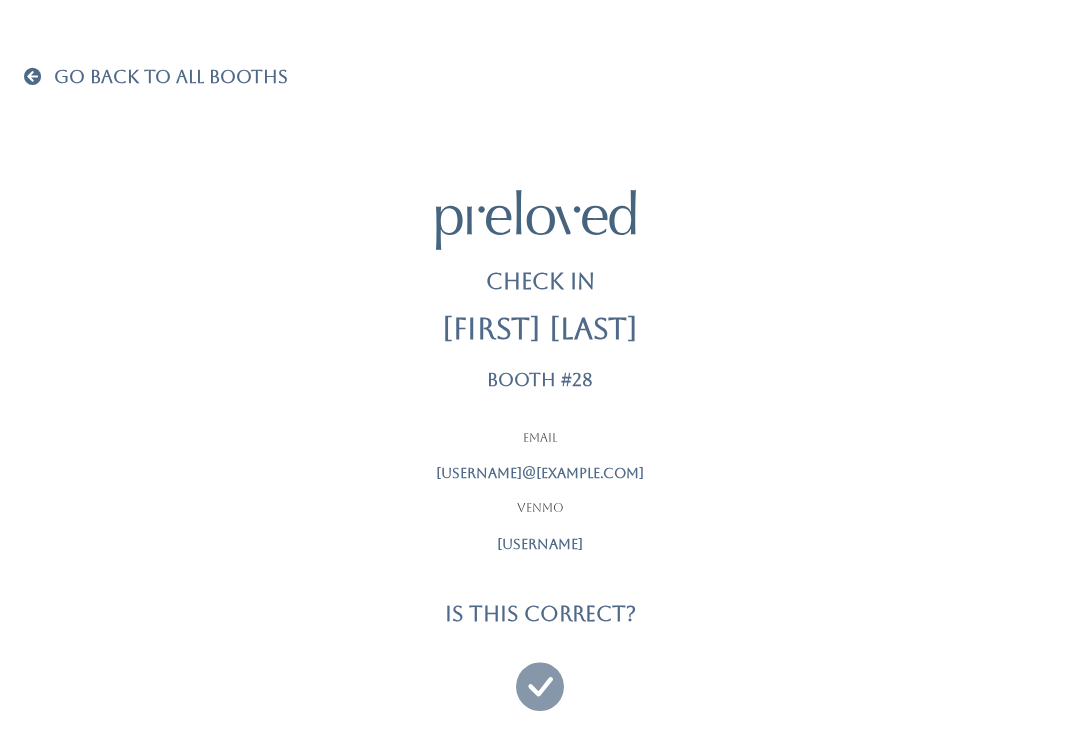 scroll, scrollTop: 0, scrollLeft: 0, axis: both 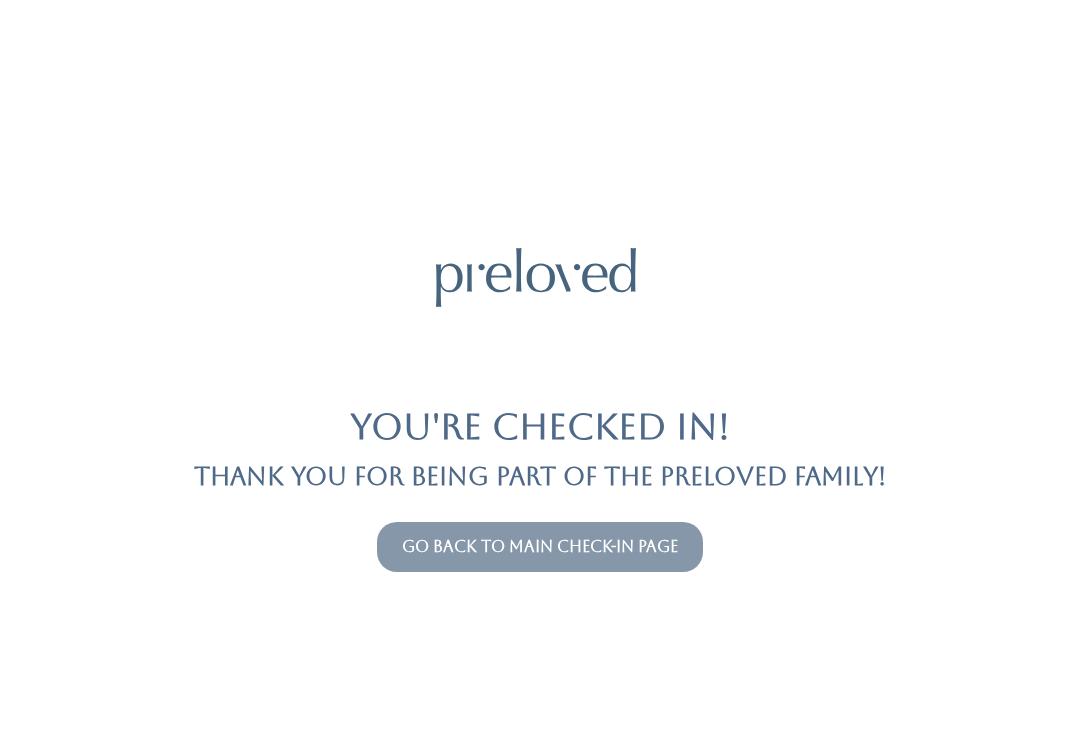 click on "Go back to main check-in page" at bounding box center (540, 547) 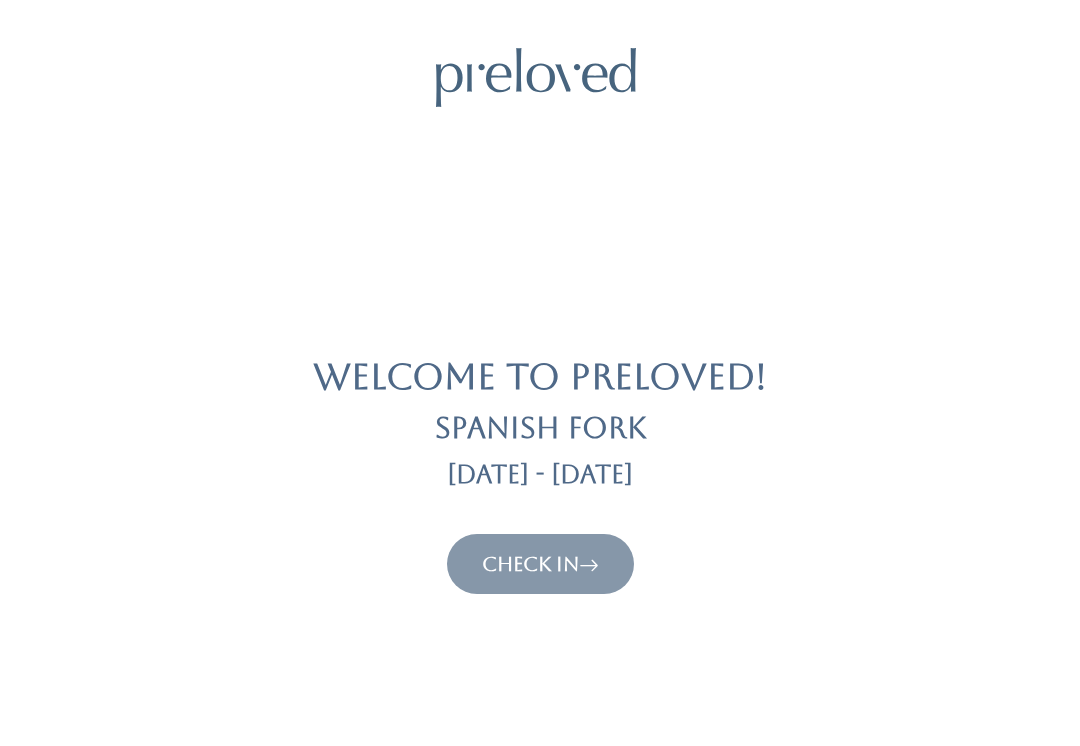 scroll, scrollTop: 0, scrollLeft: 0, axis: both 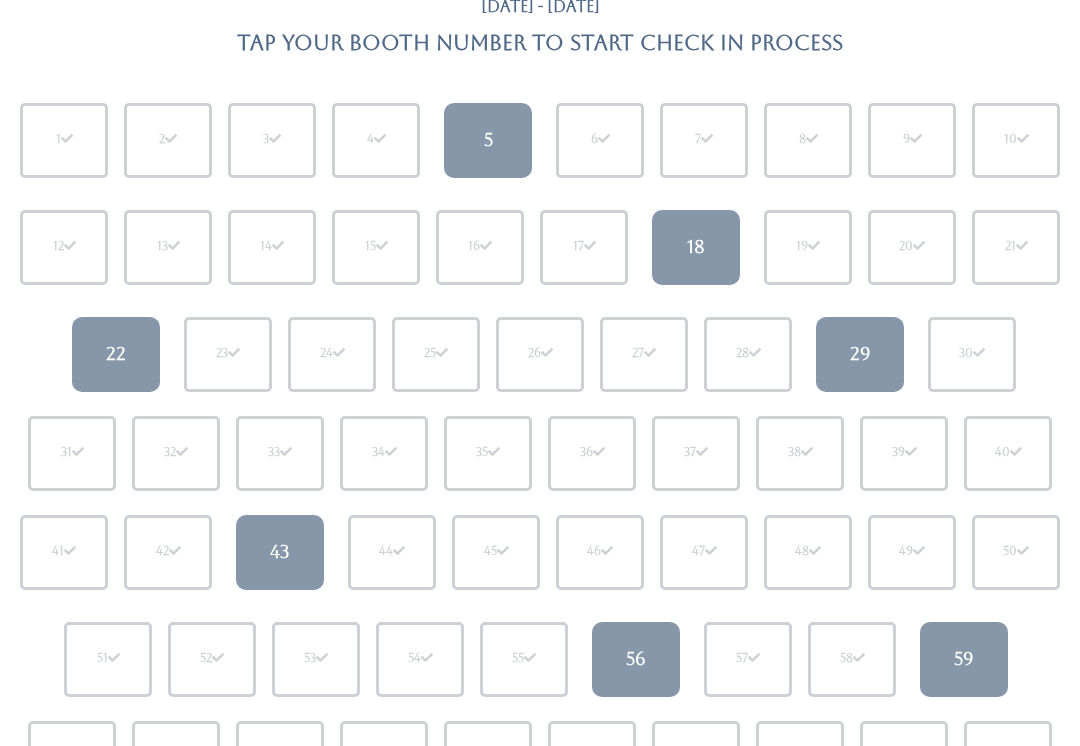 click on "[CITY]
[DATE] - [DATE]
Tap your booth number to start check in process
1
2
3
4
5
6
7" at bounding box center [540, 626] 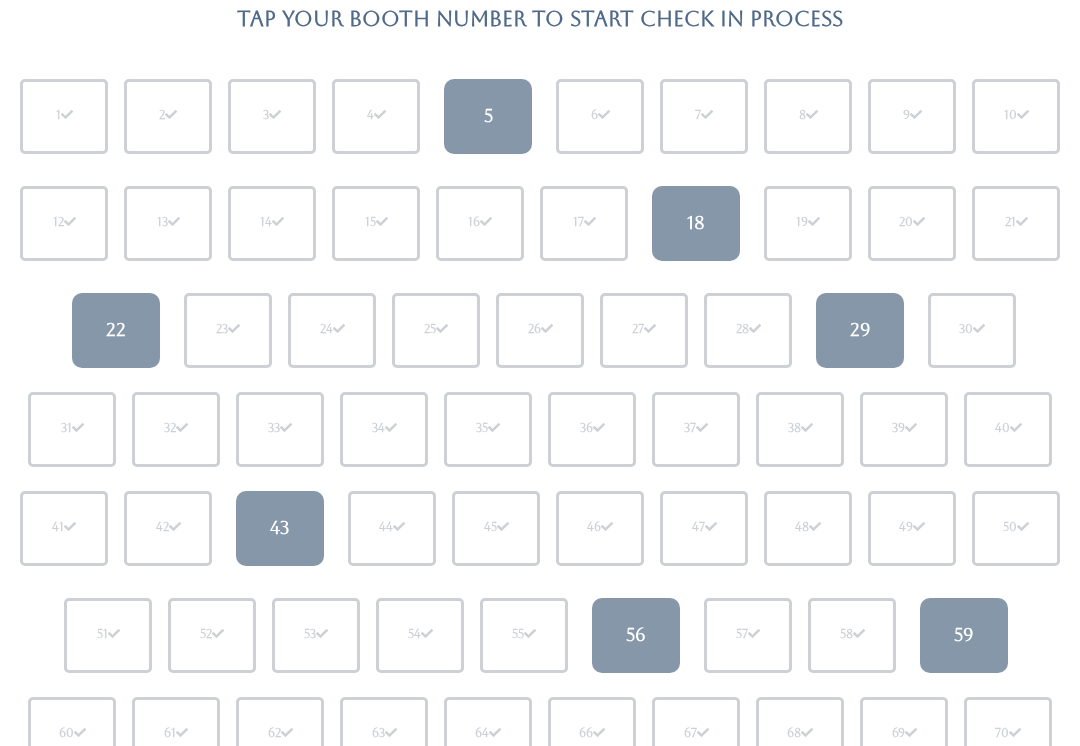 scroll, scrollTop: 184, scrollLeft: 0, axis: vertical 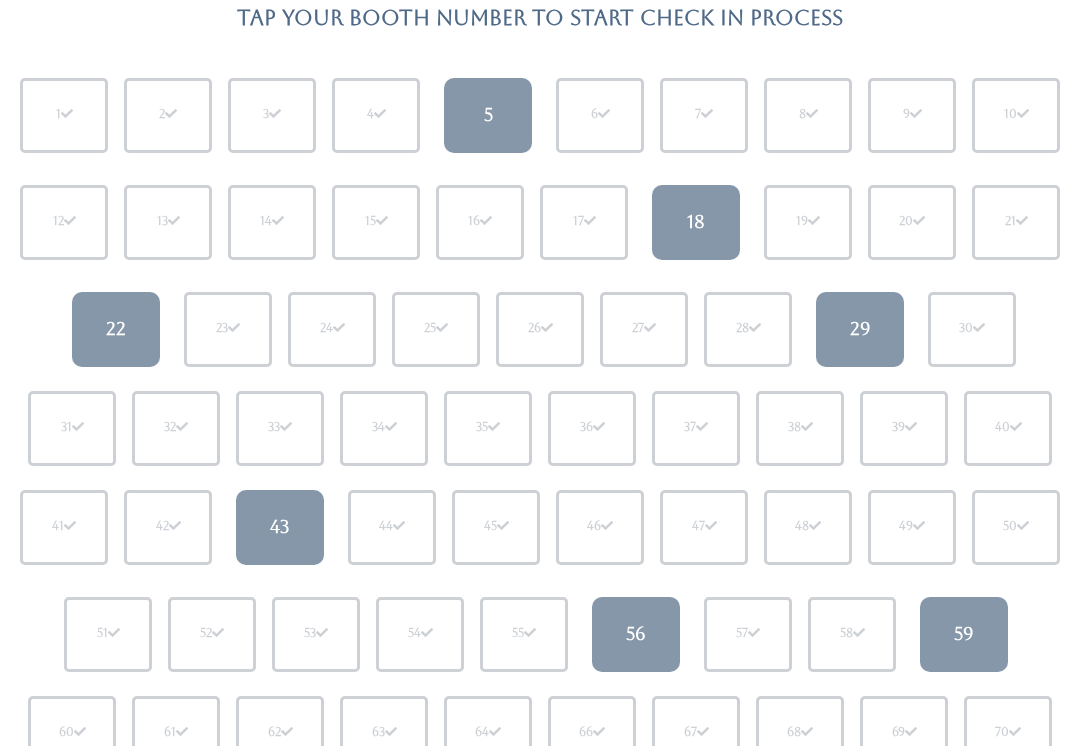 click on "56" at bounding box center (636, 634) 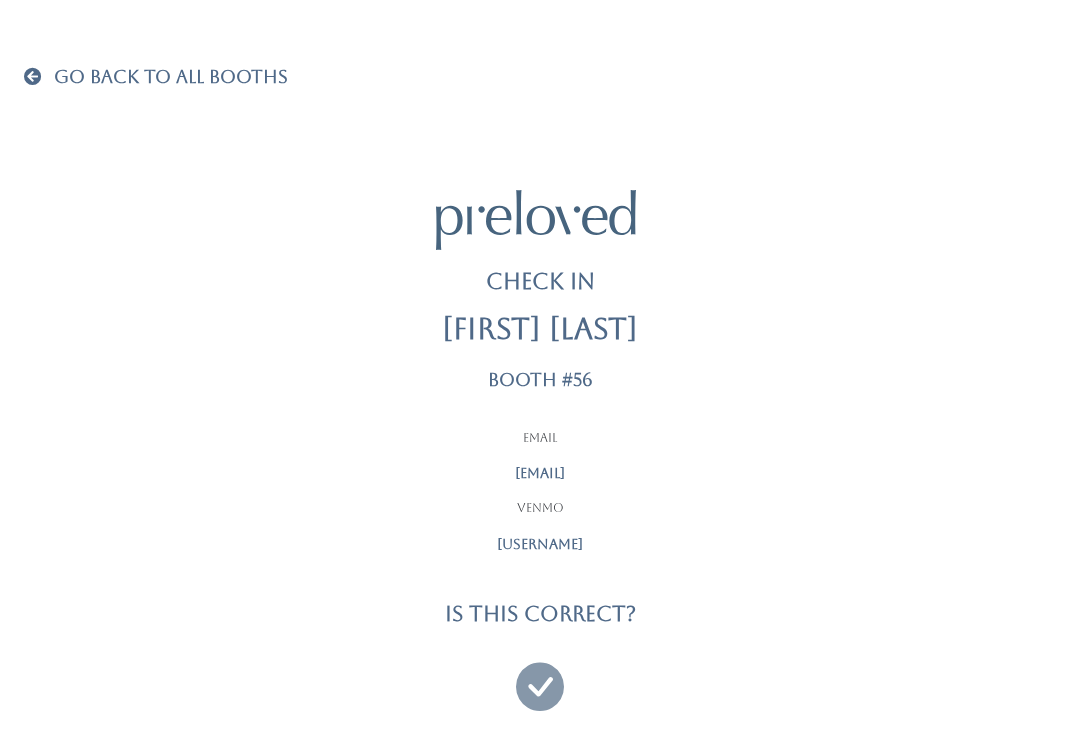 scroll, scrollTop: 0, scrollLeft: 0, axis: both 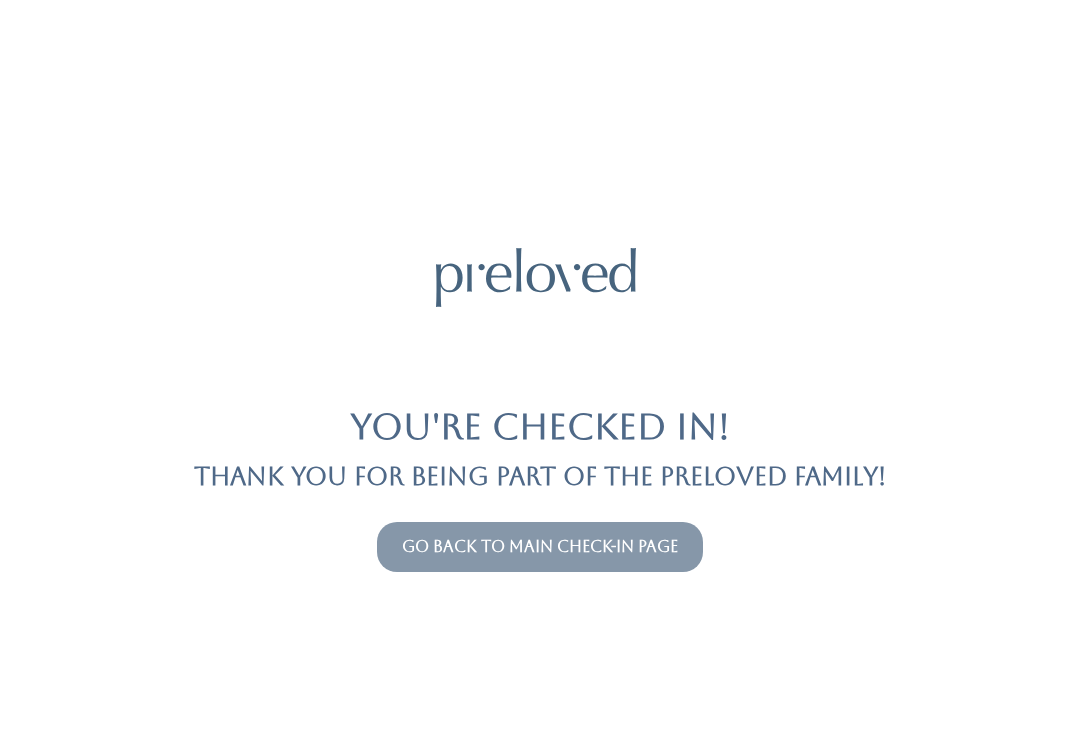 click on "Go back to main check-in page" at bounding box center [540, 547] 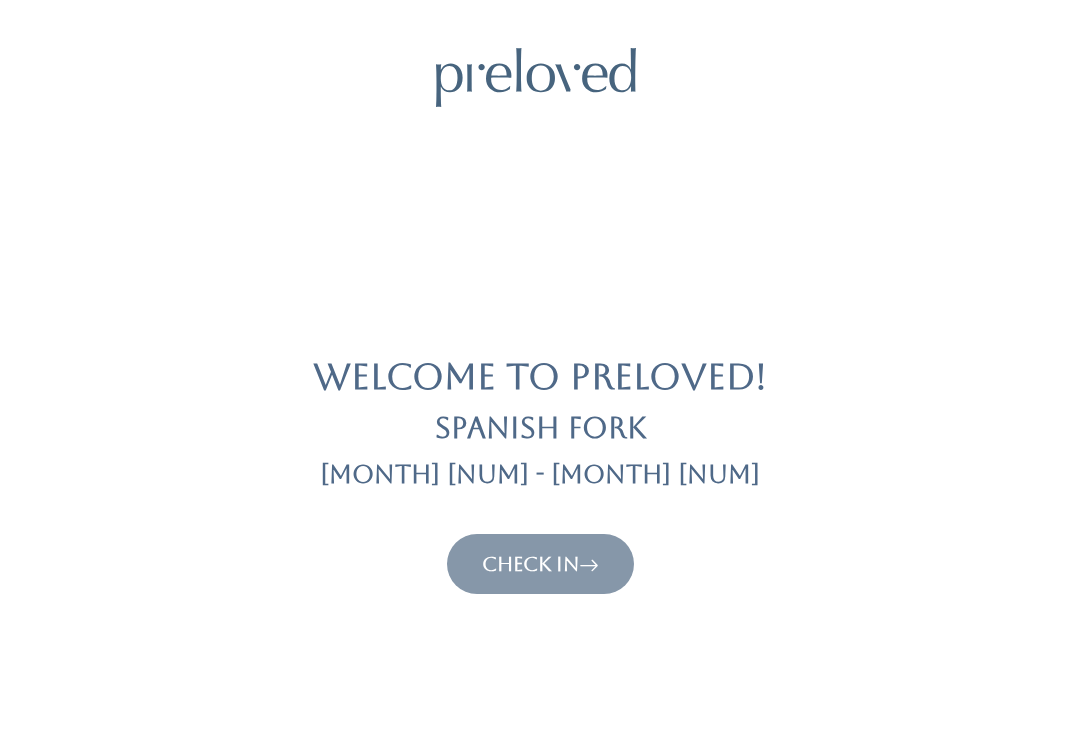 scroll, scrollTop: 0, scrollLeft: 0, axis: both 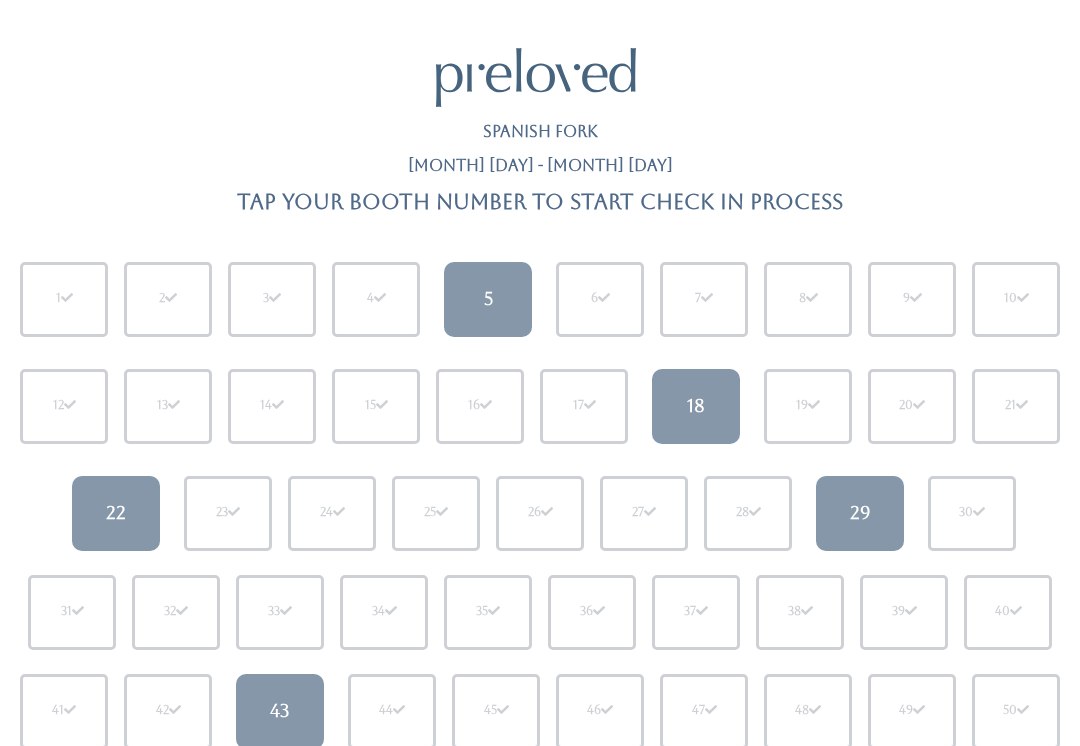 click on "5" at bounding box center (488, 299) 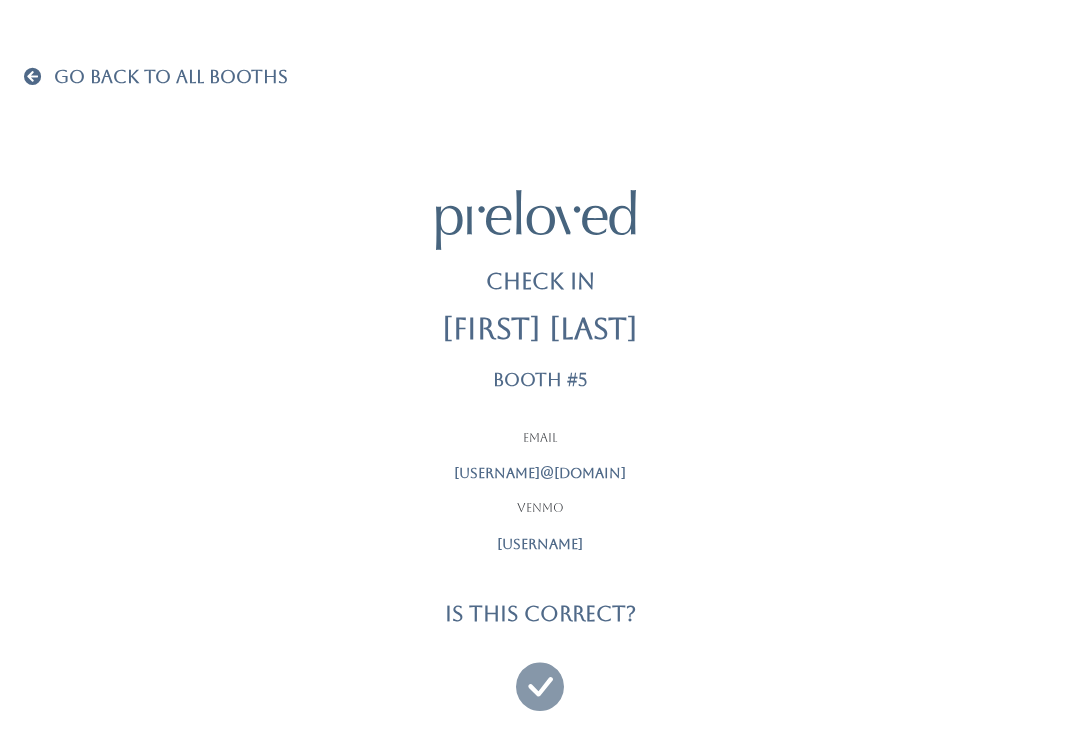 scroll, scrollTop: 0, scrollLeft: 0, axis: both 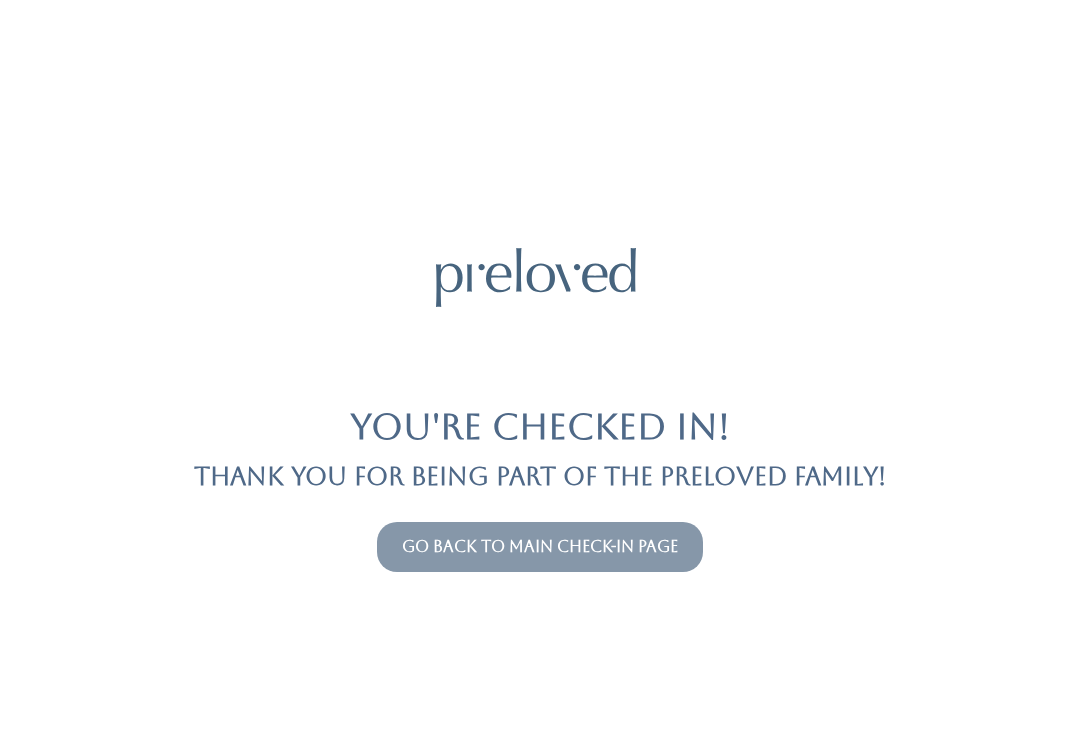 click on "Go back to main check-in page" at bounding box center (540, 546) 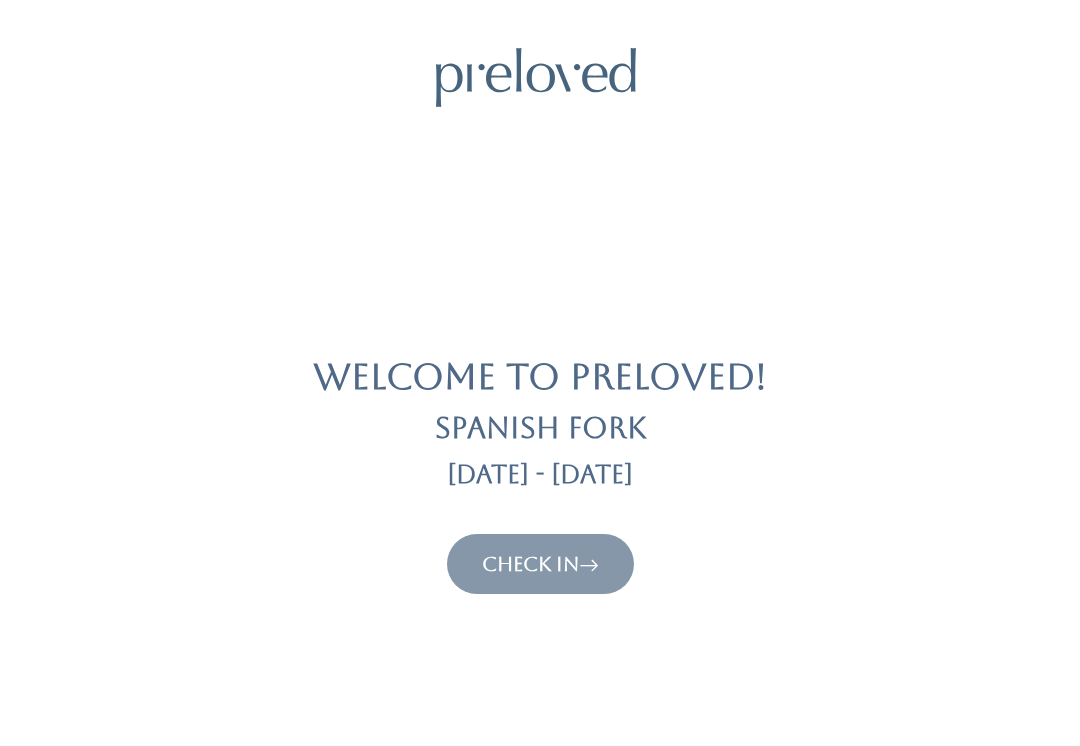 scroll, scrollTop: 0, scrollLeft: 0, axis: both 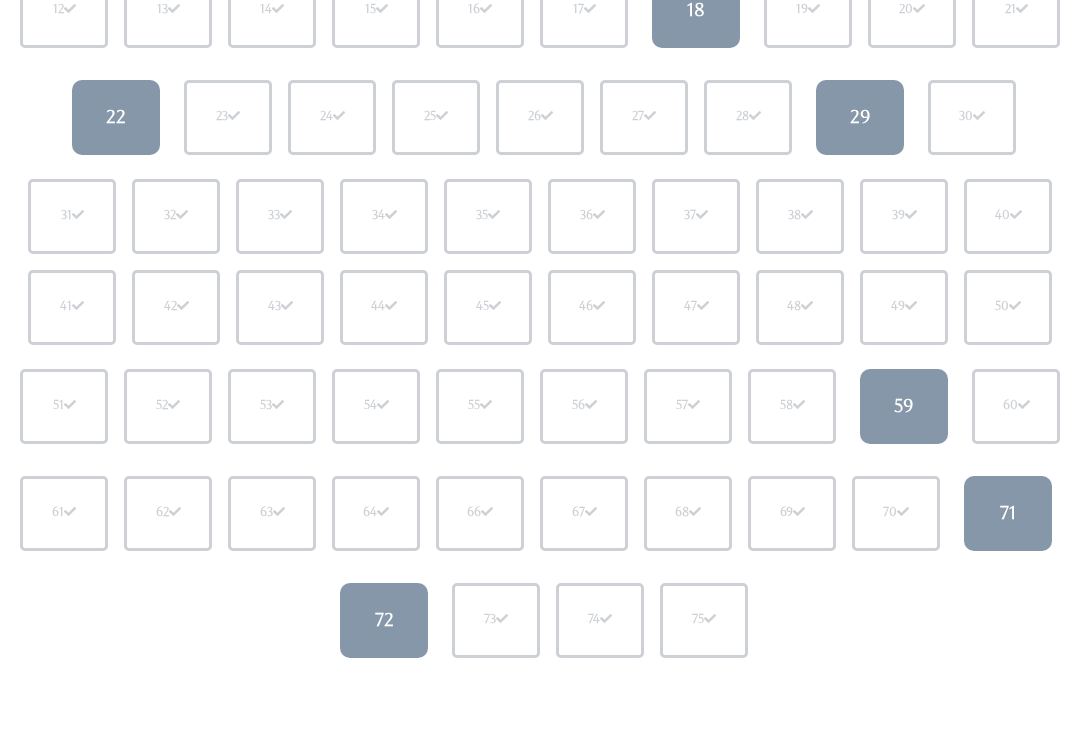 click on "71" at bounding box center (1008, 513) 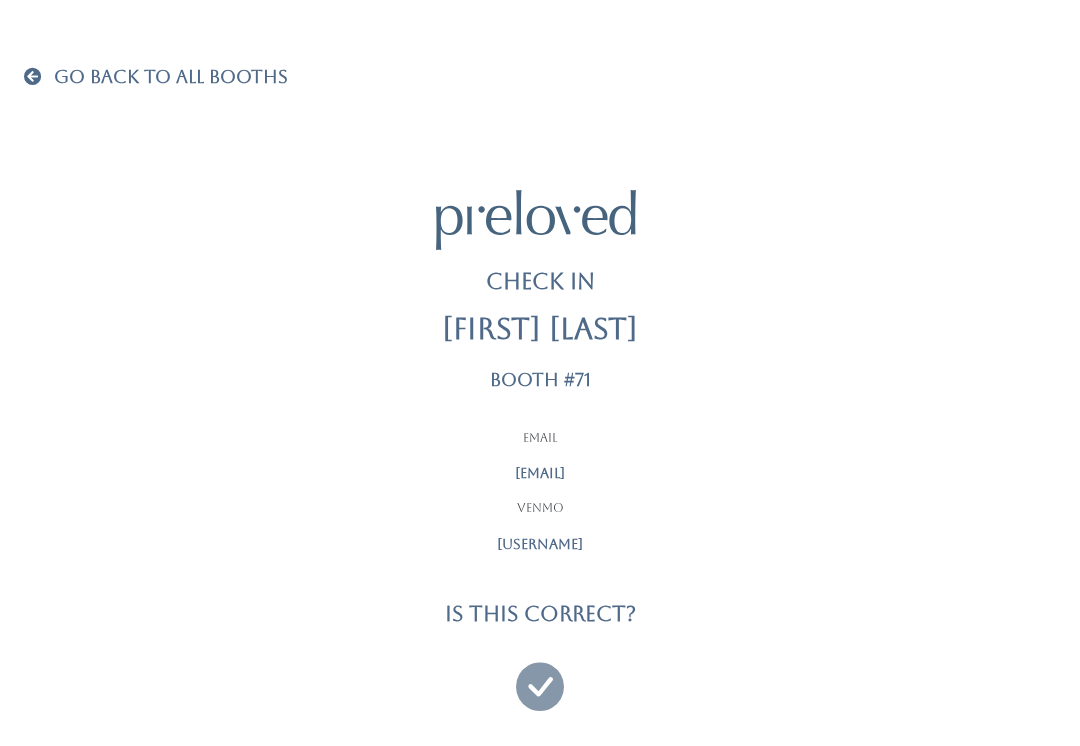 scroll, scrollTop: 0, scrollLeft: 0, axis: both 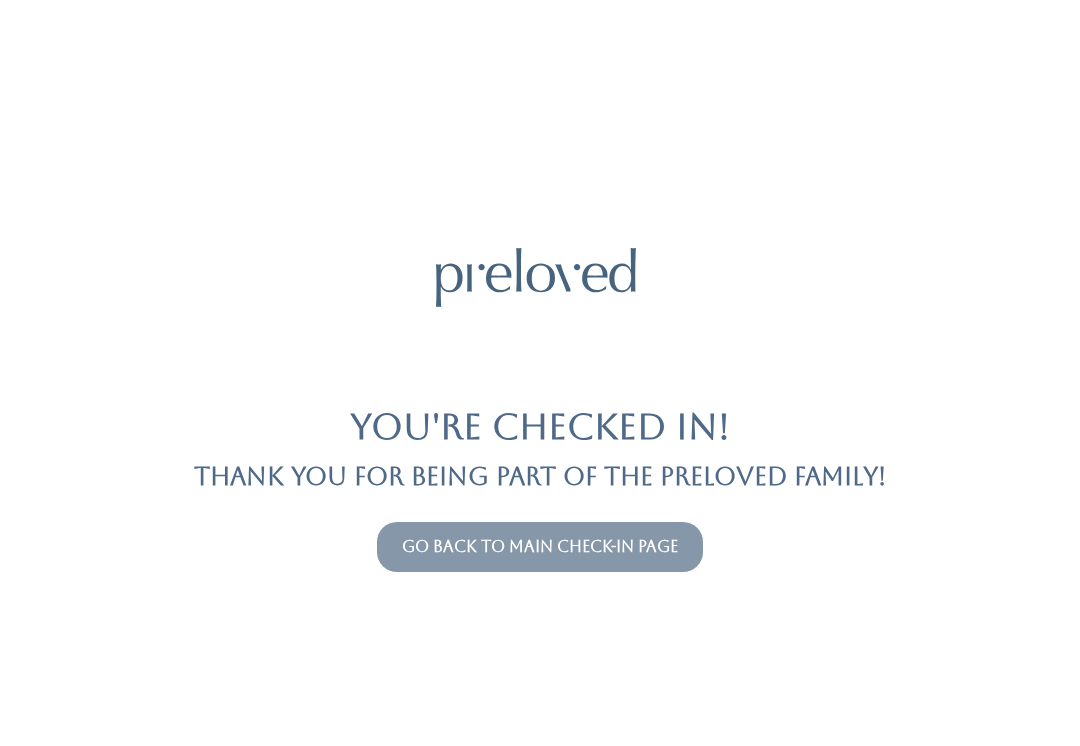 click on "Go back to main check-in page" at bounding box center (540, 546) 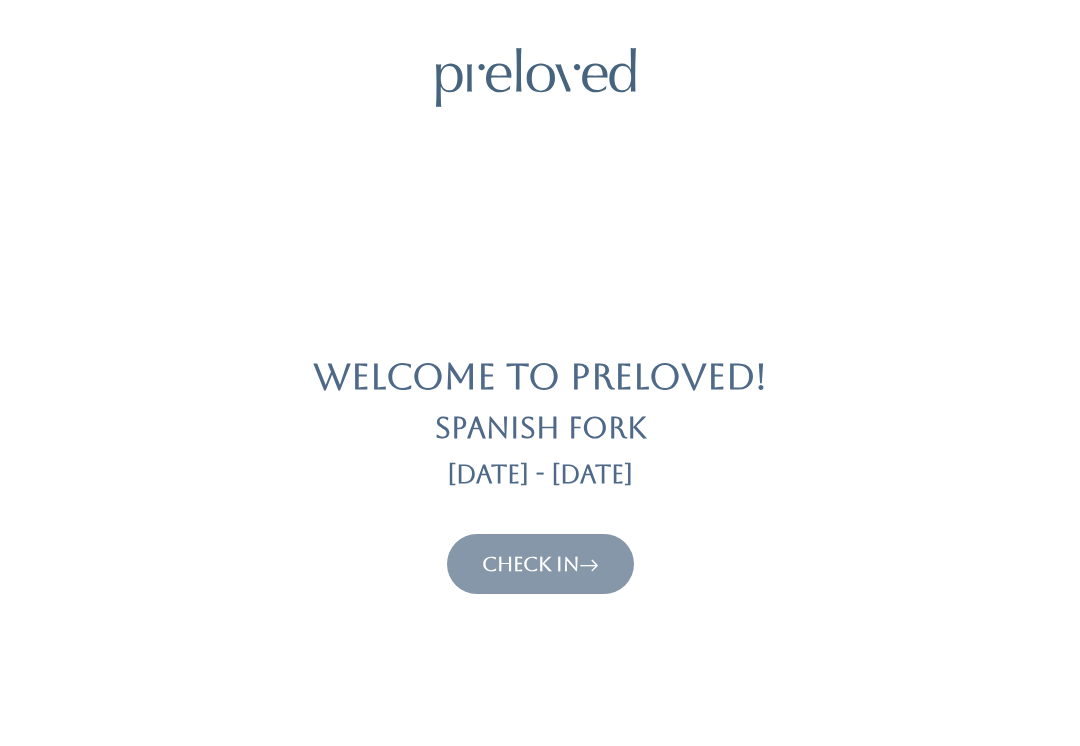 scroll, scrollTop: 0, scrollLeft: 0, axis: both 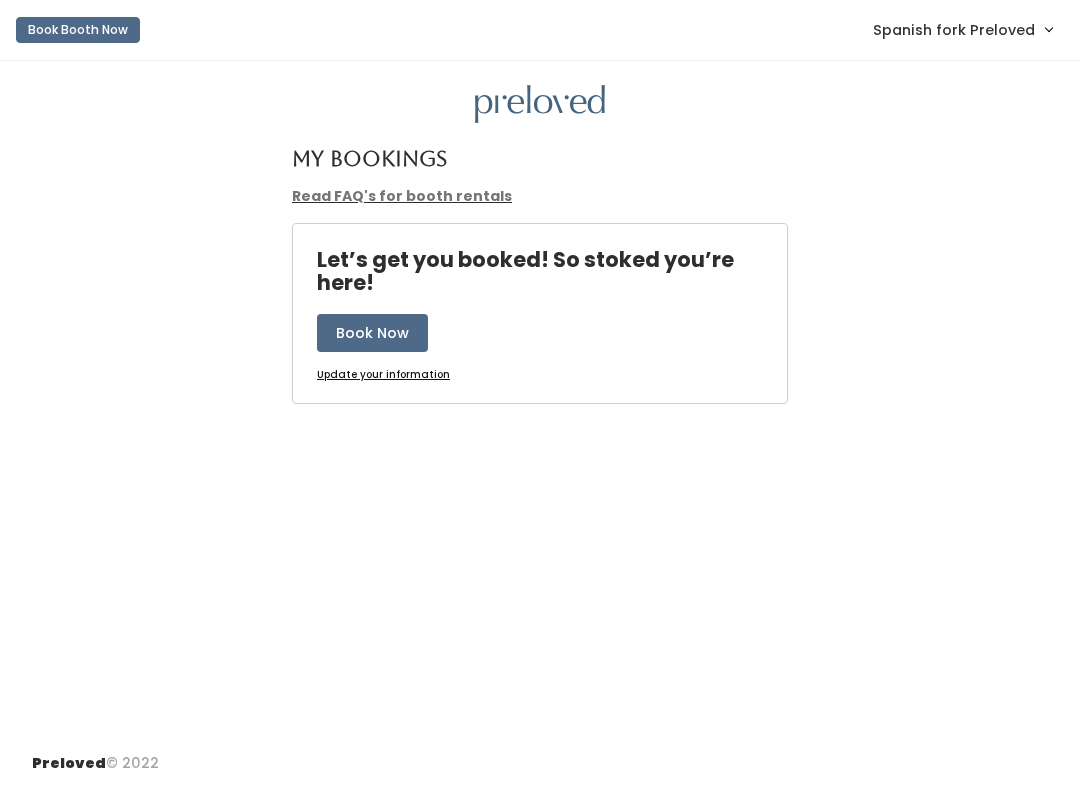 click on "Spanish fork Preloved" at bounding box center (954, 30) 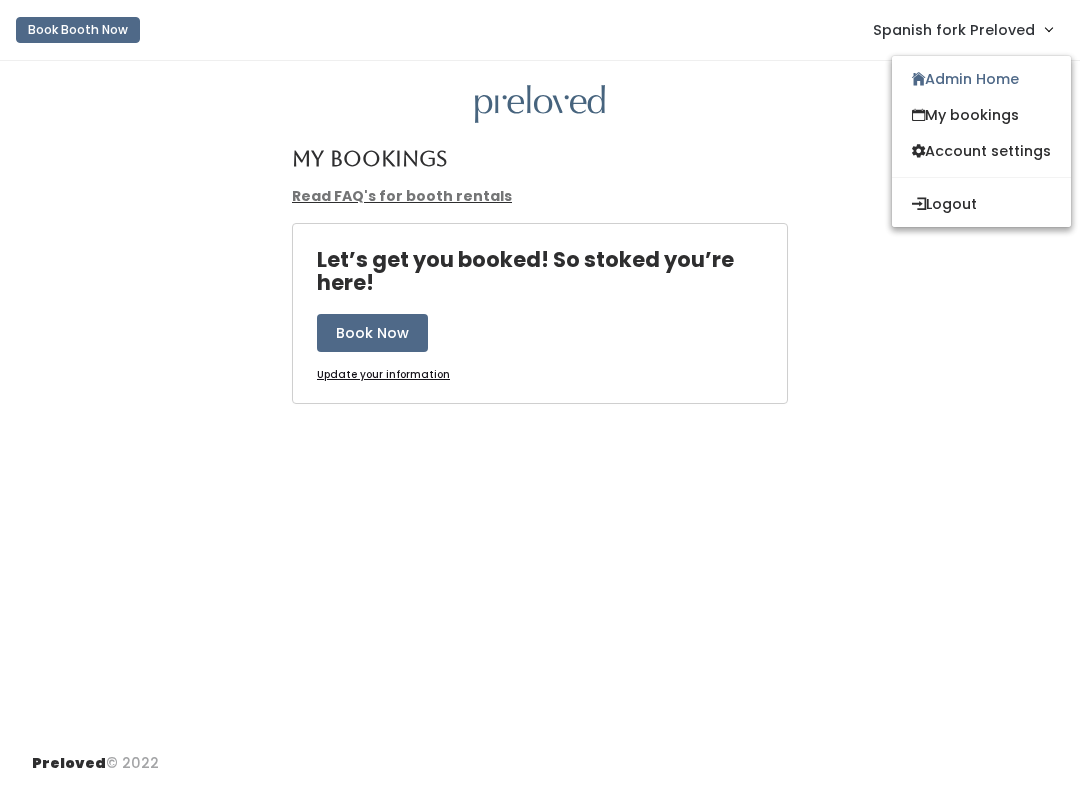 click on "Admin Home" at bounding box center [981, 79] 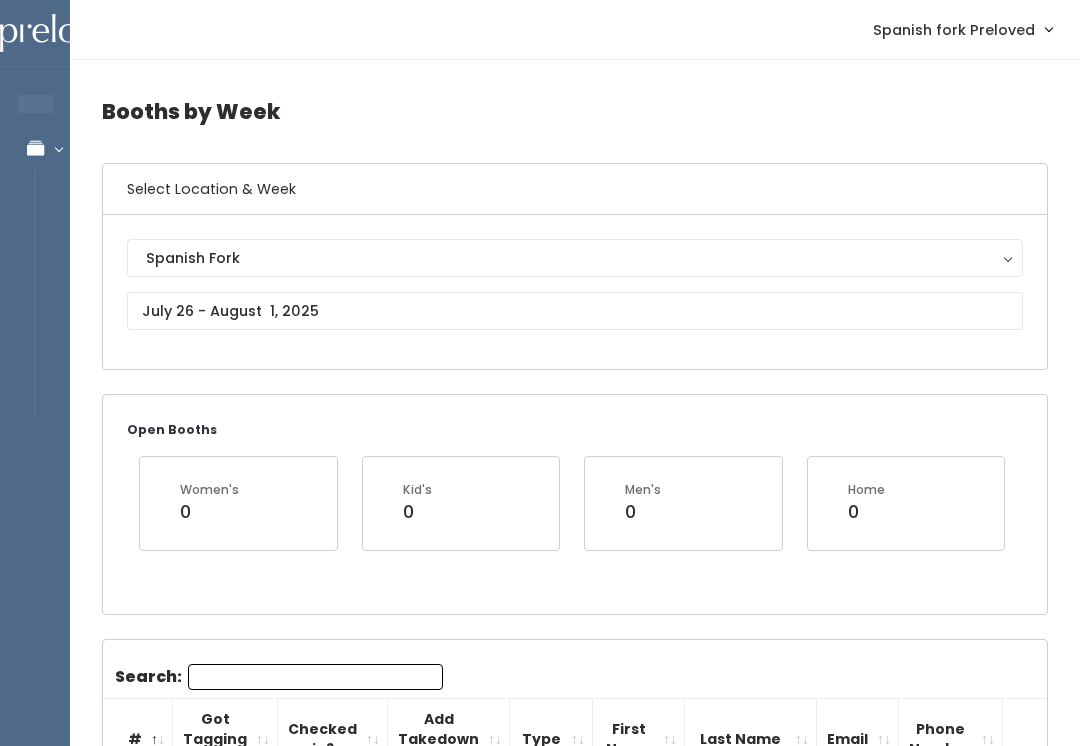 scroll, scrollTop: 0, scrollLeft: 0, axis: both 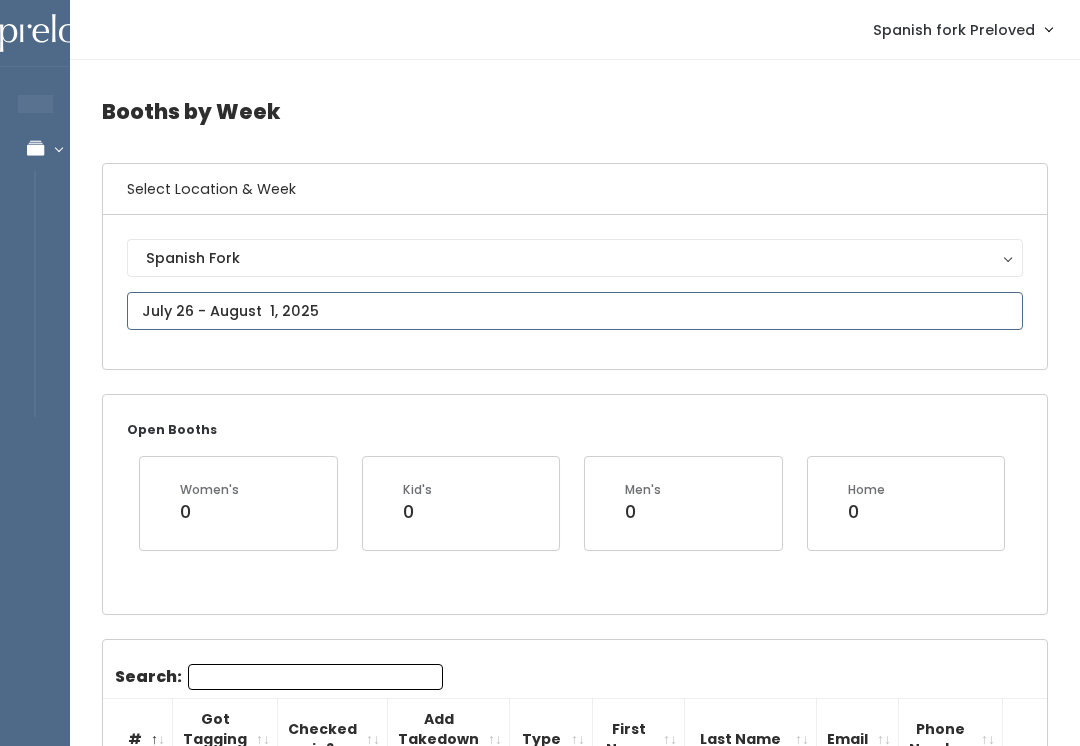 click at bounding box center [575, 311] 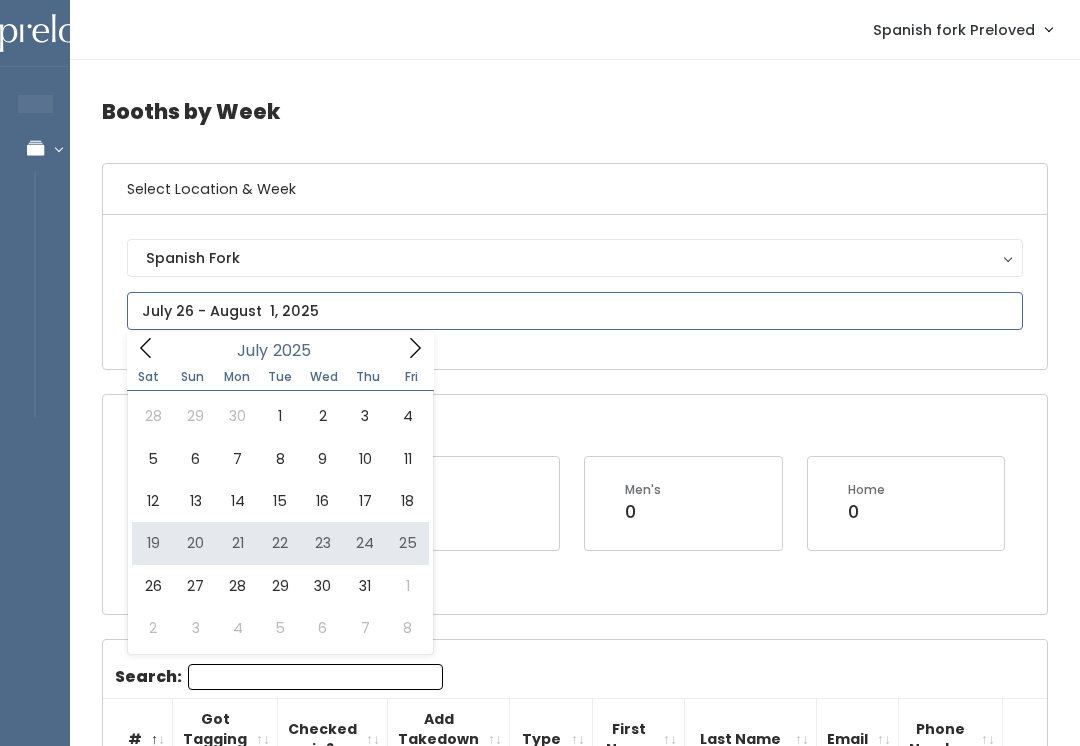 type on "July 19 to July 25" 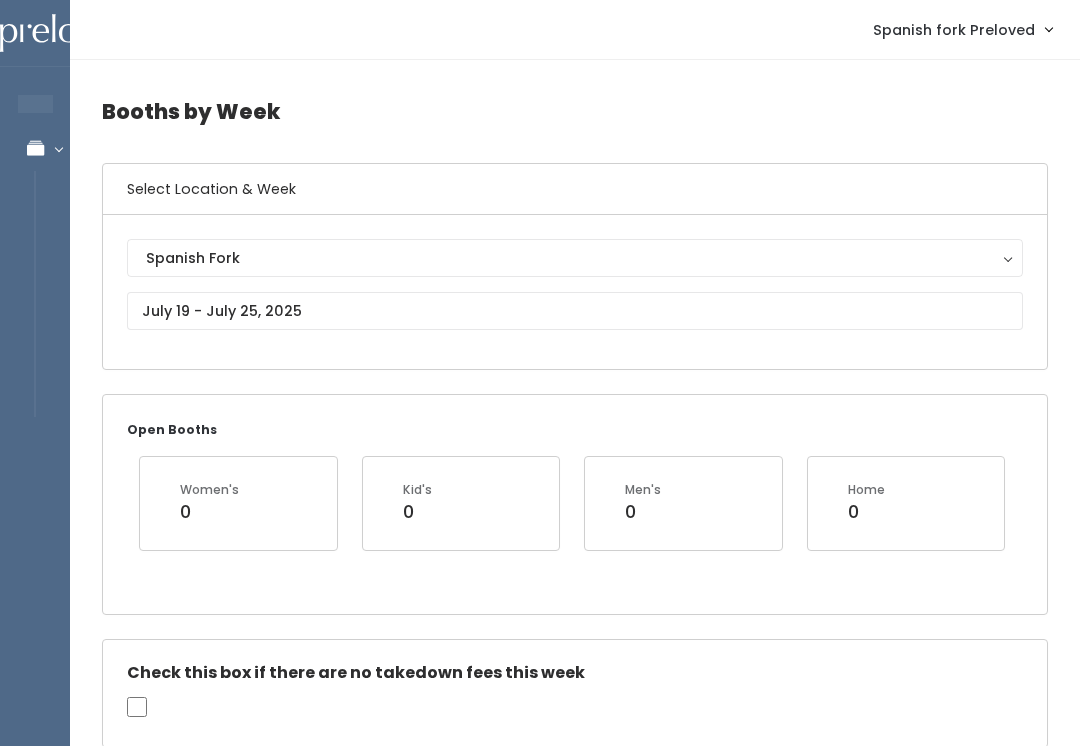 scroll, scrollTop: 0, scrollLeft: 0, axis: both 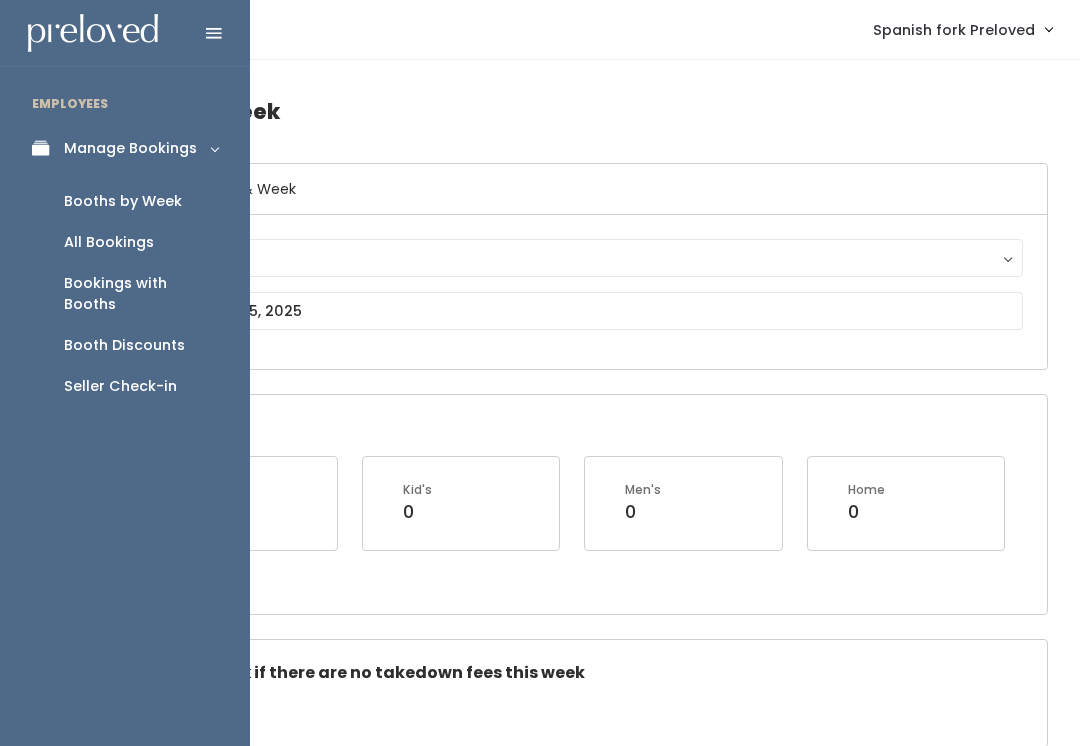 click on "Seller Check-in" at bounding box center (125, 386) 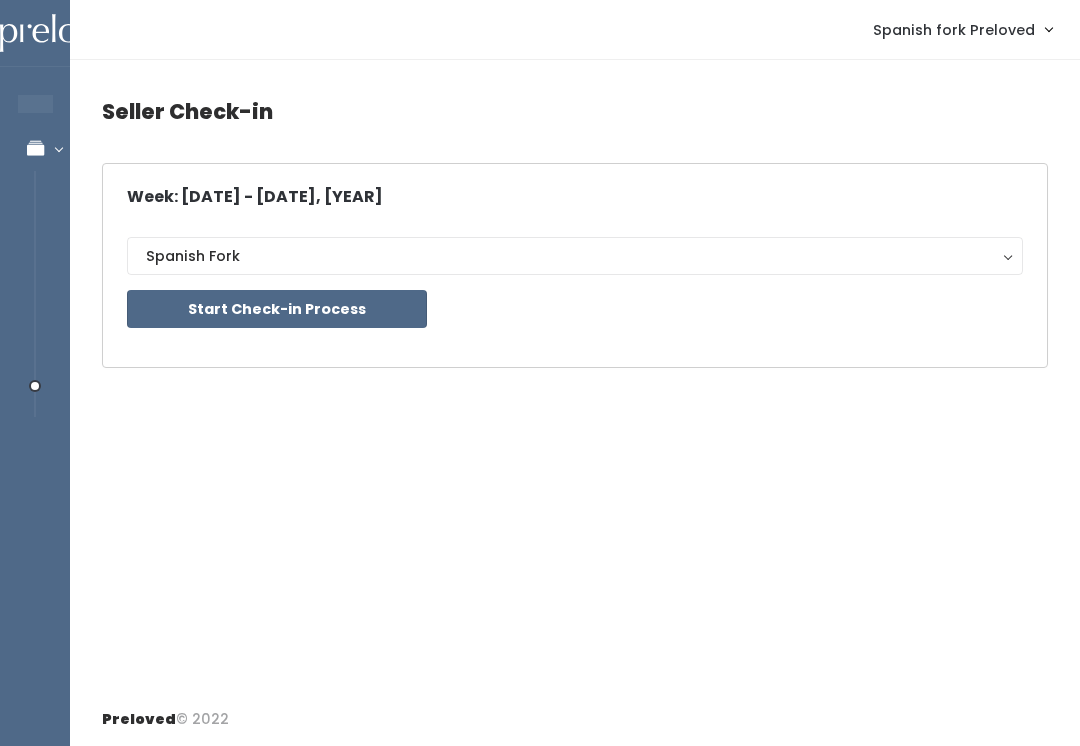 scroll, scrollTop: 0, scrollLeft: 0, axis: both 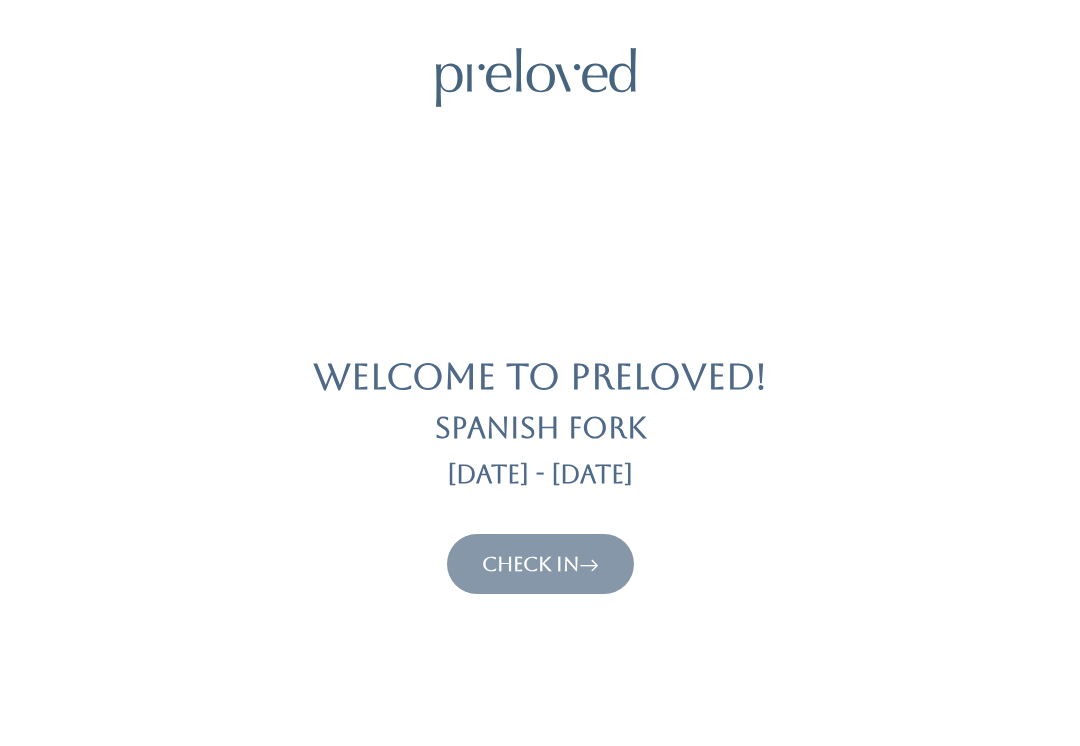 click on "Check In" at bounding box center (540, 564) 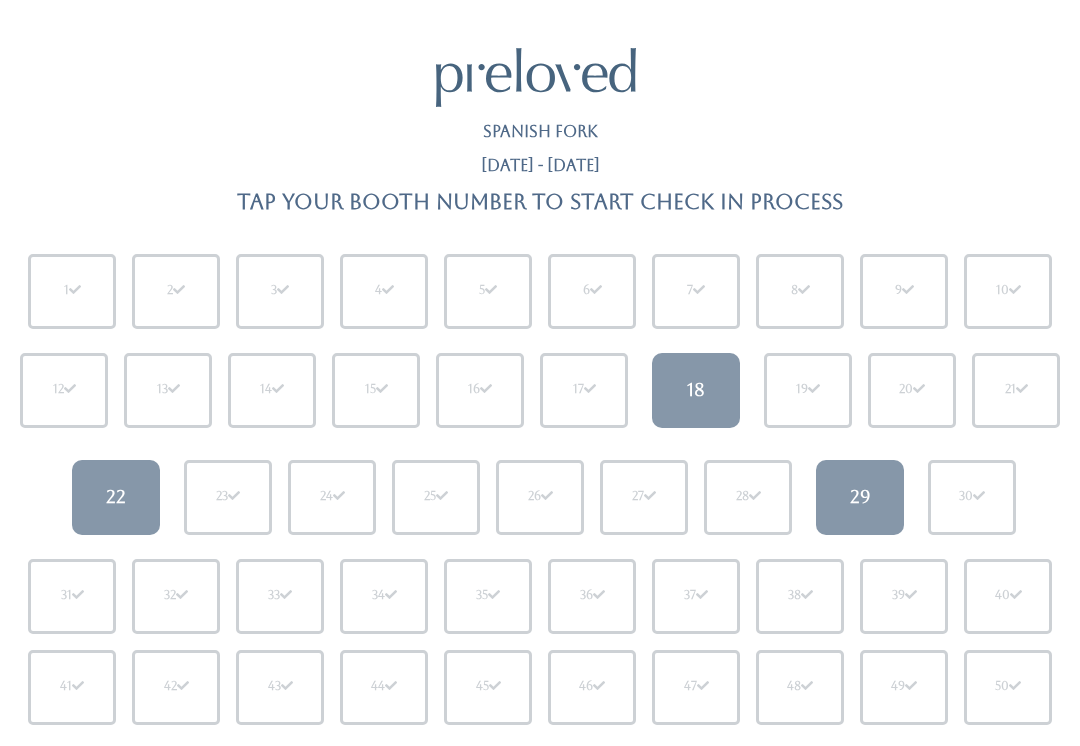 scroll, scrollTop: 0, scrollLeft: 0, axis: both 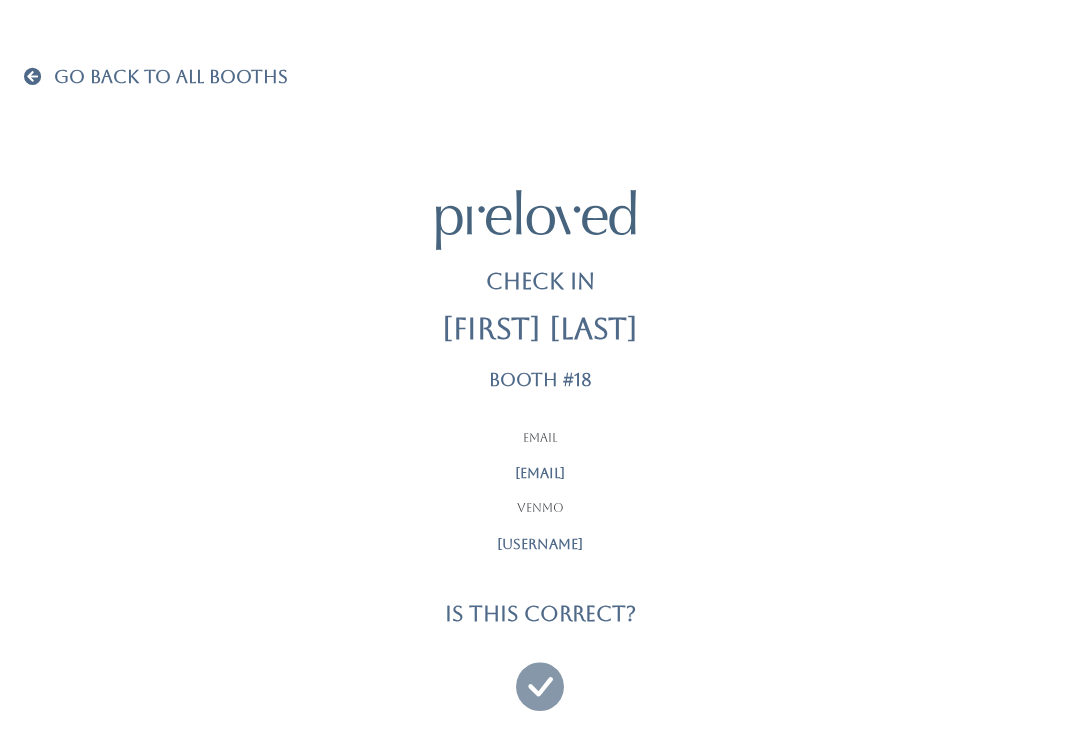 click at bounding box center [540, 677] 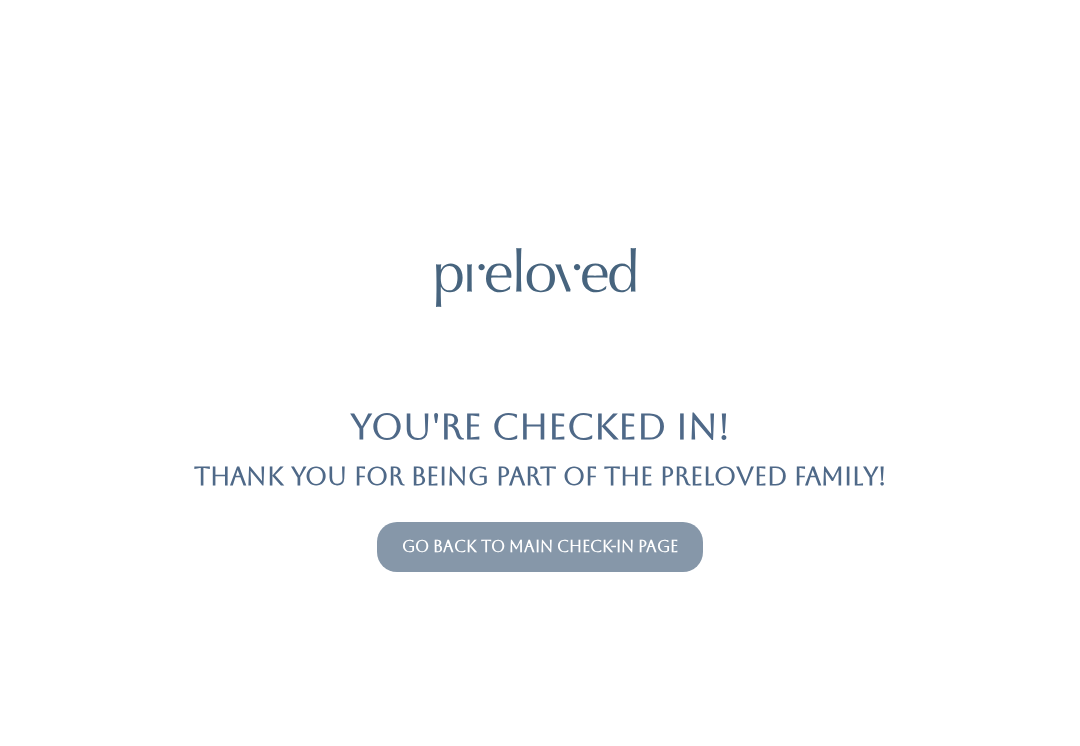 scroll, scrollTop: 0, scrollLeft: 0, axis: both 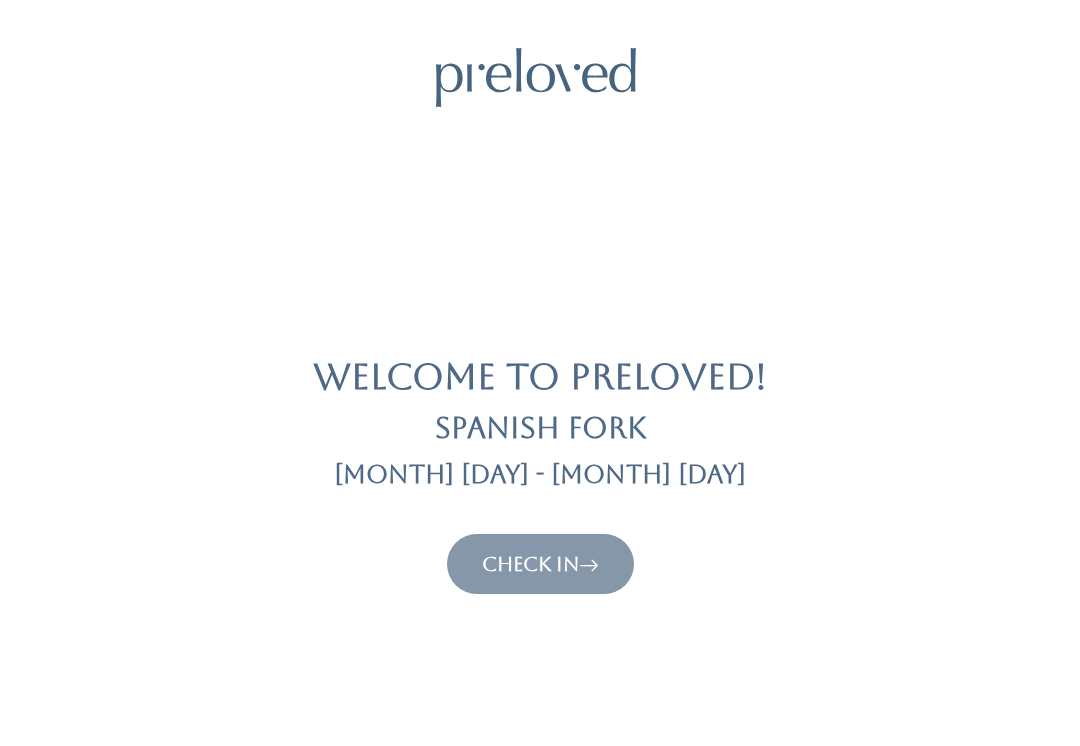click on "Welcome to Preloved!
Spanish Fork
Jul 19 - Jul 25
Check In" at bounding box center (540, 321) 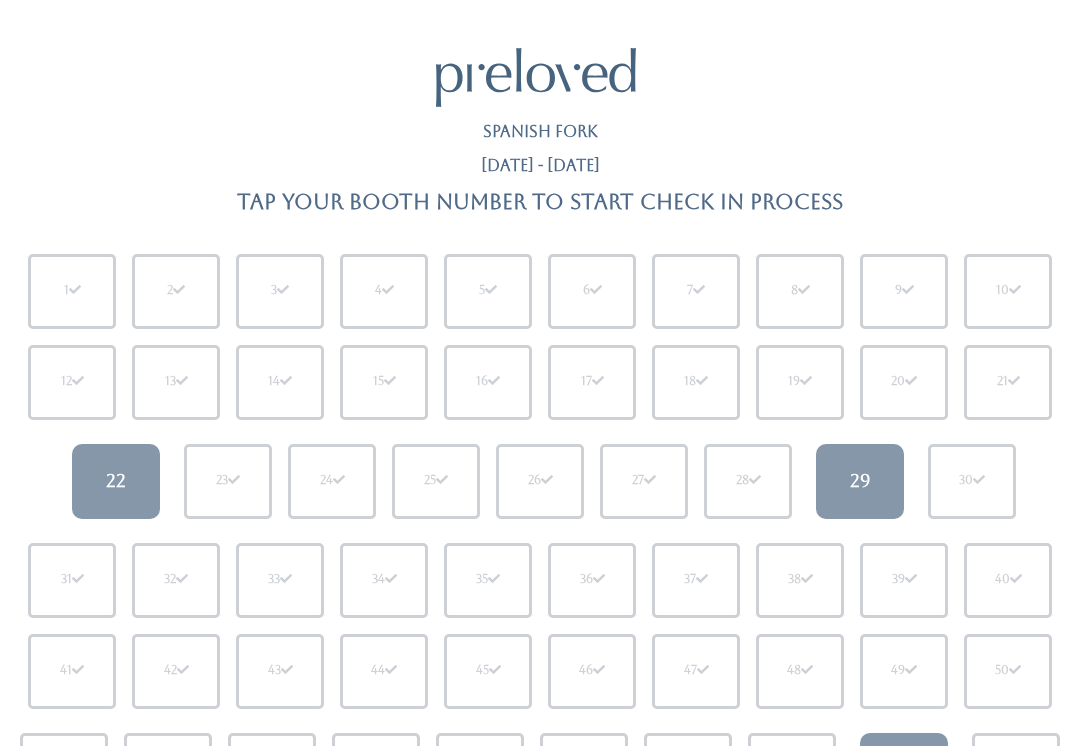 scroll, scrollTop: 0, scrollLeft: 0, axis: both 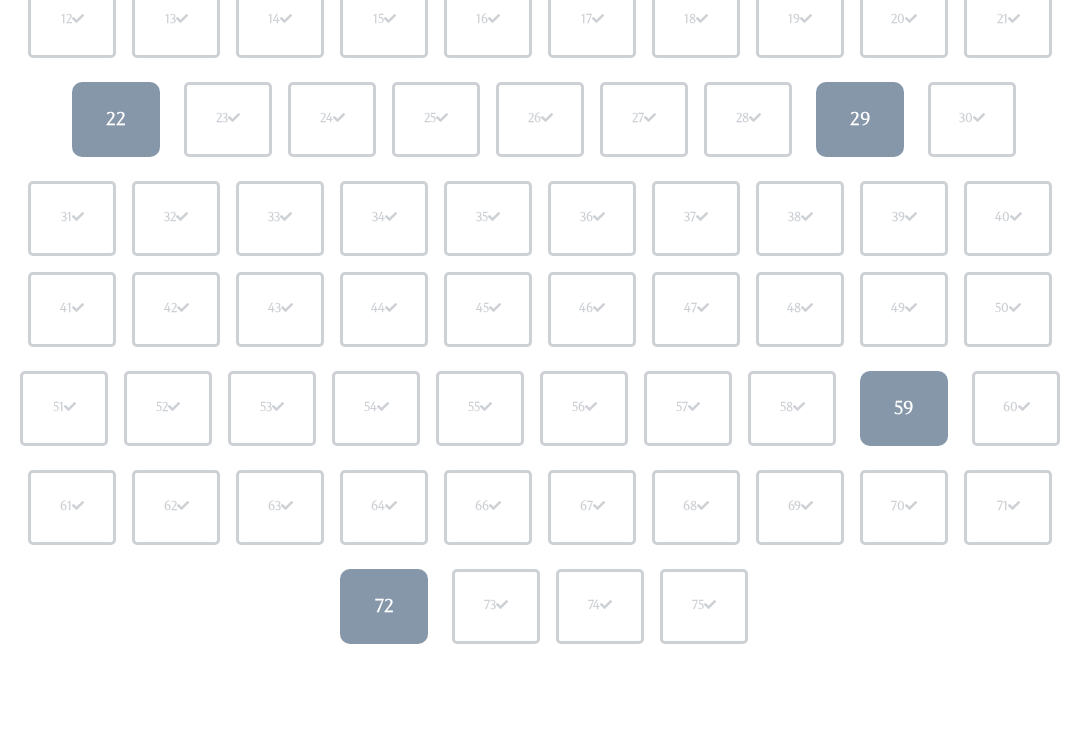 click on "72" at bounding box center [384, 607] 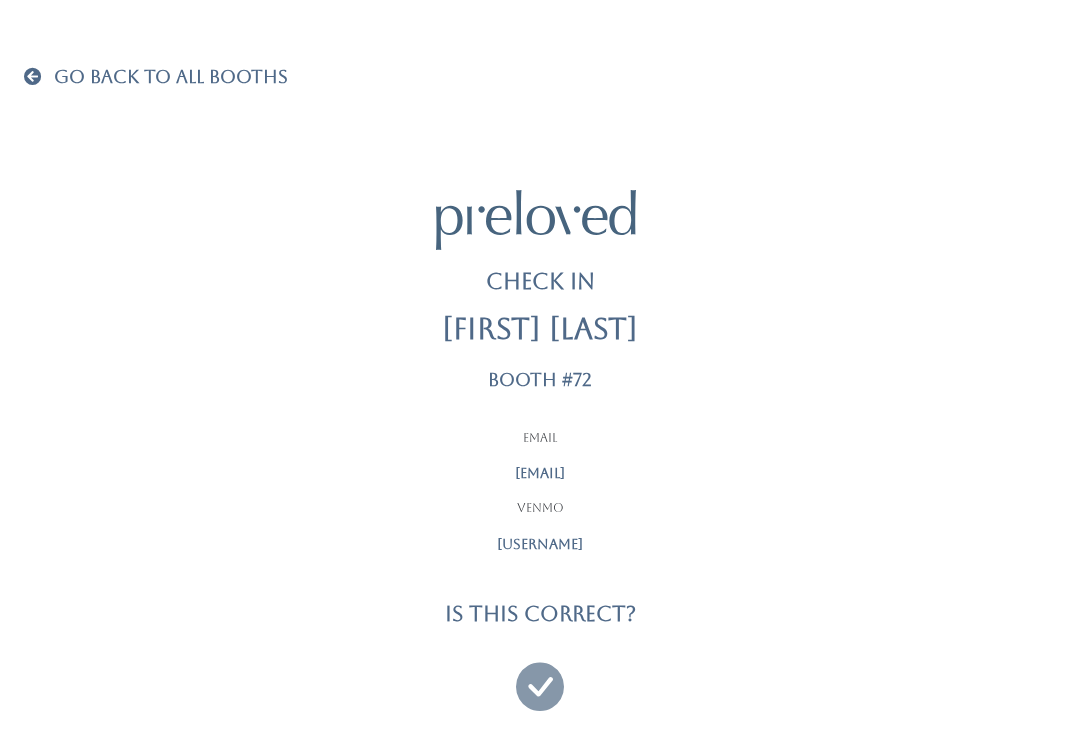 scroll, scrollTop: 19, scrollLeft: 0, axis: vertical 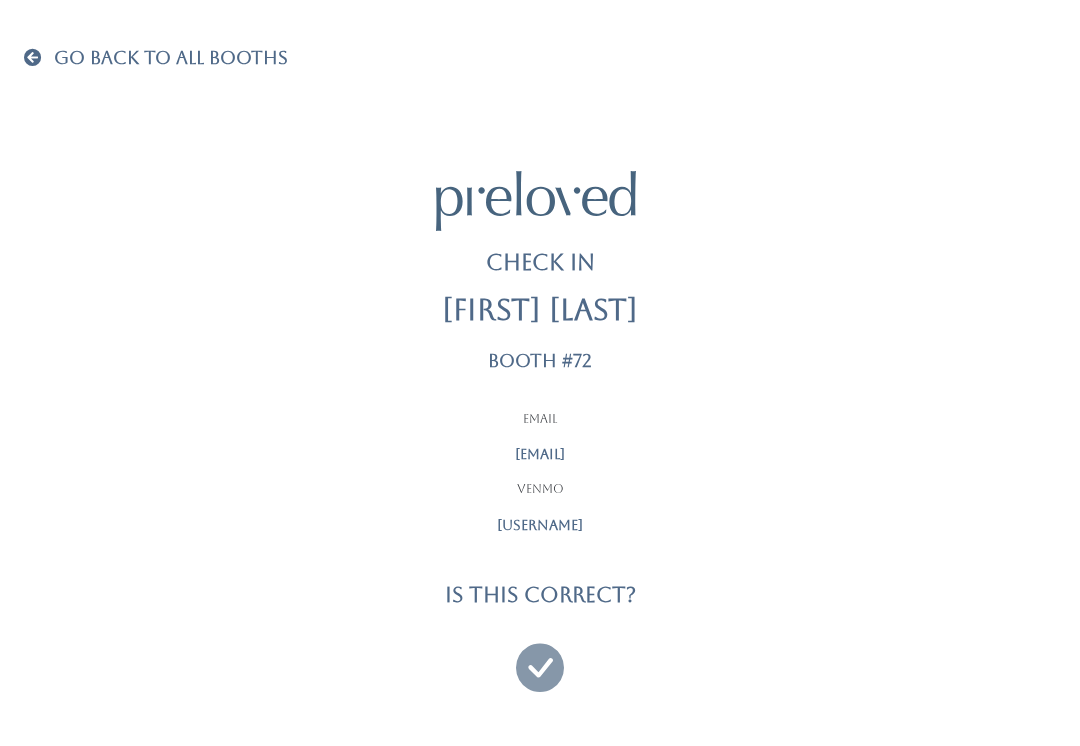 click at bounding box center (540, 658) 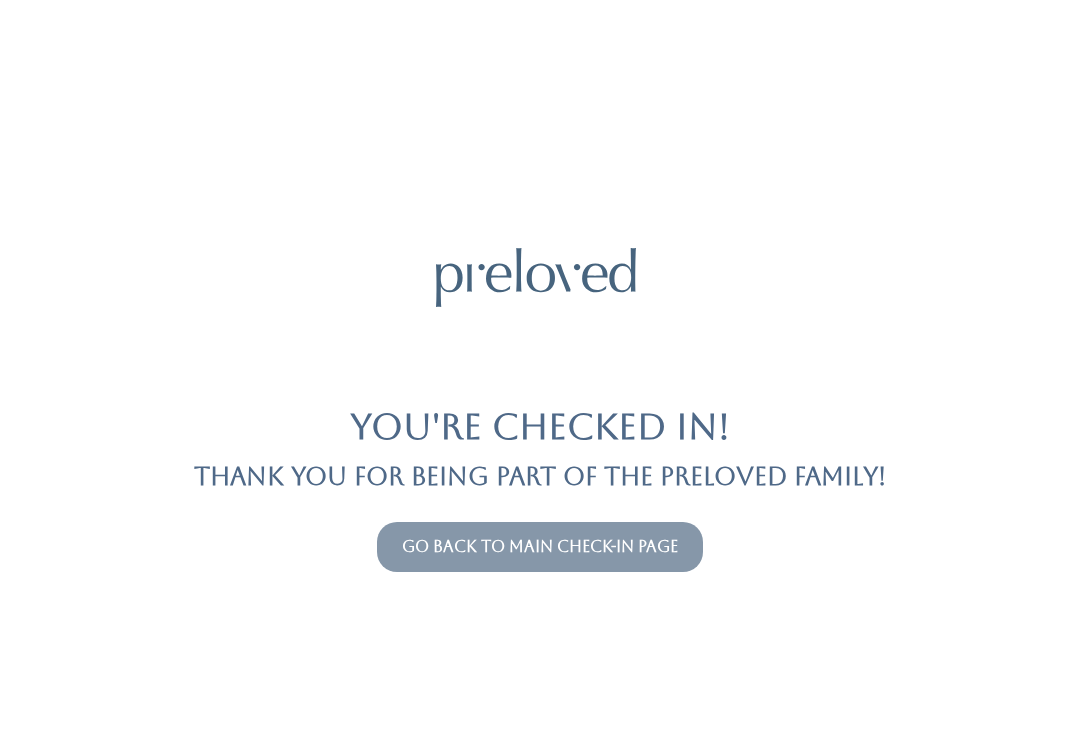 scroll, scrollTop: 0, scrollLeft: 0, axis: both 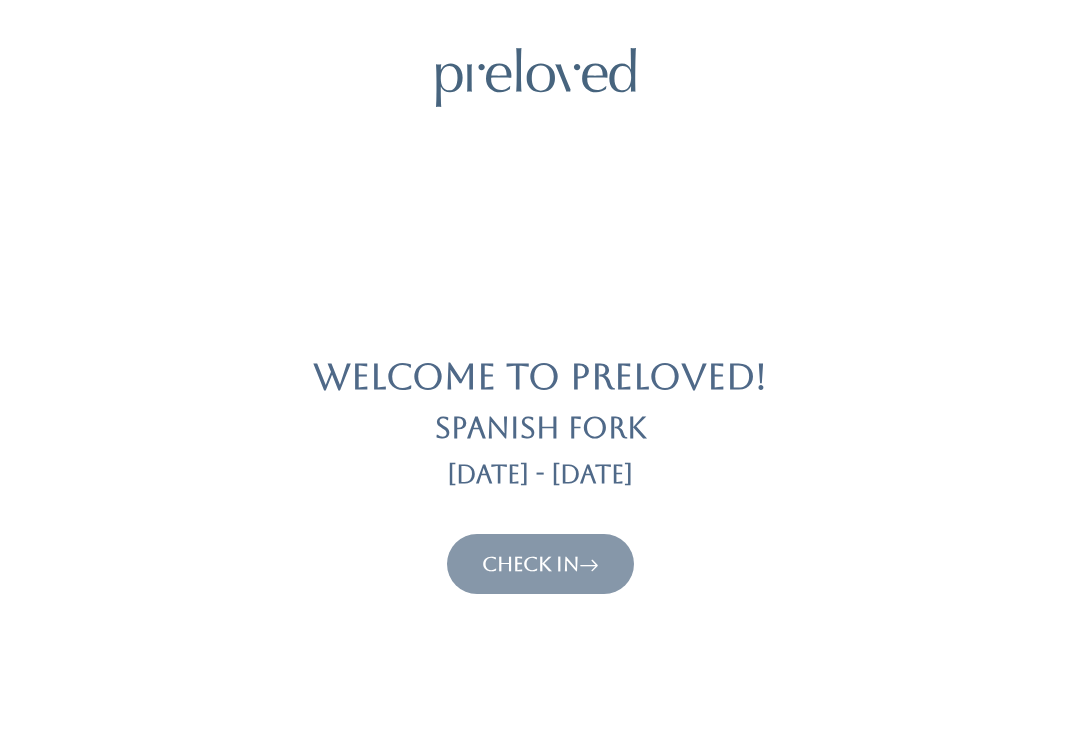 click on "Check In" at bounding box center [540, 564] 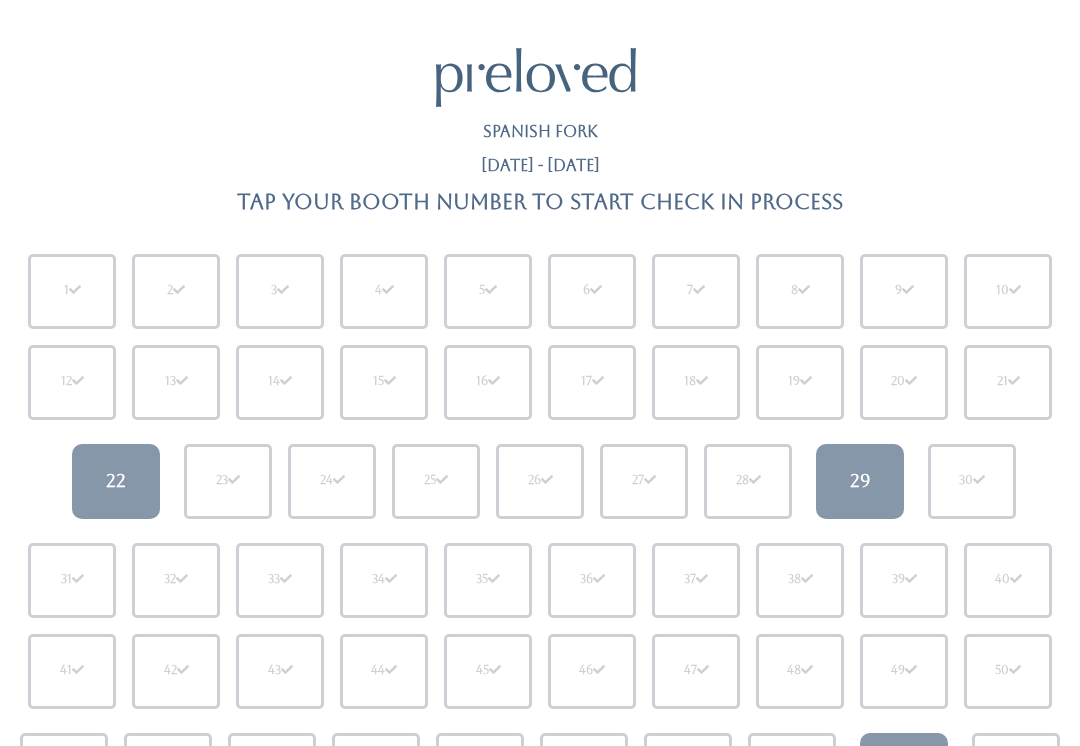 scroll, scrollTop: 0, scrollLeft: 0, axis: both 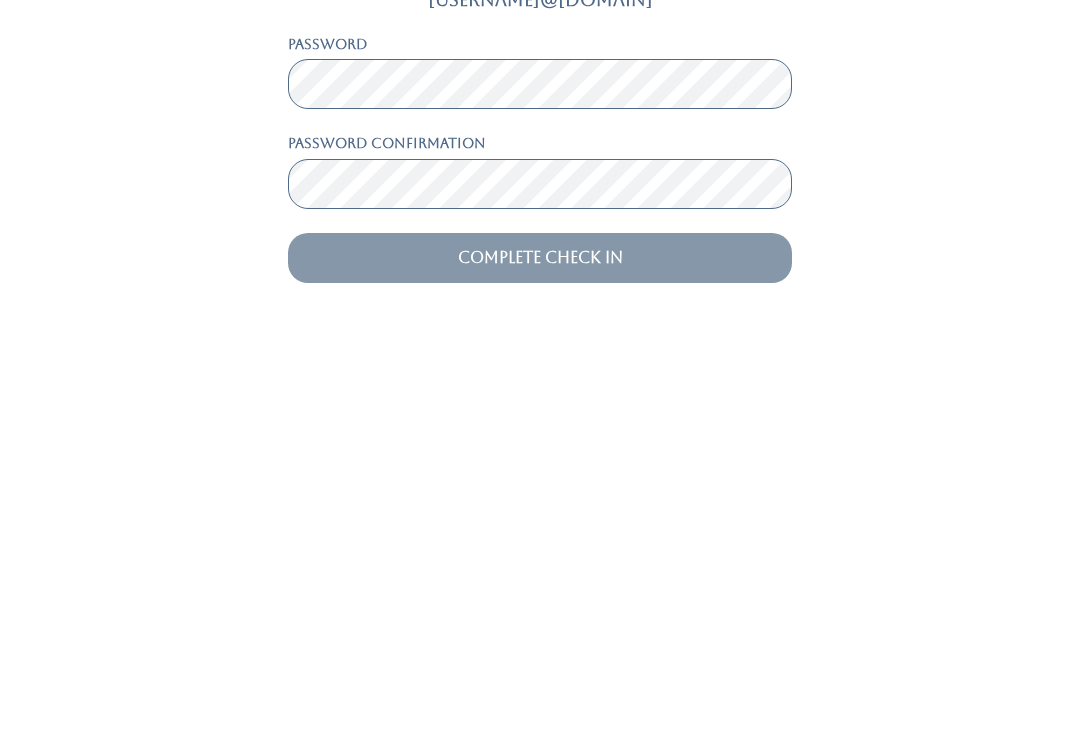 click on "Complete Check In" at bounding box center (540, 666) 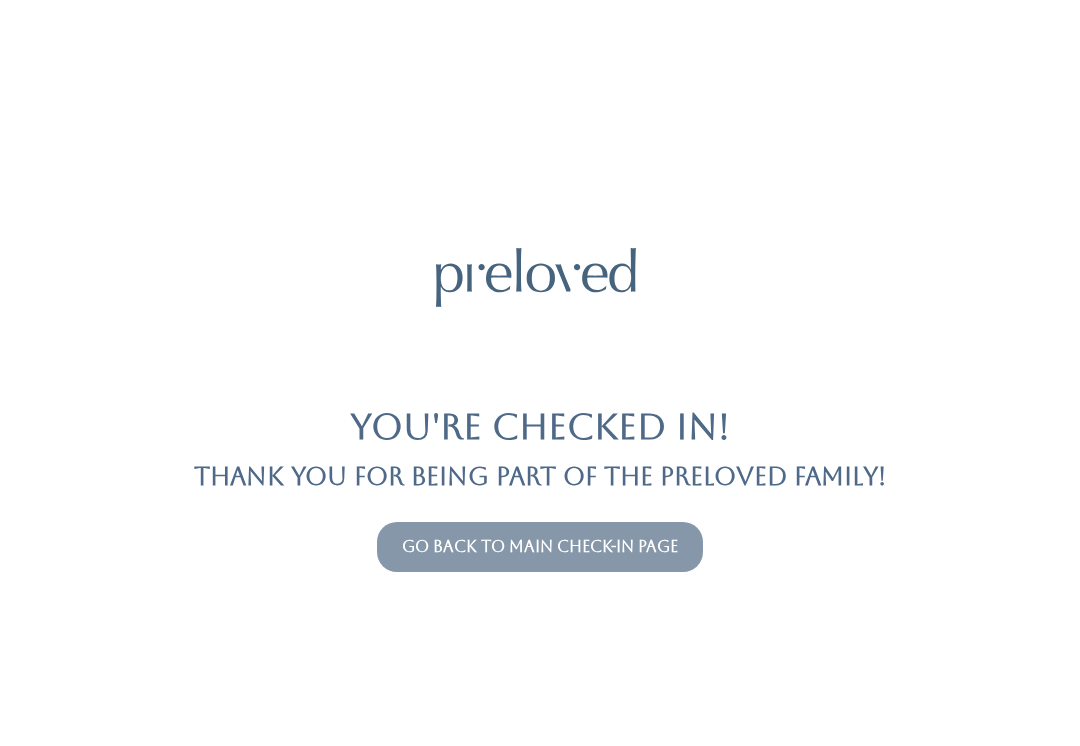 scroll, scrollTop: 0, scrollLeft: 0, axis: both 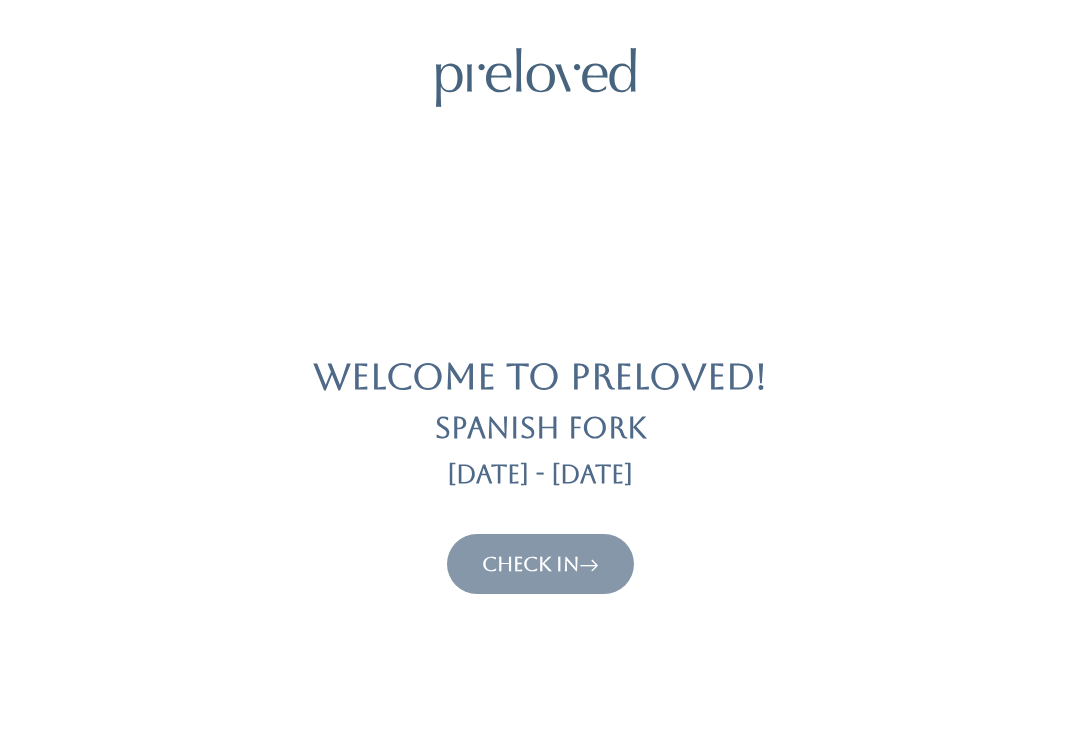click on "Check In" at bounding box center [540, 564] 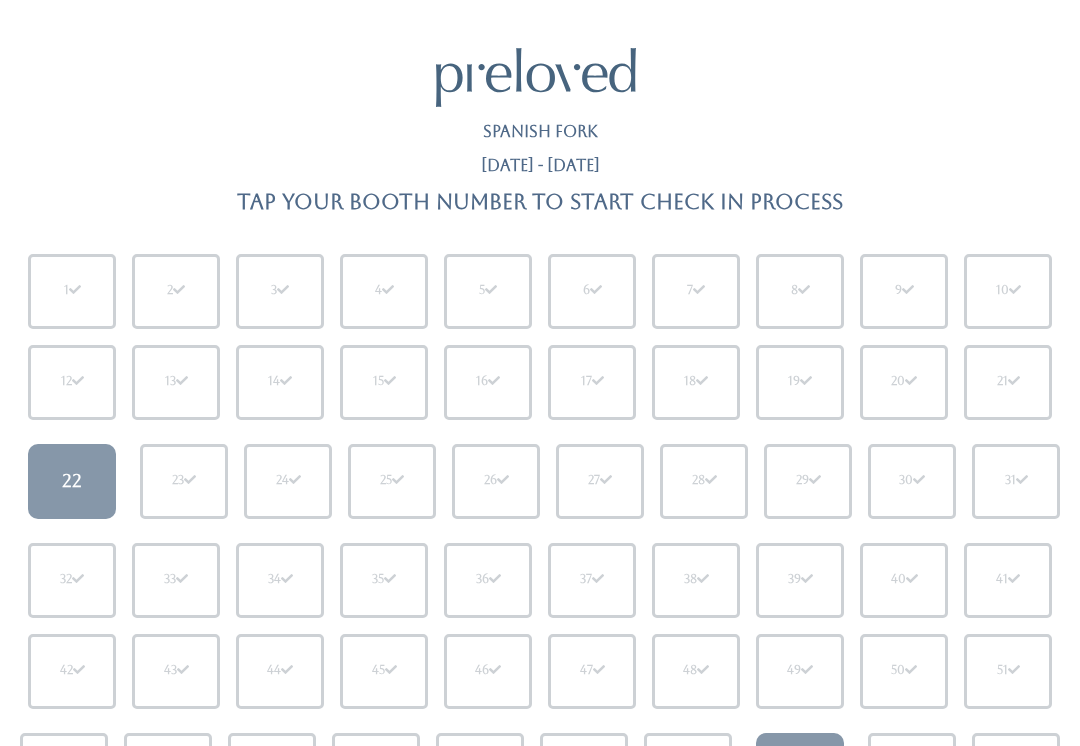 scroll, scrollTop: 0, scrollLeft: 0, axis: both 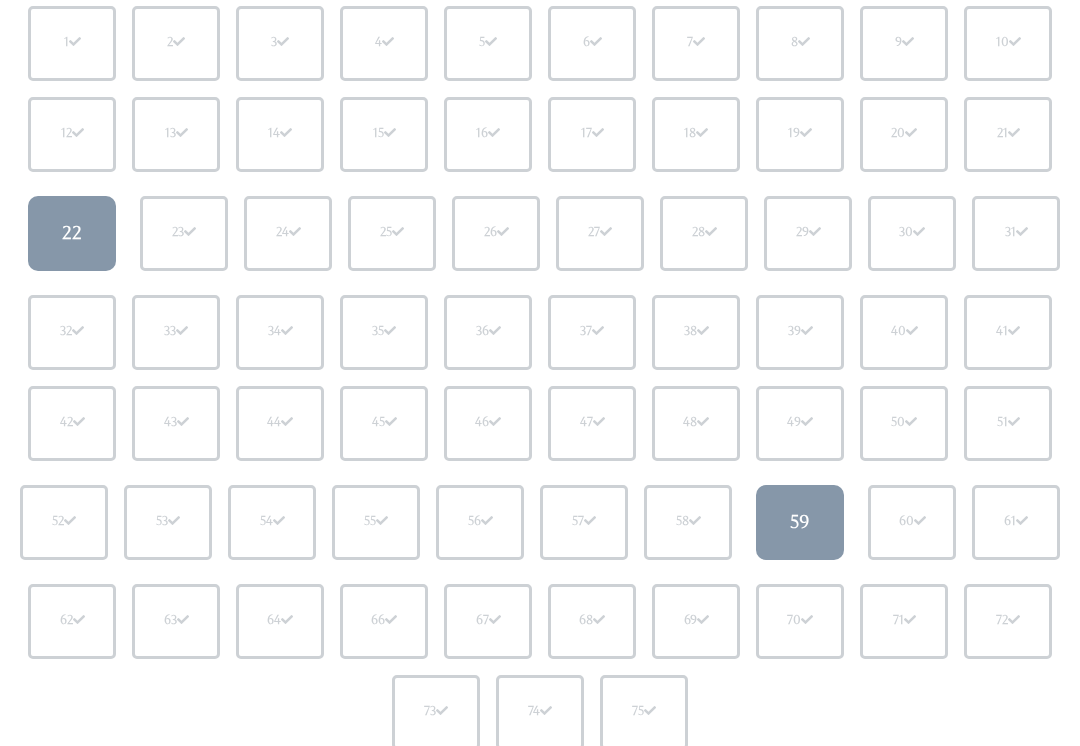 click on "59" at bounding box center (800, 523) 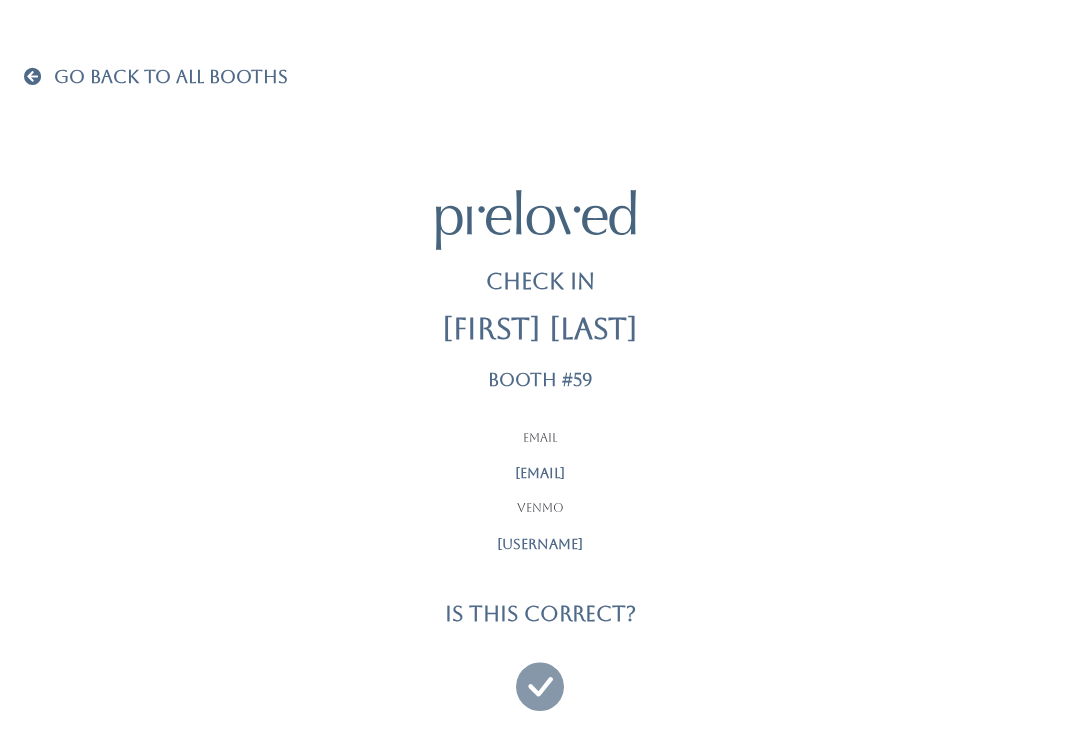 scroll, scrollTop: 19, scrollLeft: 0, axis: vertical 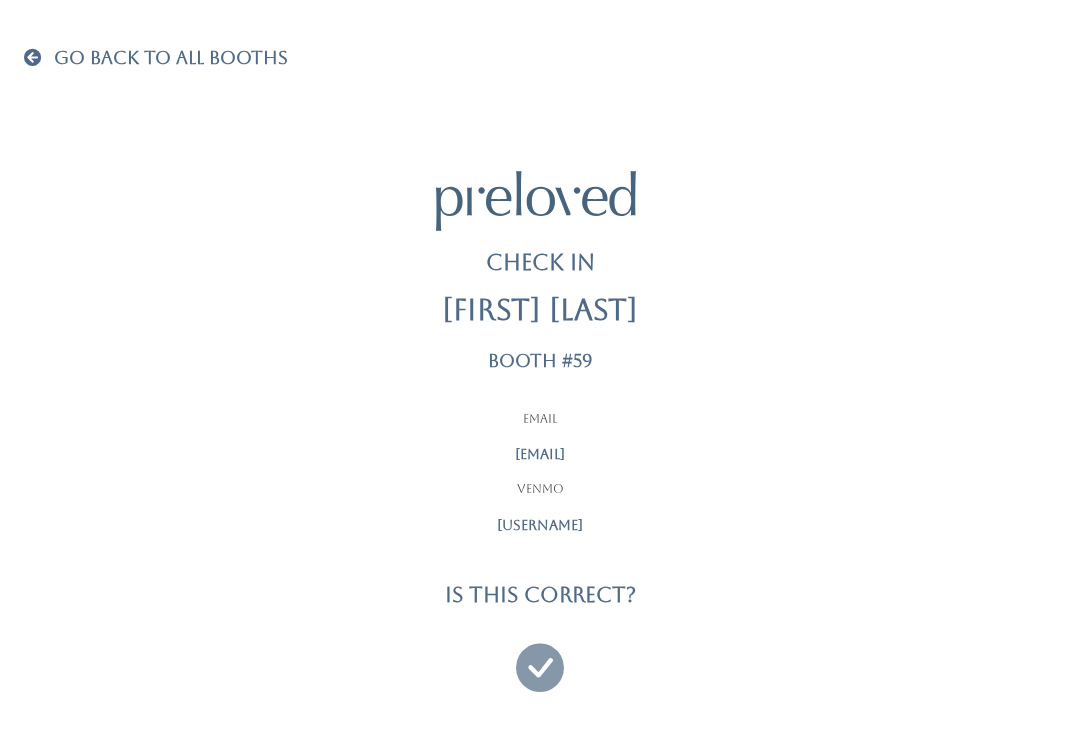 click at bounding box center [540, 658] 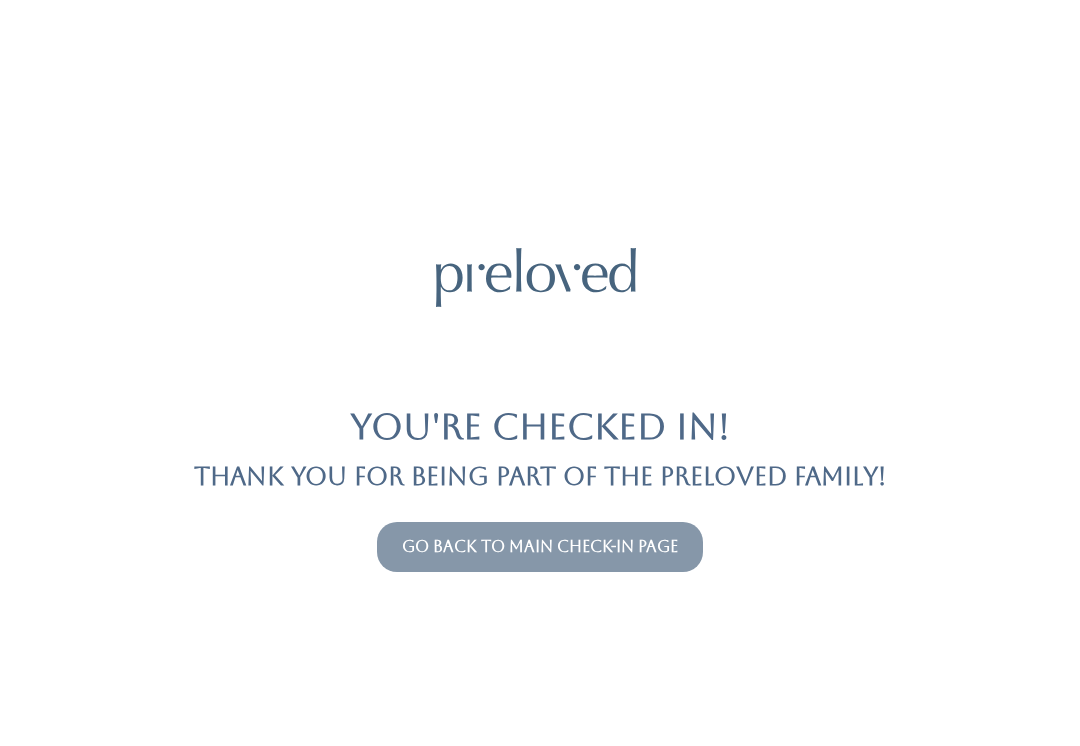 scroll, scrollTop: 0, scrollLeft: 0, axis: both 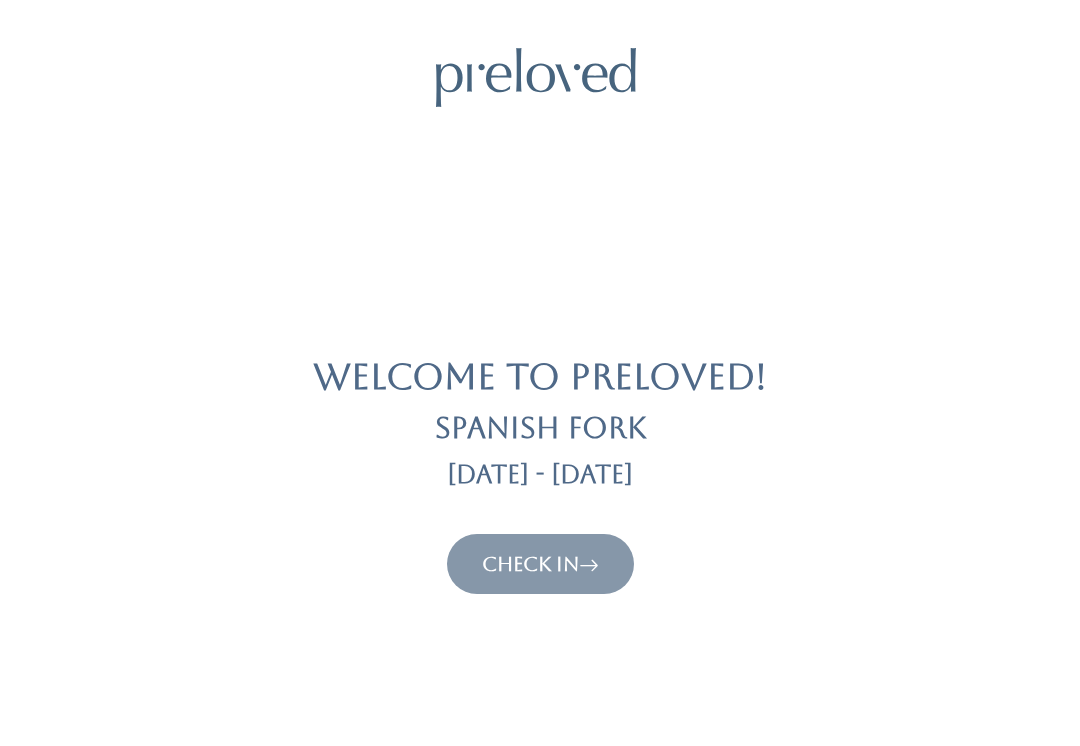 click on "Check In" at bounding box center (540, 564) 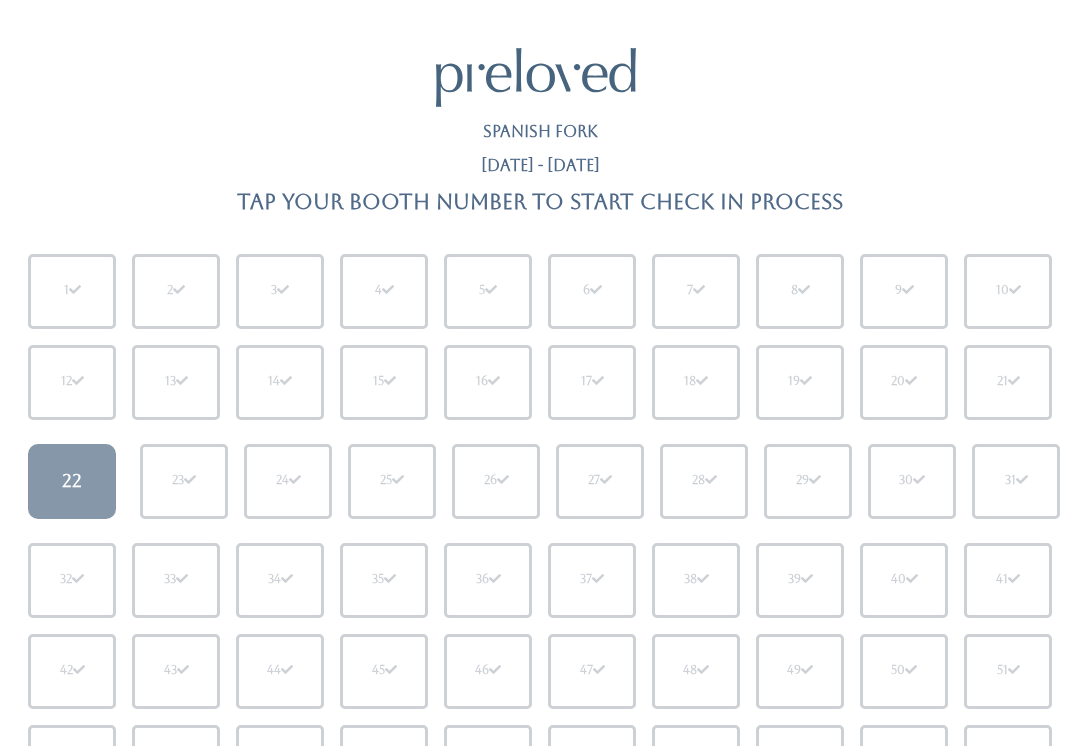 scroll, scrollTop: 0, scrollLeft: 0, axis: both 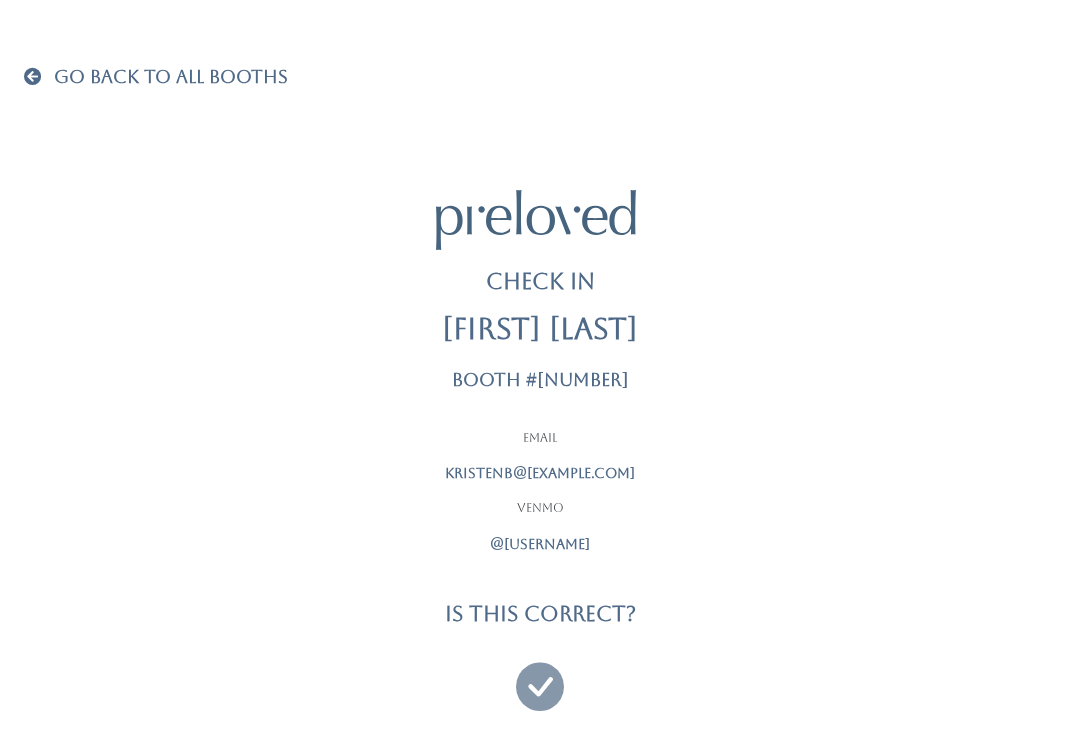 click at bounding box center (540, 677) 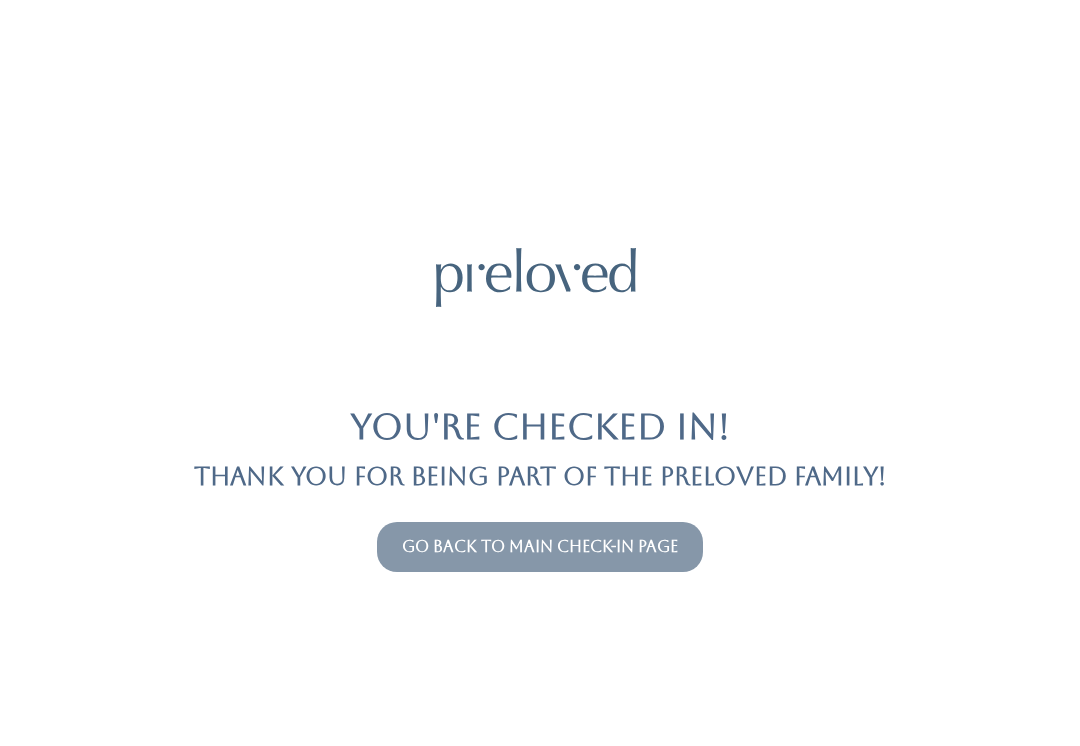scroll, scrollTop: 0, scrollLeft: 0, axis: both 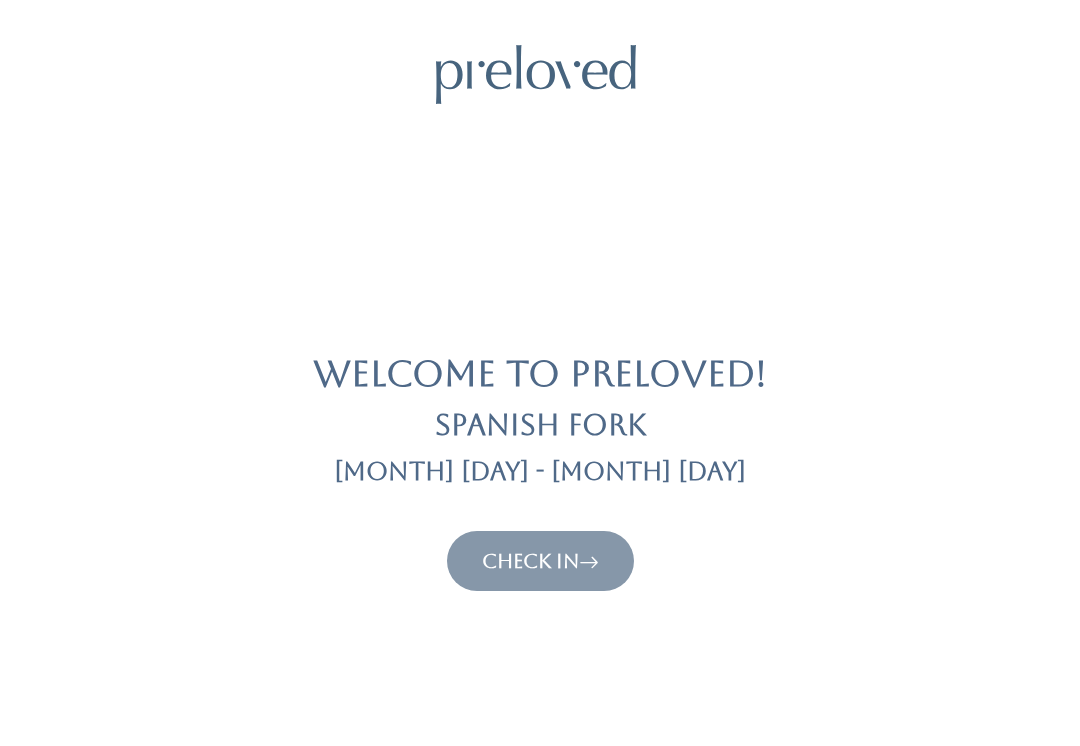 click on "Check In" at bounding box center [540, 561] 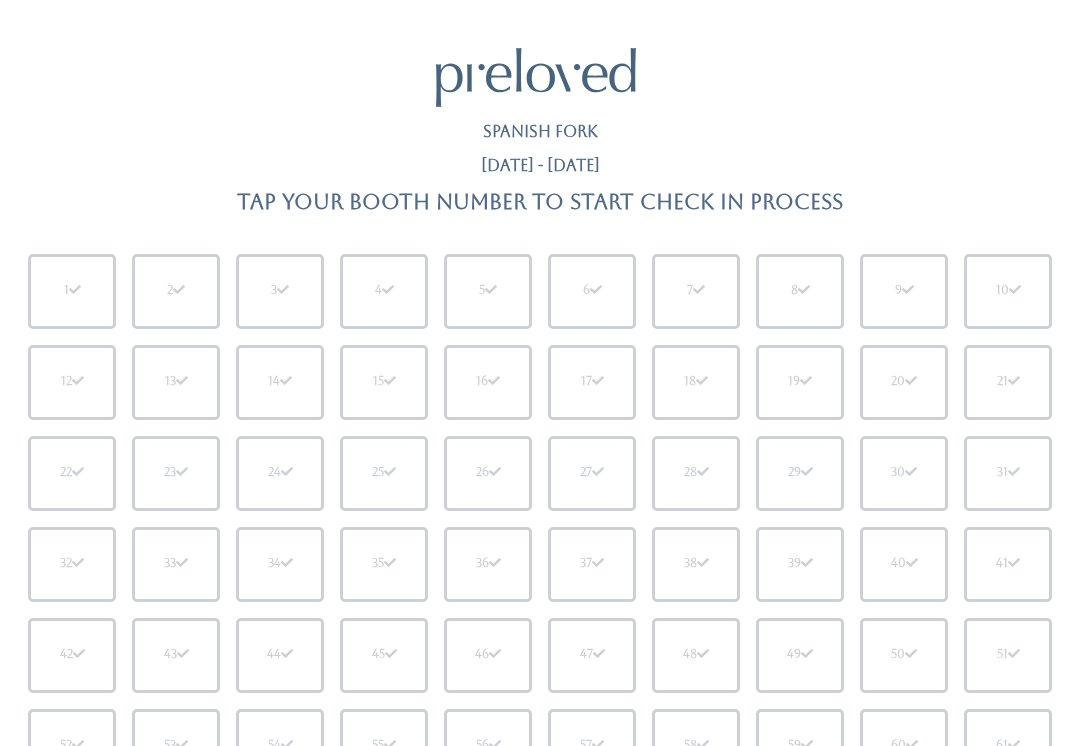 scroll, scrollTop: 0, scrollLeft: 0, axis: both 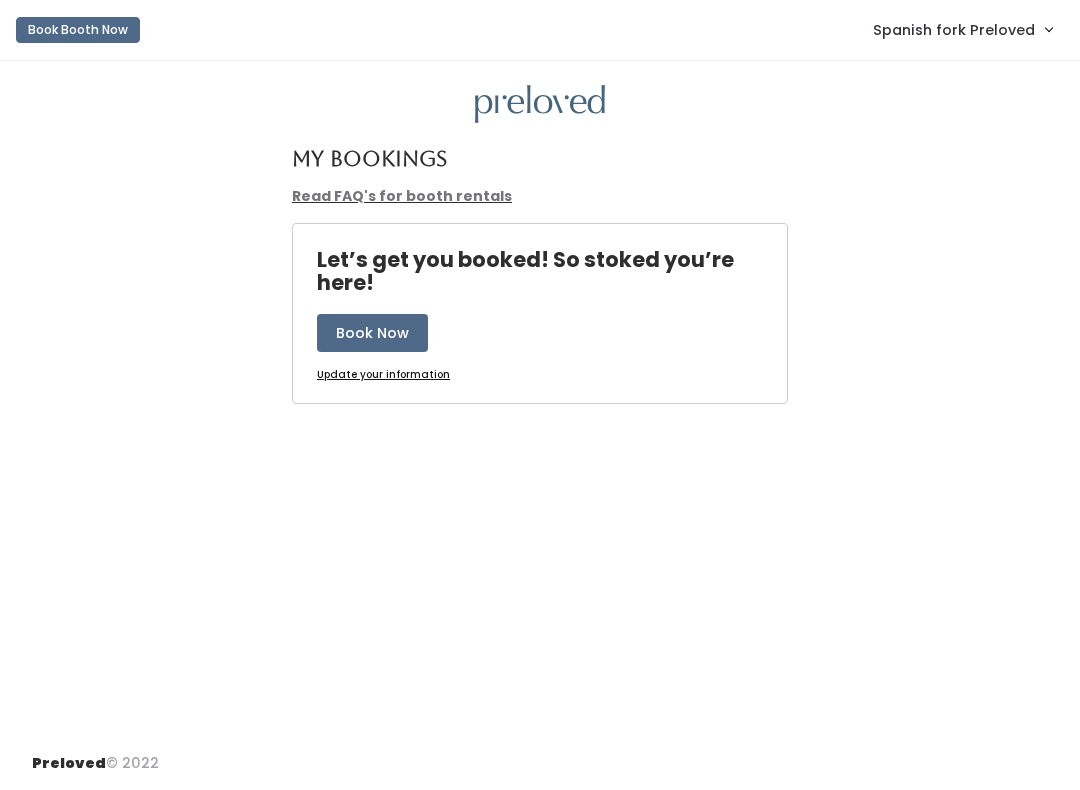 click on "Spanish fork Preloved" at bounding box center (954, 30) 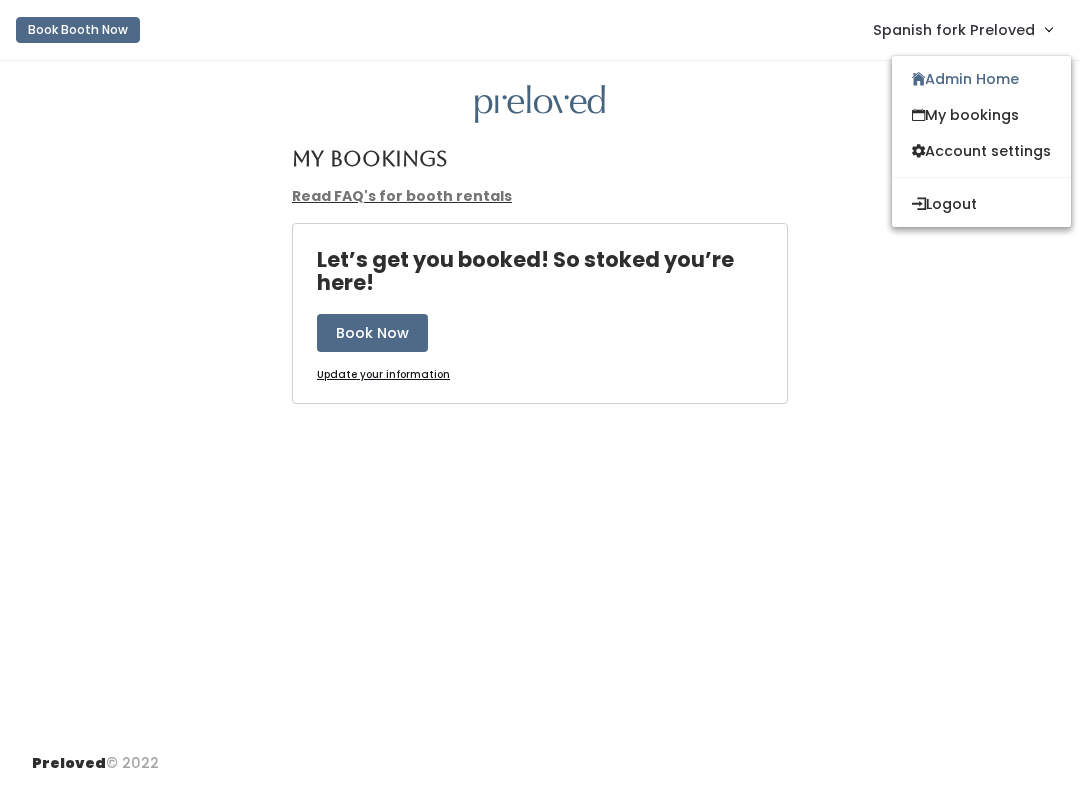 click on "Spanish fork Preloved" at bounding box center [954, 30] 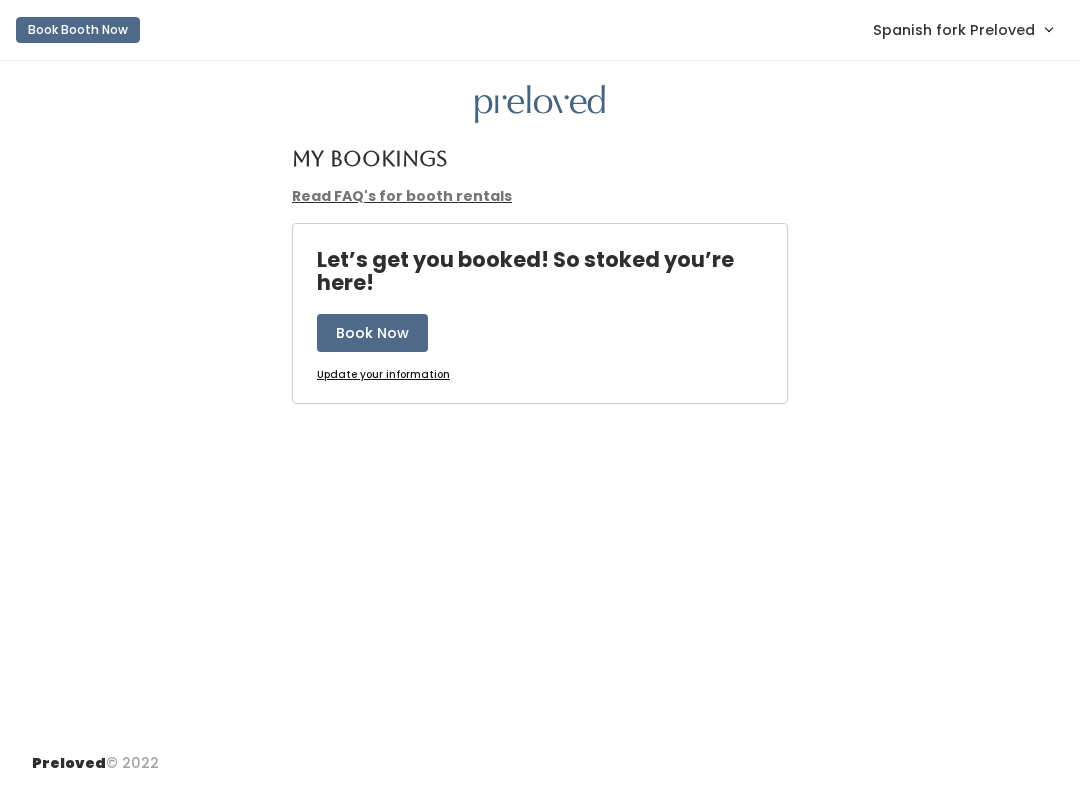 click on "Spanish fork Preloved" at bounding box center [962, 29] 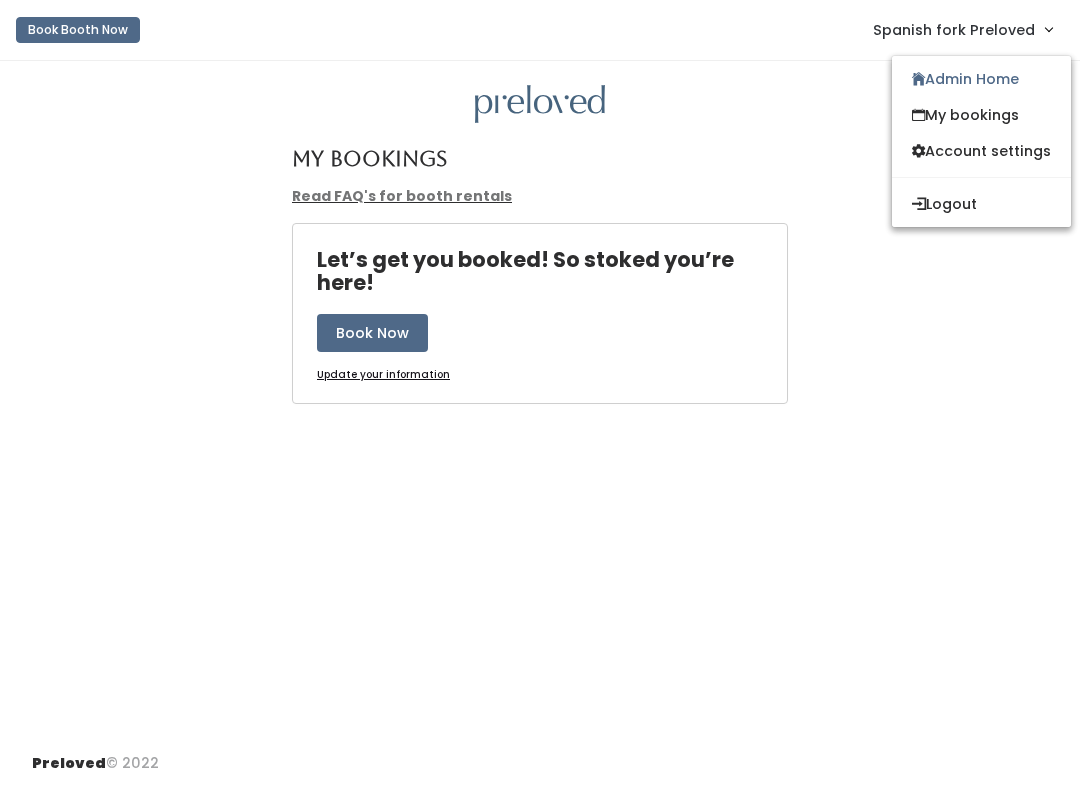 click on "Spanish fork Preloved" at bounding box center (962, 29) 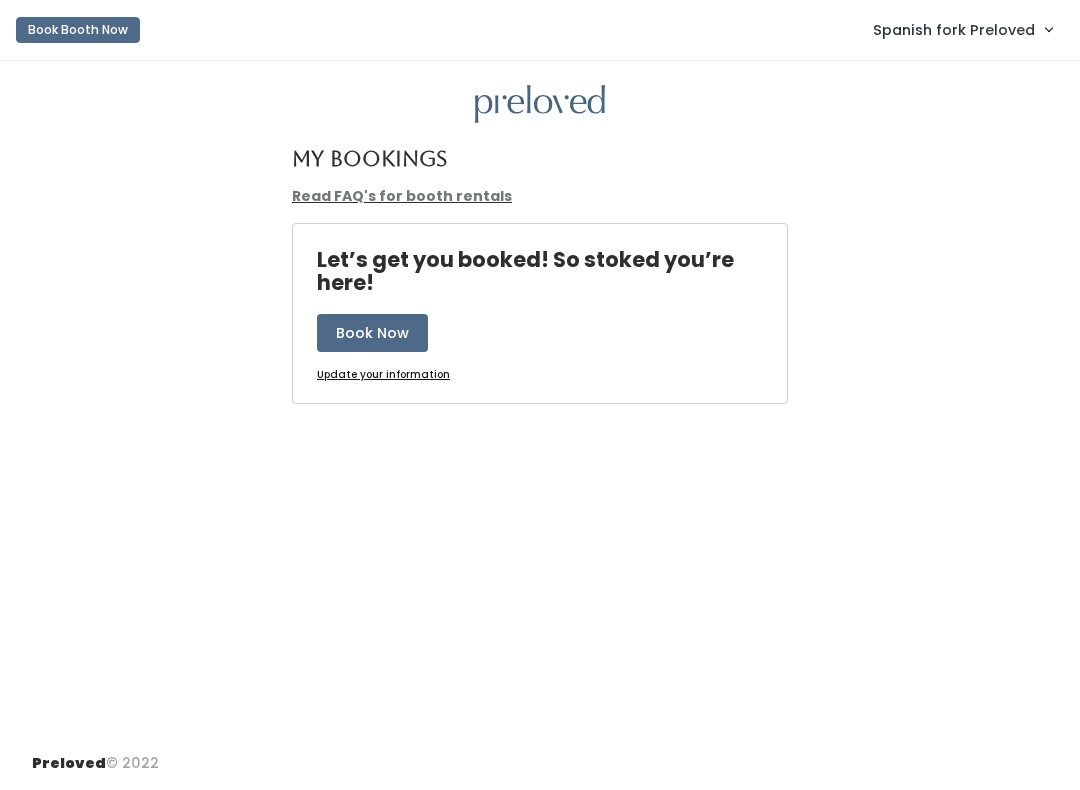 click on "Spanish fork Preloved" at bounding box center (954, 30) 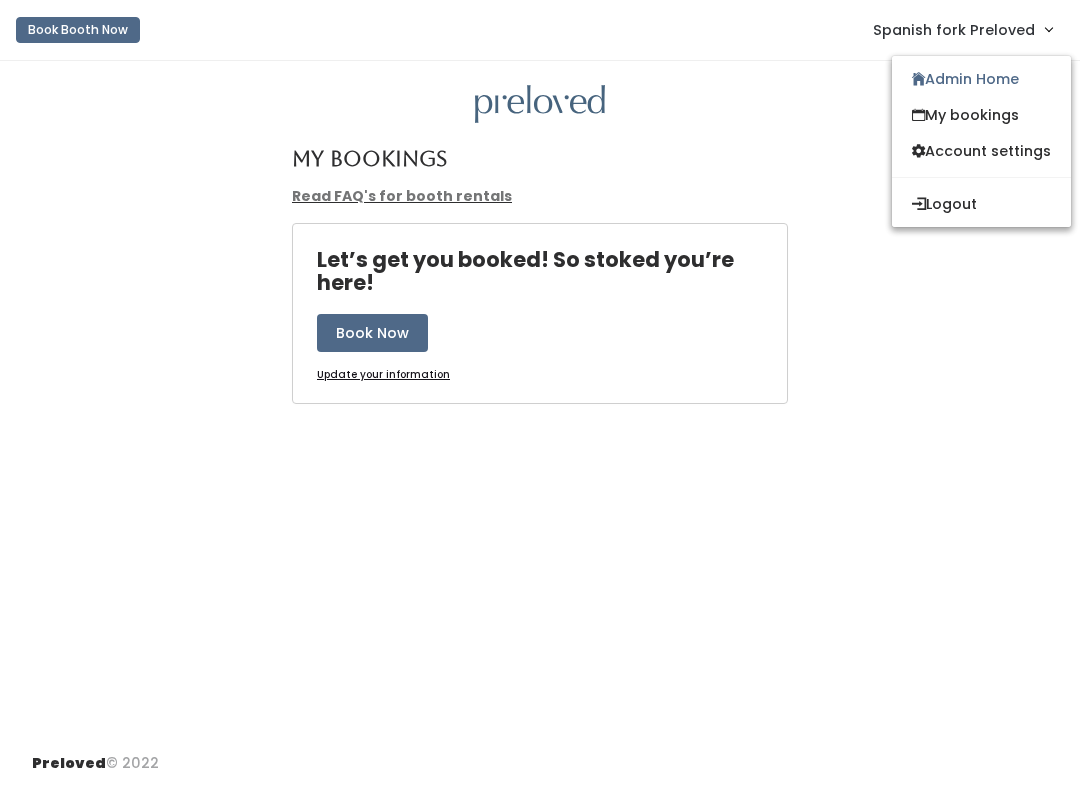 click on "Admin Home" at bounding box center (981, 79) 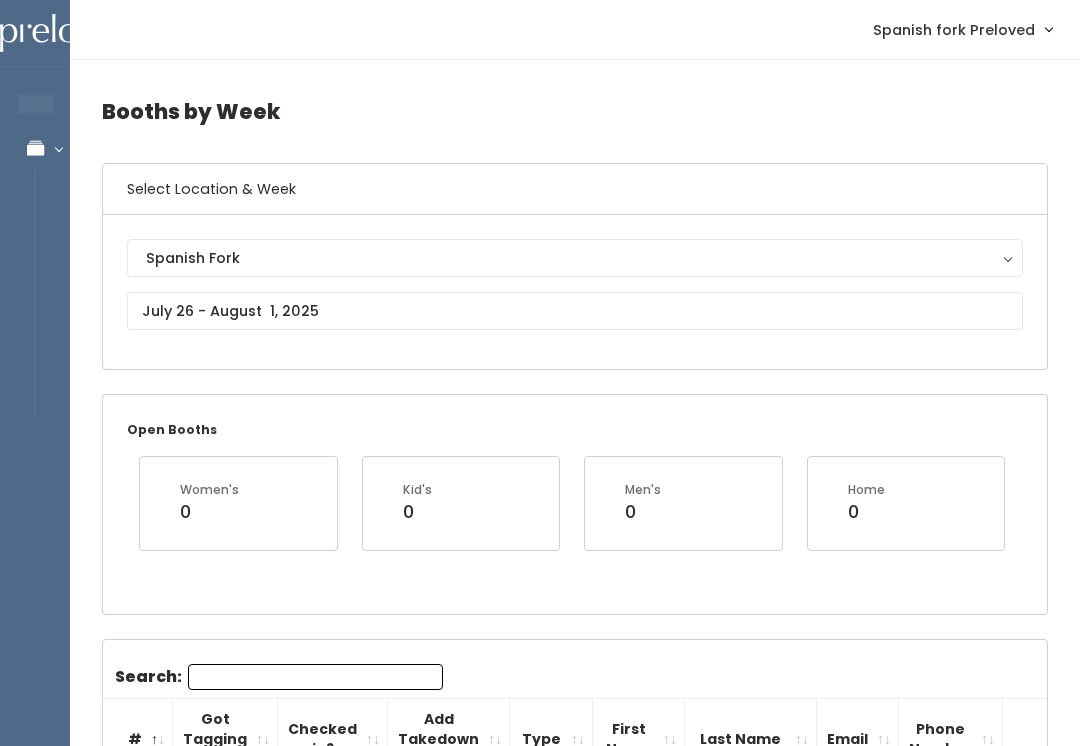 scroll, scrollTop: 0, scrollLeft: 0, axis: both 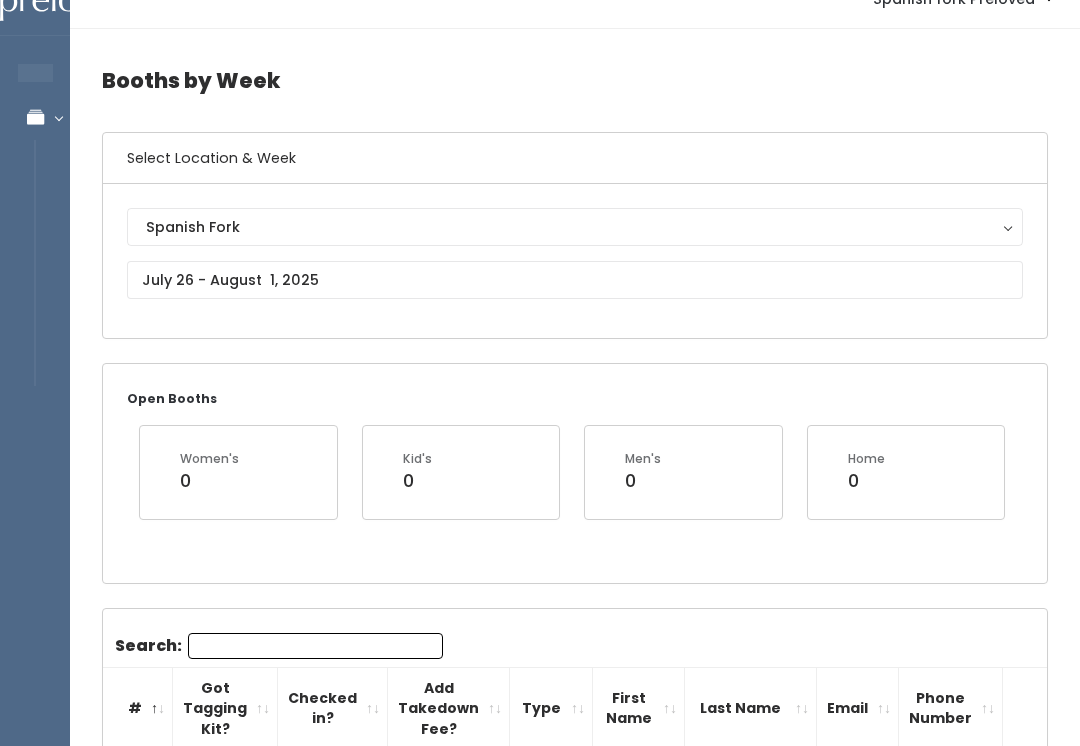 click on "Spanish Fork" at bounding box center (575, 228) 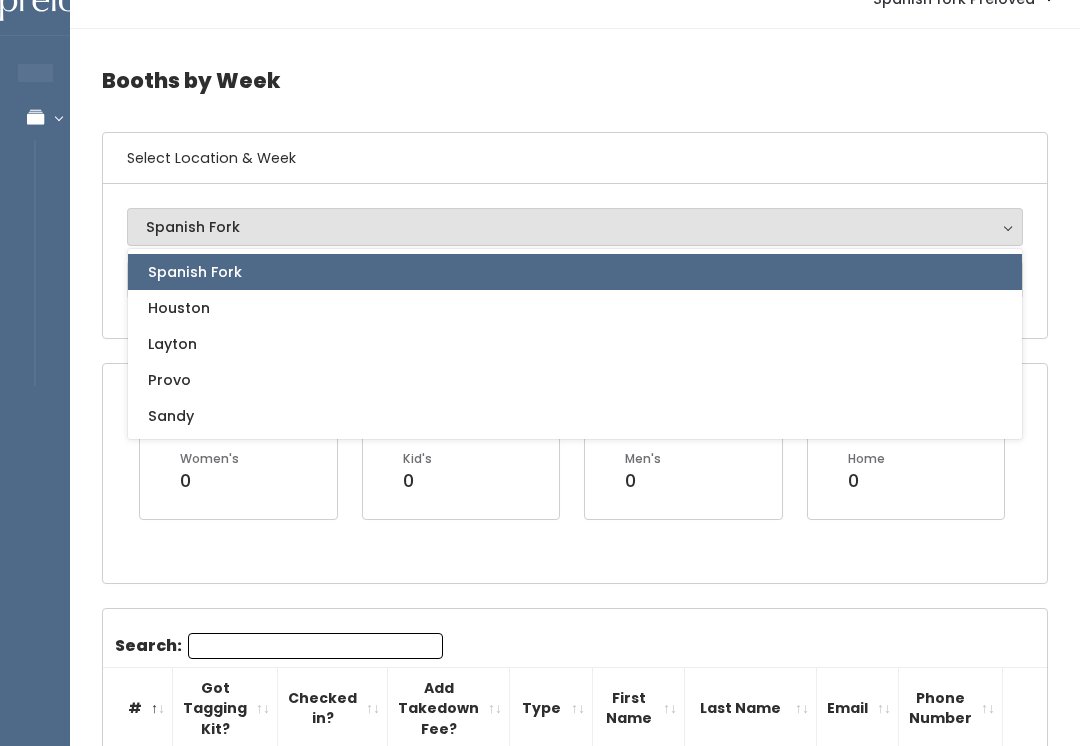 scroll, scrollTop: 31, scrollLeft: 0, axis: vertical 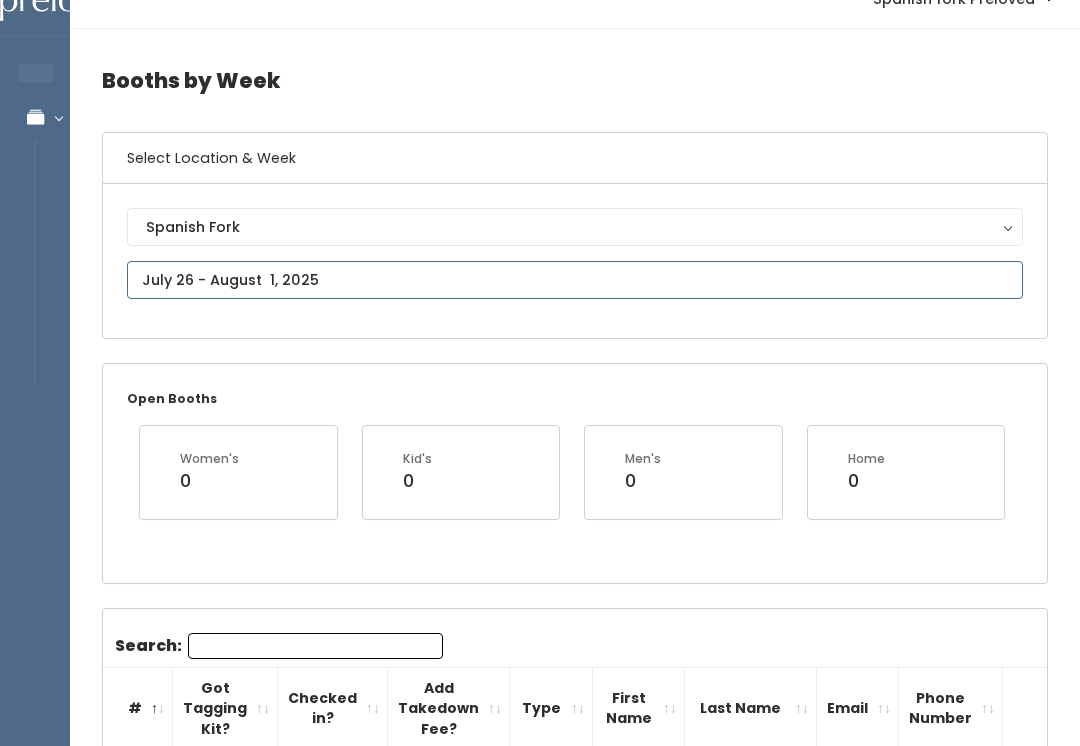 click at bounding box center [575, 280] 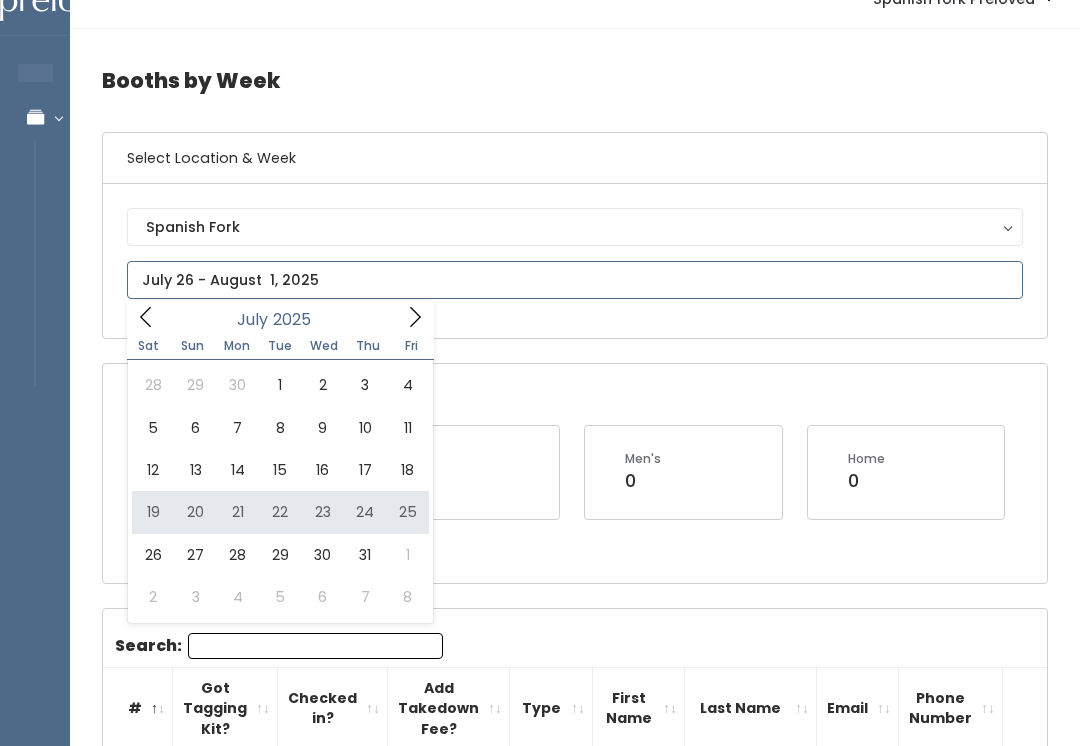 type on "July 19 to July 25" 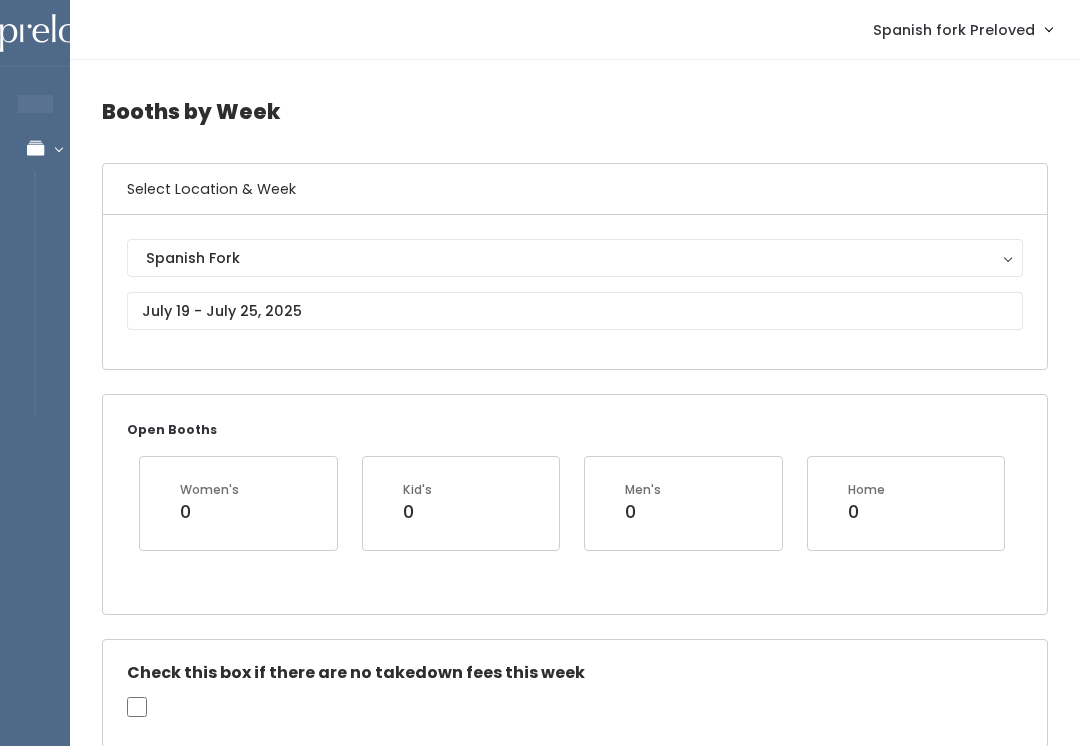 scroll, scrollTop: 0, scrollLeft: 0, axis: both 